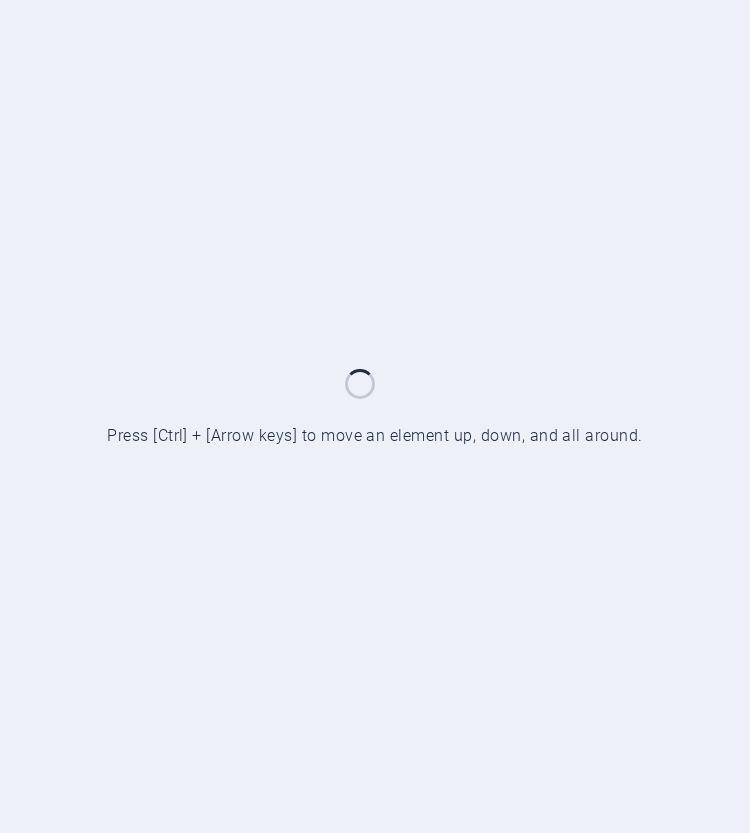 scroll, scrollTop: 0, scrollLeft: 0, axis: both 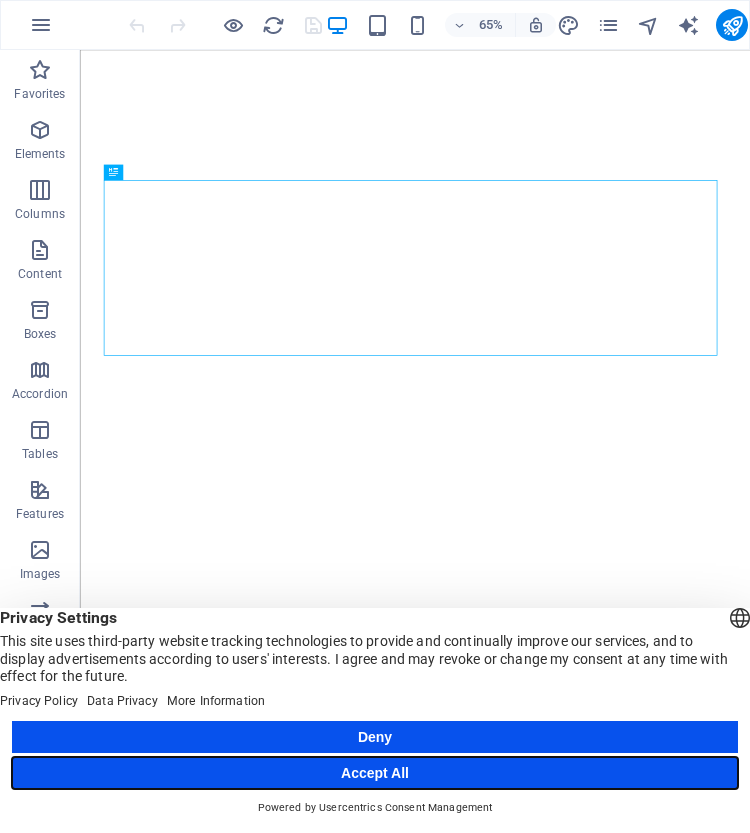 click on "Accept All" at bounding box center [375, 773] 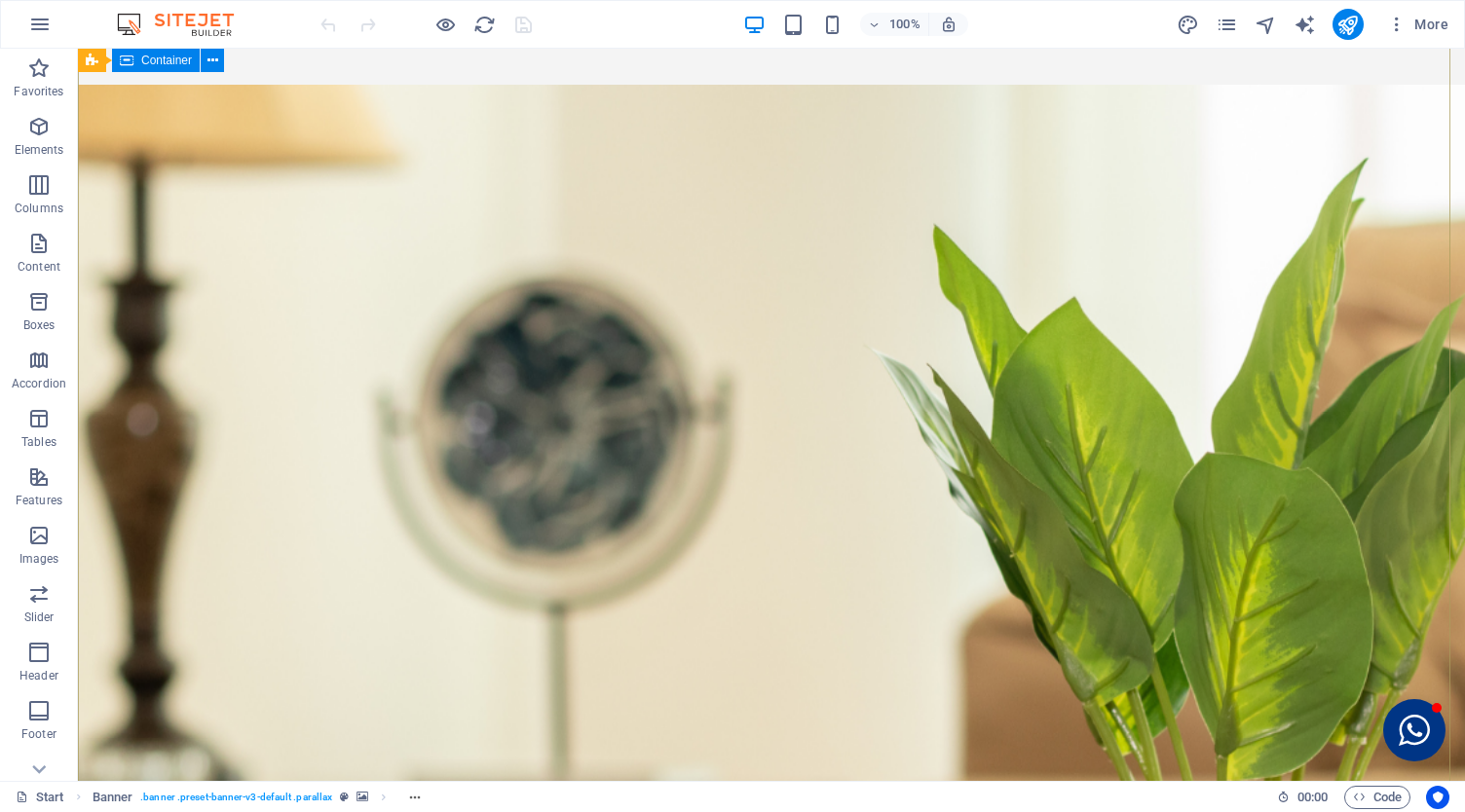 scroll, scrollTop: 0, scrollLeft: 0, axis: both 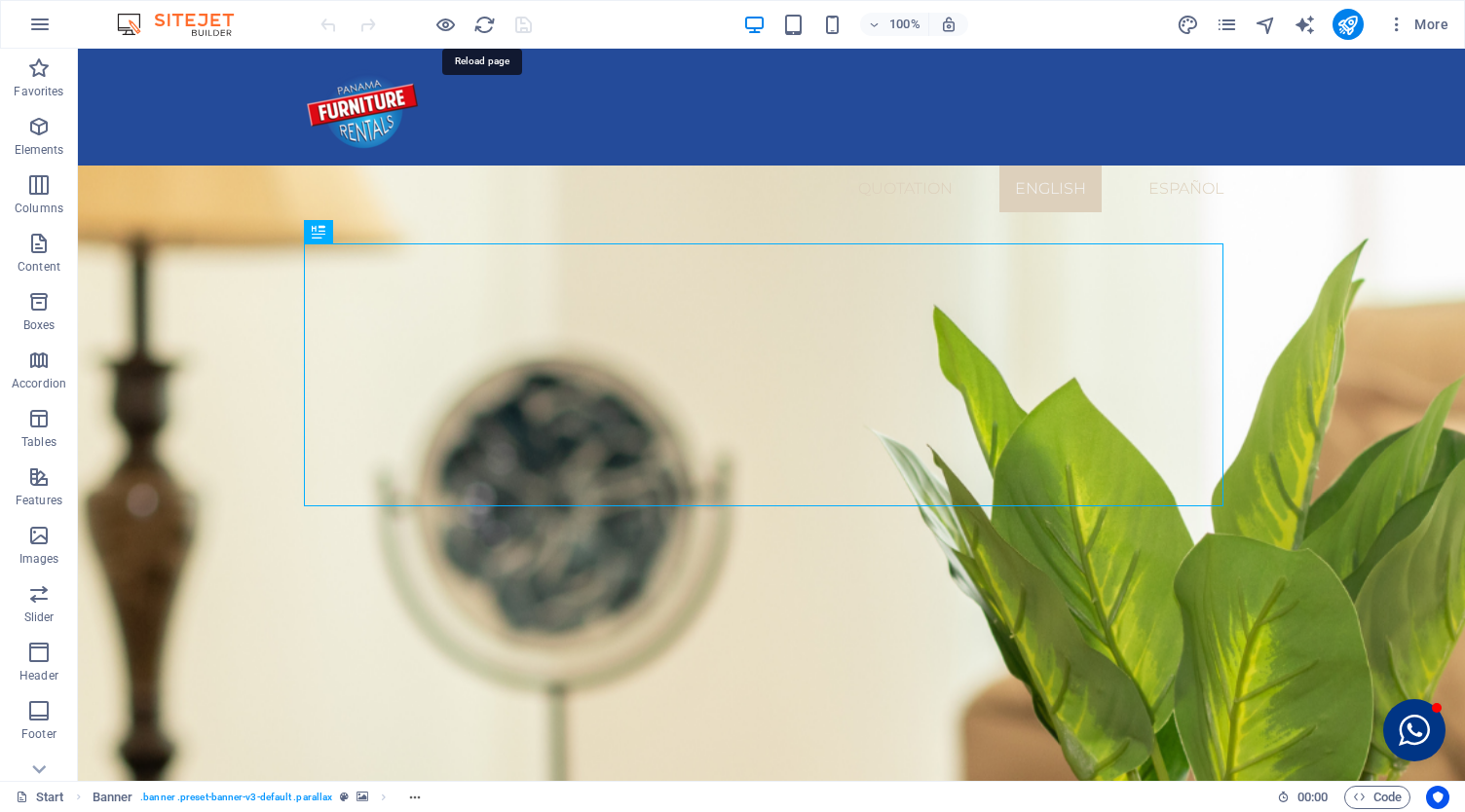 click at bounding box center (484, 24) 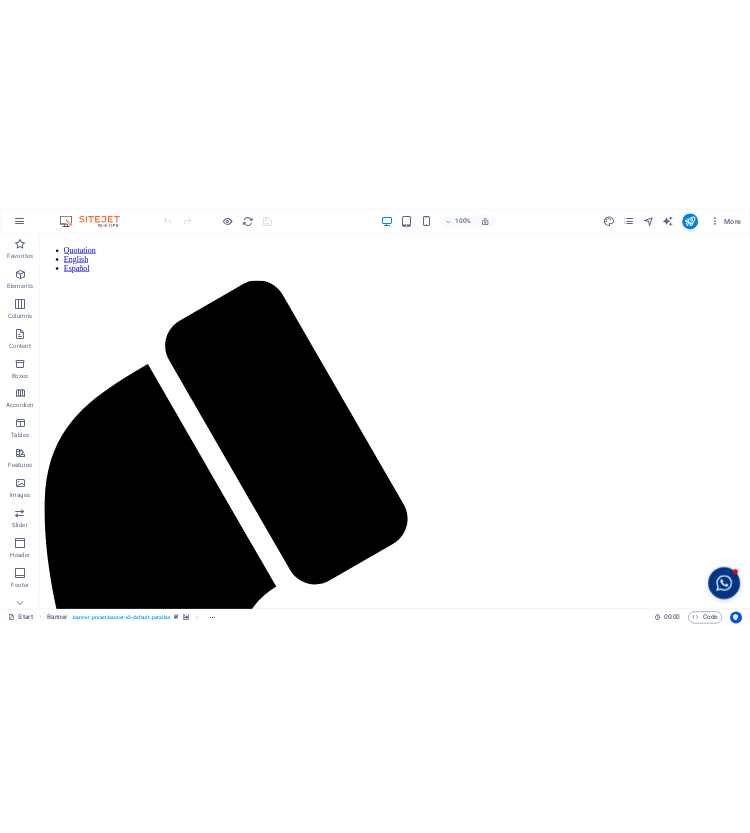 scroll, scrollTop: 0, scrollLeft: 0, axis: both 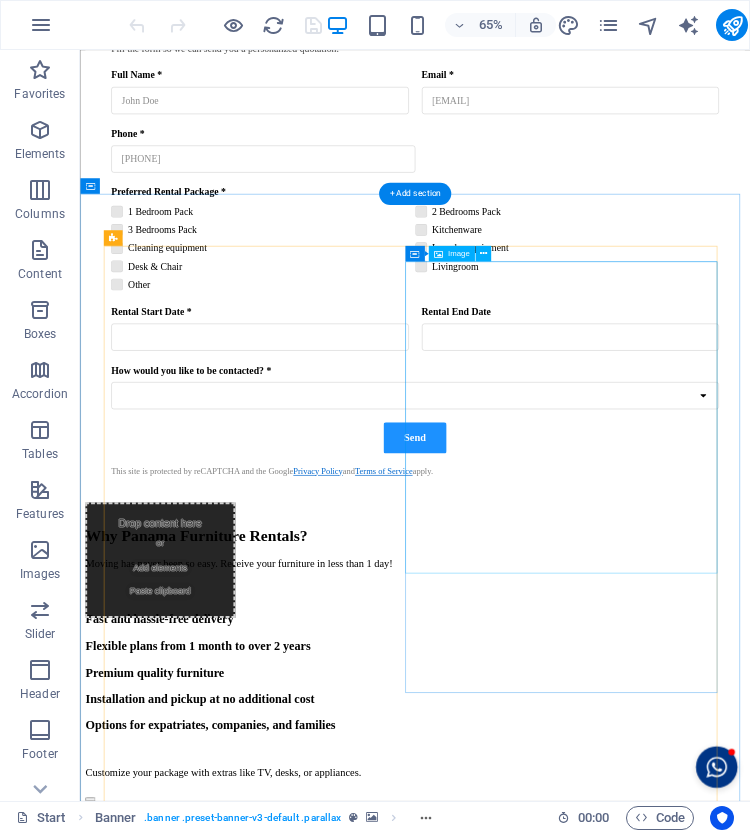 click at bounding box center (595, 7331) 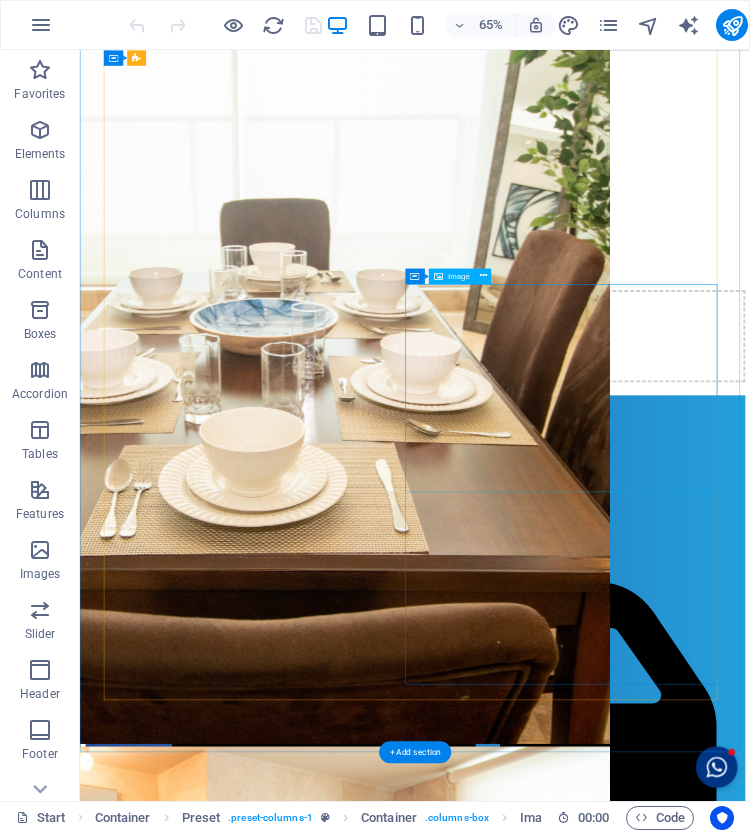 scroll, scrollTop: 4287, scrollLeft: 0, axis: vertical 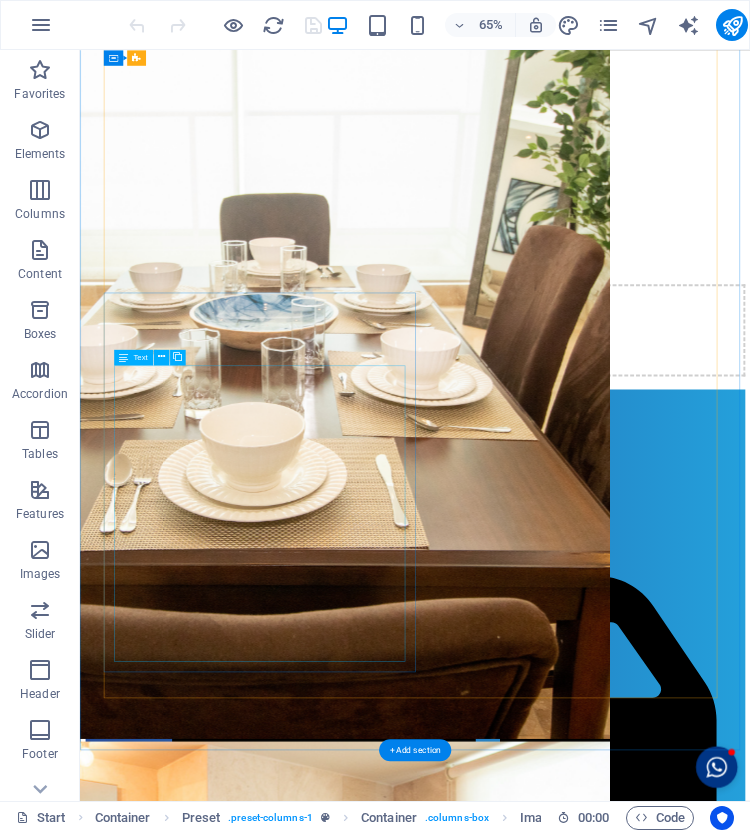 click on "Sheets We offer bedding for all beds including: King bedding, Twin bedding. Kitchenware No more meals outside the home; with our kitchen package, you can cook your favorite dishes from the comfort of your home. Bathroom Ware To start your day, our bathroom package includes a variety of items for your bathroom. Cleaning Supplies We have packages and kits to meet the cleaning needs of your home and the health of your family. Extra Articles We also have additional items available: King Bed, Twin Bed, Queen Bed, Dresser, Microwave, Blender, Computer Desk, Office Chair, TV and table, Nightstand, Table lamp, Additional dinnerware, Additional towels, Iron, Ironing board, and Vacuum cleaners." at bounding box center [595, 8216] 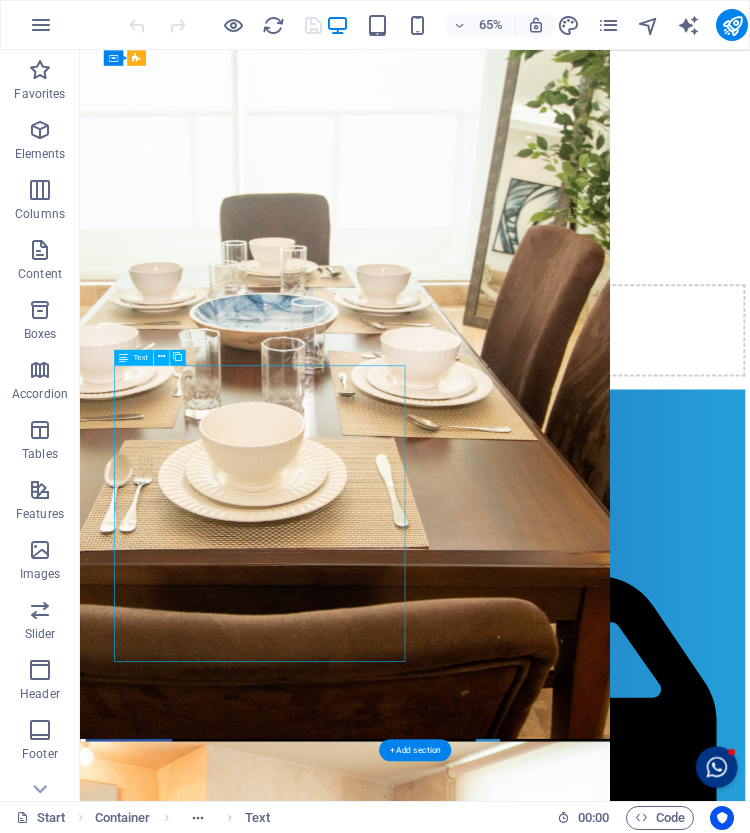 click on "Sheets We offer bedding for all beds including: King bedding, Twin bedding. Kitchenware No more meals outside the home; with our kitchen package, you can cook your favorite dishes from the comfort of your home. Bathroom Ware To start your day, our bathroom package includes a variety of items for your bathroom. Cleaning Supplies We have packages and kits to meet the cleaning needs of your home and the health of your family. Extra Articles We also have additional items available: King Bed, Twin Bed, Queen Bed, Dresser, Microwave, Blender, Computer Desk, Office Chair, TV and table, Nightstand, Table lamp, Additional dinnerware, Additional towels, Iron, Ironing board, and Vacuum cleaners." at bounding box center [595, 8216] 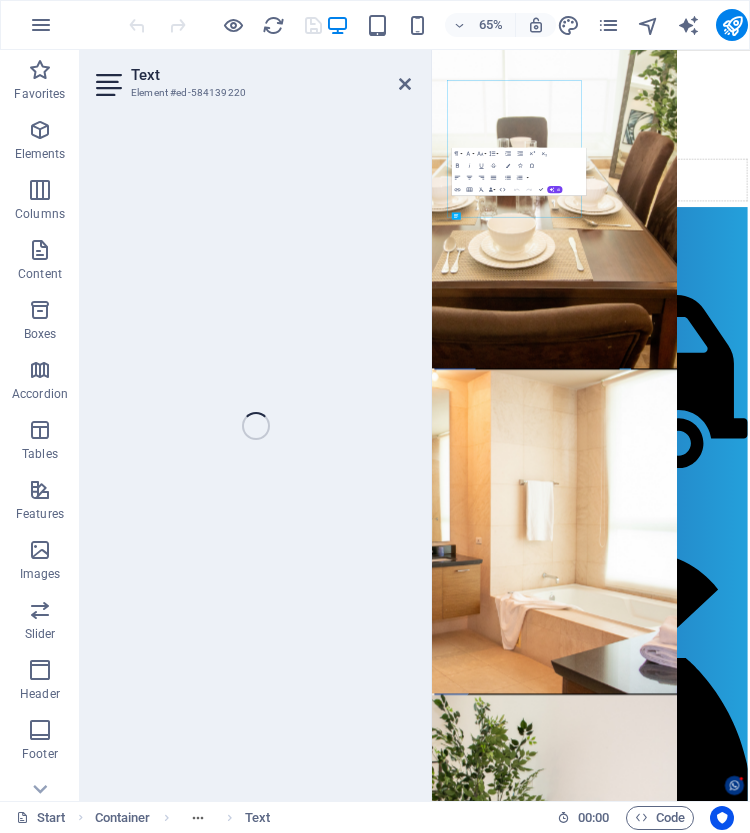click on "Text Element #ed-584139220   Banner   Container   Banner   Container   HTML   Container   Placeholder   Preset   Container   Container   Spacer   Container   Preset   Container   H3   Container   Text   Spacer   Preset   Container   Container   Container   Container   Container   H2   Container   Preset   Container   Container   Image   Container   Container   Text   Container   Image   Container   Text   Container   Container   H2 Paragraph Format Normal Heading 1 Heading 2 Heading 3 Heading 4 Heading 5 Heading 6 Code Font Family Arial Georgia Impact Tahoma Times New Roman Verdana CayanoPro Bold CayanoPro ExtraLight CayanoPro Light CayanoPro Medium CayanoPro Regular CayanoPro SemiBold CayanoPro Thin Montserrat Font Size 8 9 10 11 12 14 18 24 30 36 48 60 72 96 Line Height Default Single 1.15 1.5 Double Increase Indent Decrease Indent Superscript Subscript Bold Italic Underline Strikethrough Colors Icons Special Characters Align Left Align Center Align Right Align Justify Unordered List   Default Circle Disc" at bounding box center [415, 425] 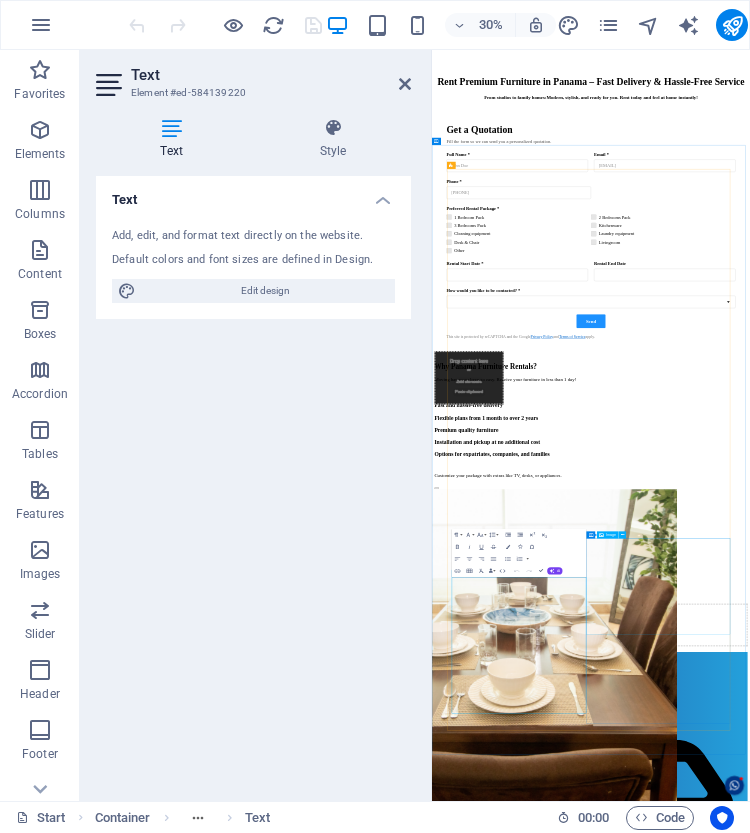 scroll, scrollTop: 3481, scrollLeft: 0, axis: vertical 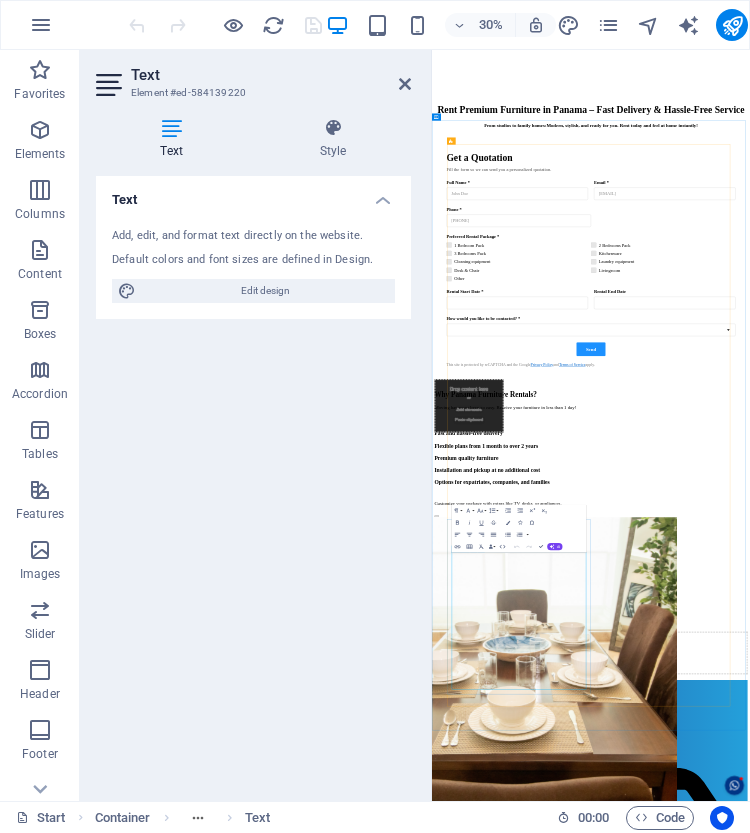 click on "Bathroom Ware" at bounding box center (962, 9908) 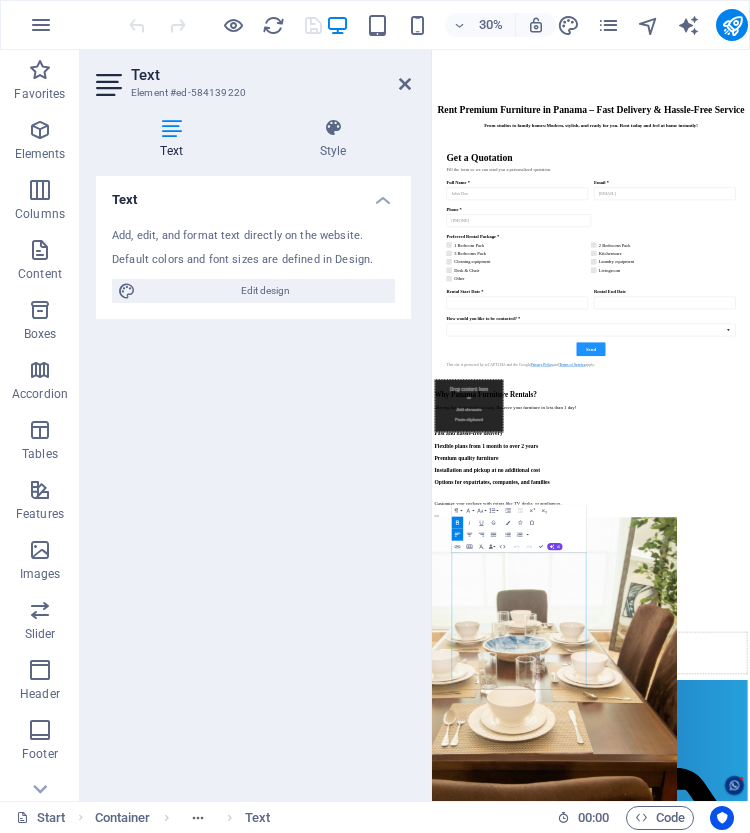 type 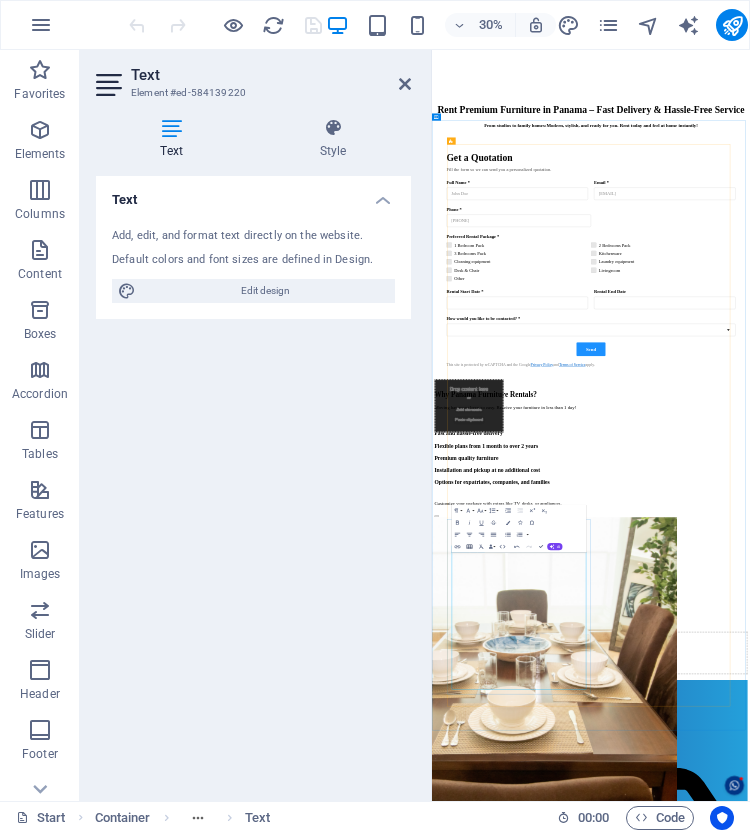 click on "Insert Table" at bounding box center [469, 546] 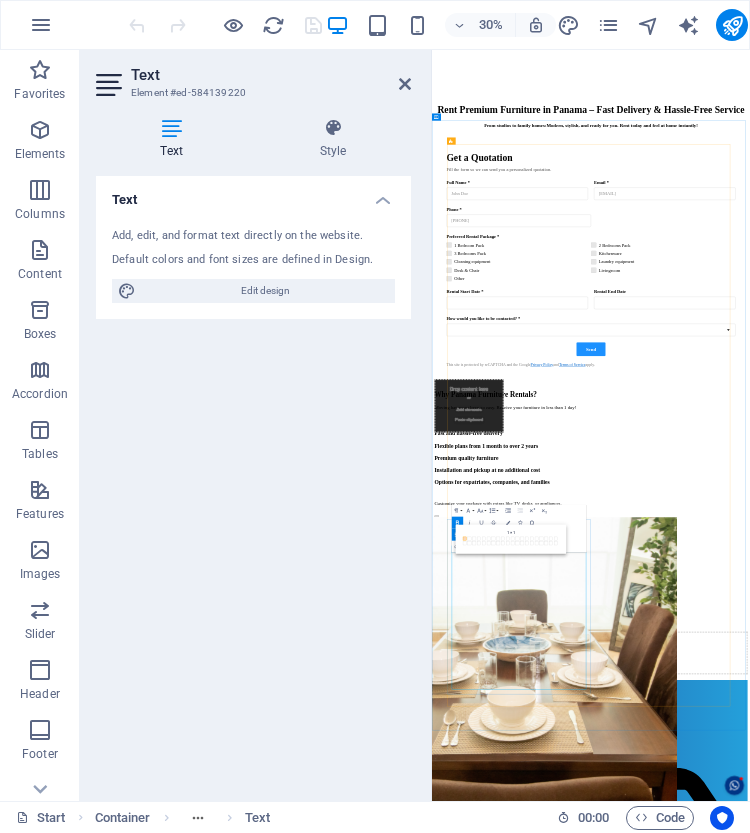 click on "We offer bedding for all beds including: King bedding, Twin bedding." at bounding box center [656, 9806] 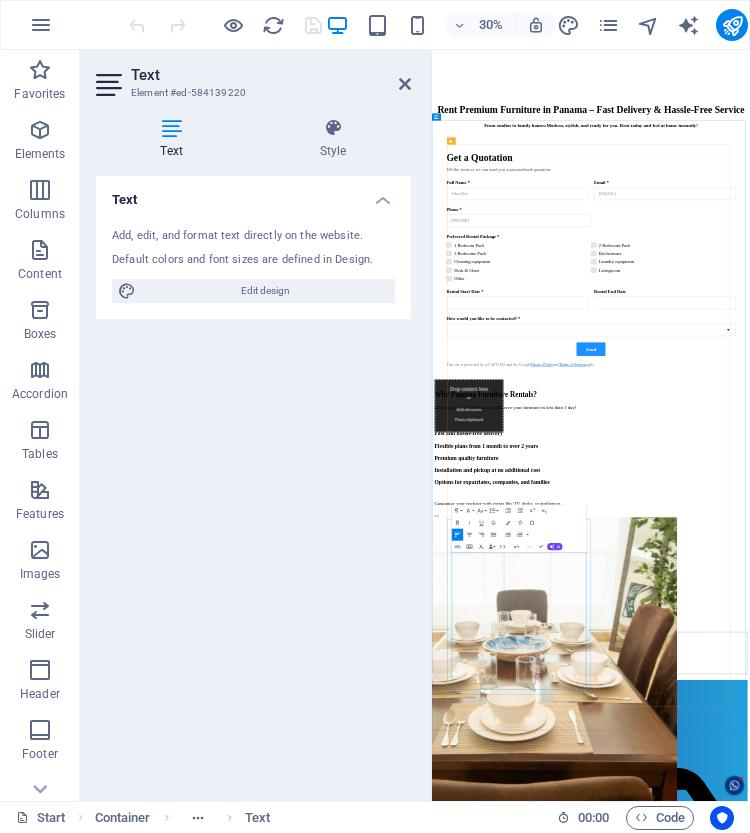 click on "Sheets" at bounding box center [462, 9771] 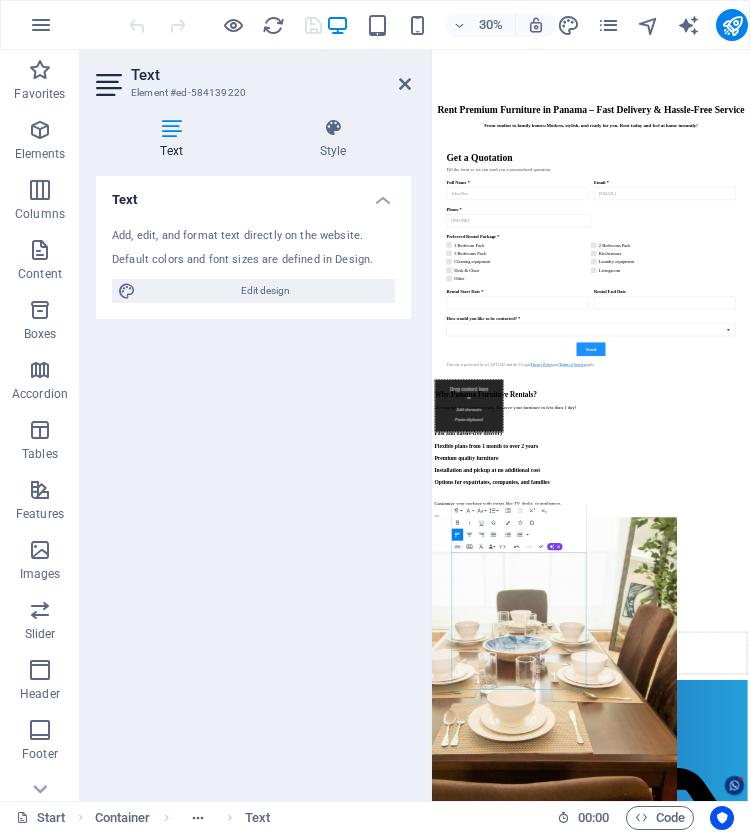 click 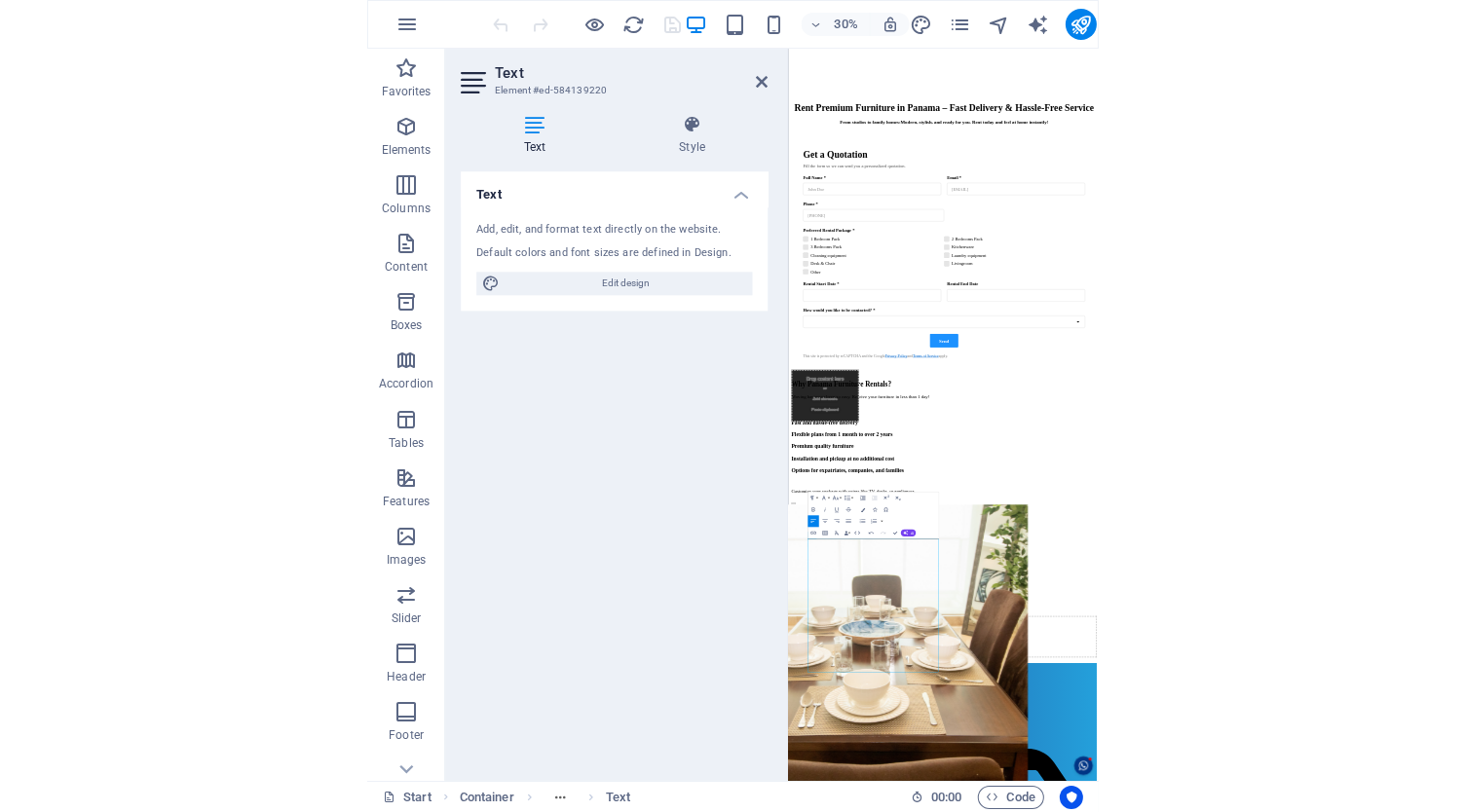 scroll, scrollTop: 0, scrollLeft: 8, axis: horizontal 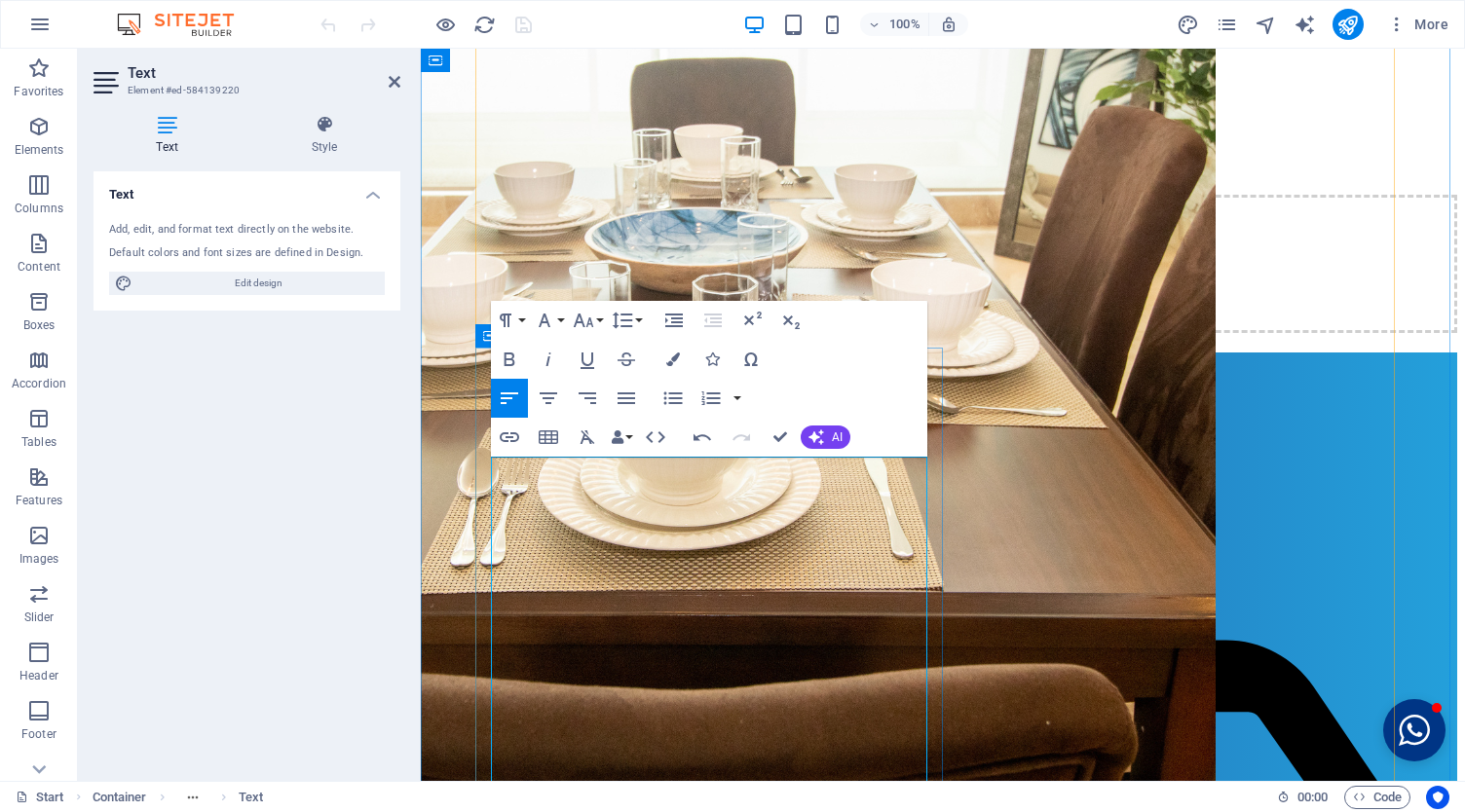 click on "linen package" at bounding box center (943, 7831) 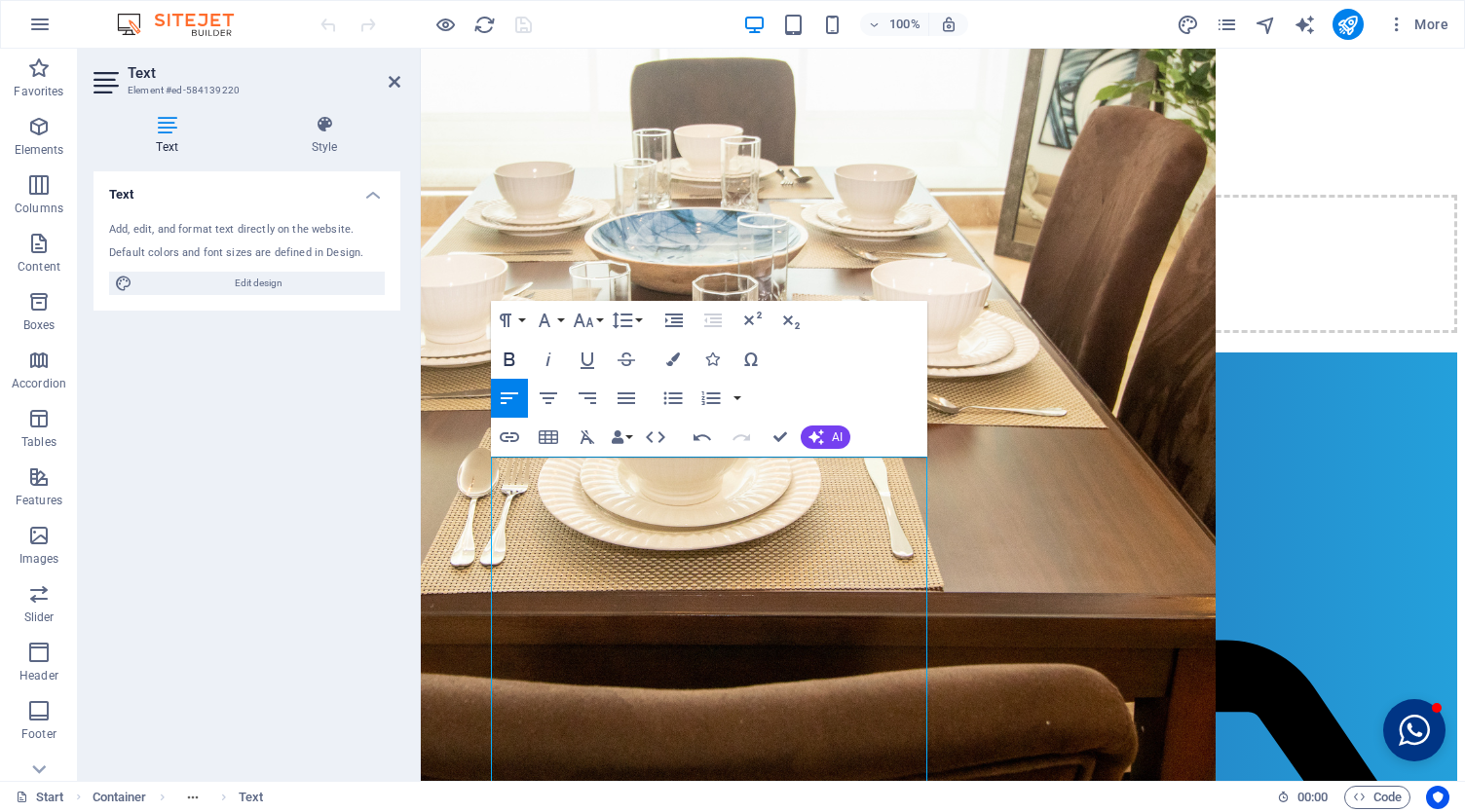click 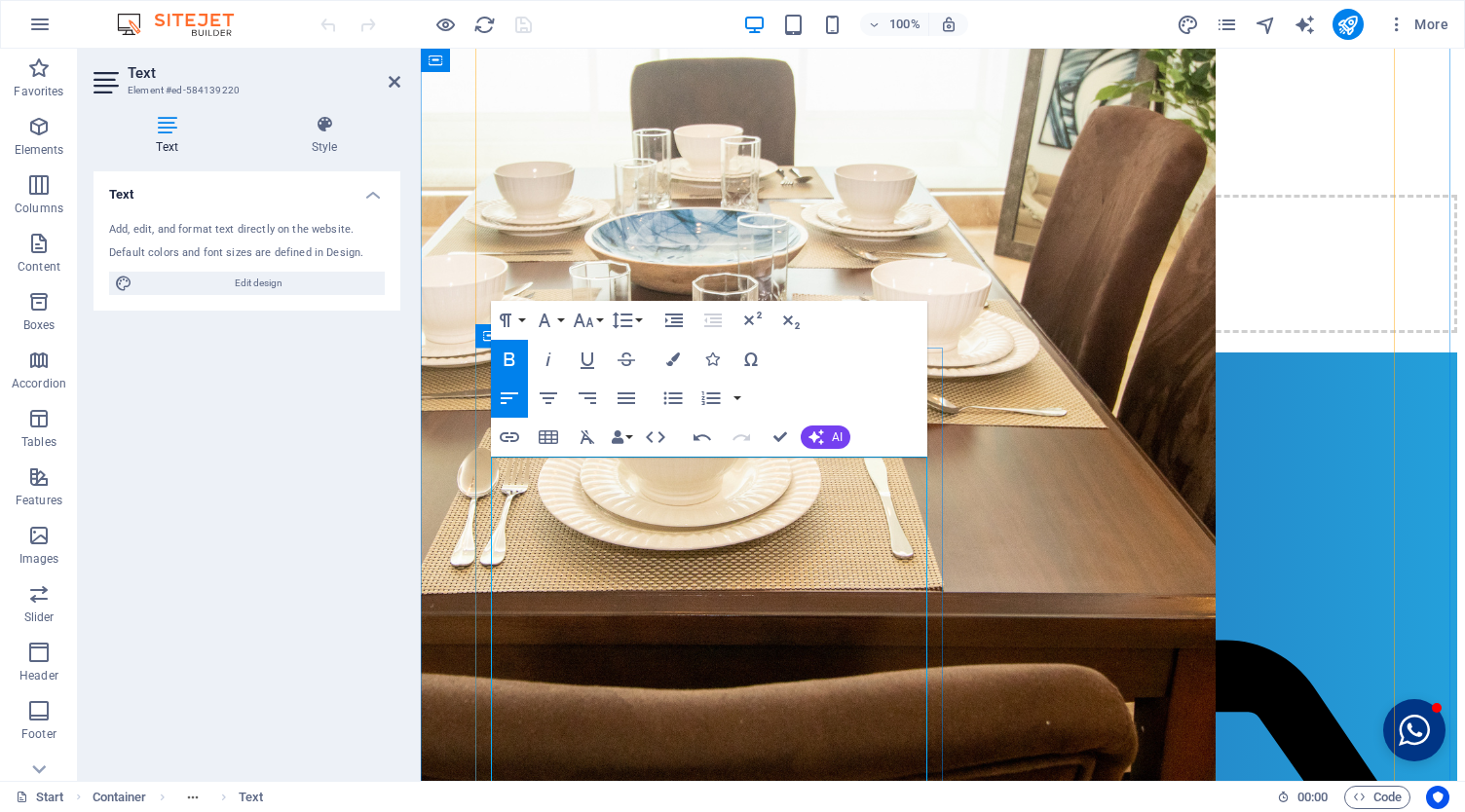 click on "linen package" at bounding box center [474, 7830] 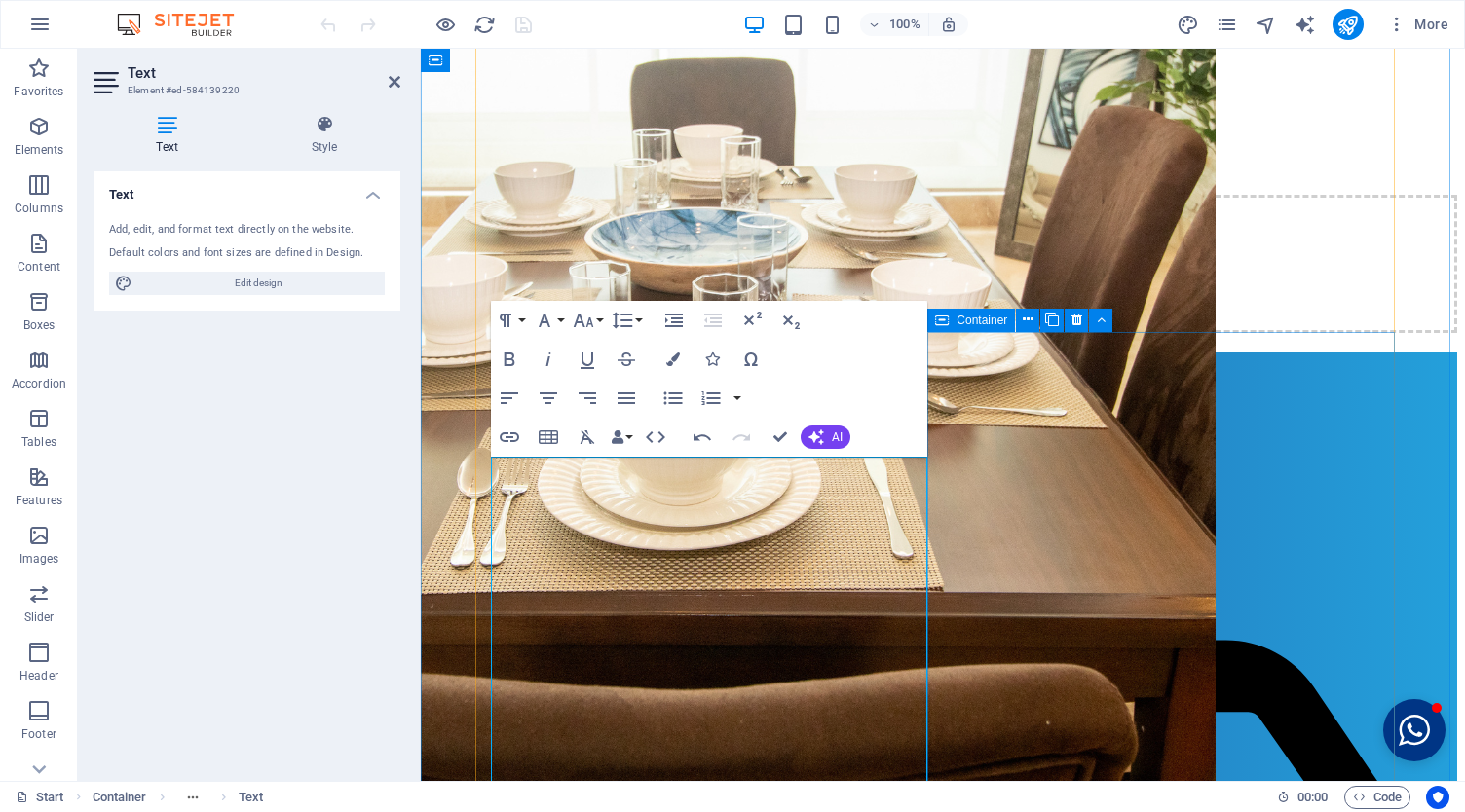 click at bounding box center [943, 8515] 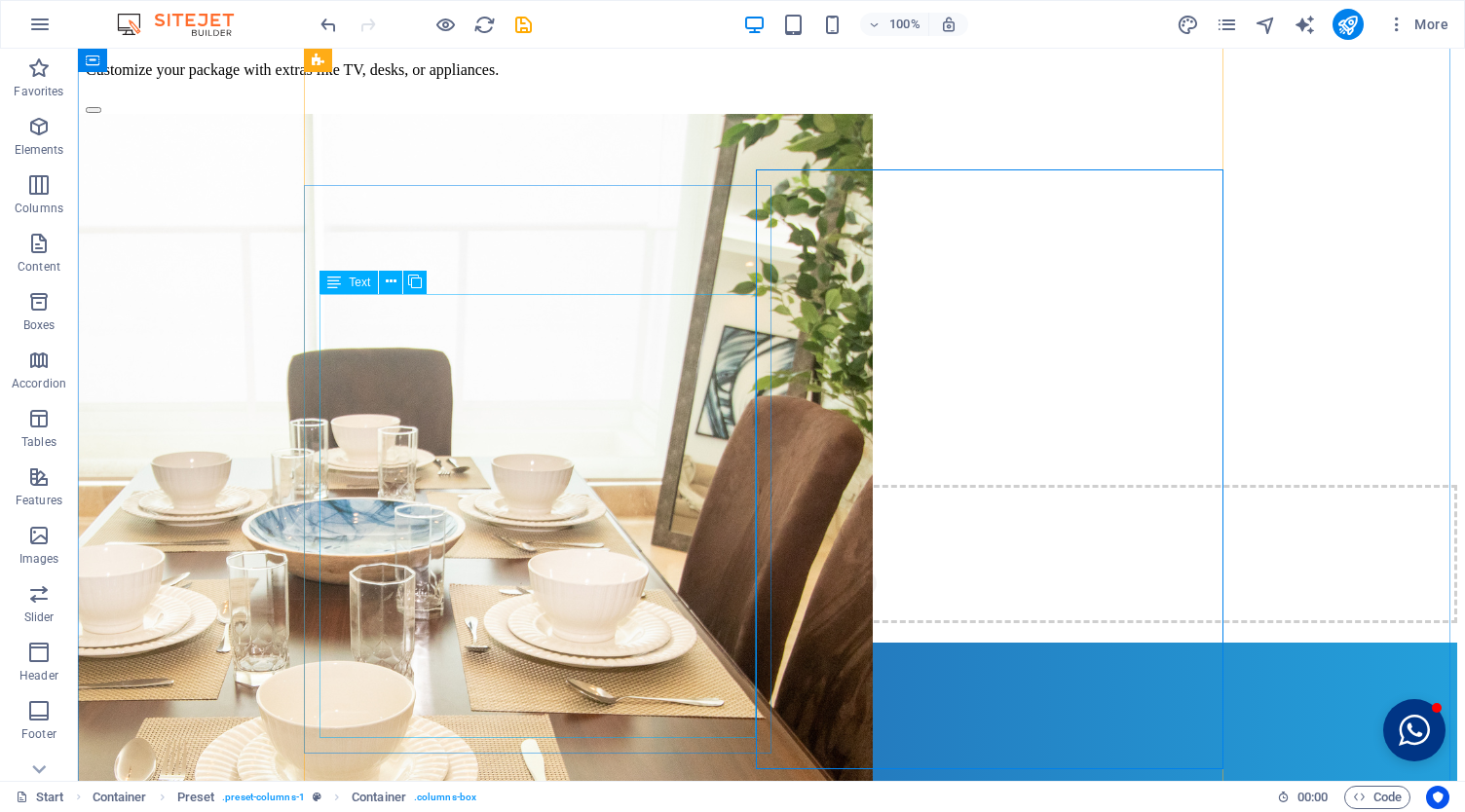 scroll, scrollTop: 4401, scrollLeft: 0, axis: vertical 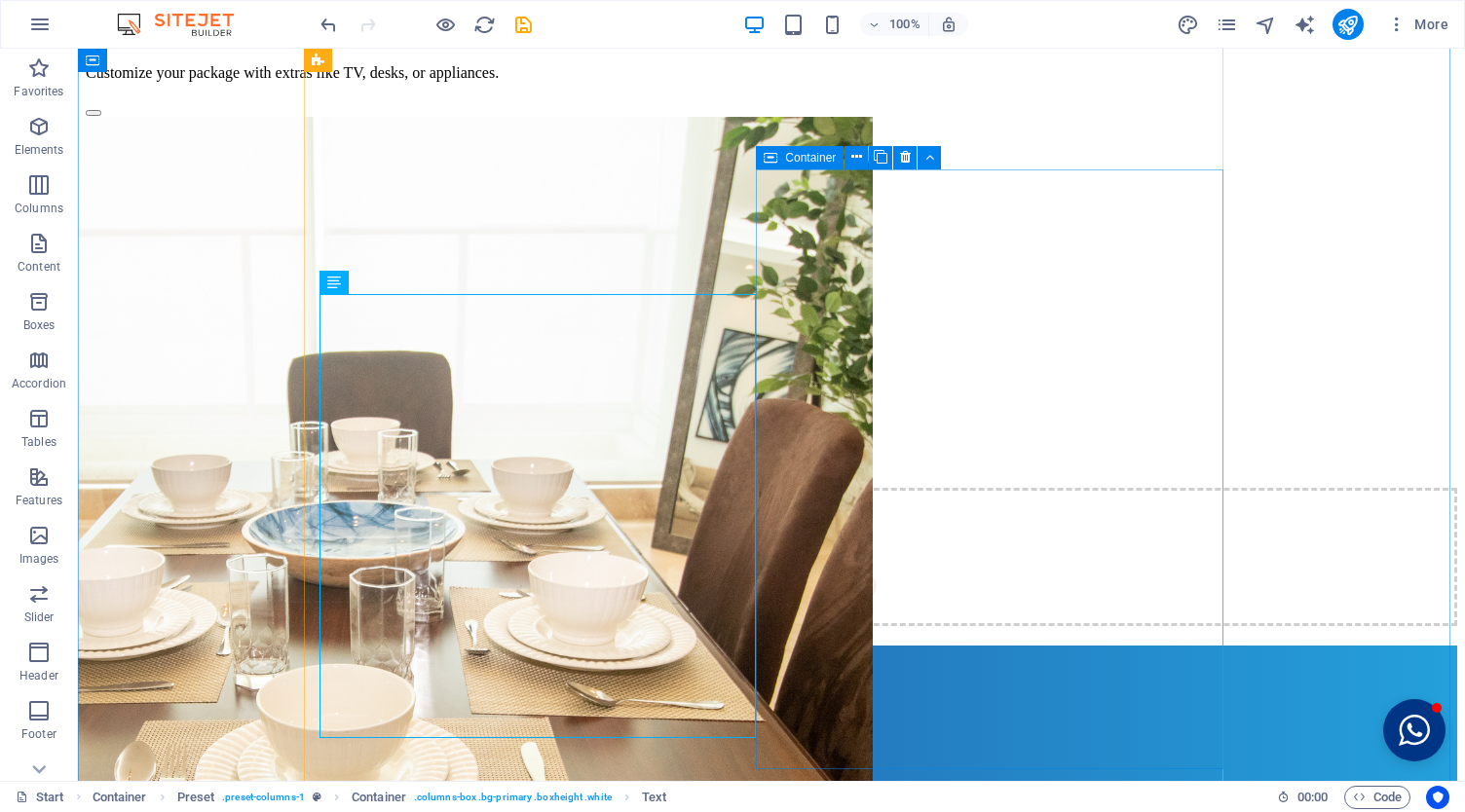 click at bounding box center [771, 10582] 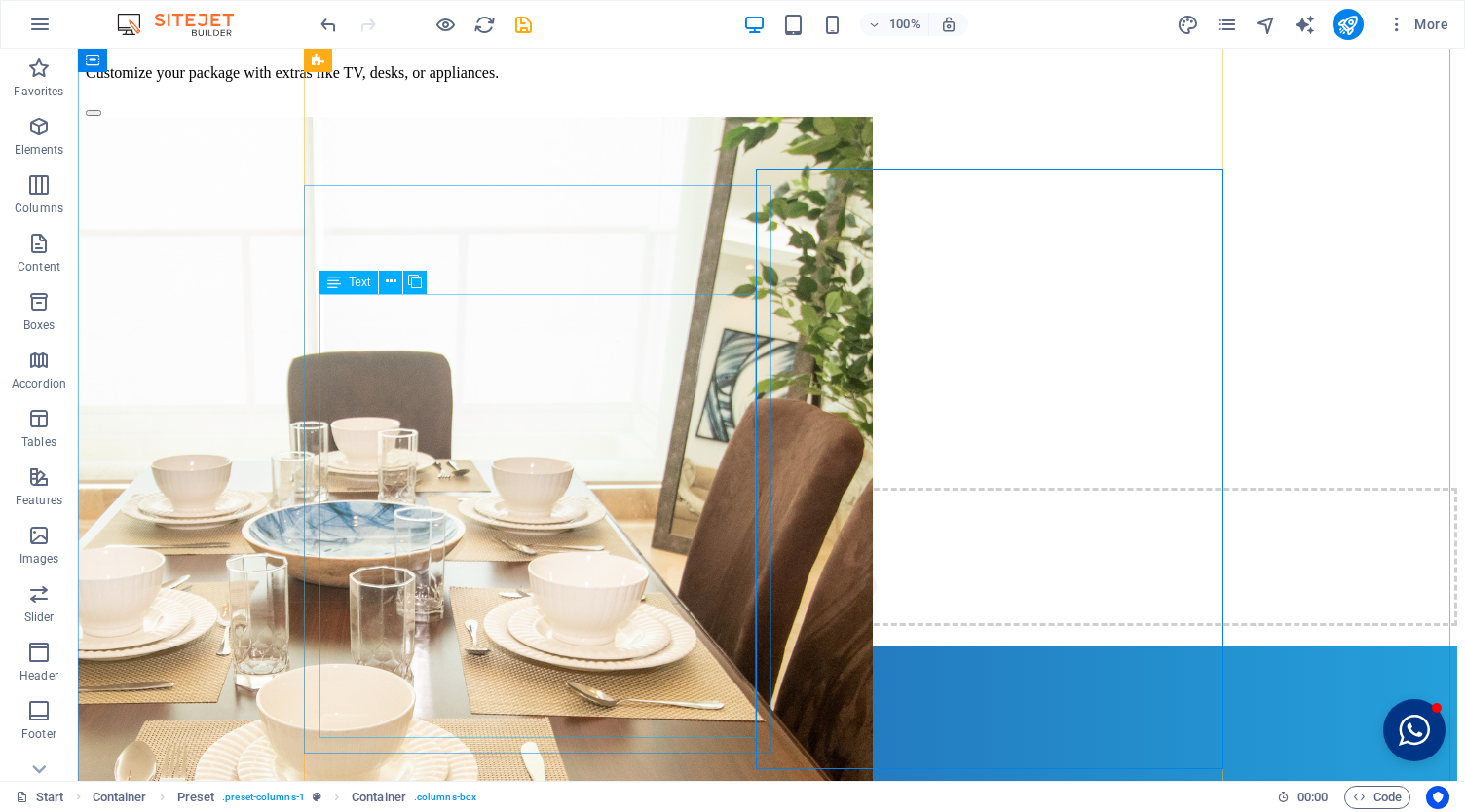 click on "Linen Package We offer bedding for all beds including: King bedding, Twin bedding. Kitchenware No more meals outside the home; with our kitchen package, you can cook your favorite dishes from the comfort of your home. Bathroom Package To start your day, our bathroom package includes a variety of items for your bathroom. Cleaning Supplies We have packages and kits to meet the cleaning needs of your home and the health of your family. Extra Articles We also have additional items available: King Bed, Twin Bed, Queen Bed, Dresser, Microwave, Blender, Computer Desk, Office Chair, TV and table, Nightstand, Table lamp, Additional dinnerware, Additional towels, Iron, Ironing board, and Vacuum cleaners." at bounding box center (771, 9942) 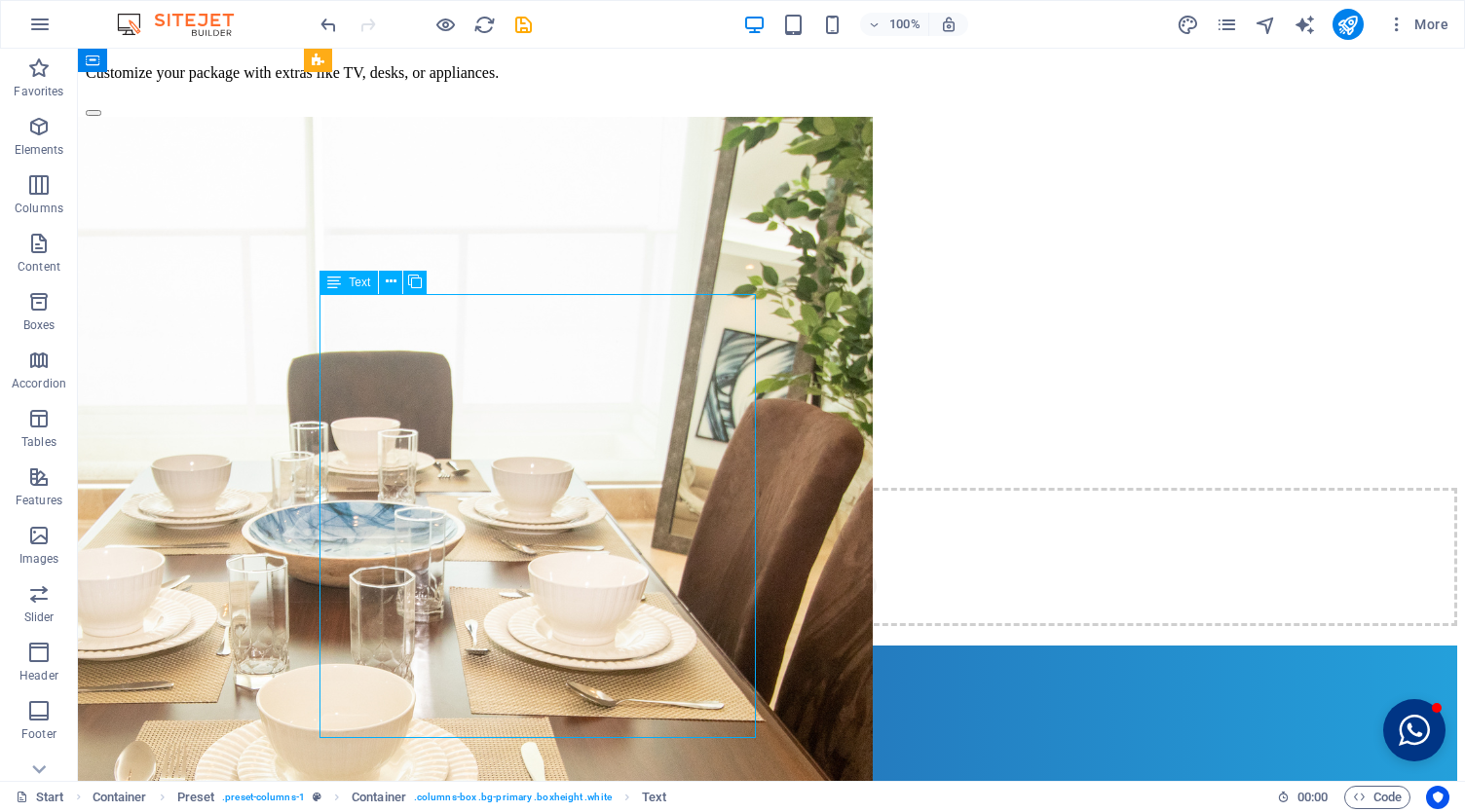 click on "Linen Package We offer bedding for all beds including: King bedding, Twin bedding. Kitchenware No more meals outside the home; with our kitchen package, you can cook your favorite dishes from the comfort of your home. Bathroom Package To start your day, our bathroom package includes a variety of items for your bathroom. Cleaning Supplies We have packages and kits to meet the cleaning needs of your home and the health of your family. Extra Articles We also have additional items available: King Bed, Twin Bed, Queen Bed, Dresser, Microwave, Blender, Computer Desk, Office Chair, TV and table, Nightstand, Table lamp, Additional dinnerware, Additional towels, Iron, Ironing board, and Vacuum cleaners." at bounding box center (771, 9942) 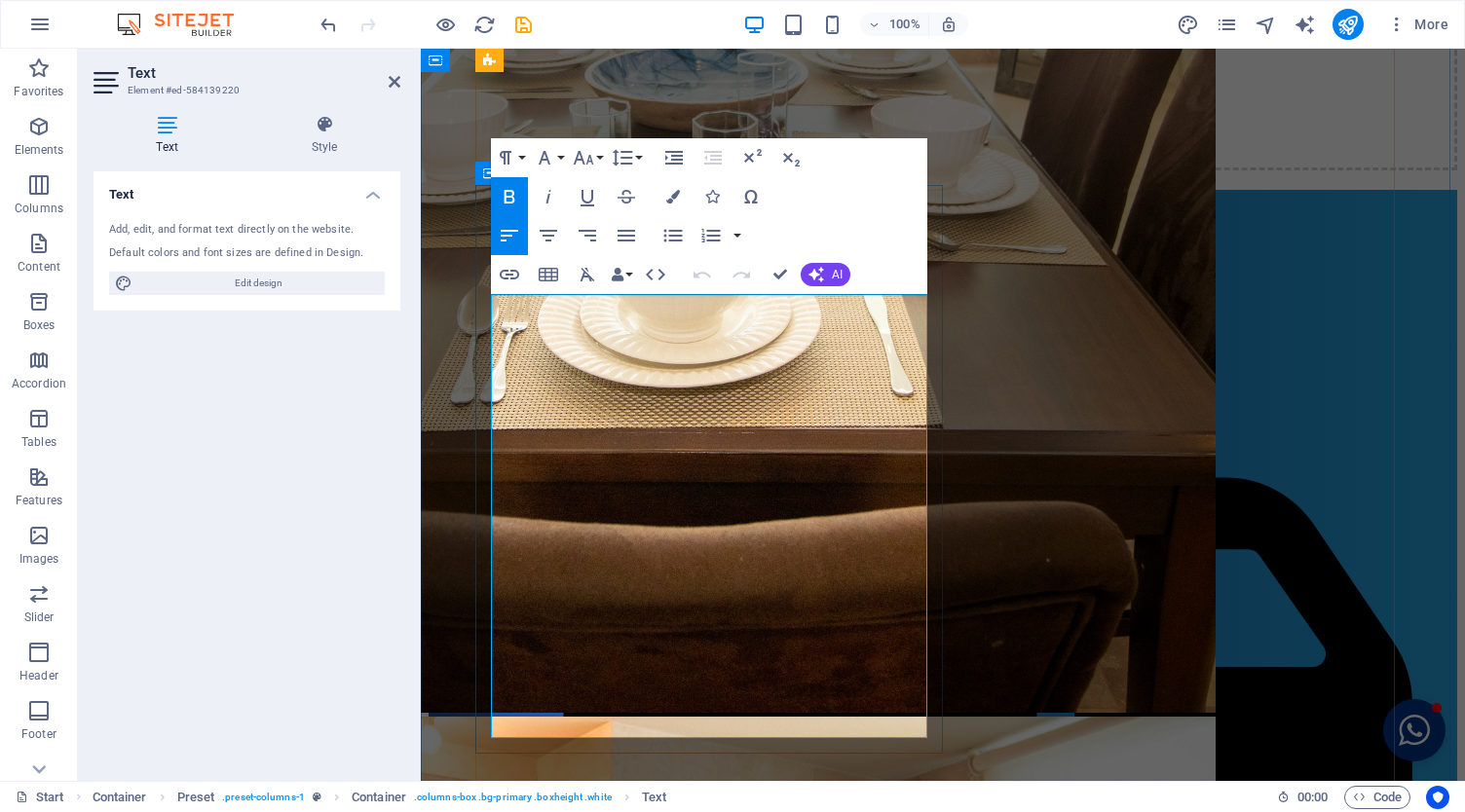click on "No more meals outside the home; with our kitchen package, you can cook your favorite dishes from the comfort of your home." at bounding box center [794, 7768] 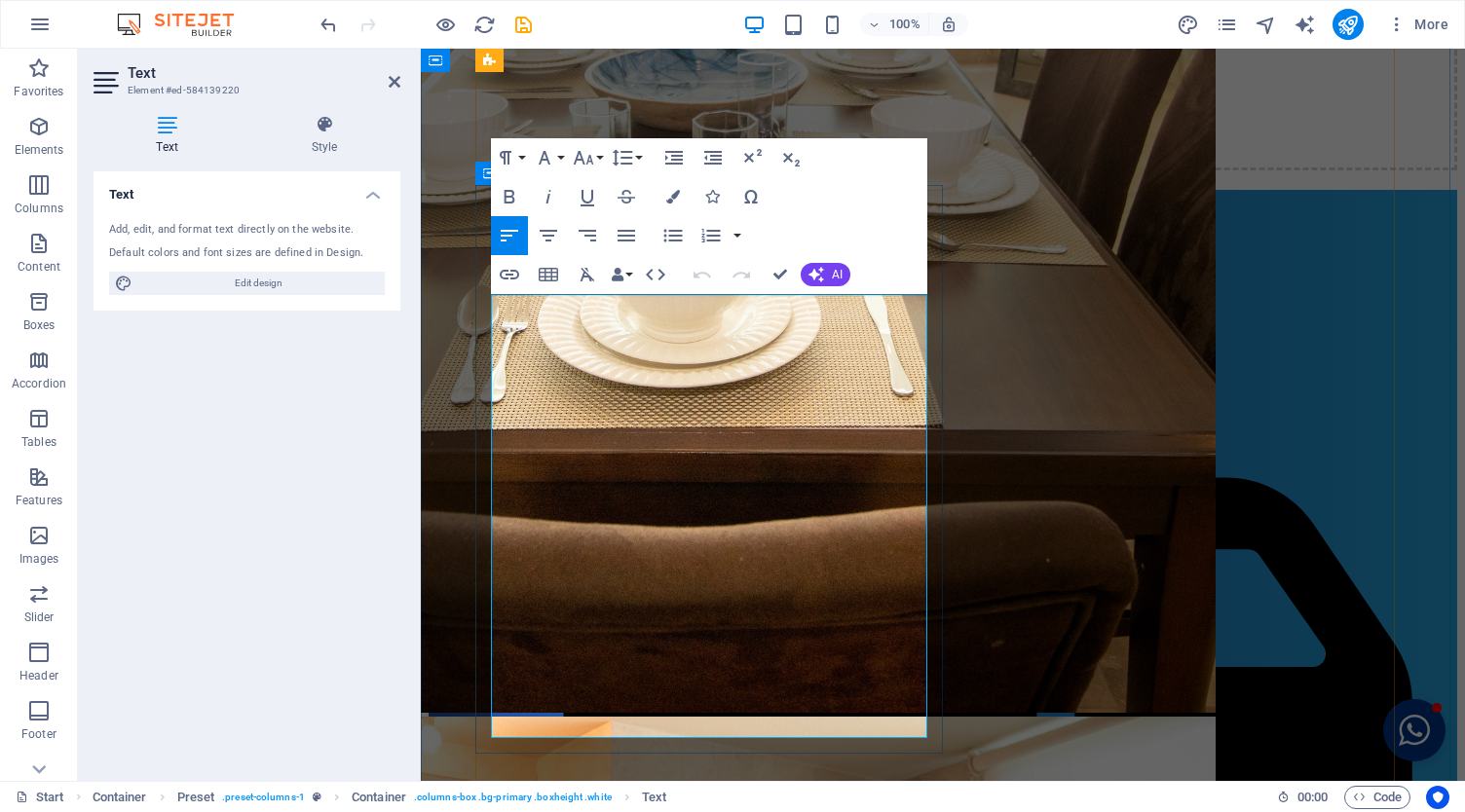 type 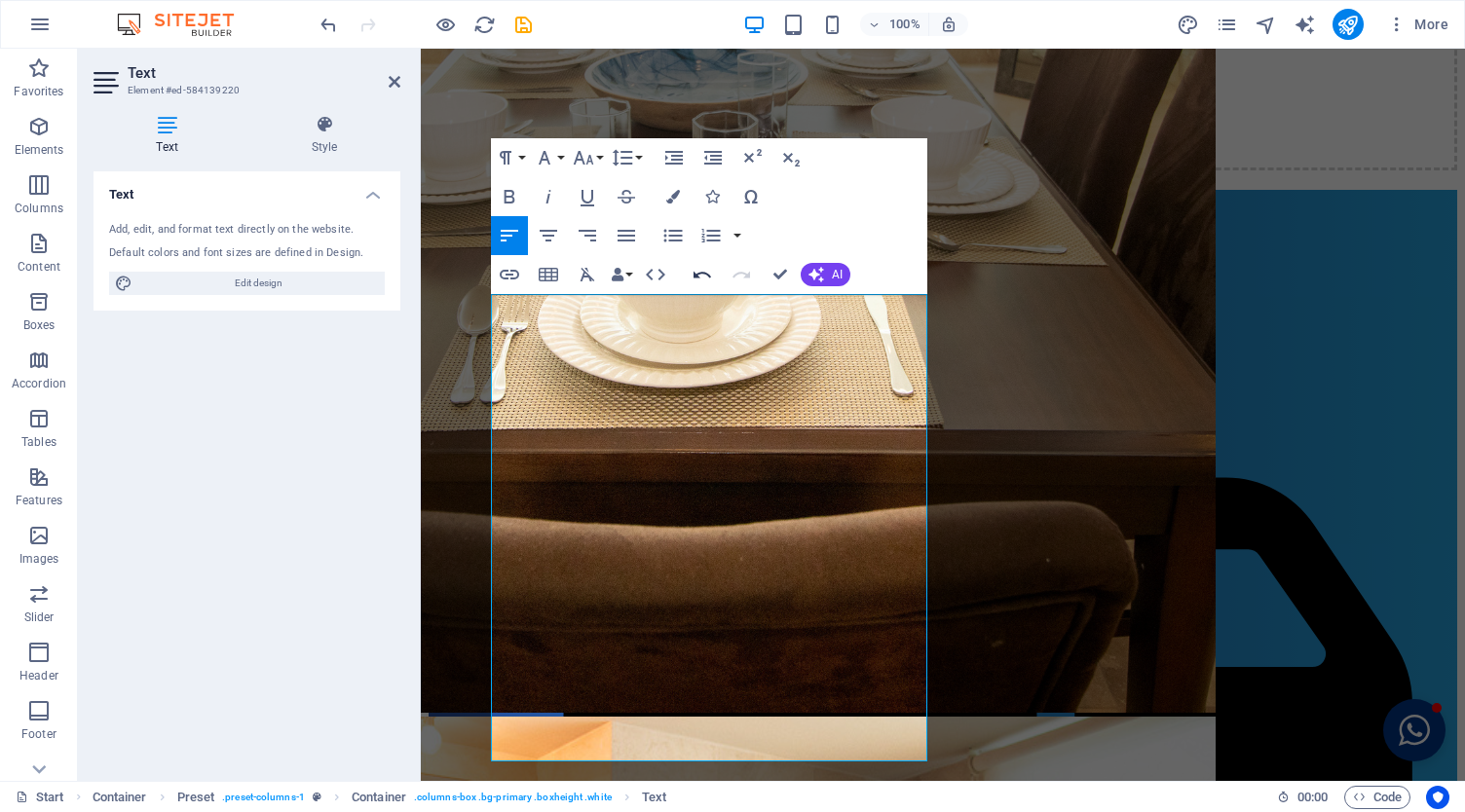 click 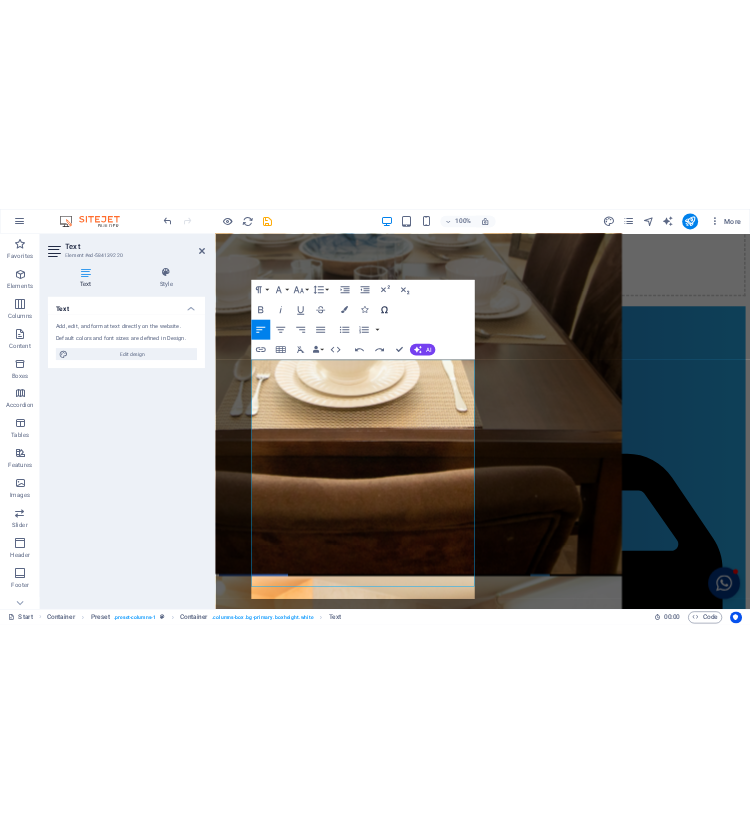 scroll, scrollTop: 881, scrollLeft: 2, axis: both 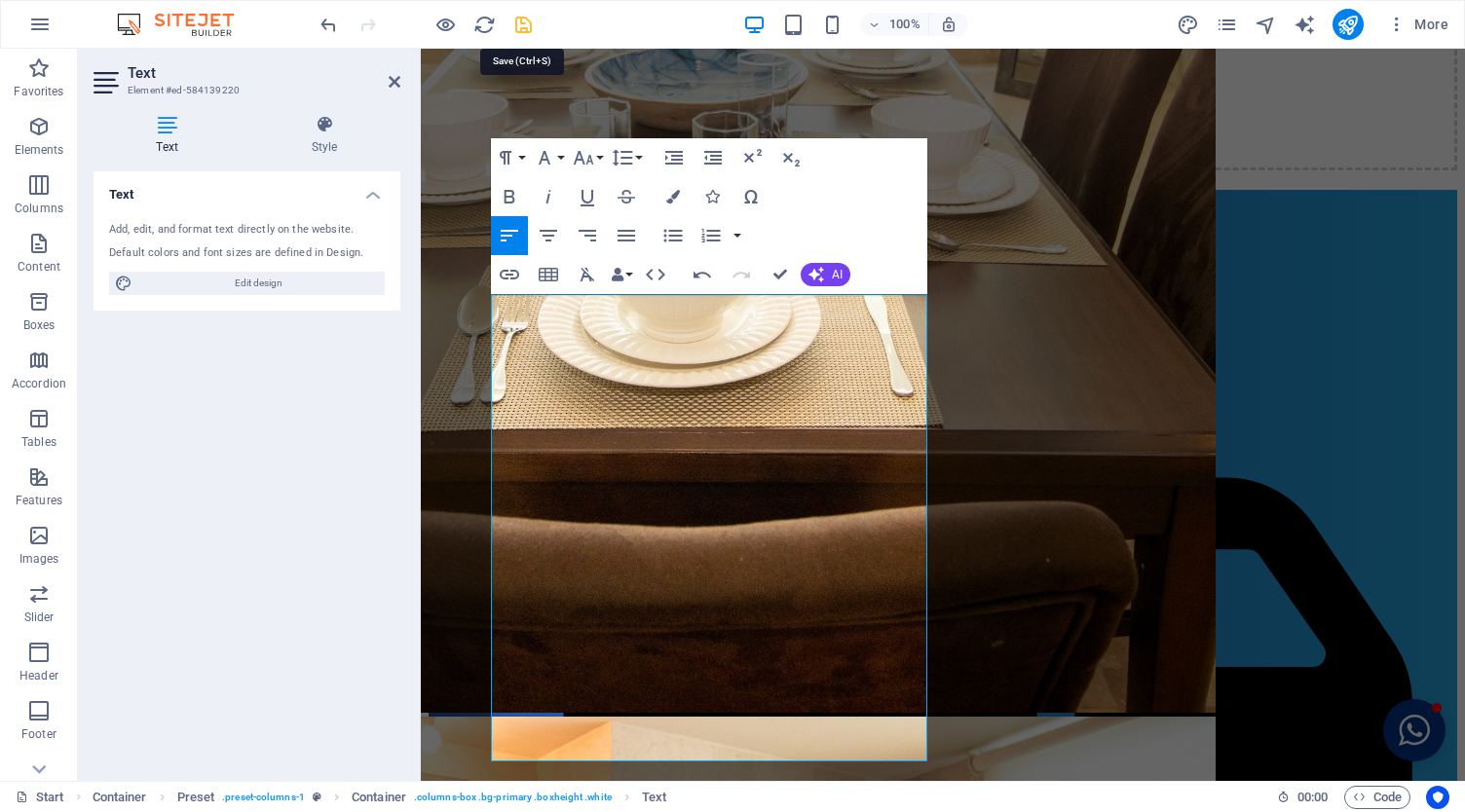 click at bounding box center [523, 24] 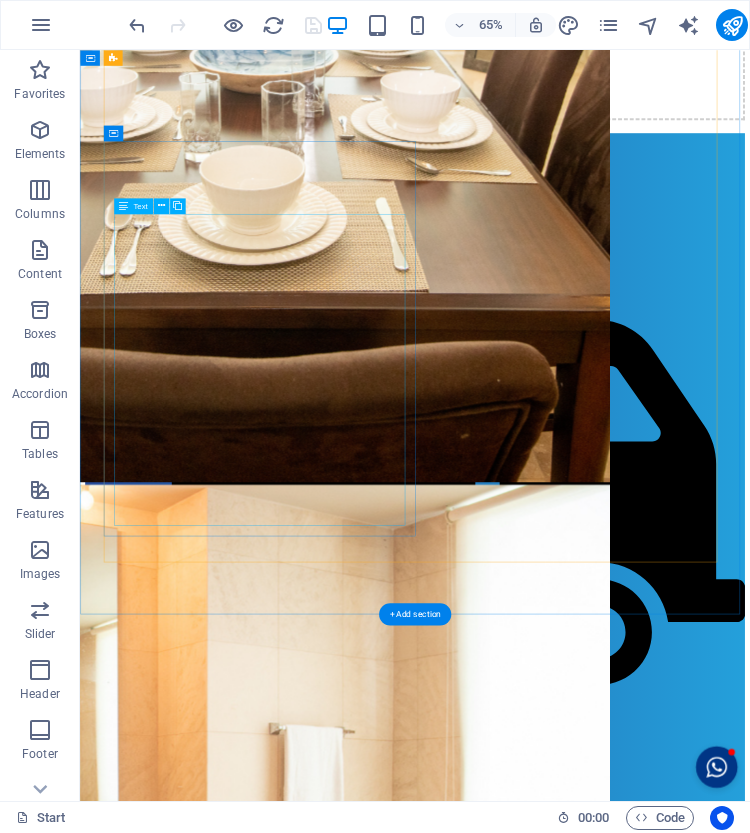 click on "Linen Package We offer bedding for all beds including: King bedding, Twin bedding. Kitchenware No more meals outside the home; with our kitchen package, you can cook your favorite dishes from the comfort of your home. Our package includes everything from tableware to a microwave — we’ve got you covered. Bathroom Package To start your day, our bathroom package includes a variety of items for your bathroom. Cleaning Supplies We have packages and kits to meet the cleaning needs of your home and the health of your family. Extra Articles We also have additional items available: King Bed, Twin Bed, Queen Bed, Dresser, Microwave, Blender, Computer Desk, Office Chair, TV and table, Nightstand, Table lamp, Additional dinnerware, Additional towels, Iron, Ironing board, and Vacuum cleaners." at bounding box center [595, 7831] 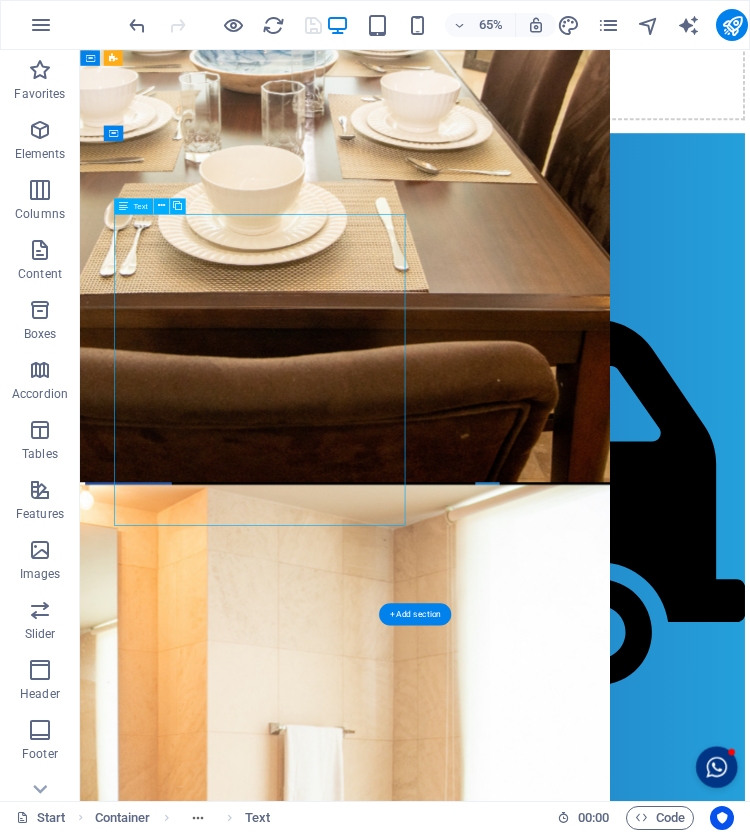 click on "Linen Package We offer bedding for all beds including: King bedding, Twin bedding. Kitchenware No more meals outside the home; with our kitchen package, you can cook your favorite dishes from the comfort of your home. Our package includes everything from tableware to a microwave — we’ve got you covered. Bathroom Package To start your day, our bathroom package includes a variety of items for your bathroom. Cleaning Supplies We have packages and kits to meet the cleaning needs of your home and the health of your family. Extra Articles We also have additional items available: King Bed, Twin Bed, Queen Bed, Dresser, Microwave, Blender, Computer Desk, Office Chair, TV and table, Nightstand, Table lamp, Additional dinnerware, Additional towels, Iron, Ironing board, and Vacuum cleaners." at bounding box center [595, 7831] 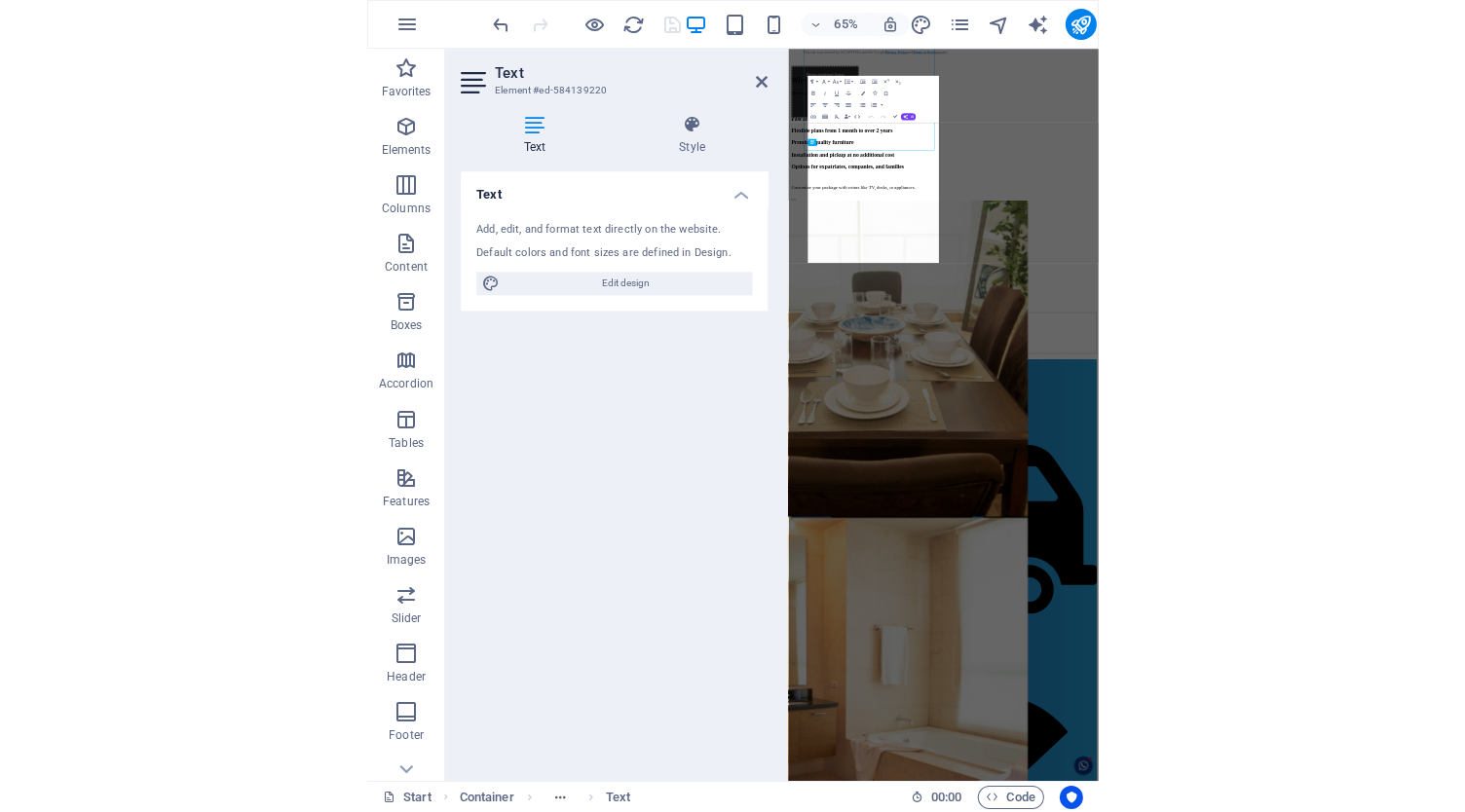 scroll, scrollTop: 4775, scrollLeft: 0, axis: vertical 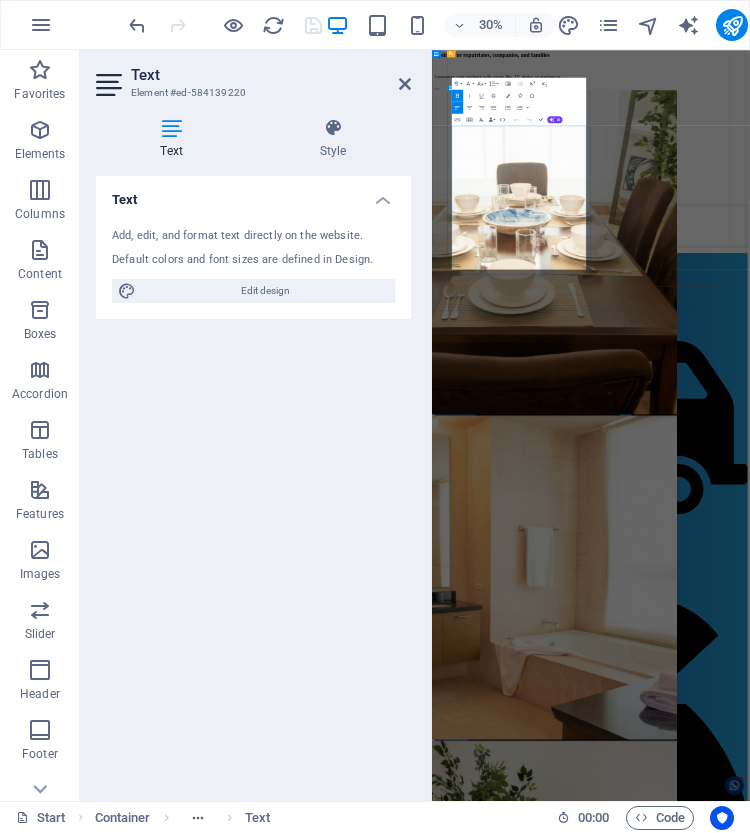 click on "We also have additional items available: King Bed, Twin Bed, Queen Bed, Dresser, Microwave, Blender, Computer Desk, Office Chair, TV and table, Nightstand, Table lamp, Additional dinnerware, Additional towels, Iron, Ironing board, and Vacuum cleaners." at bounding box center [972, 8682] 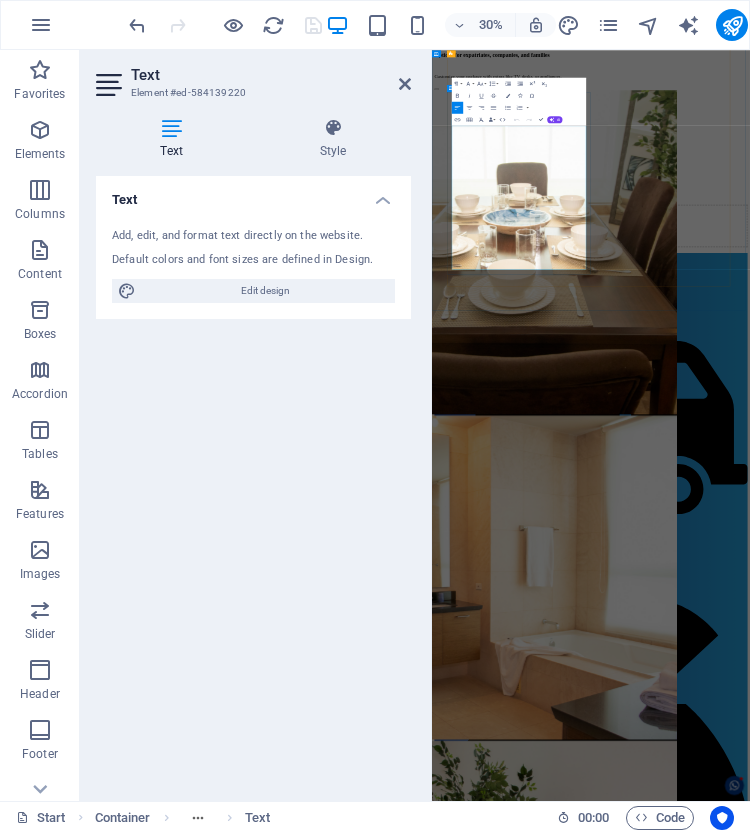 click on "We also have additional items available: King Bed, Twin Bed, Queen Bed, Dresser, Microwave, Blender, Computer Desk, Office Chair, TV and table, Nightstand, Table lamp, Additional dinnerware, Additional towels, Iron, Ironing board, and Vacuum cleaners." at bounding box center (948, 8682) 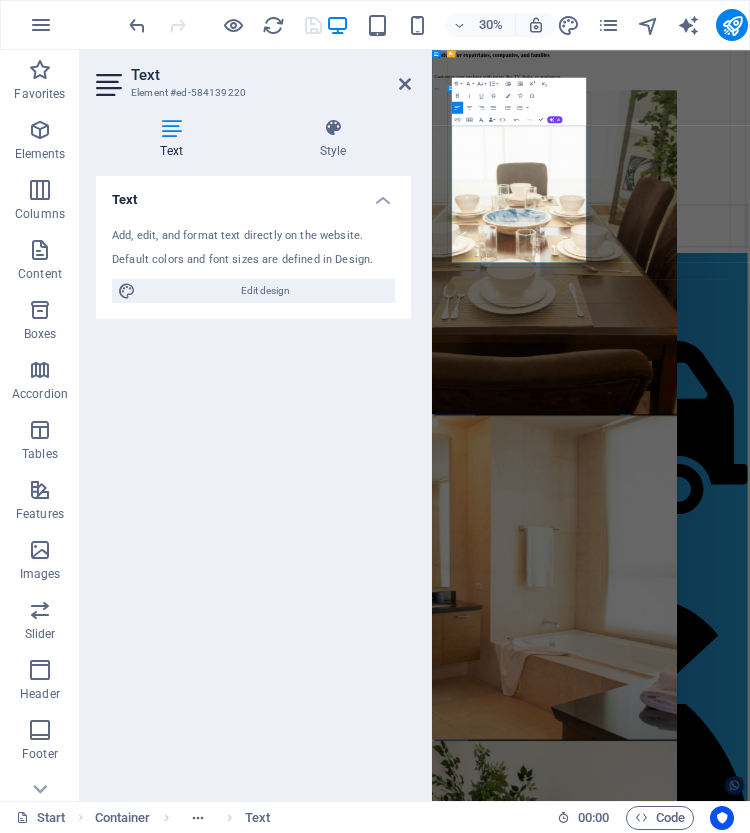 click on "We also have additional items available: King Bed, Twin Bed, Queen Bed, Microwave, Blender, Computer Desk, Office Chair, TV and table, Nightstand, Table lamp, Additional dinnerware, Additional towels, Iron, Ironing board, and Vacuum cleaners." at bounding box center [955, 8682] 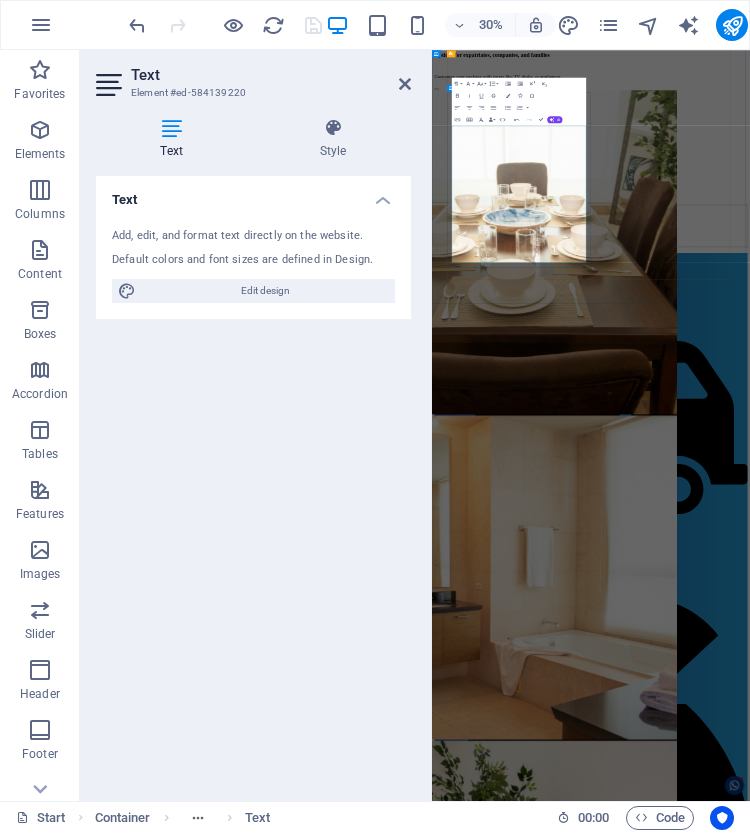 click on "We also have additional items available: King Bed, Twin Bed, Queen Bed, Computer Desk, Office Chair, TV and table, Nightstand, Table lamp, Additional dinnerware, Additional towels, Iron, Ironing board, and Vacuum cleaners." at bounding box center [961, 8682] 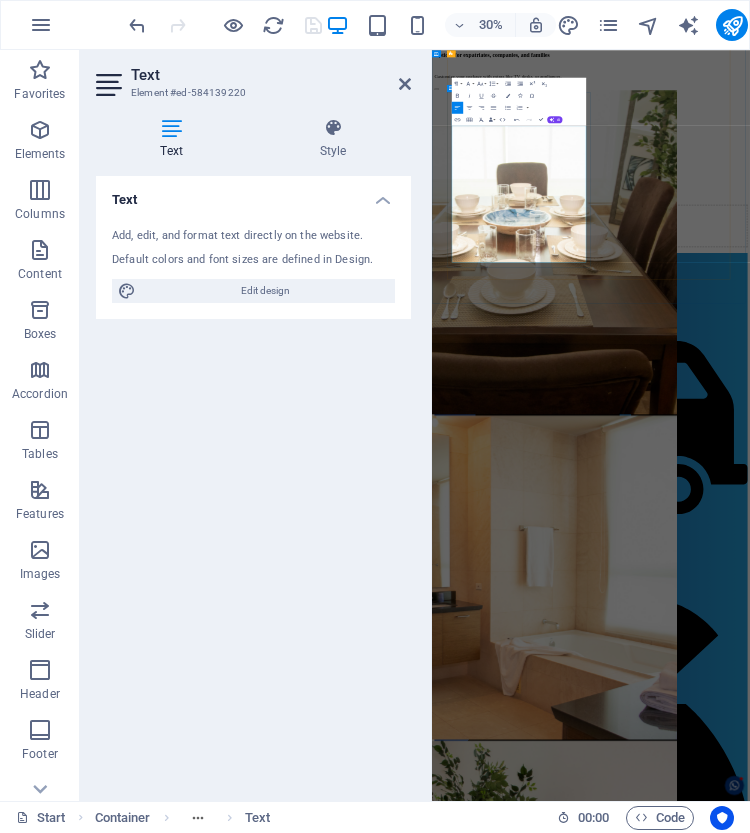 click on "We also have additional items available: King Bed, Twin Bed, Queen Bed, Computer Desk, Office Chair, TV and table, Table lamp, Additional dinnerware, Additional towels, Iron, Ironing board, and Vacuum cleaners." at bounding box center [972, 8682] 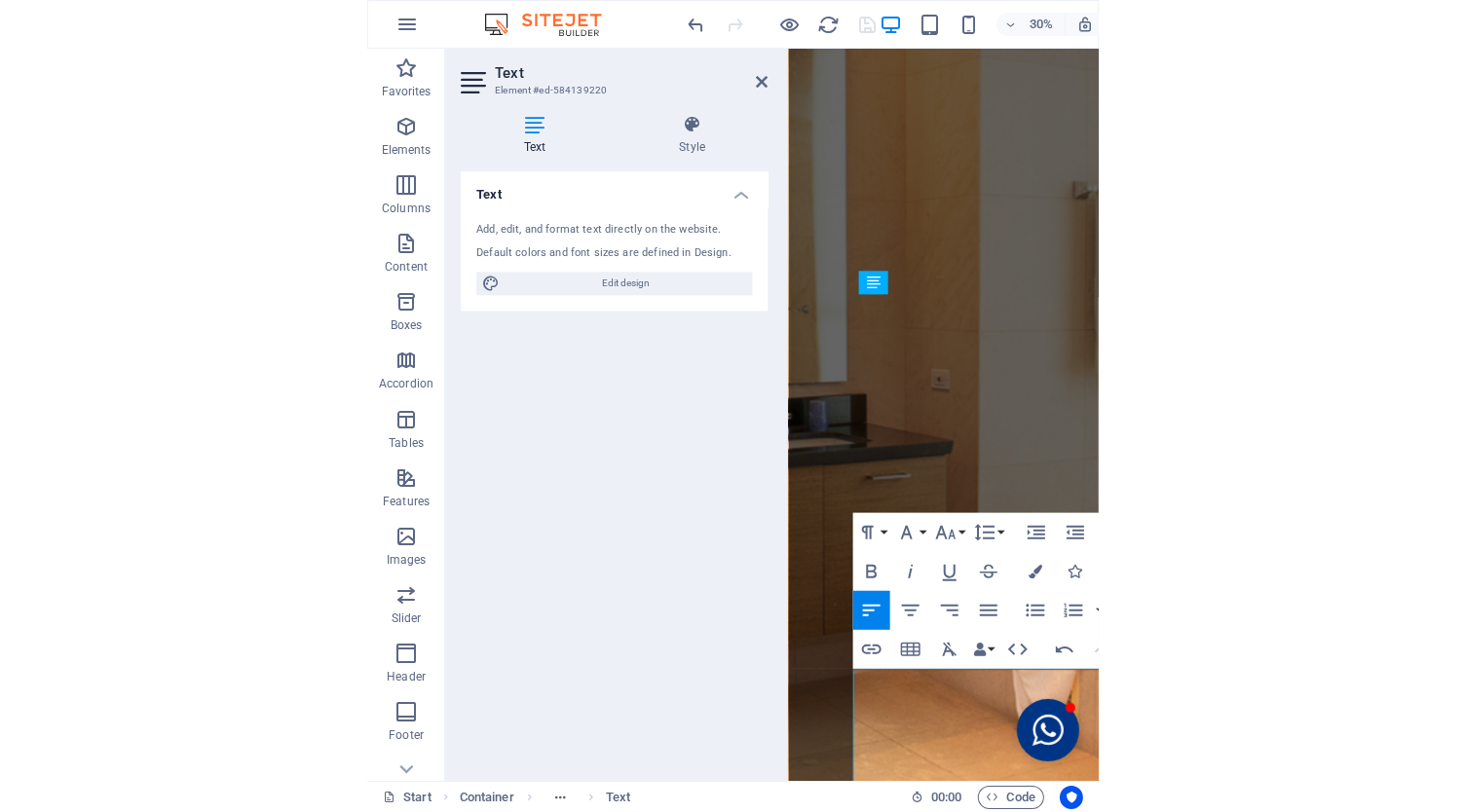 scroll, scrollTop: 4401, scrollLeft: 0, axis: vertical 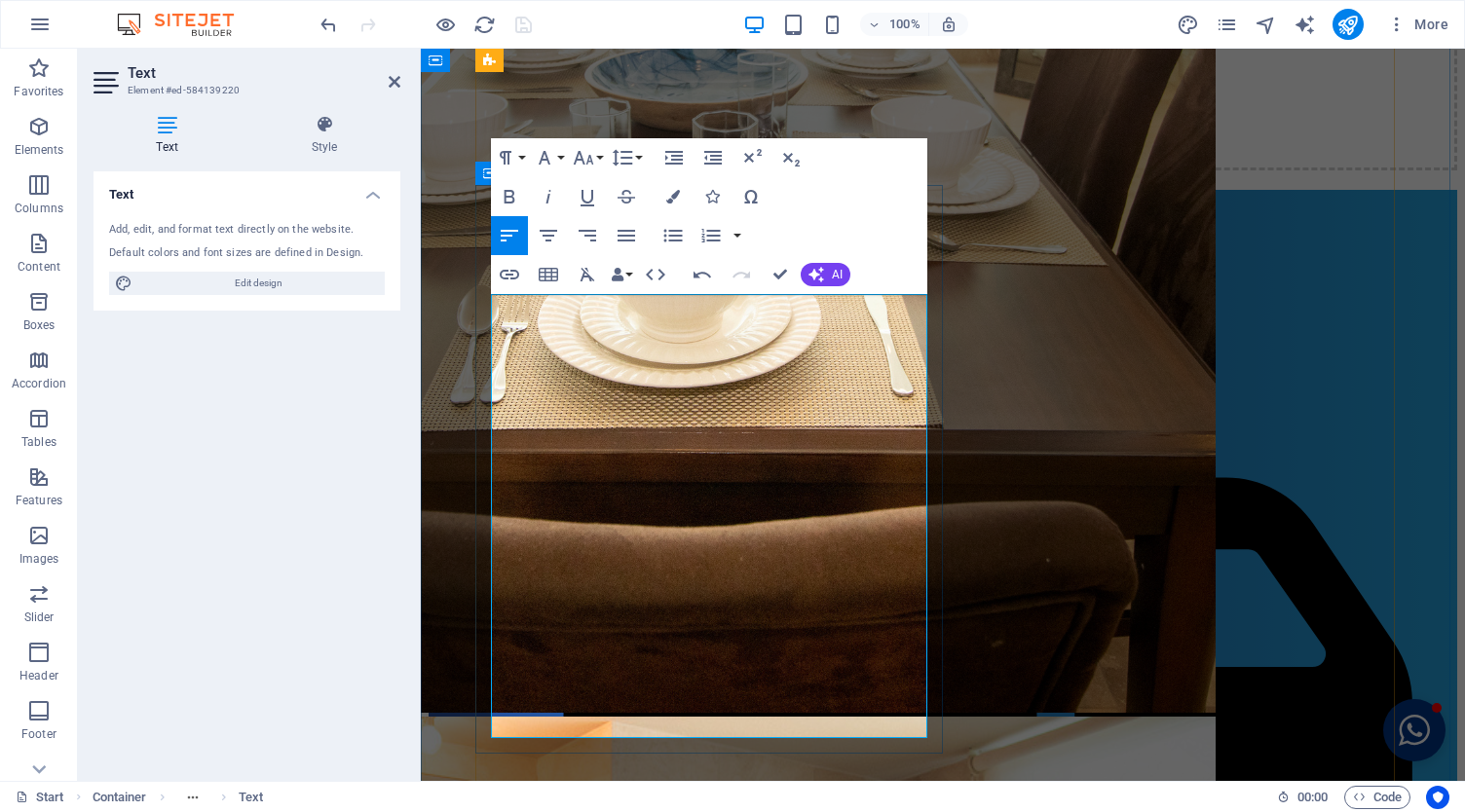 type 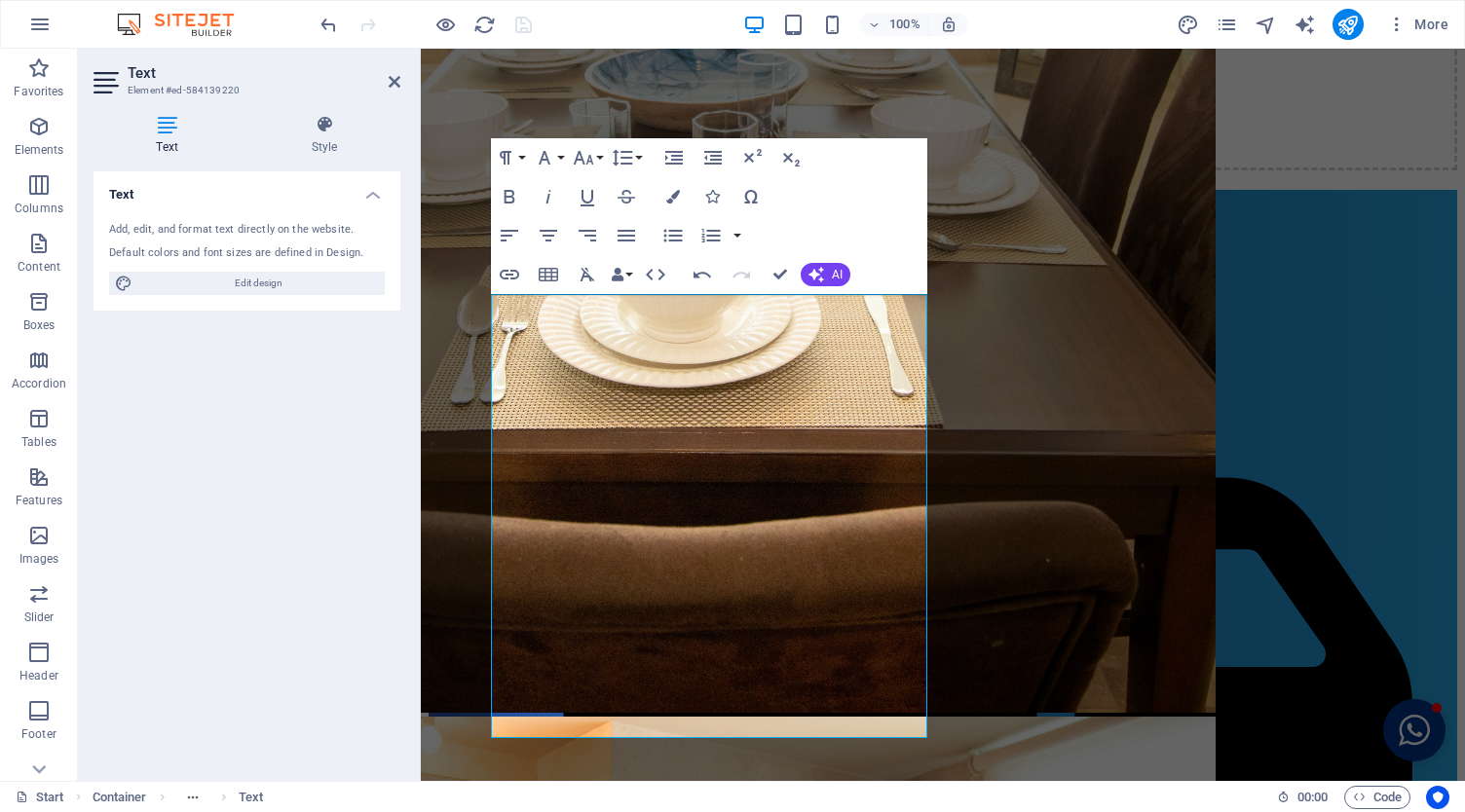click on "100% More" at bounding box center [886, 24] 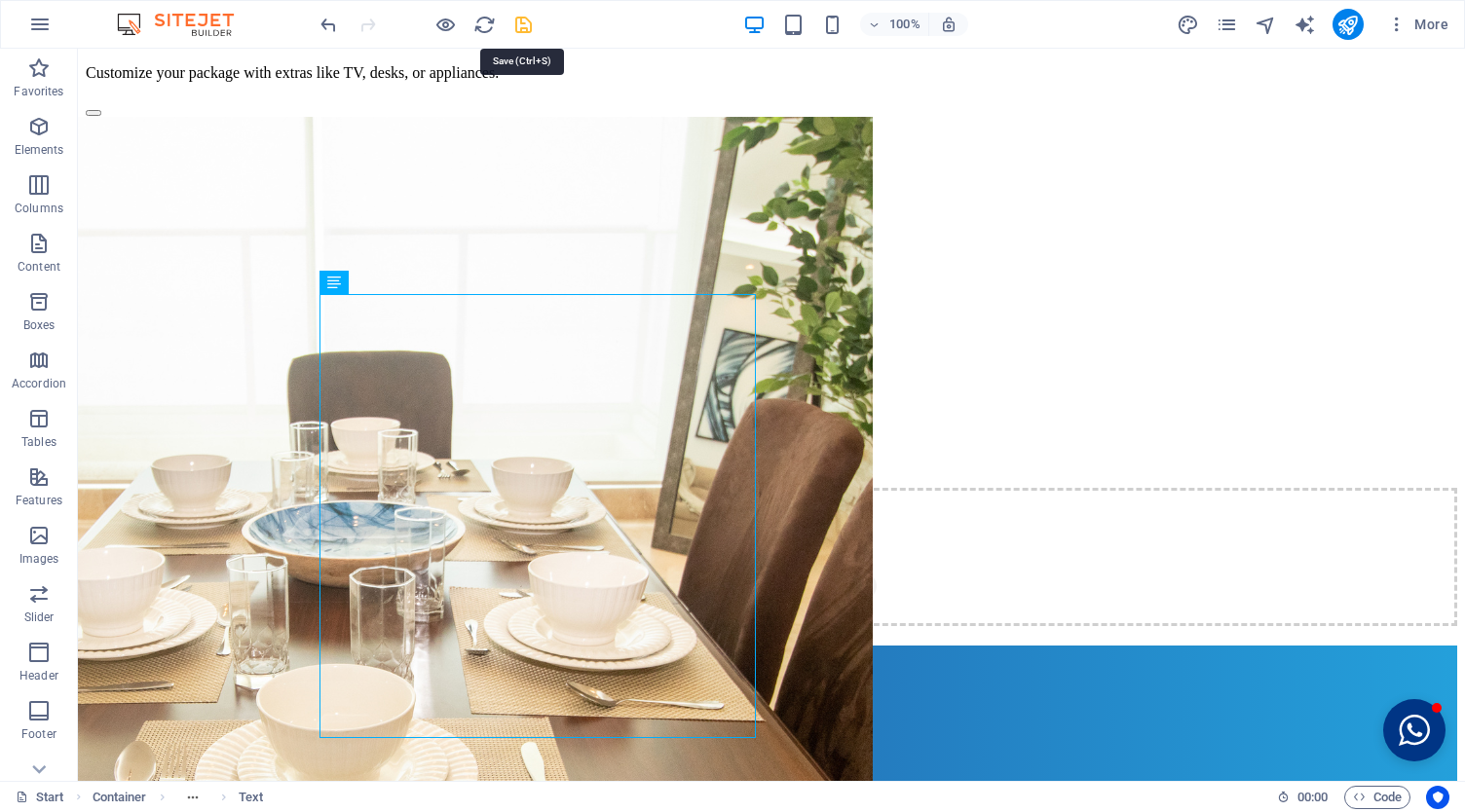 click at bounding box center [523, 24] 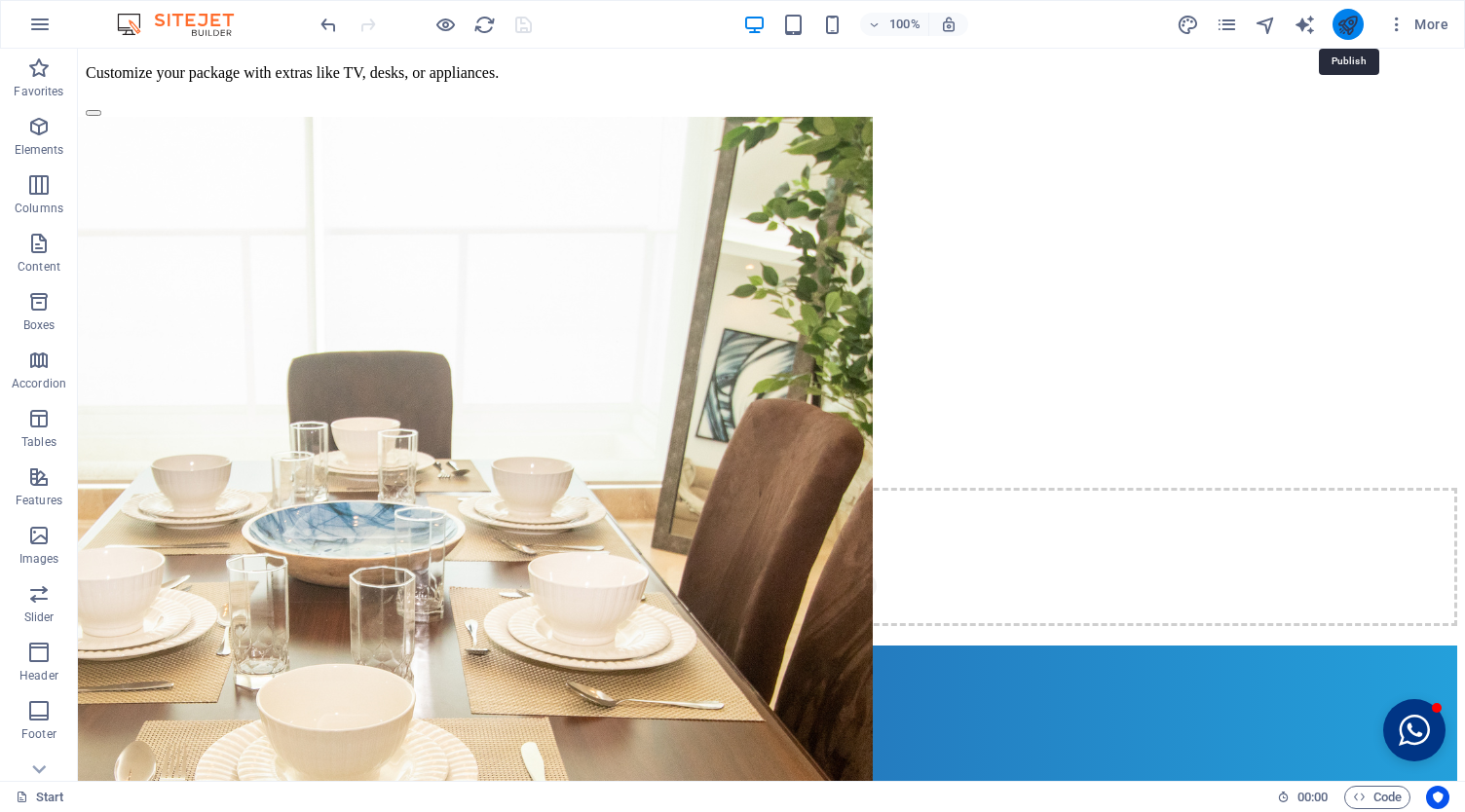 click at bounding box center [1347, 24] 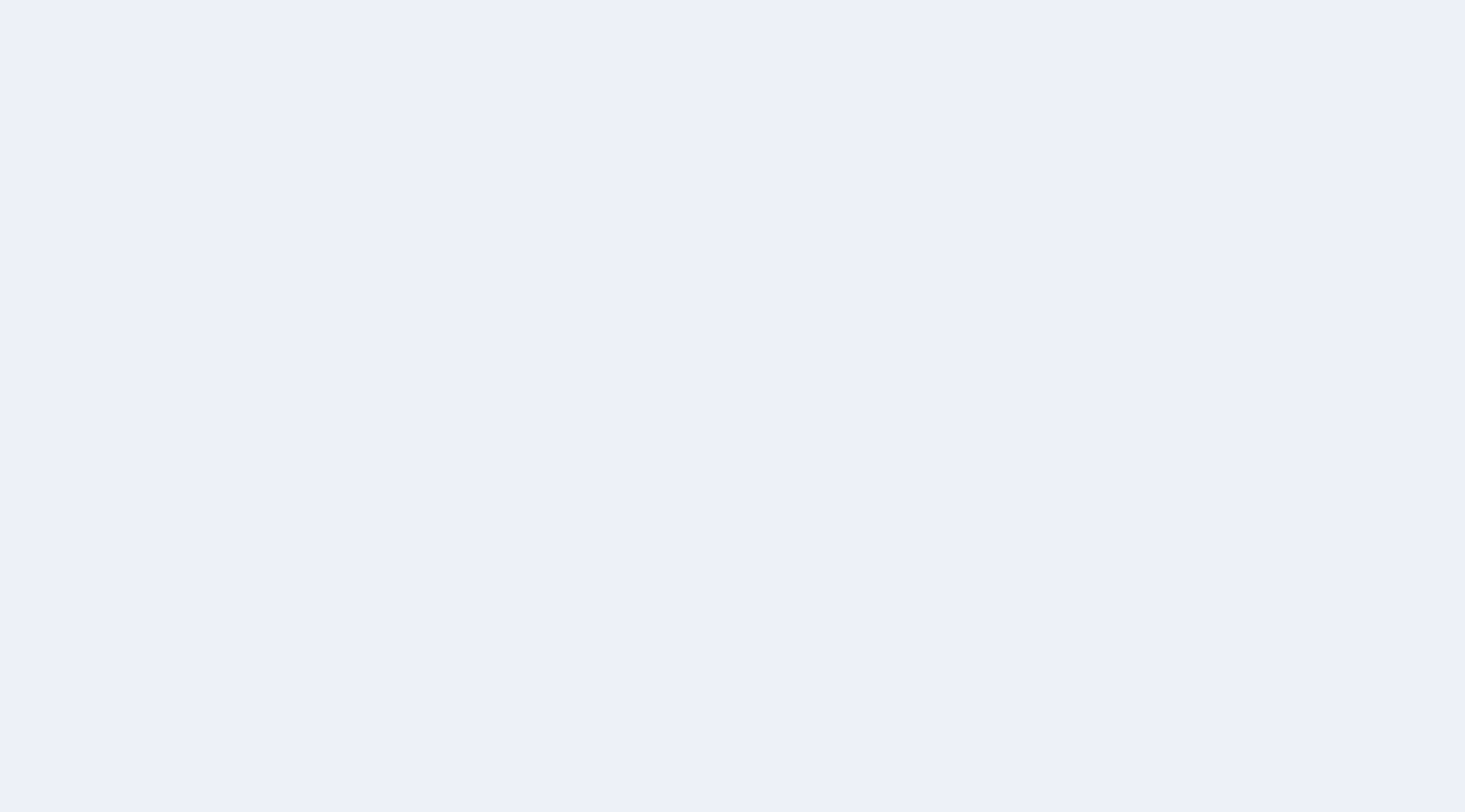 scroll, scrollTop: 0, scrollLeft: 0, axis: both 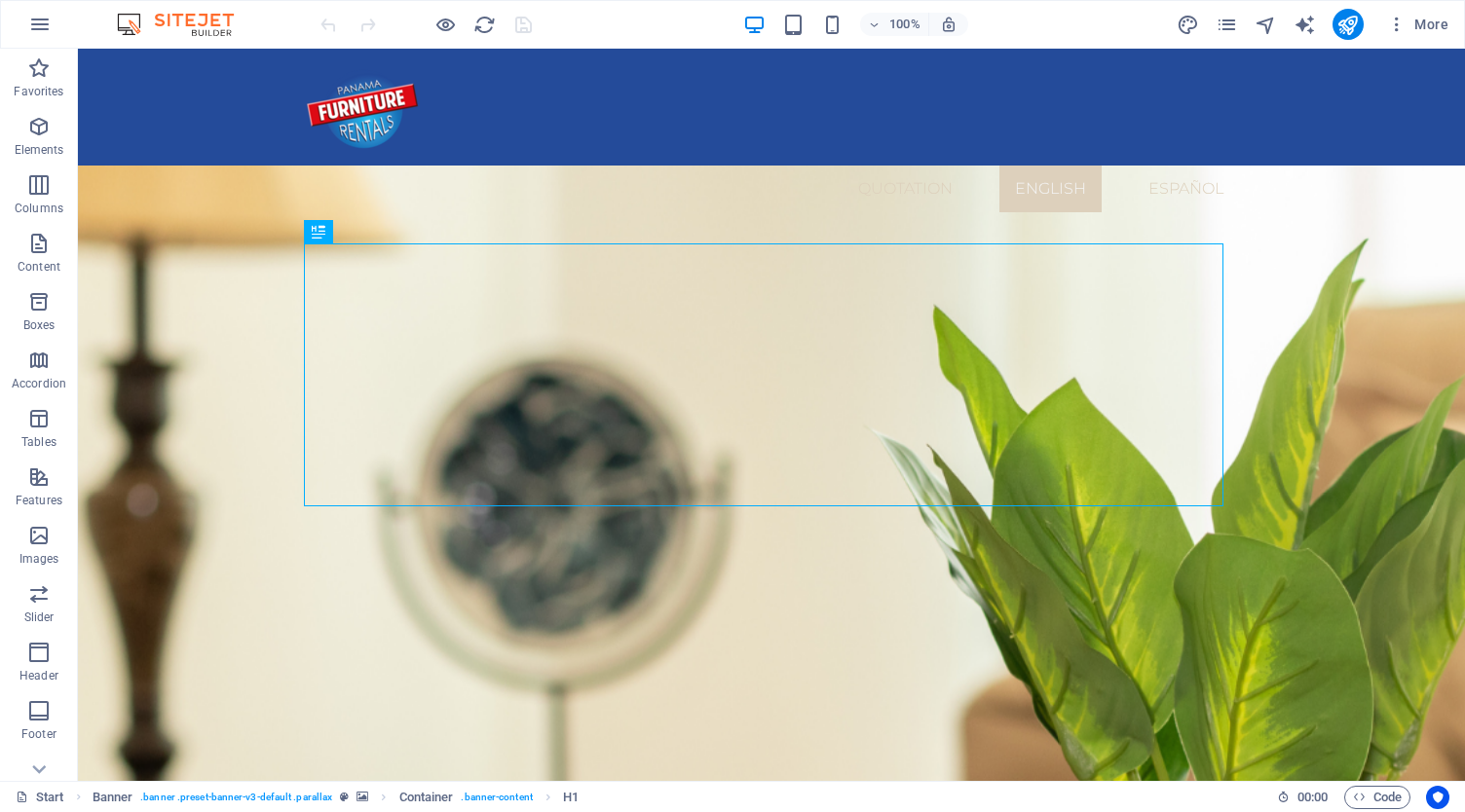 click on "More" at bounding box center (1316, 24) 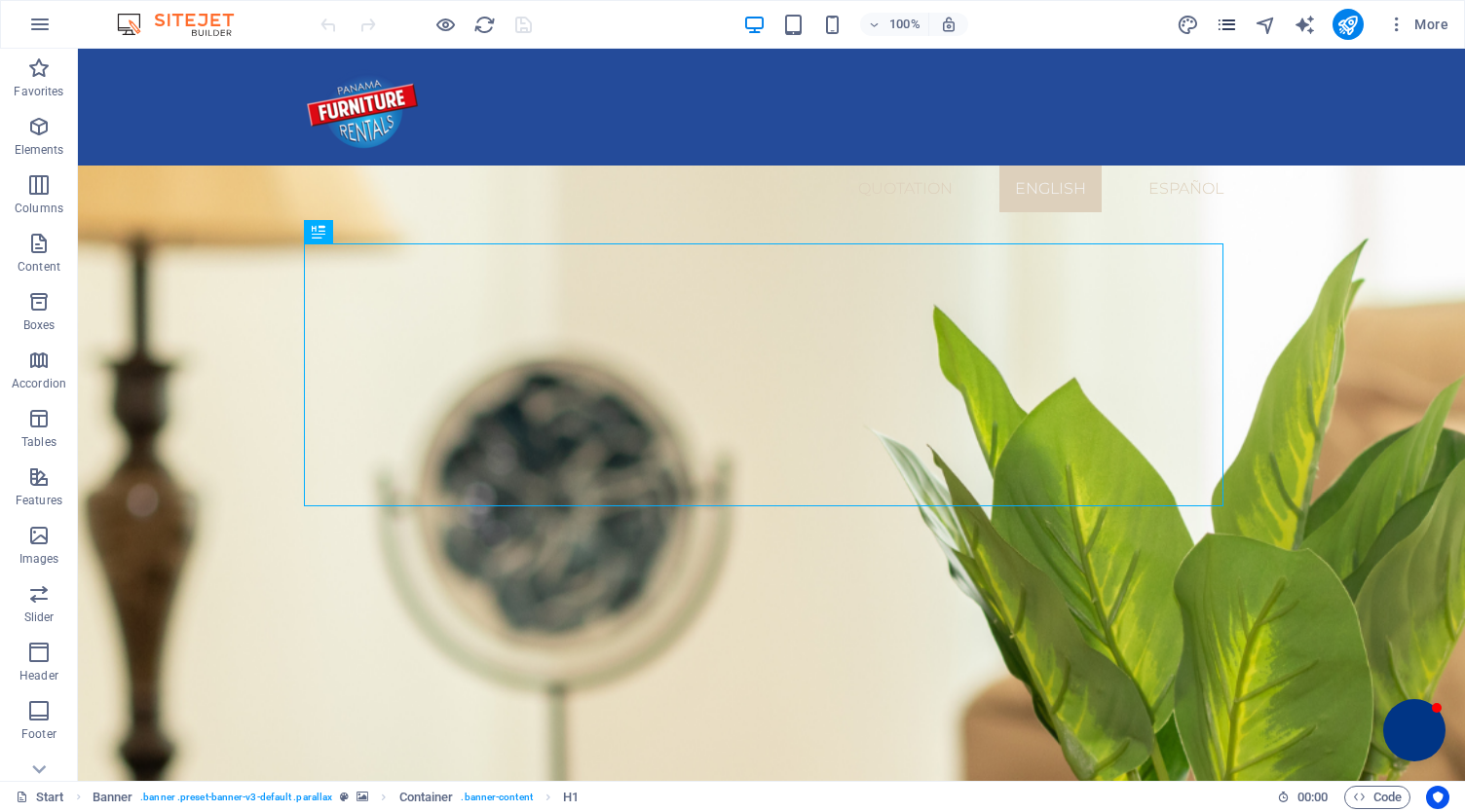 click at bounding box center (1226, 24) 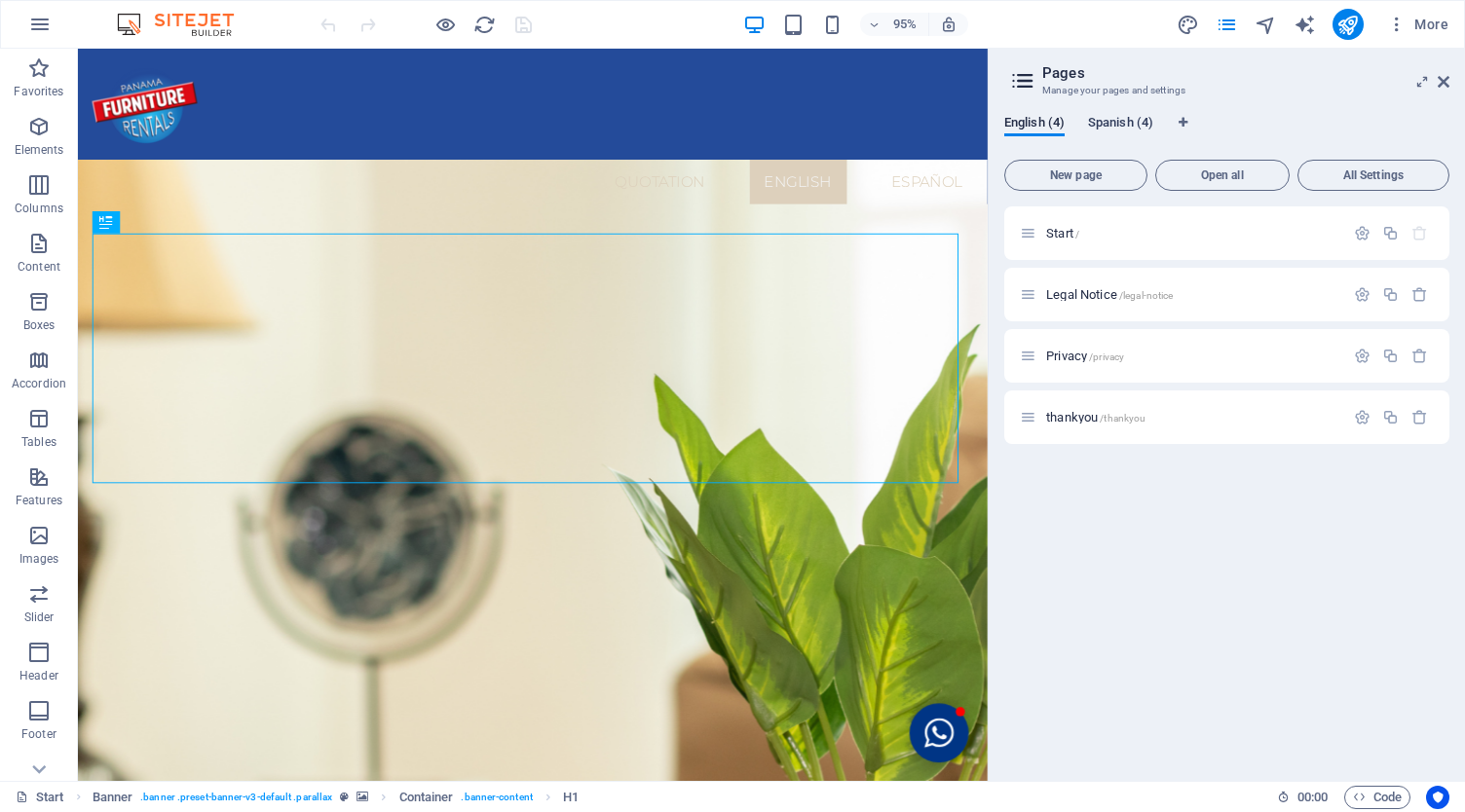 click on "Spanish (4)" at bounding box center [1120, 125] 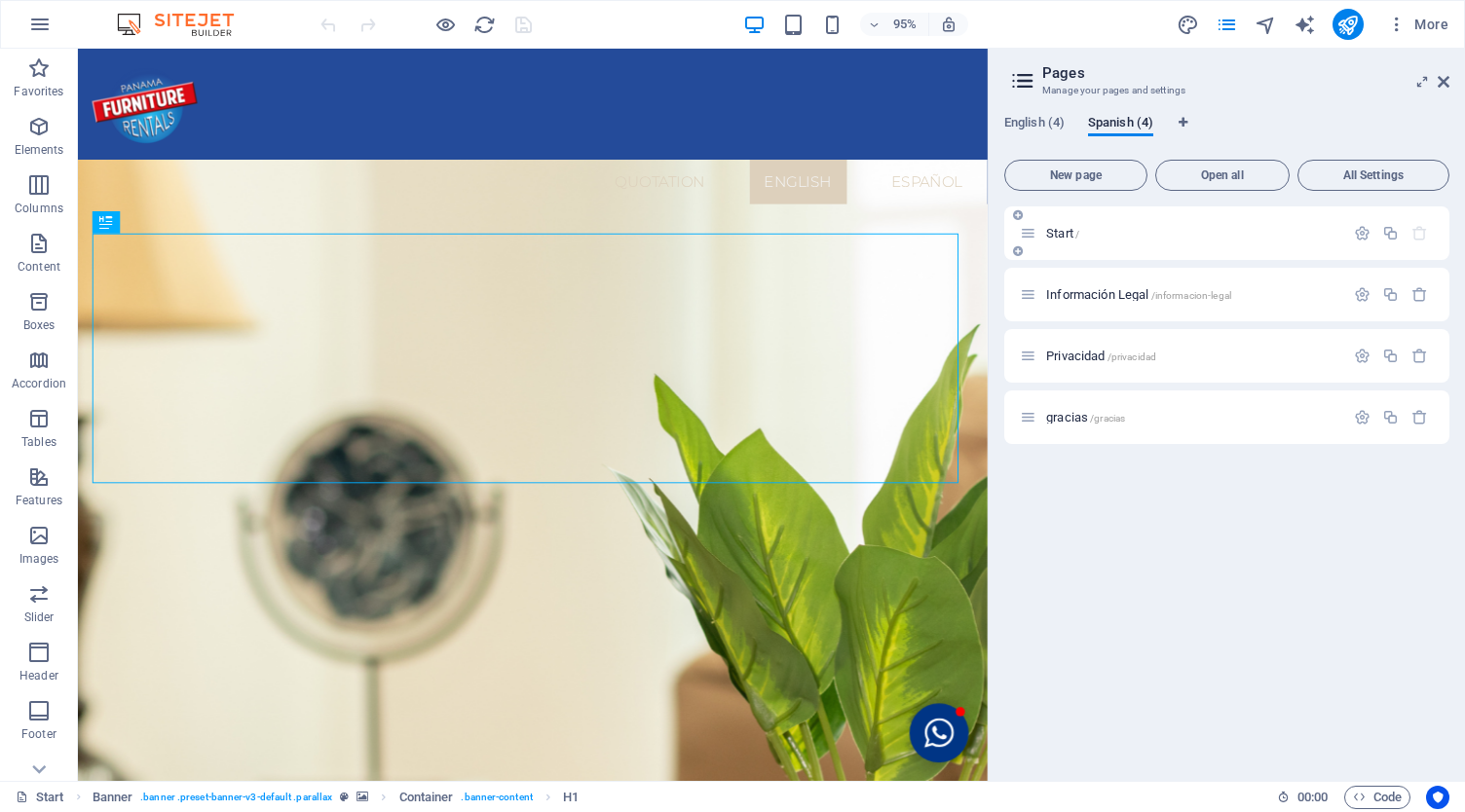 click on "Start /" at bounding box center [1192, 233] 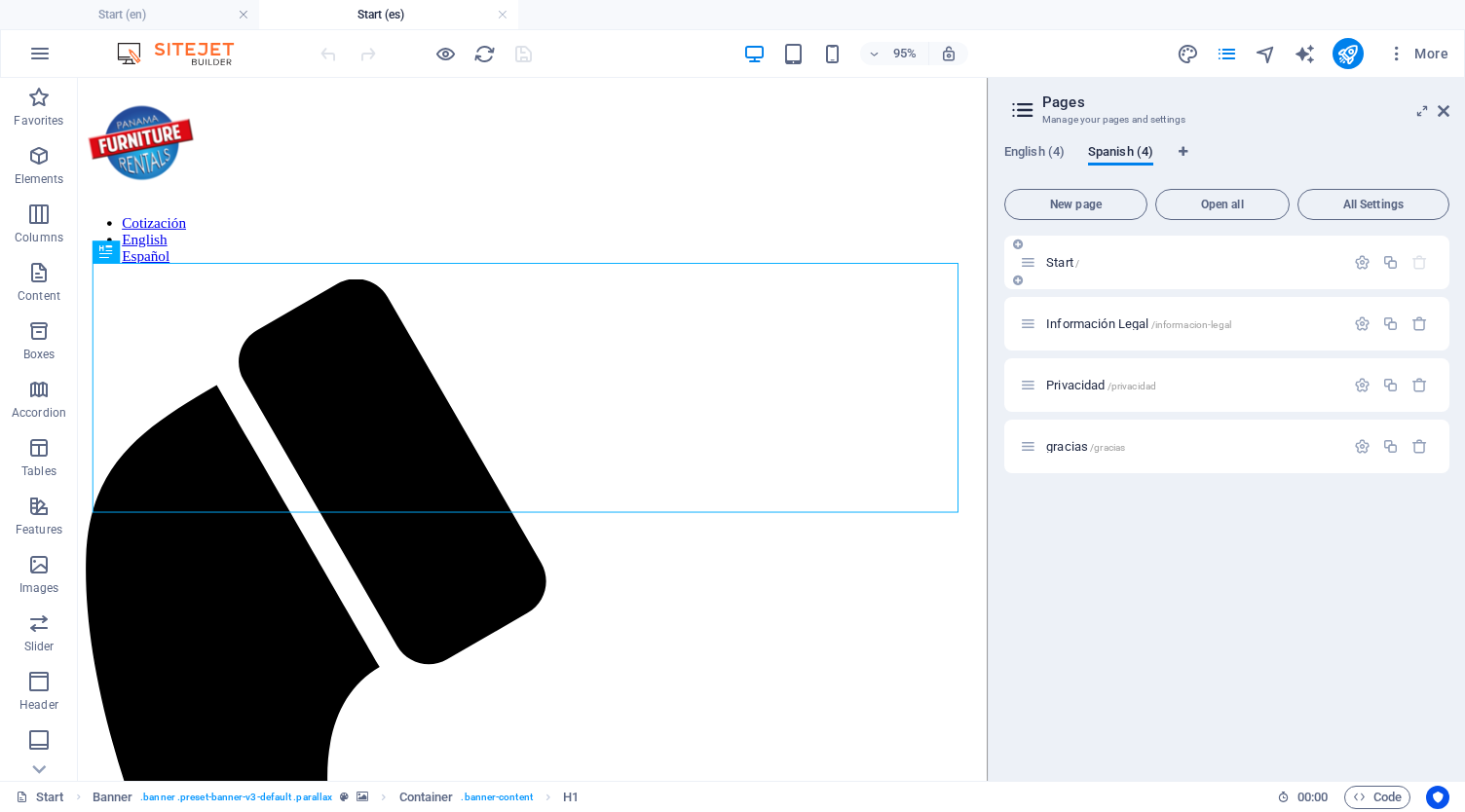 scroll, scrollTop: 0, scrollLeft: 0, axis: both 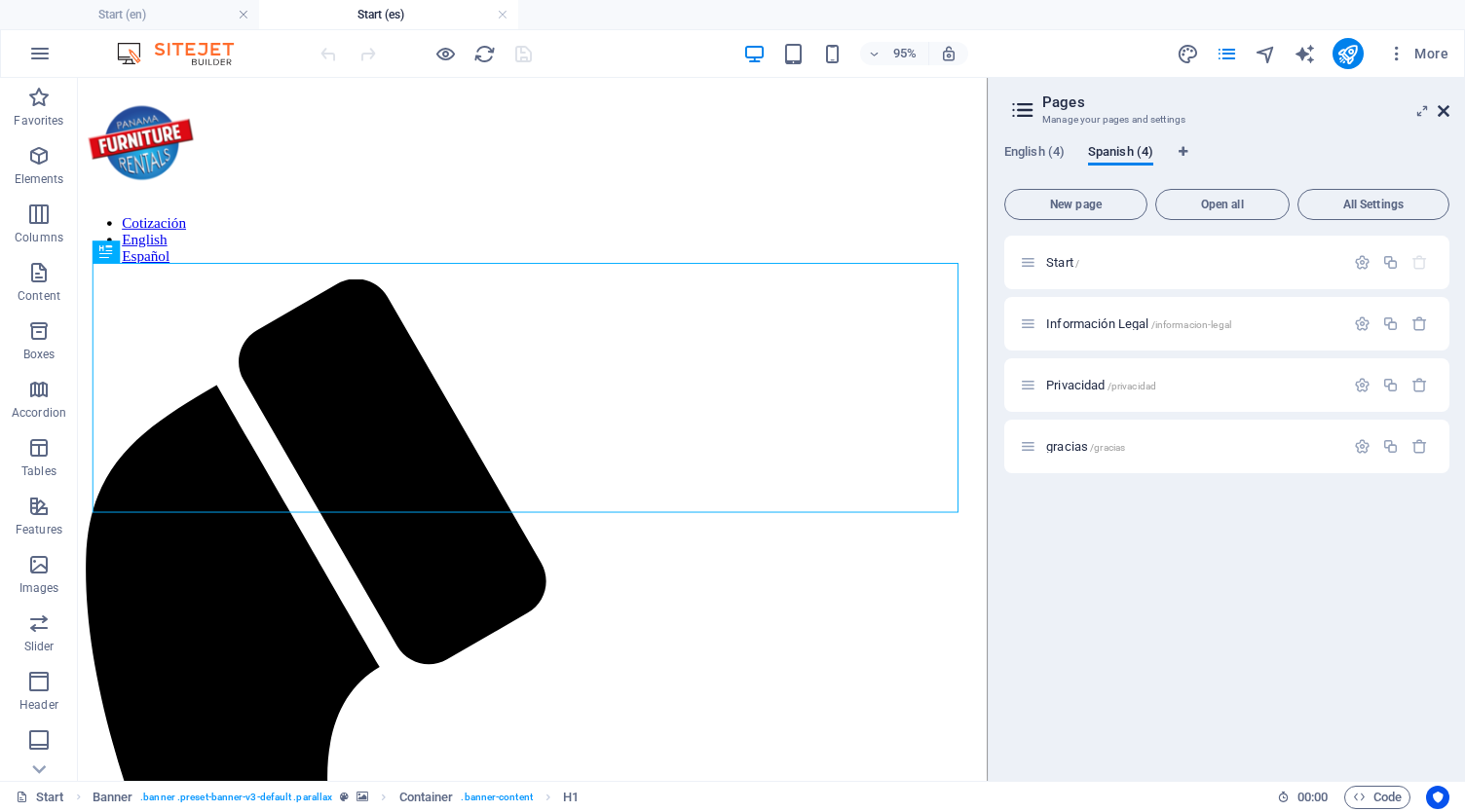 click at bounding box center (1444, 111) 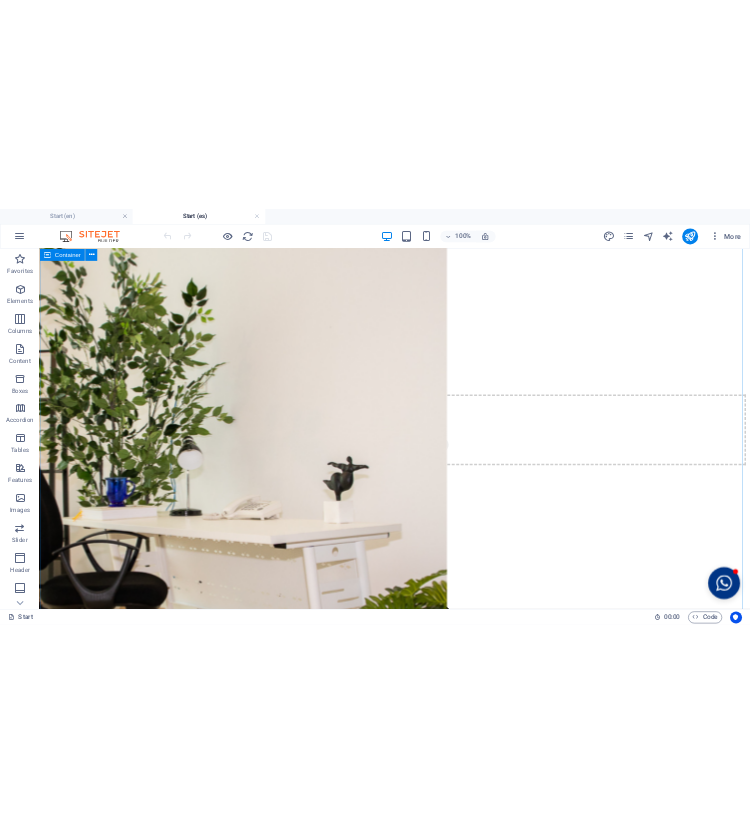 scroll, scrollTop: 4619, scrollLeft: 0, axis: vertical 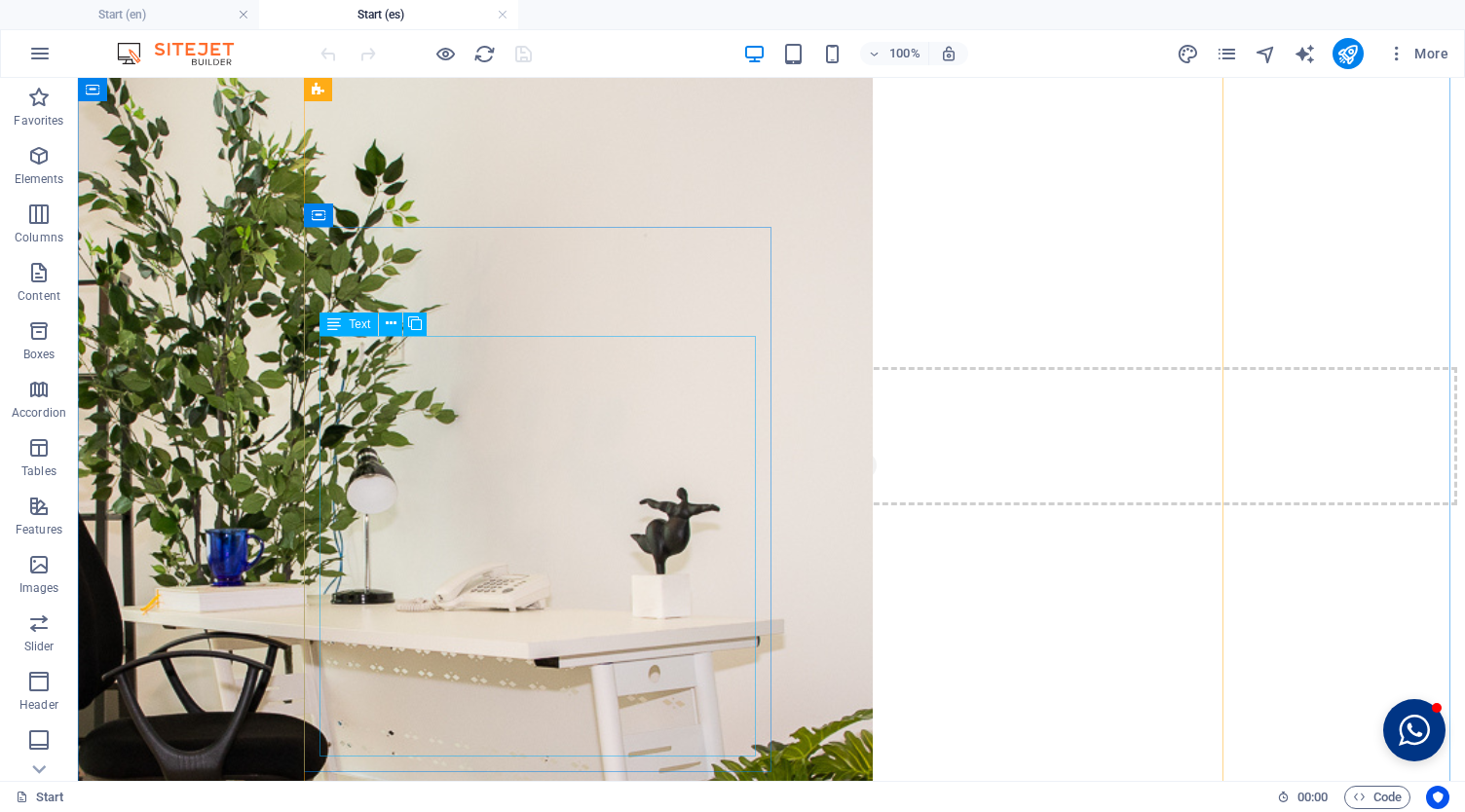 click on "Sábanas Ofrecemos ropa de cama para todas las camas, incluyendo: ropa de cama King, ropa de cama Twin. Utensilios de cocina No más comidas fuera de casa, con nuestro paquete de cocina puedes preparar tus platos favoritos desde la comodidad de tu hogar. Artículos de baño Para comenzar tu día, nuestro paquete de baño incluye una variedad de artículos para tu baño. Artículos de limpieza Tenemos paquetes y kits para satisfacer las necesidades de limpieza de tu hogar y la salud de tu familia. Artículos adicionales También tenemos artículos adicionales disponibles: cama King, cama Twin, cama Queen, cómoda, microondas, licuadora, escritorio de computadora, silla de oficina, televisor y mesa, mesita de noche, lámpara de mesa, vajilla adicional, toallas adicionales, plancha, tabla de planchar y aspiradoras." at bounding box center [771, 10114] 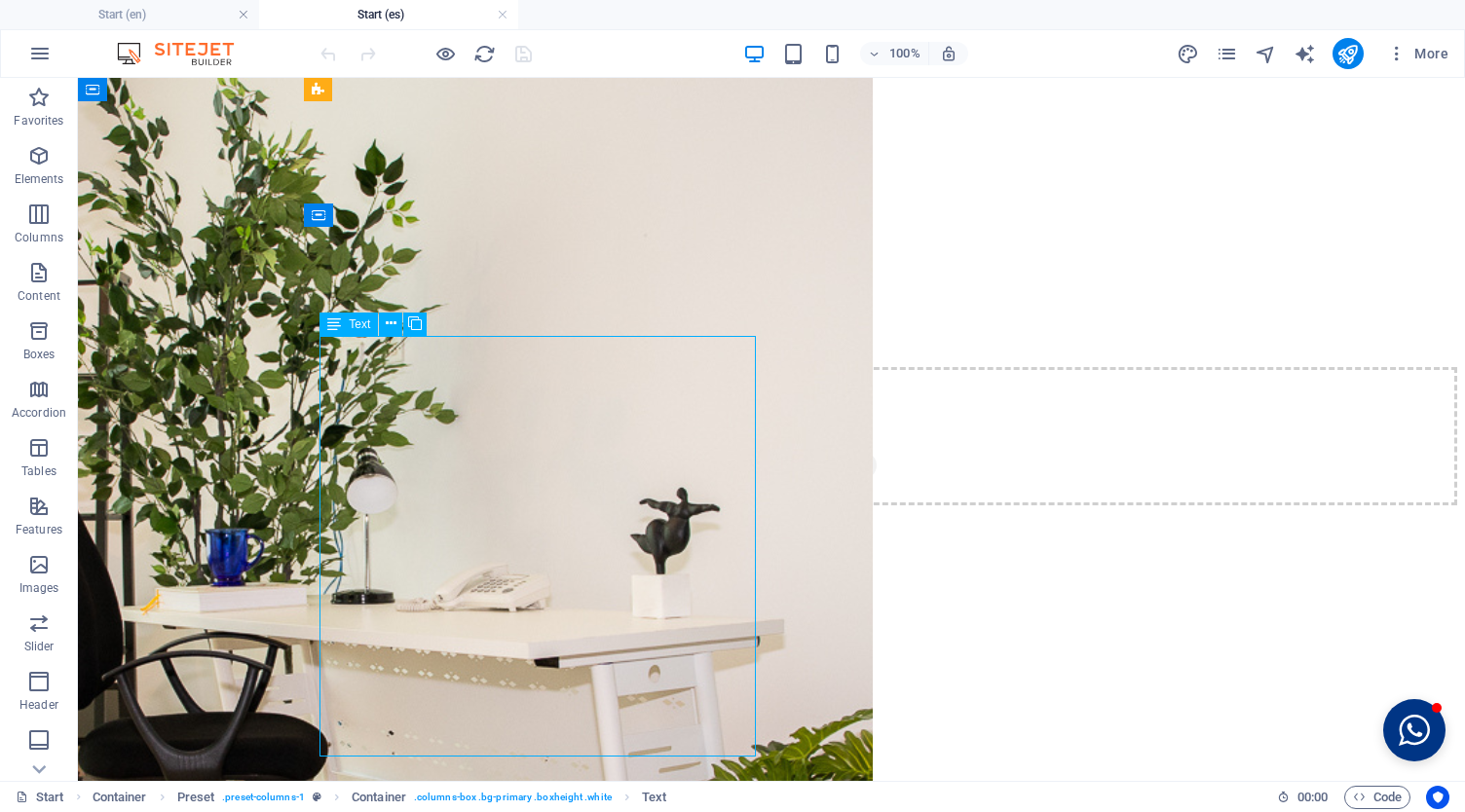 click on "Sábanas Ofrecemos ropa de cama para todas las camas, incluyendo: ropa de cama King, ropa de cama Twin. Utensilios de cocina No más comidas fuera de casa, con nuestro paquete de cocina puedes preparar tus platos favoritos desde la comodidad de tu hogar. Artículos de baño Para comenzar tu día, nuestro paquete de baño incluye una variedad de artículos para tu baño. Artículos de limpieza Tenemos paquetes y kits para satisfacer las necesidades de limpieza de tu hogar y la salud de tu familia. Artículos adicionales También tenemos artículos adicionales disponibles: cama King, cama Twin, cama Queen, cómoda, microondas, licuadora, escritorio de computadora, silla de oficina, televisor y mesa, mesita de noche, lámpara de mesa, vajilla adicional, toallas adicionales, plancha, tabla de planchar y aspiradoras." at bounding box center (771, 10114) 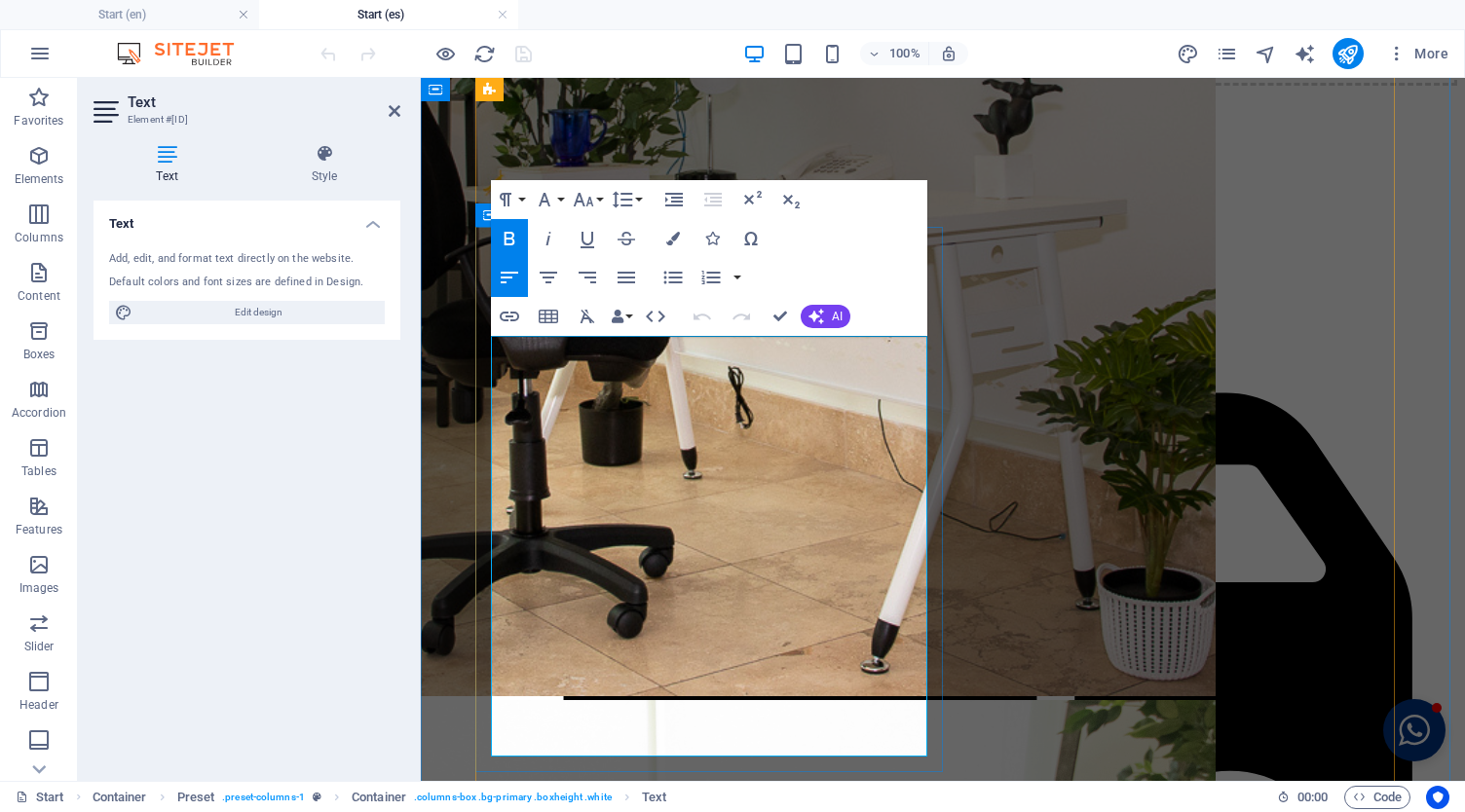 click on "Sábanas" at bounding box center [456, 7884] 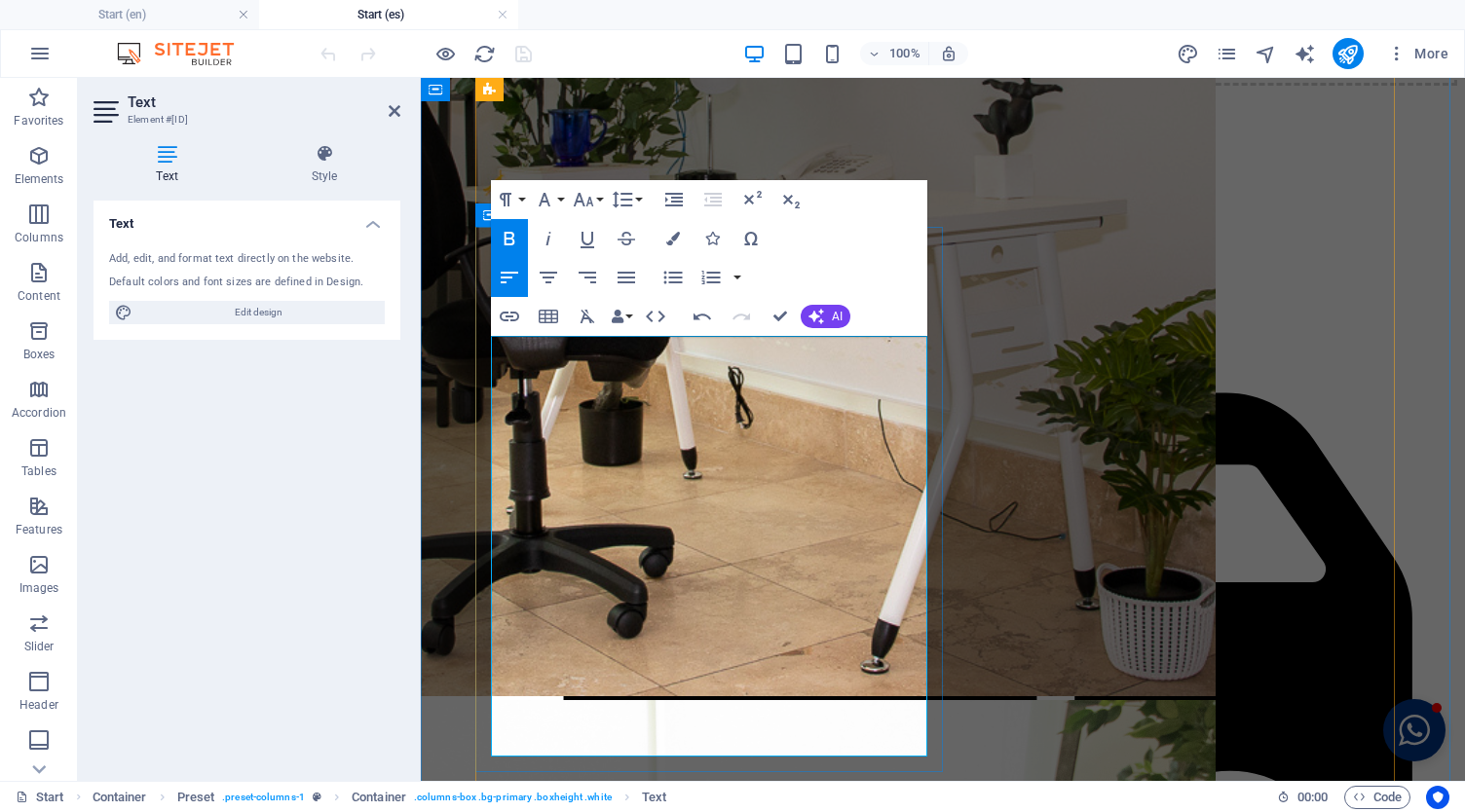 click on "También tenemos artículos adicionales disponibles: cama King, cama Twin, cama Queen, cómoda, microondas, licuadora, escritorio de computadora, silla de oficina, televisor y mesa, mesita de noche, lámpara de mesa, vajilla adicional, toallas adicionales, plancha, tabla de planchar y aspiradoras." at bounding box center [950, 8193] 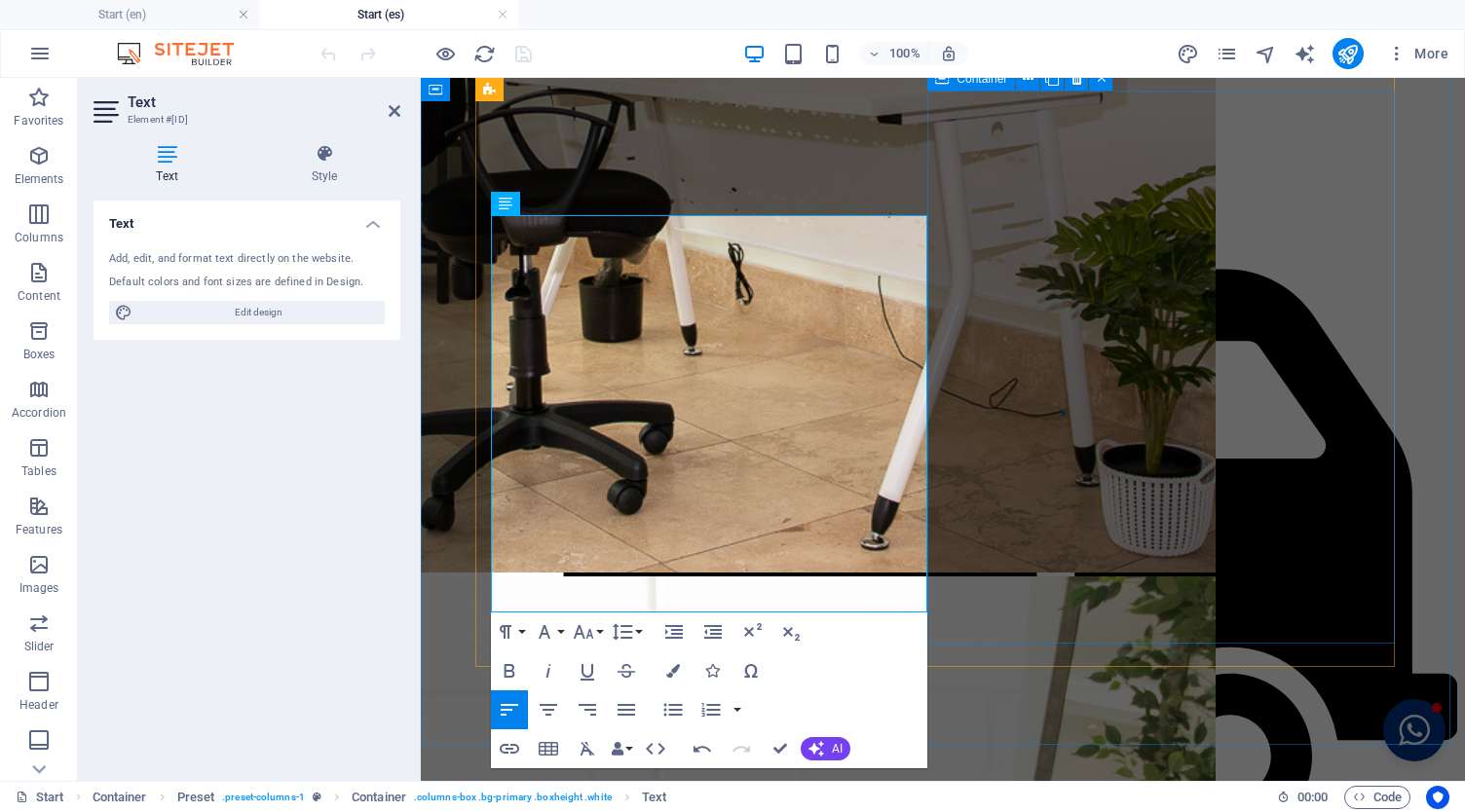 scroll, scrollTop: 4651, scrollLeft: 0, axis: vertical 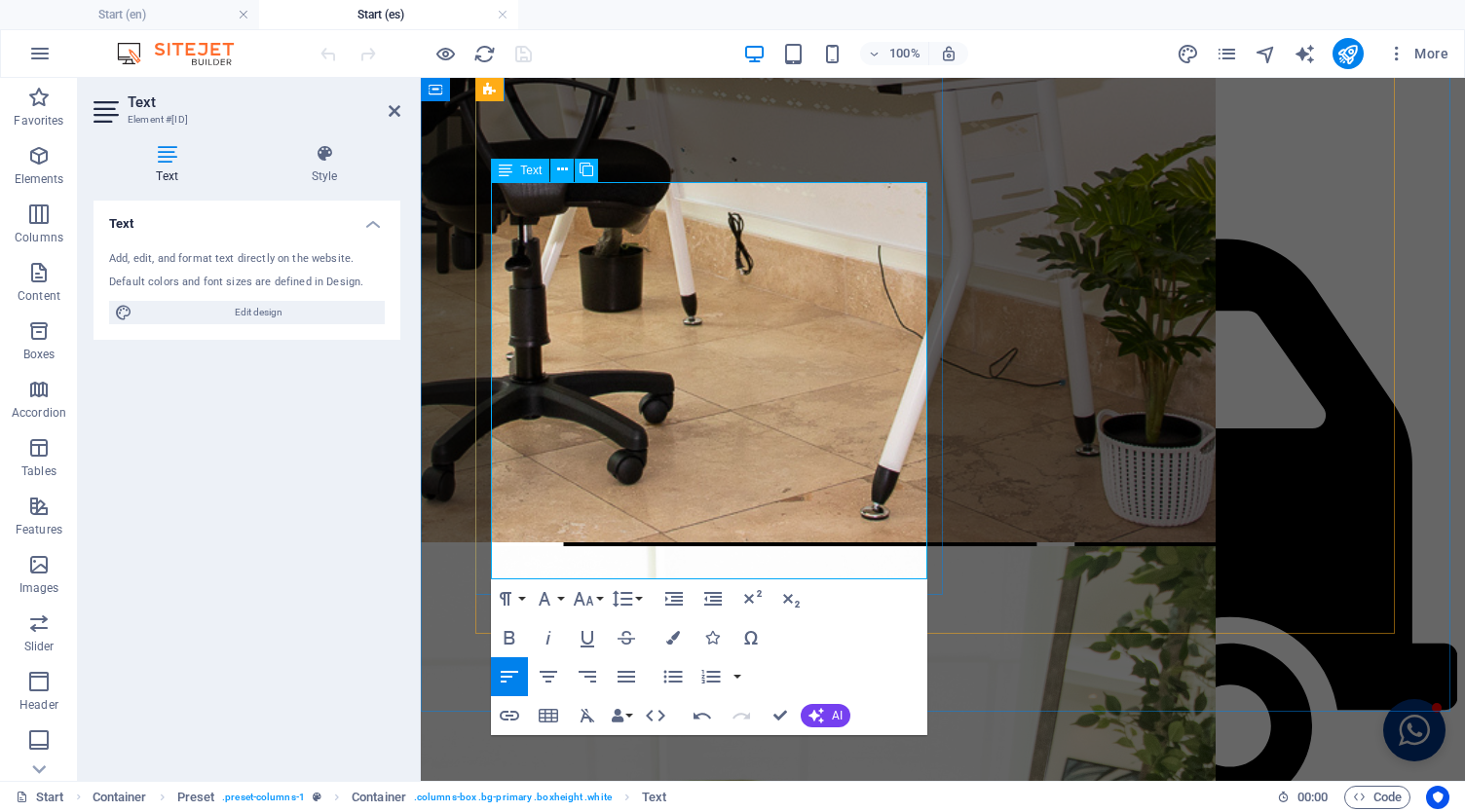 click on "También tenemos artículos adicionales disponibles: cama King, cama Twin, cama Queen, cómoda, microondas, licuadora, escritorio de computadora, silla de oficina, televisor y mesa, vajilla adicional, toallas adicionales, plancha, tabla de planchar y aspiradoras." at bounding box center [932, 8039] 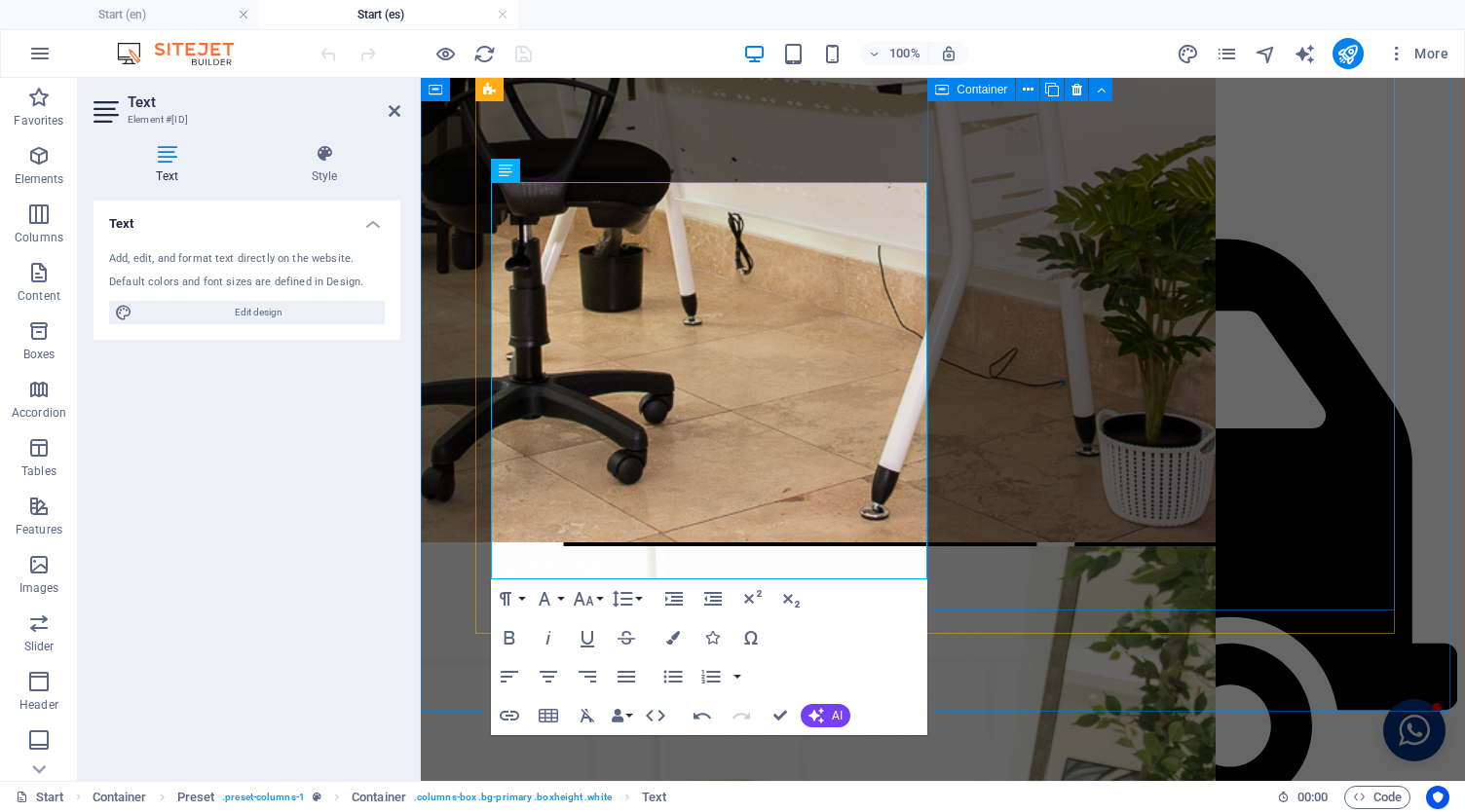 click at bounding box center [943, 8416] 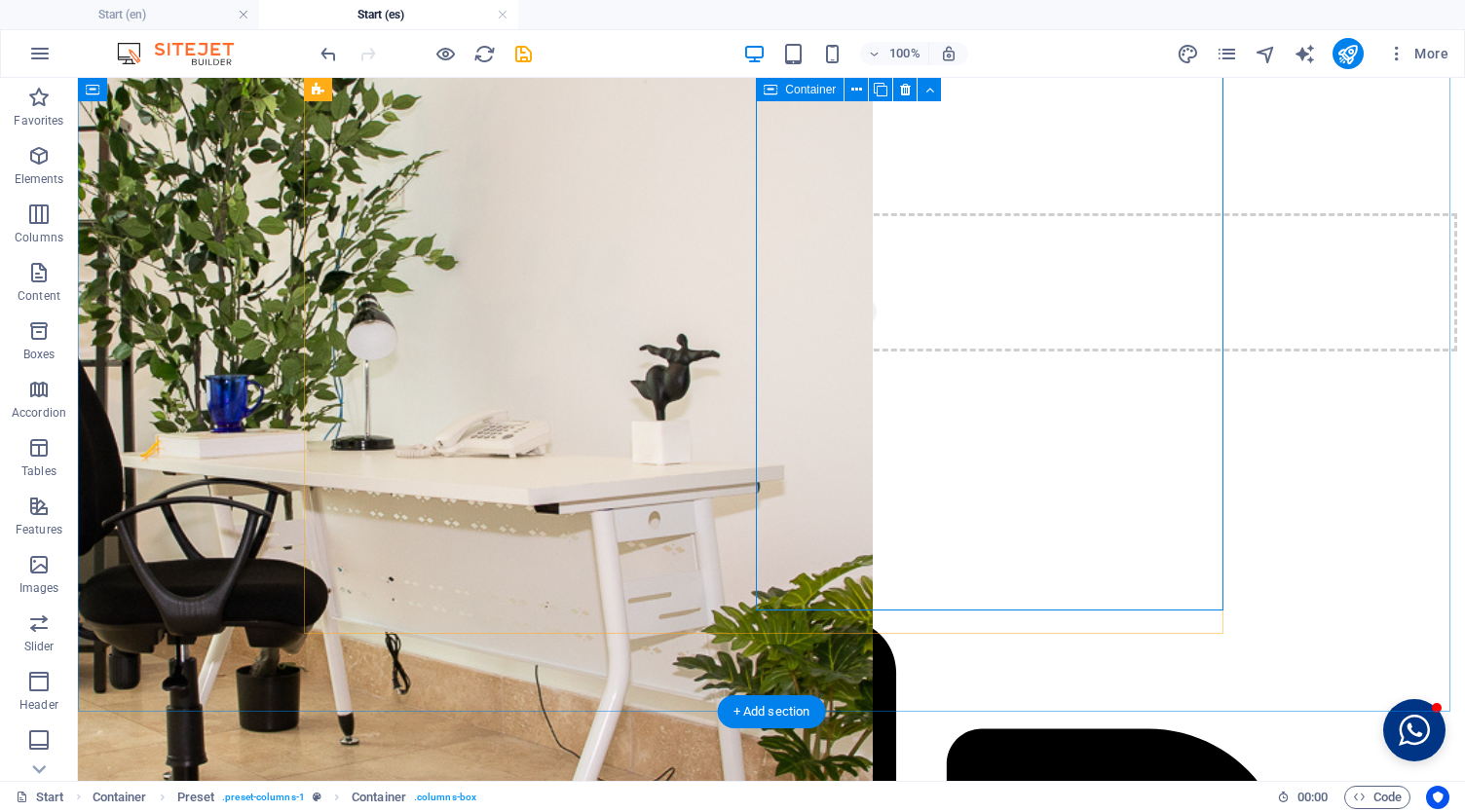 click at bounding box center (771, 10592) 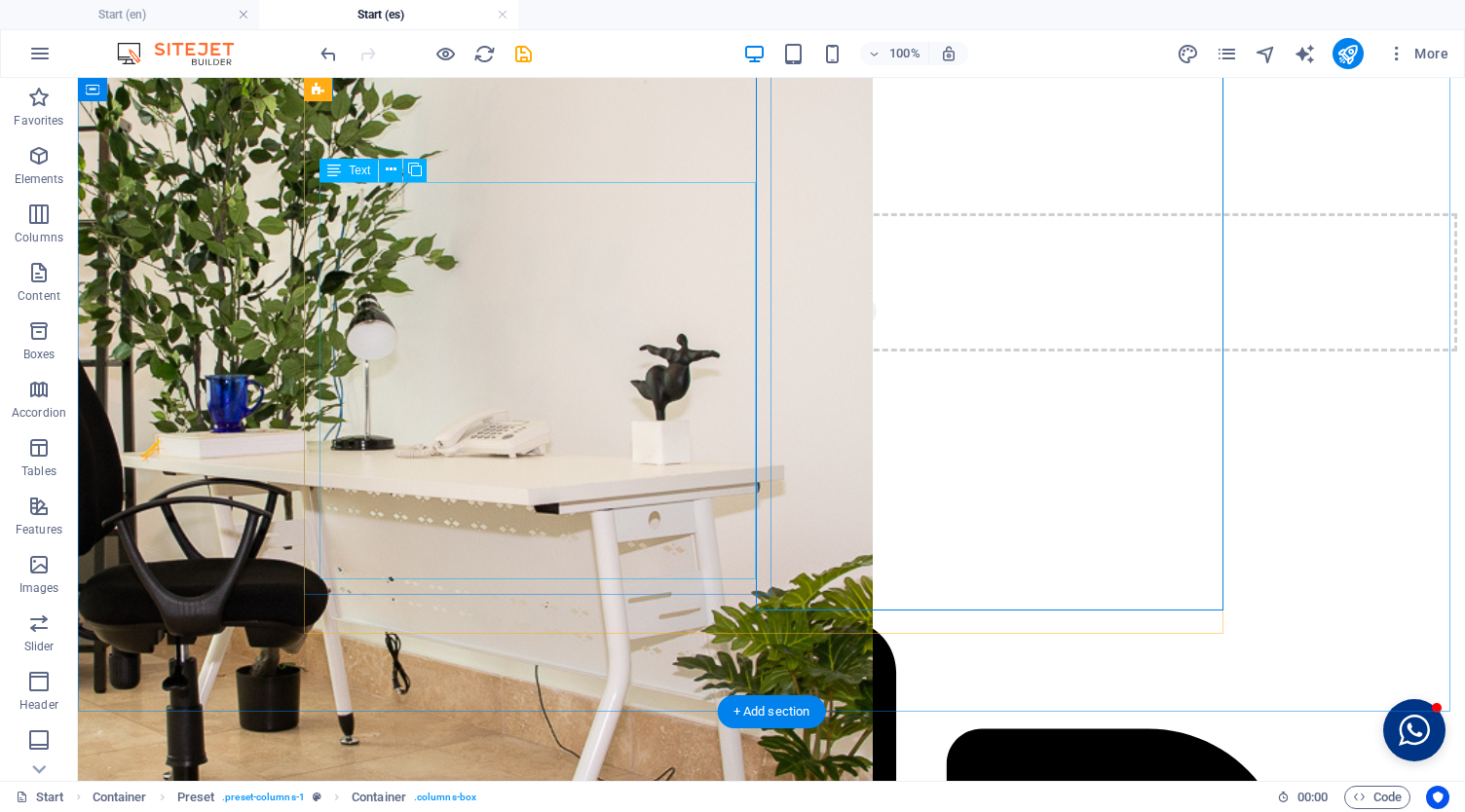 click on "Paquete de Sábanas Ofrecemos ropa de cama para todas las camas, incluyendo: ropa de cama King, ropa de cama Twin. Utensilios de cocina No más comidas fuera de casa, con nuestro paquete de cocina puedes preparar tus platos favoritos desde la comodidad de tu hogar. Artículos de baño Para comenzar tu día, nuestro paquete de baño incluye una variedad de artículos para tu baño. Artículos de limpieza Tenemos paquetes y kits para satisfacer las necesidades de limpieza de tu hogar y la salud de tu familia. Artículos adicionales También tenemos artículos adicionales disponibles: cama King, cama Twin, cama Queen, escritorio de computadora, silla de oficina, televisor y mesa, vajilla adicional, toallas adicionales, plancha, tabla de planchar y aspiradoras." at bounding box center (771, 9960) 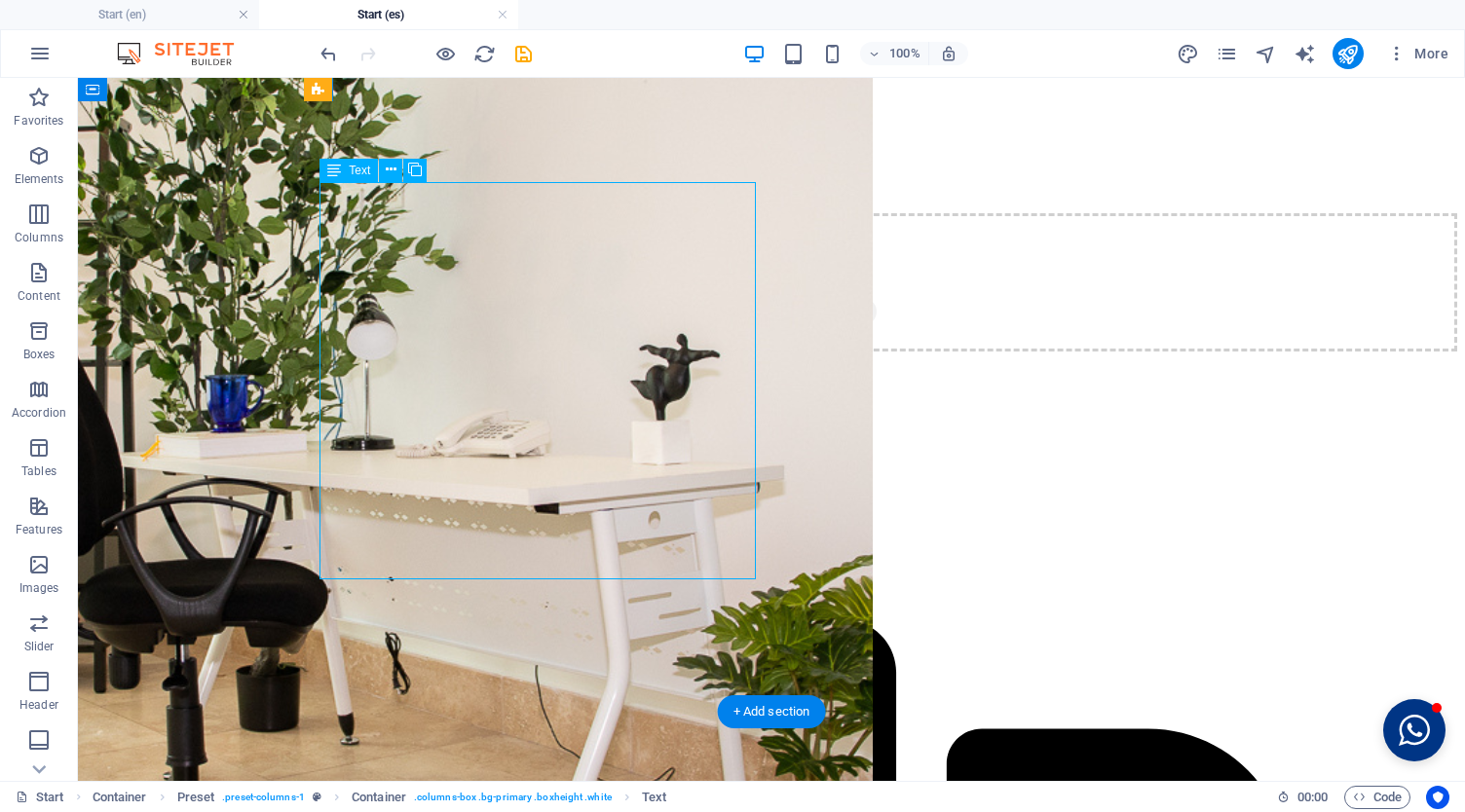 click on "Paquete de Sábanas Ofrecemos ropa de cama para todas las camas, incluyendo: ropa de cama King, ropa de cama Twin. Utensilios de cocina No más comidas fuera de casa, con nuestro paquete de cocina puedes preparar tus platos favoritos desde la comodidad de tu hogar. Artículos de baño Para comenzar tu día, nuestro paquete de baño incluye una variedad de artículos para tu baño. Artículos de limpieza Tenemos paquetes y kits para satisfacer las necesidades de limpieza de tu hogar y la salud de tu familia. Artículos adicionales También tenemos artículos adicionales disponibles: cama King, cama Twin, cama Queen, escritorio de computadora, silla de oficina, televisor y mesa, vajilla adicional, toallas adicionales, plancha, tabla de planchar y aspiradoras." at bounding box center (771, 9960) 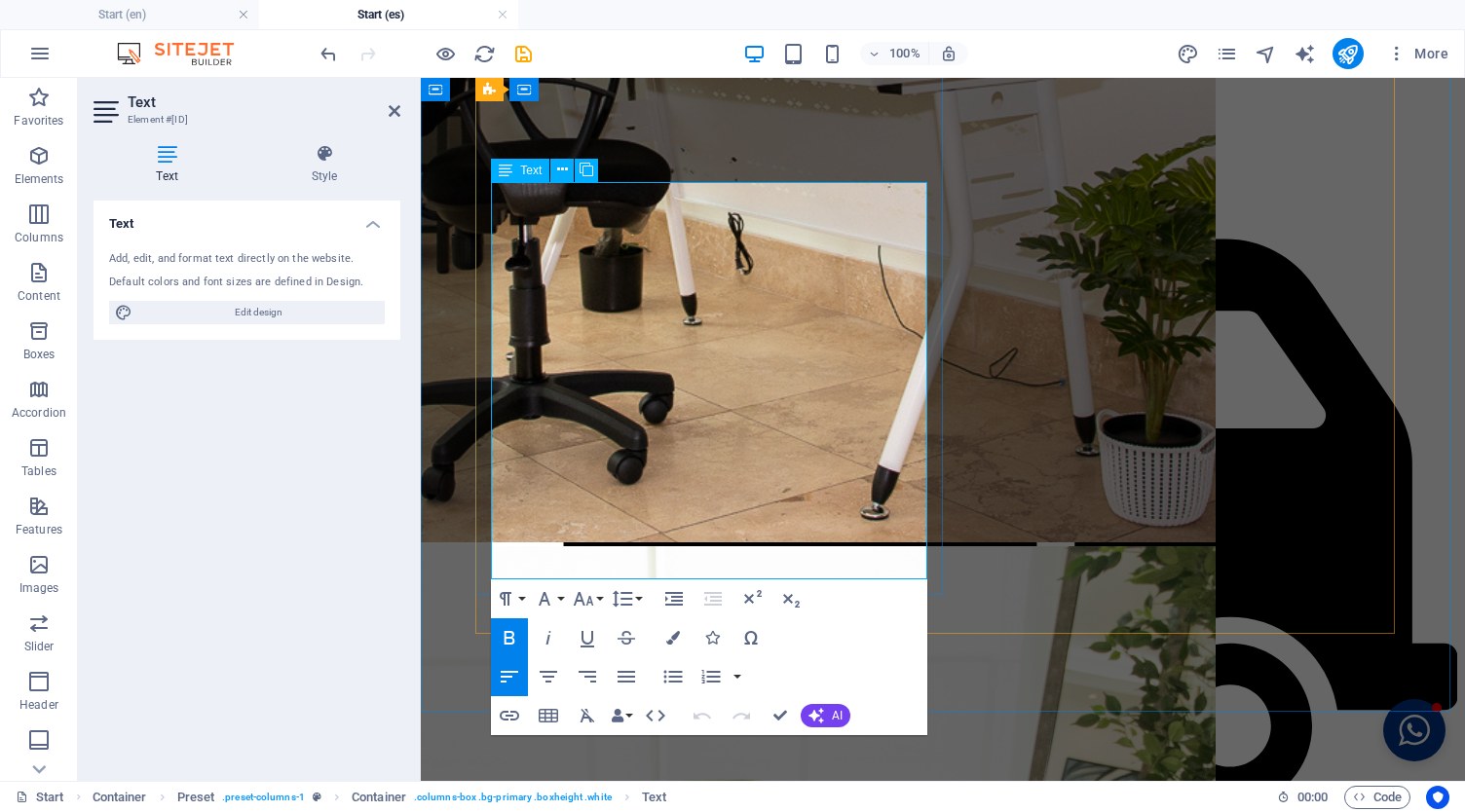 click on "Artículos de baño" at bounding box center [487, 7863] 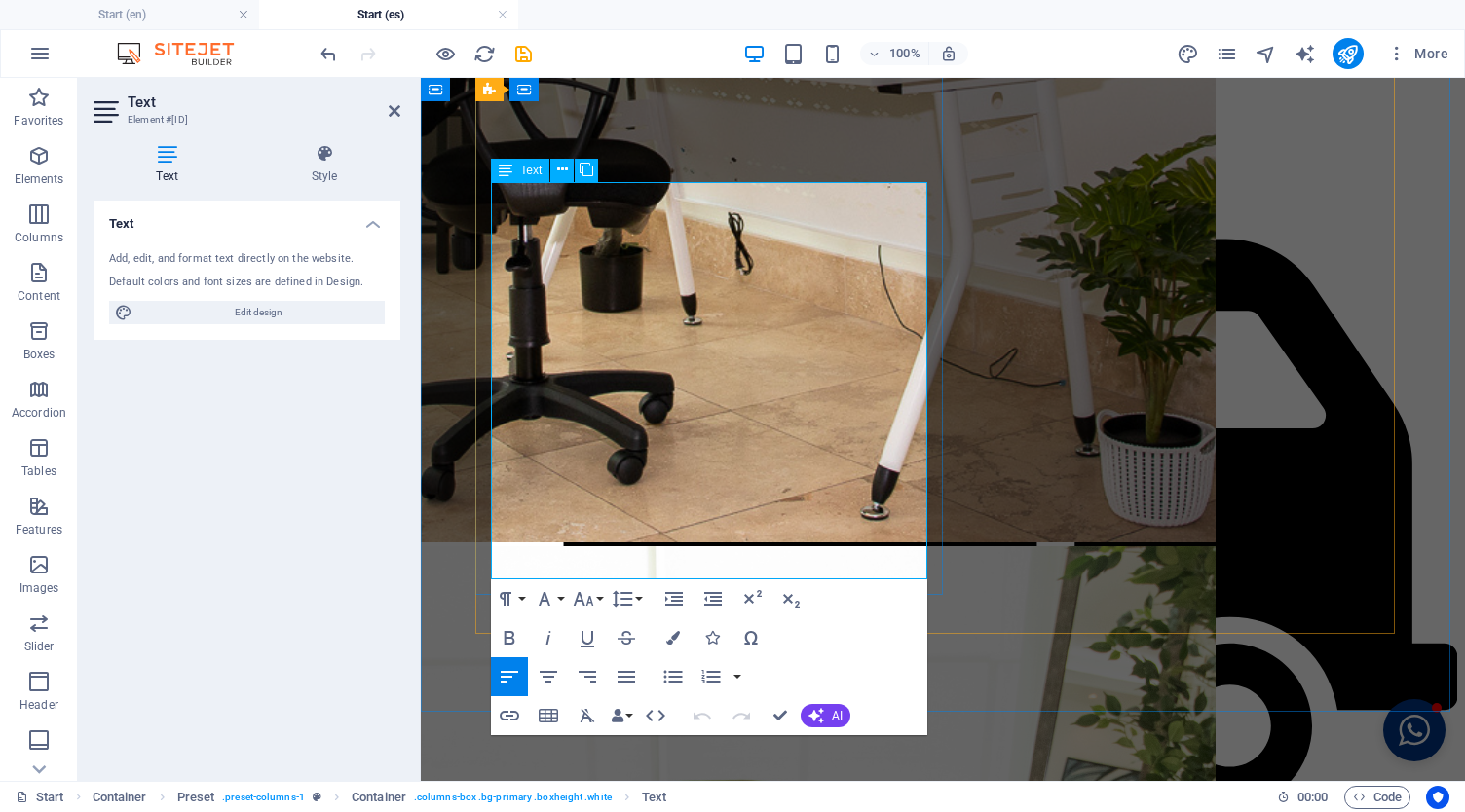 type 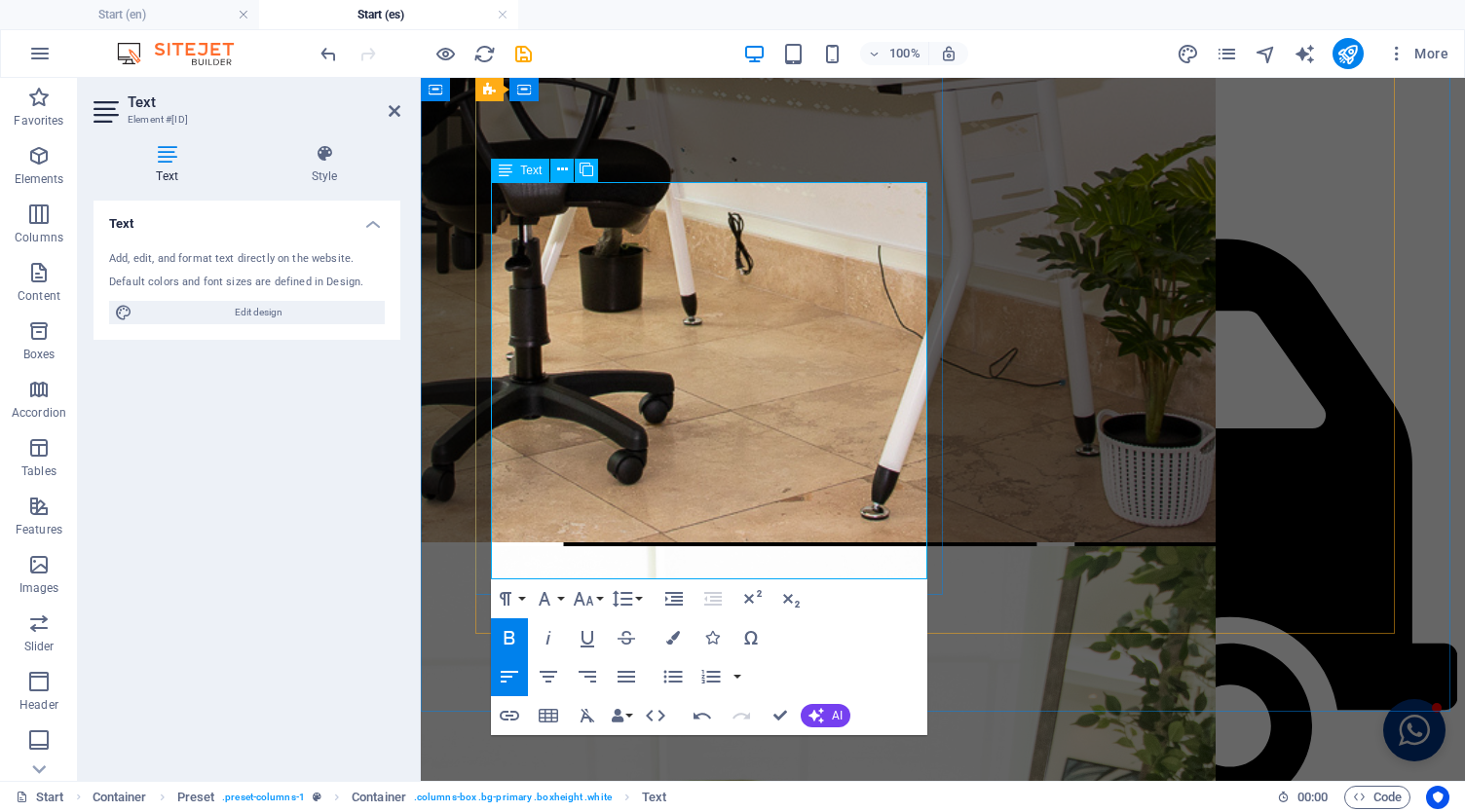 click on "Artículos de limpieza" at bounding box center [499, 7929] 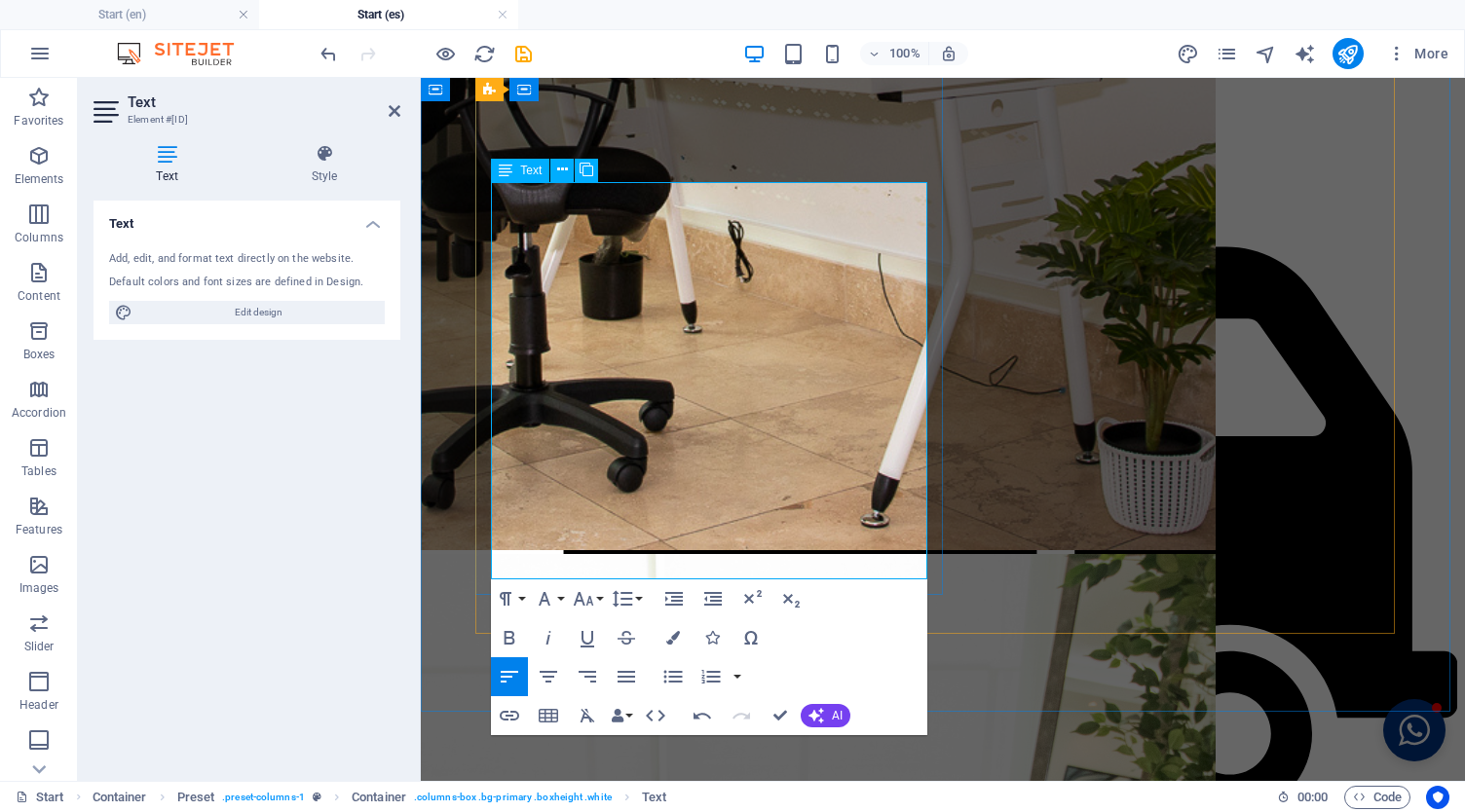 scroll, scrollTop: 4642, scrollLeft: 0, axis: vertical 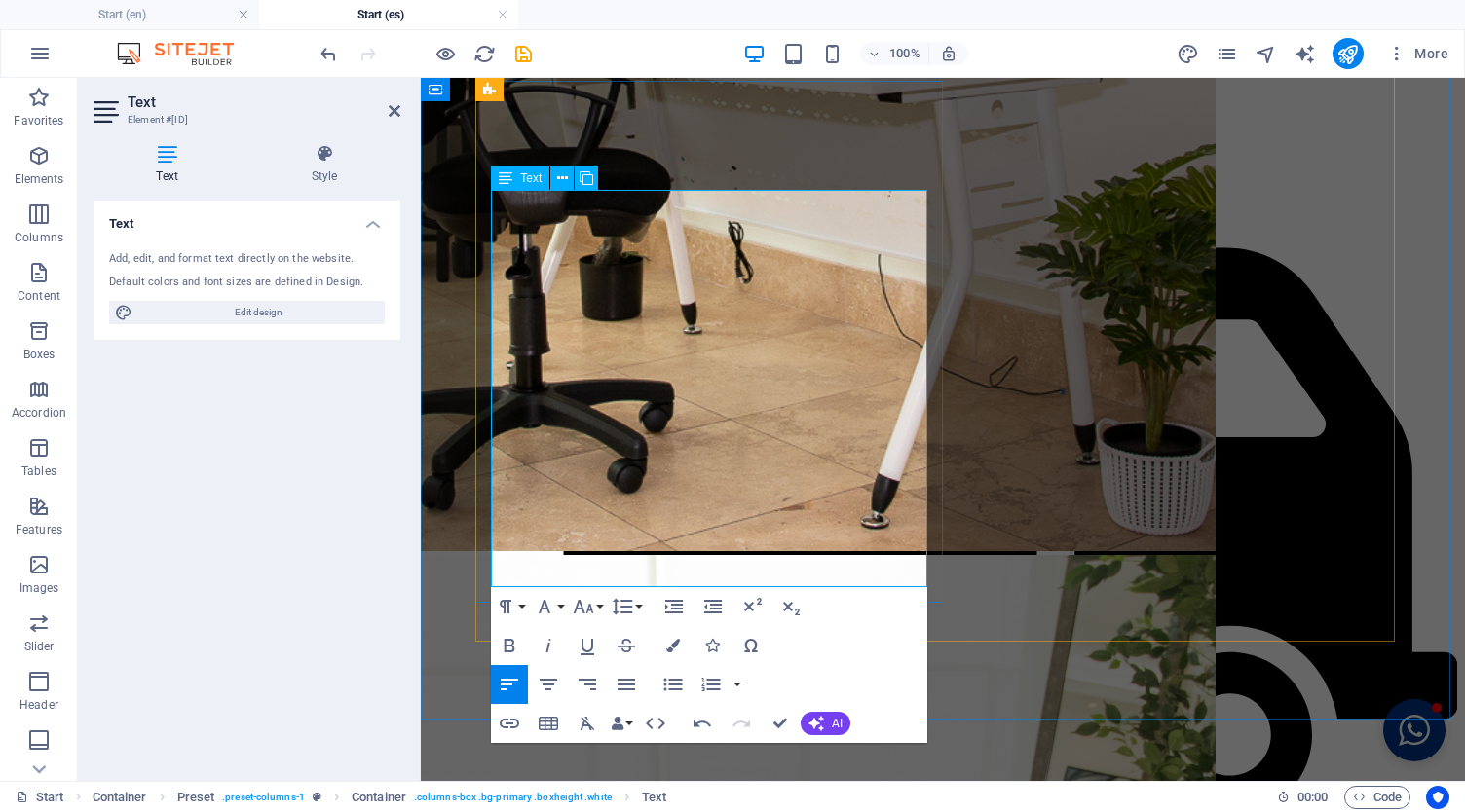 click on "No más comidas fuera de casa, con nuestro paquete de cocina puedes preparar tus platos favoritos desde la comodidad de tu hogar." at bounding box center [953, 7840] 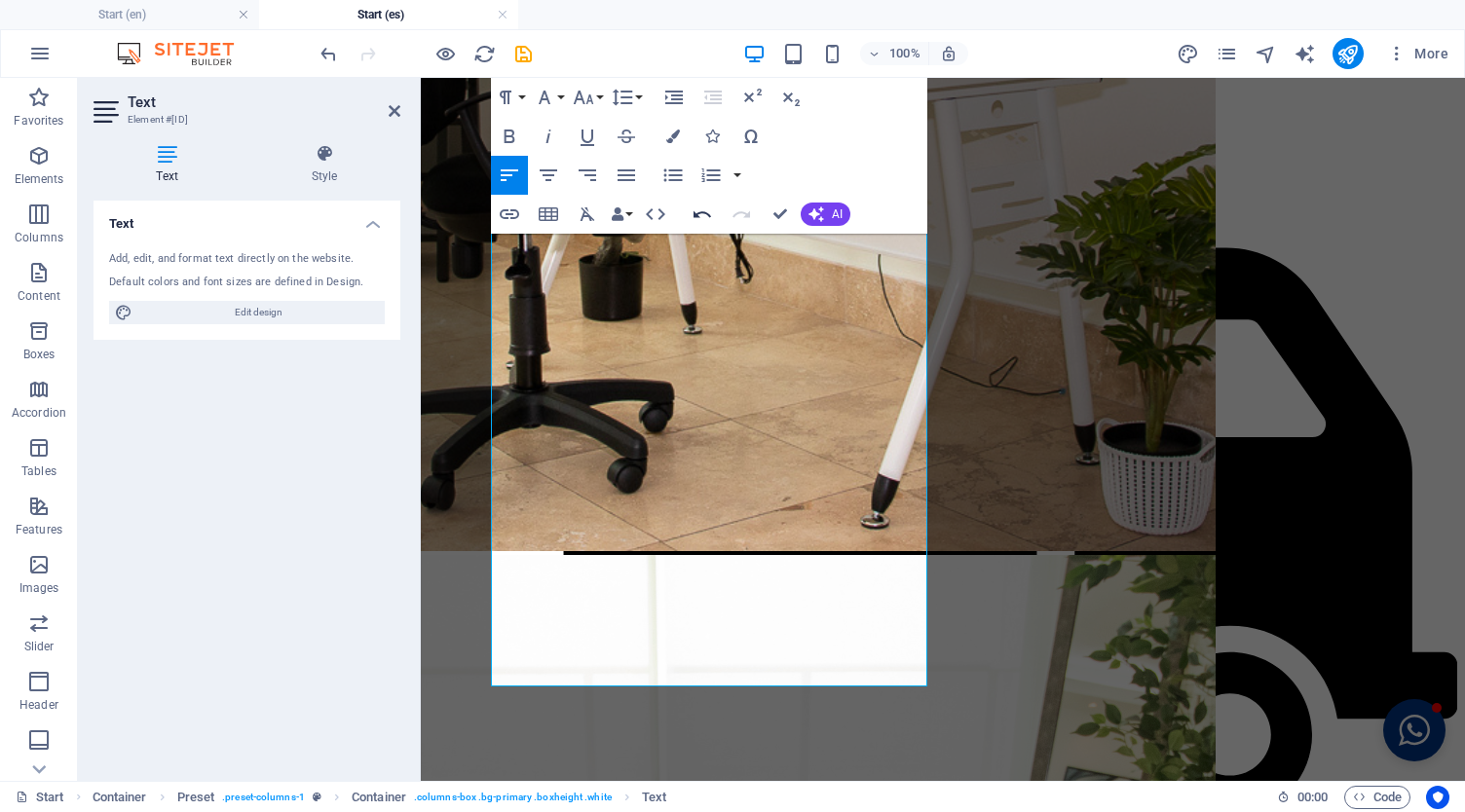 click 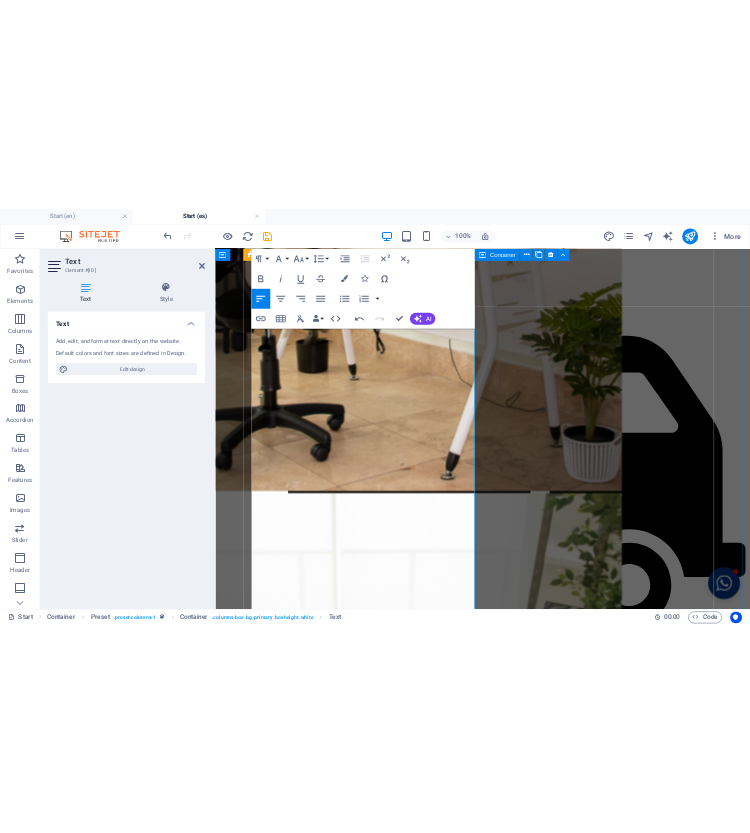 scroll, scrollTop: 1628, scrollLeft: 0, axis: vertical 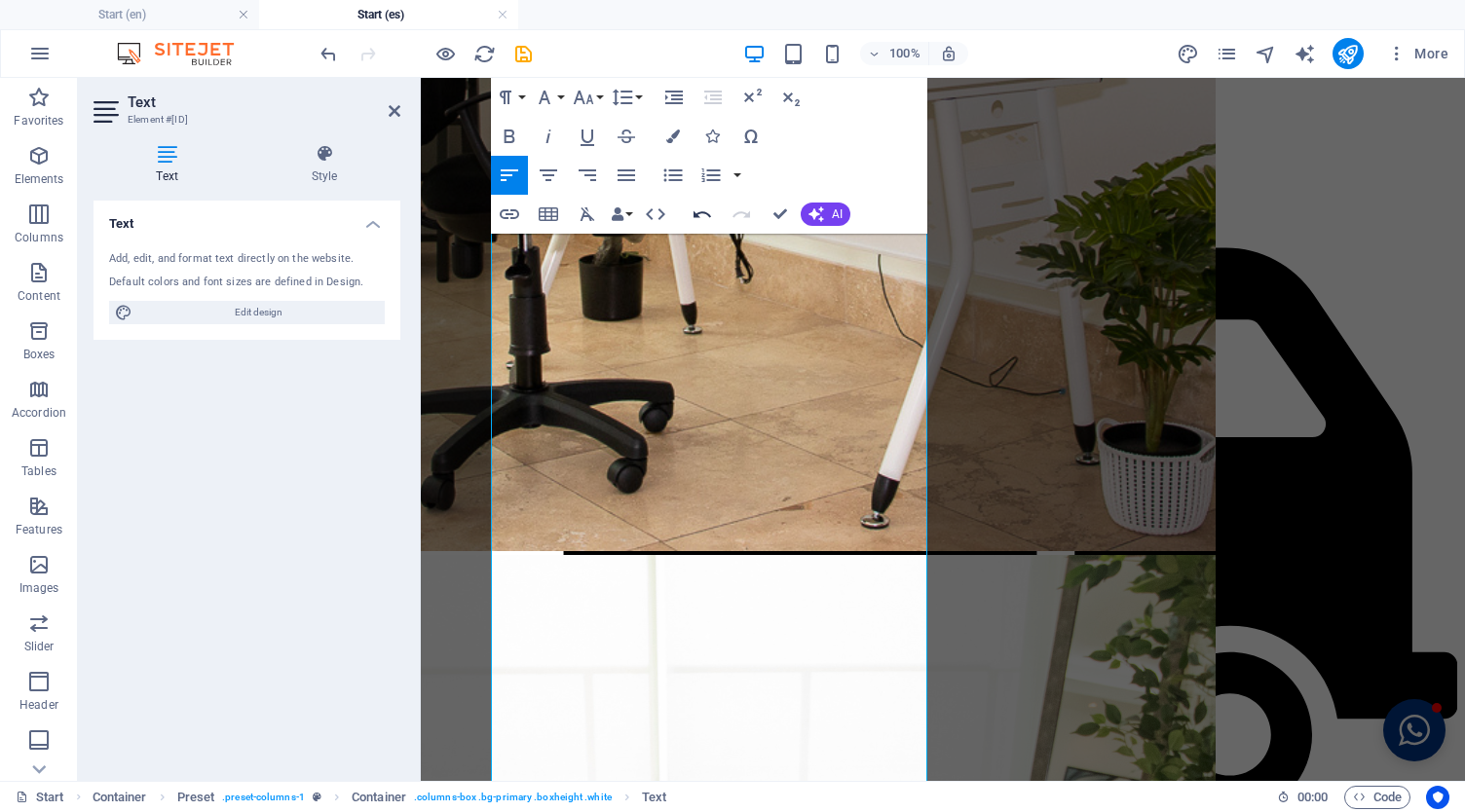 click 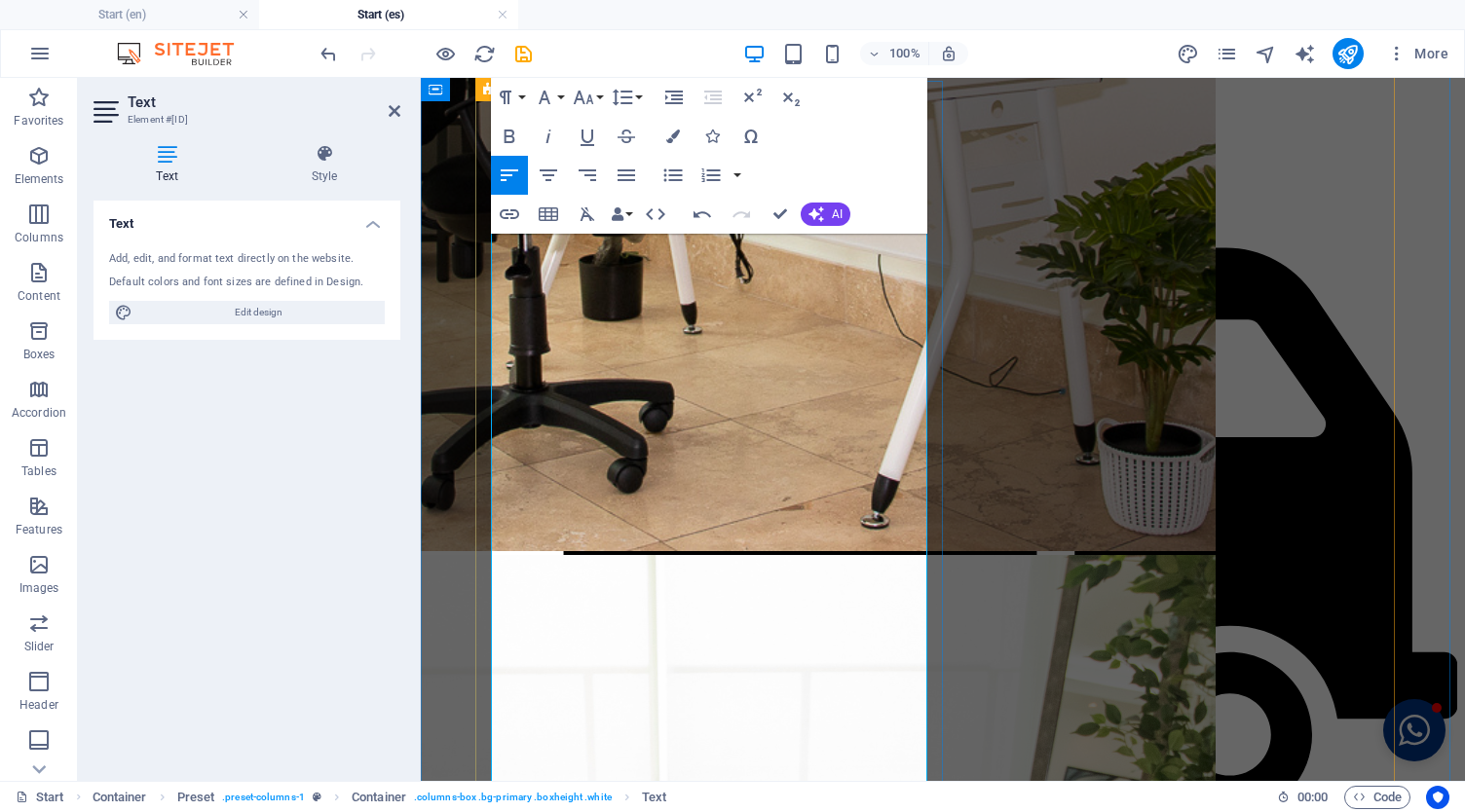 click on "Preguntar a ChatGPT" at bounding box center [943, 8204] 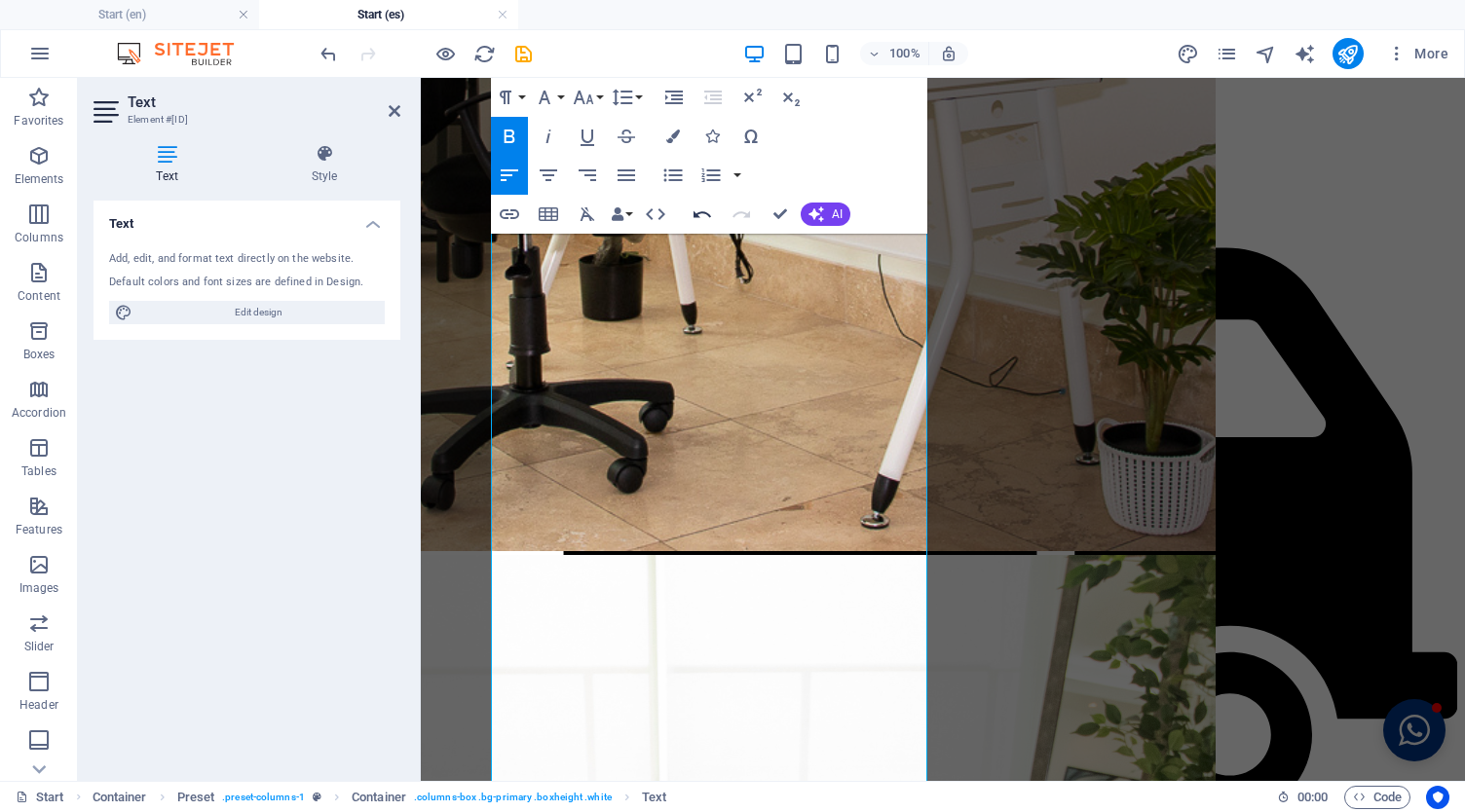 click 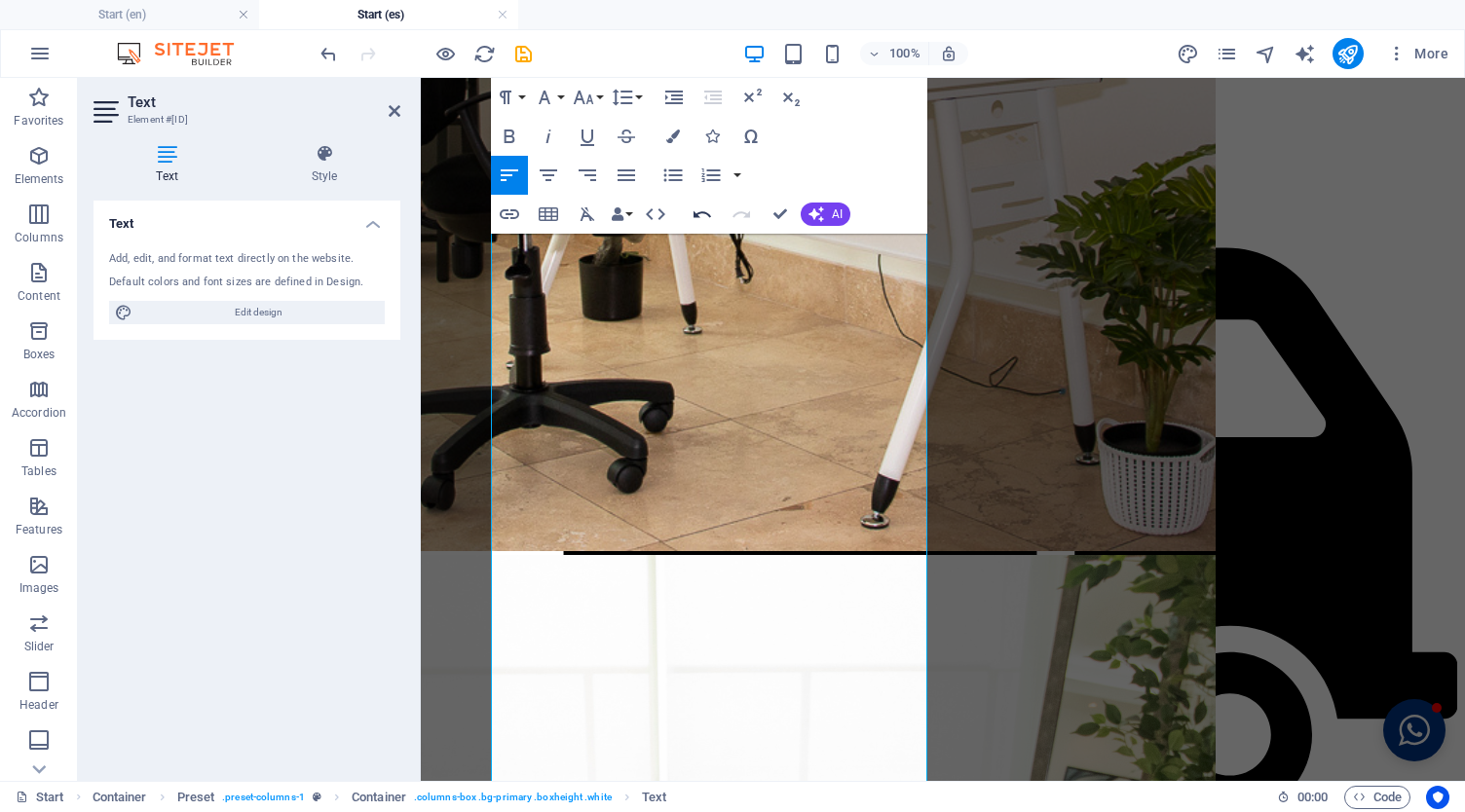 click 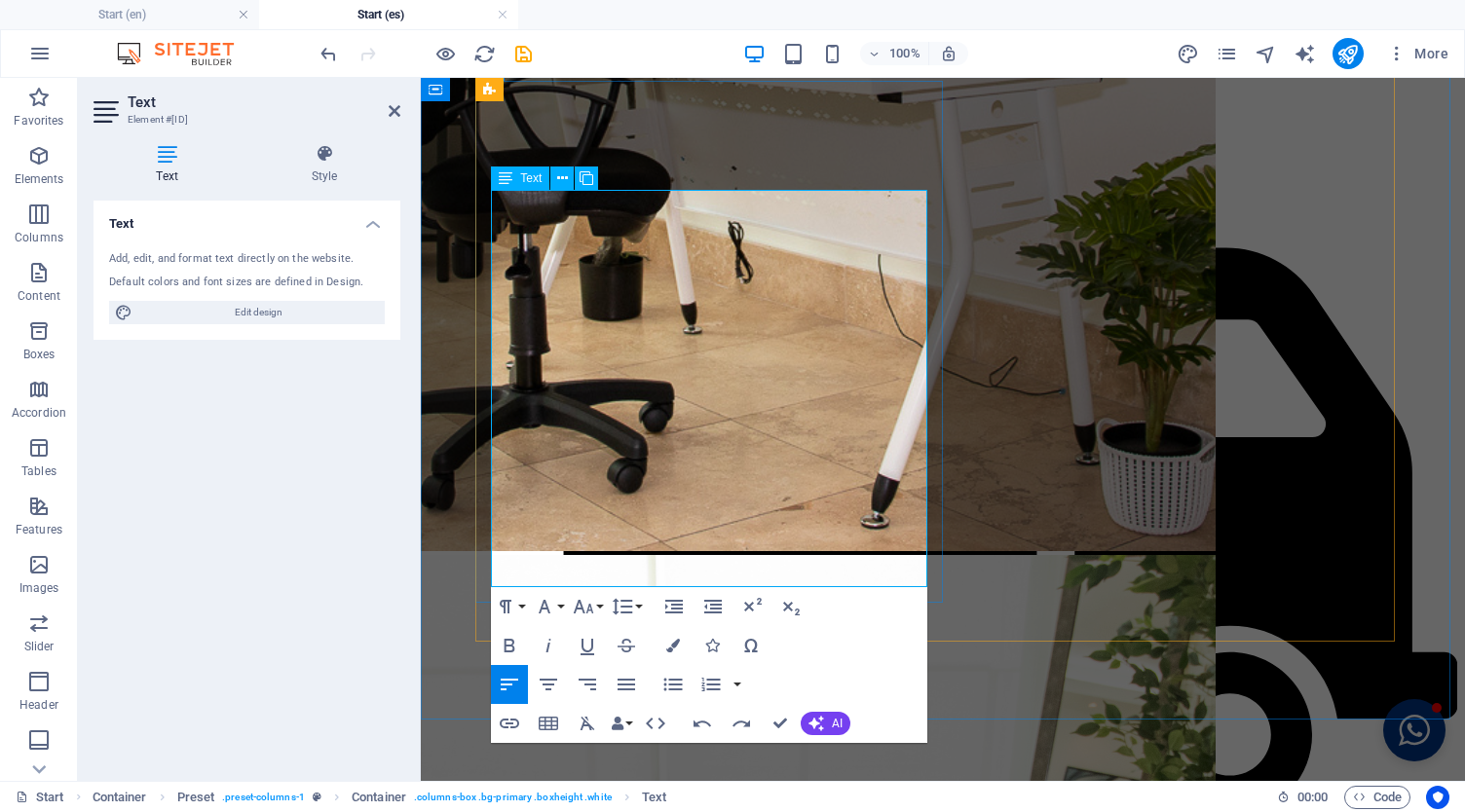 click on "No más comidas fuera de casa, con nuestro paquete de cocina puedes preparar tus platos favoritos desde la comodidad de tu hogar." at bounding box center (953, 7840) 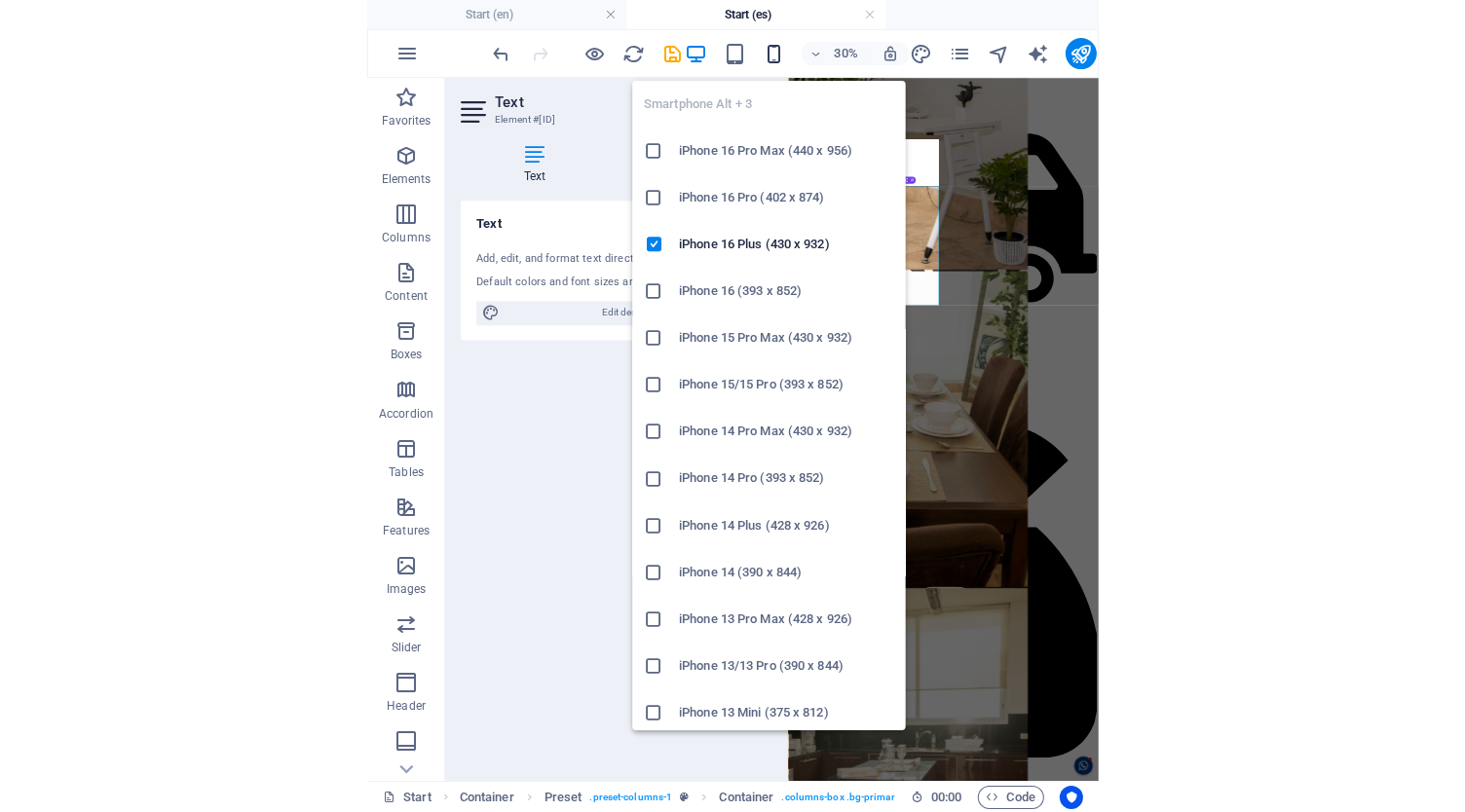 scroll, scrollTop: 0, scrollLeft: 0, axis: both 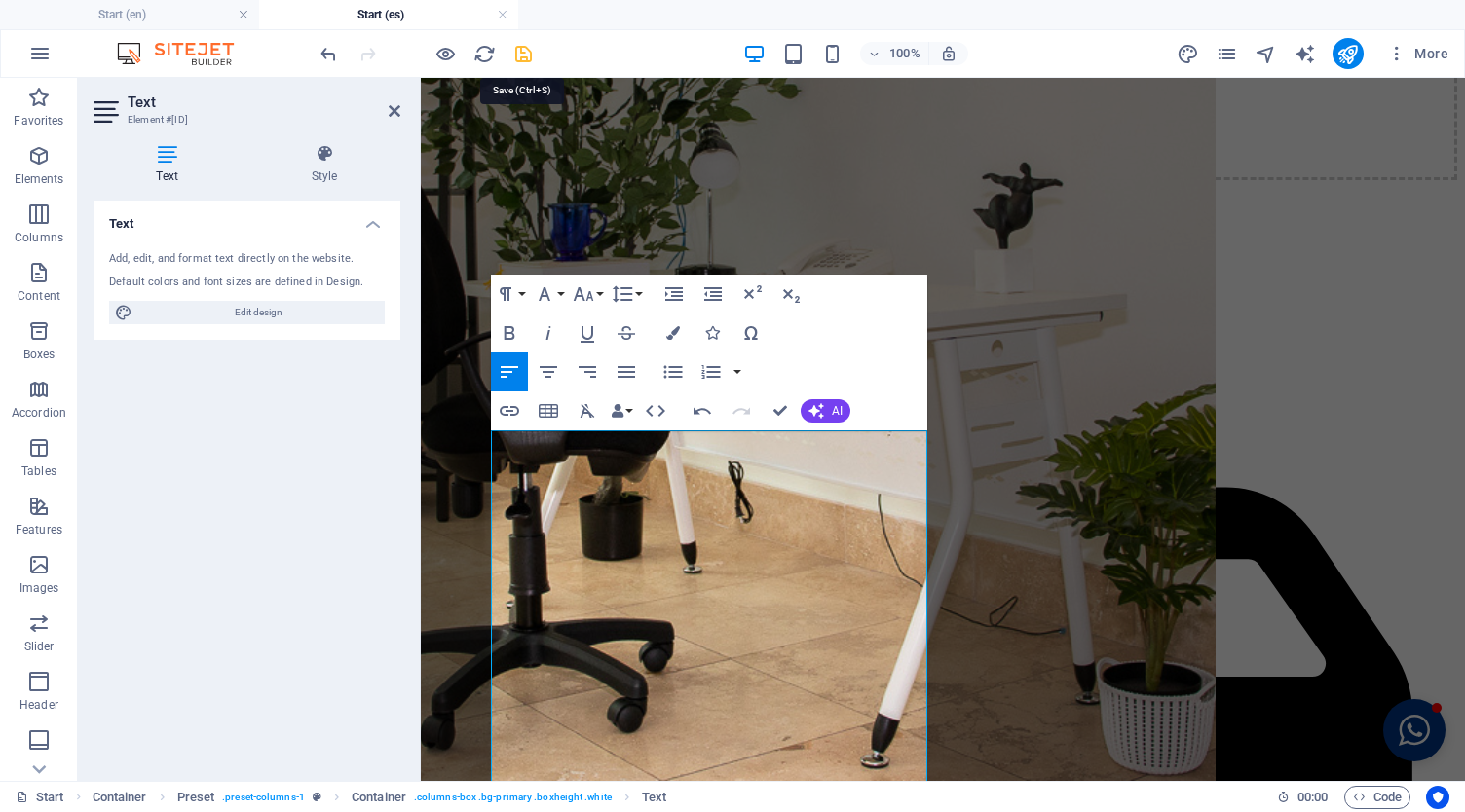 click at bounding box center [523, 54] 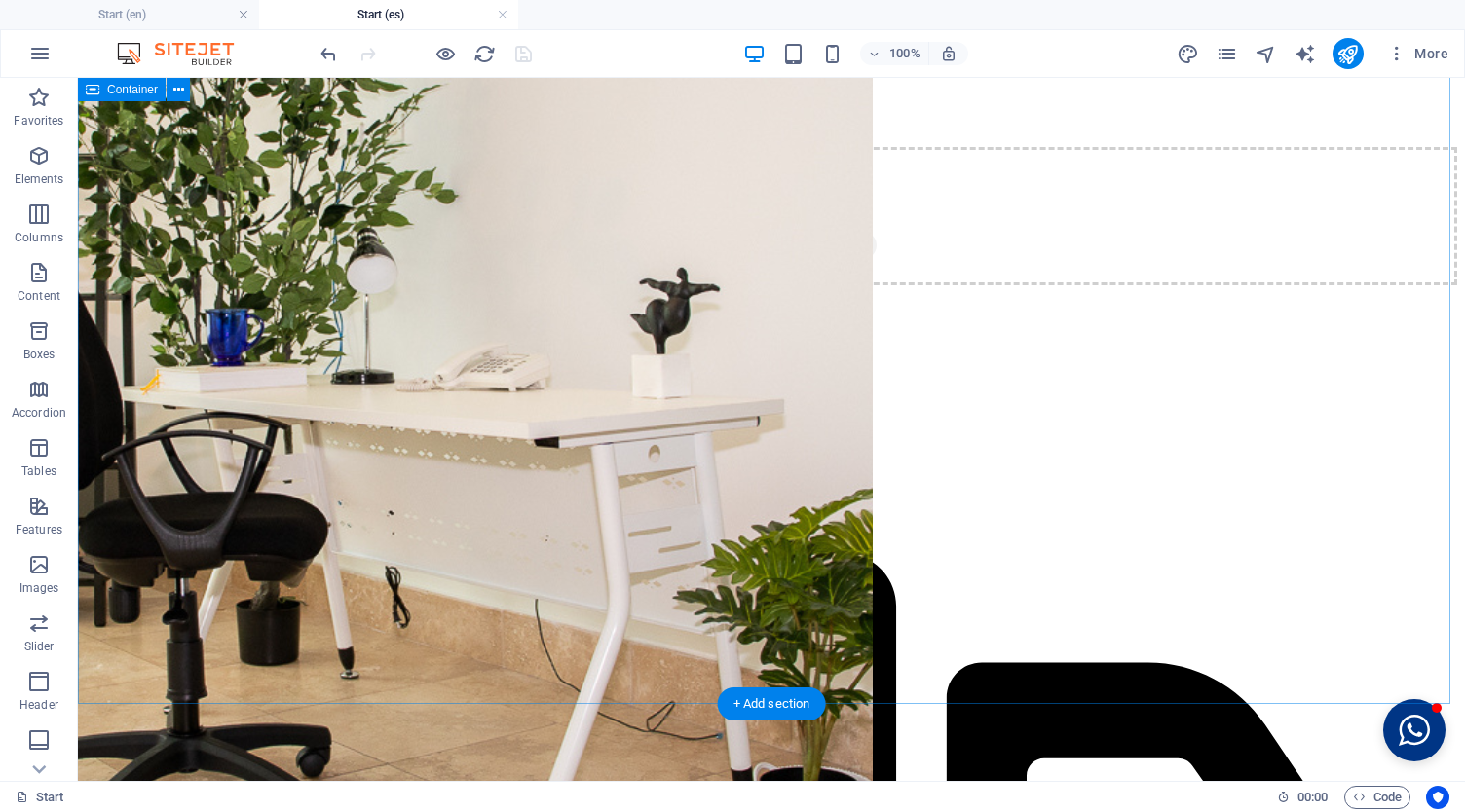 scroll, scrollTop: 4748, scrollLeft: 0, axis: vertical 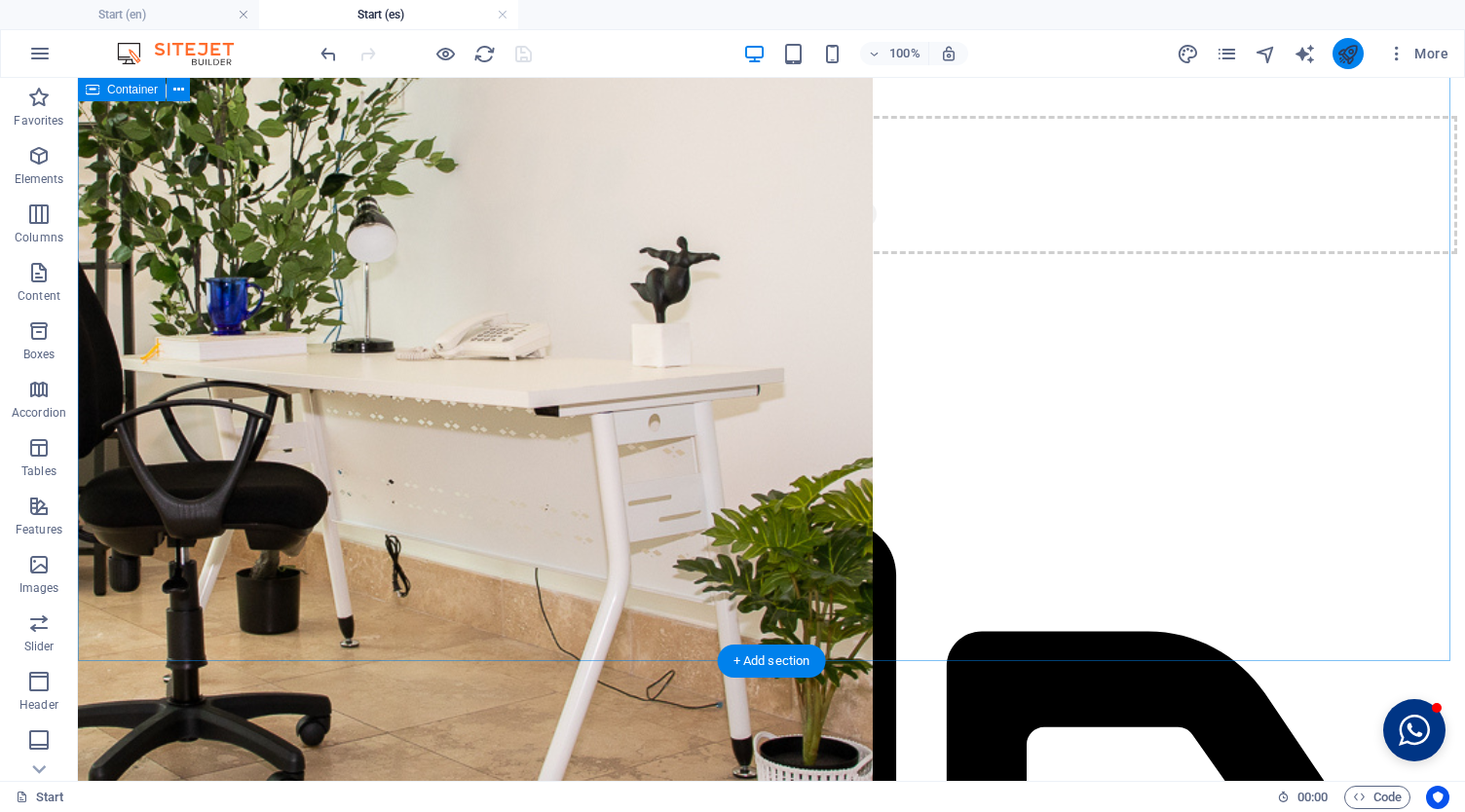 click at bounding box center [1347, 54] 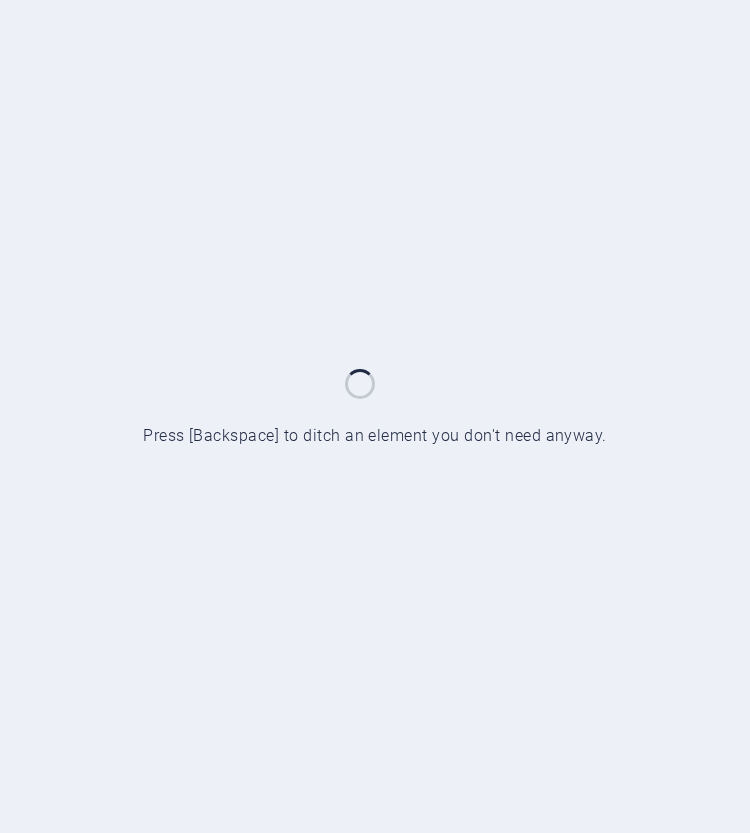 scroll, scrollTop: 0, scrollLeft: 0, axis: both 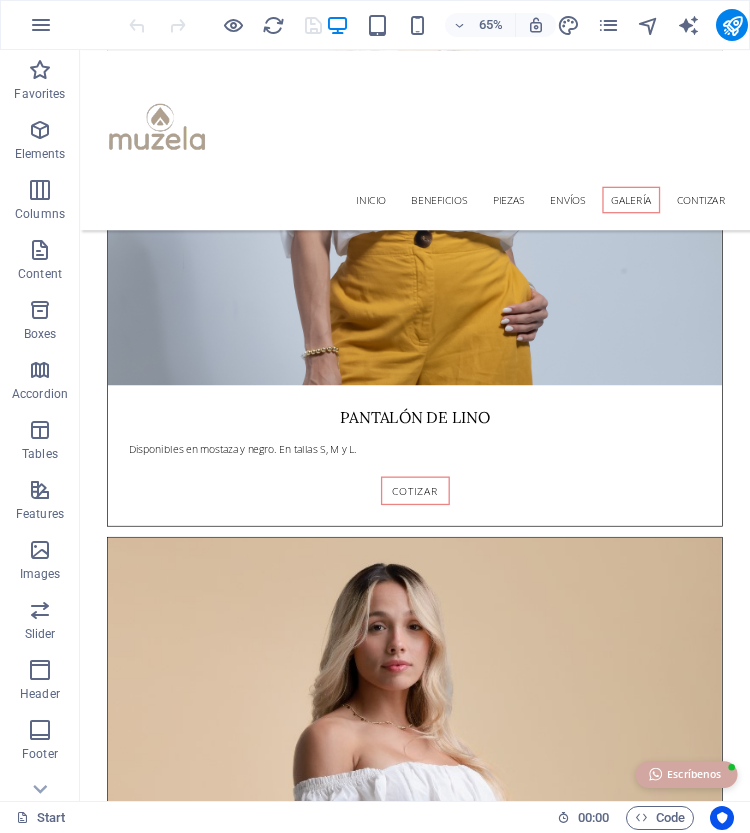 click 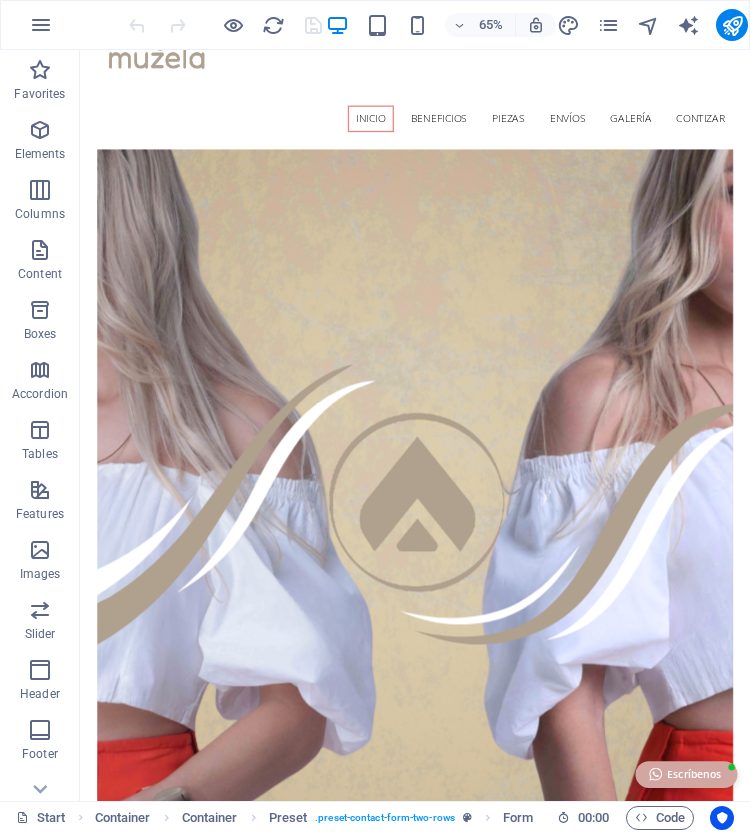 scroll, scrollTop: 0, scrollLeft: 0, axis: both 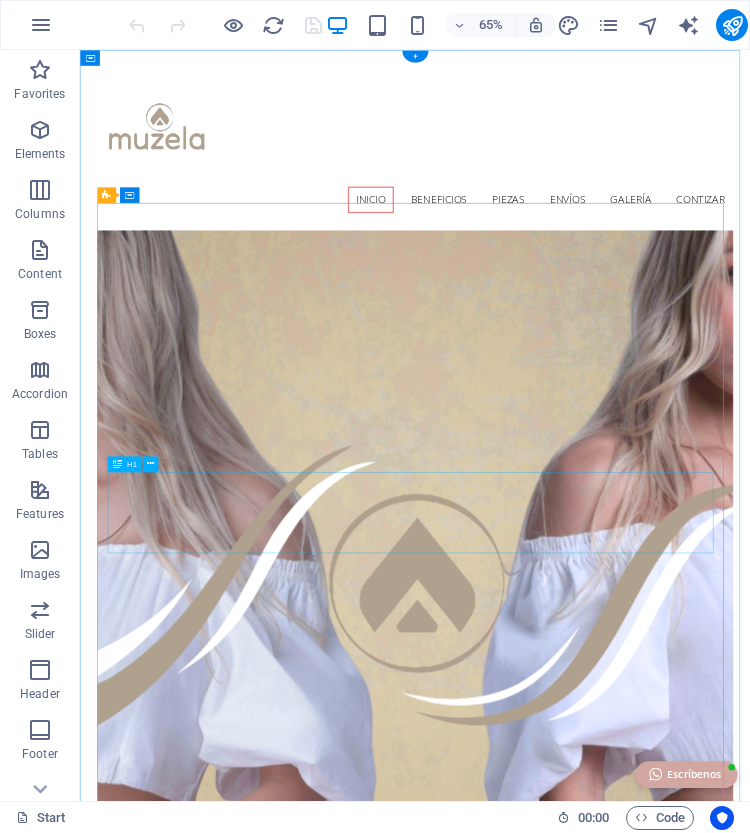 click on "Ropa Minimalista Chic  para Mujeres - Panamá" at bounding box center [595, 1595] 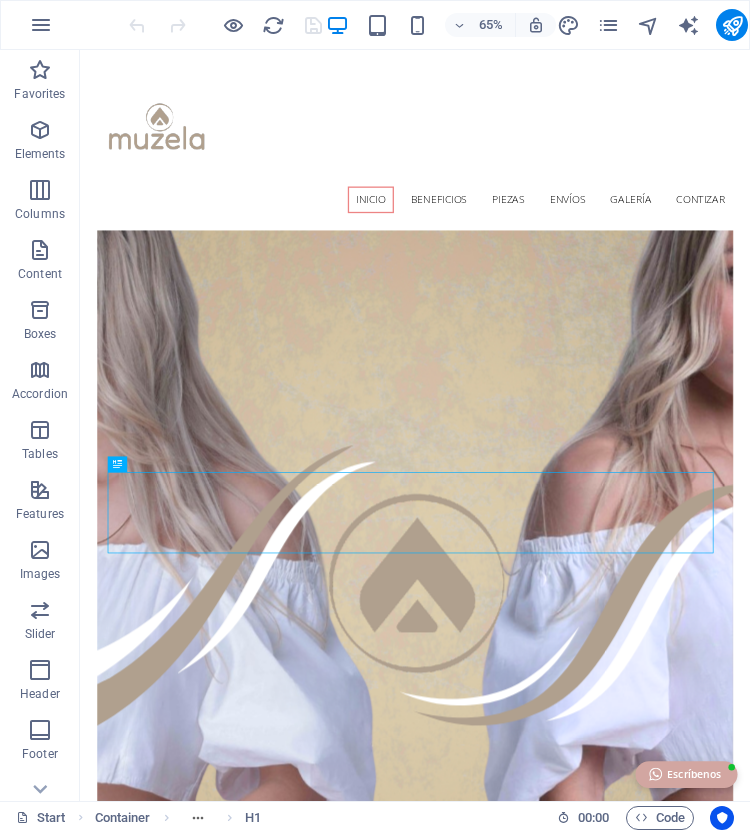 click on "Ropa Minimalista Chic  para Mujeres - Panamá" at bounding box center (595, 1595) 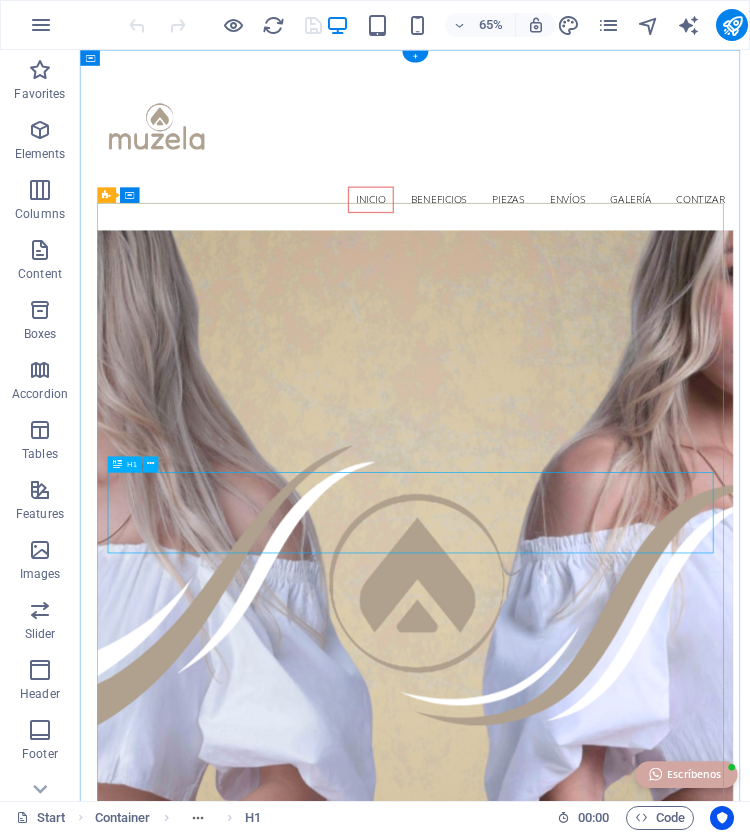 click on "Ropa Minimalista Chic  para Mujeres - Panamá" at bounding box center [595, 1595] 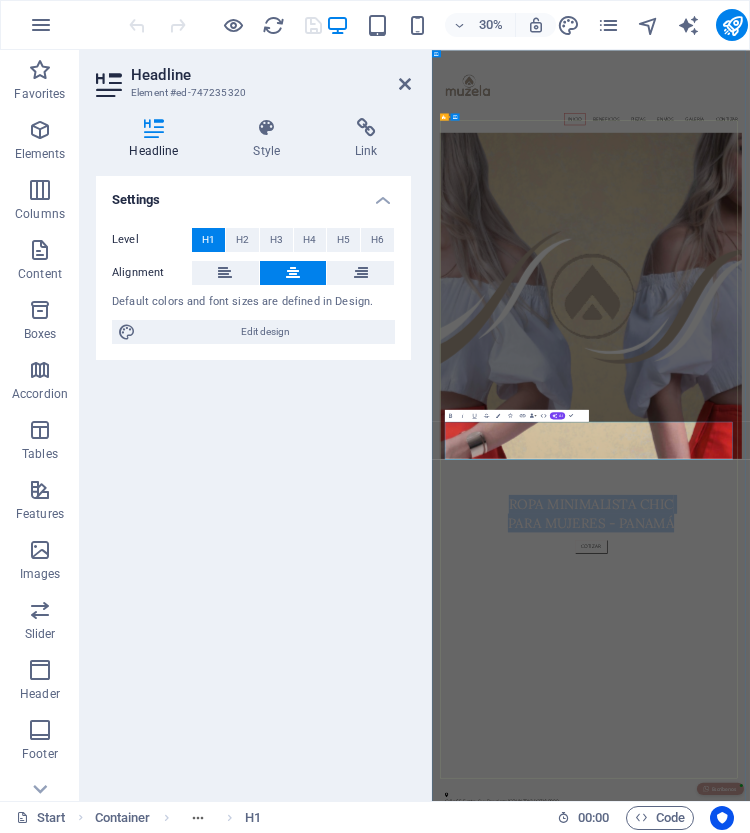 click on "Ropa Minimalista Chic para Mujeres - [STATE]" at bounding box center [962, 1595] 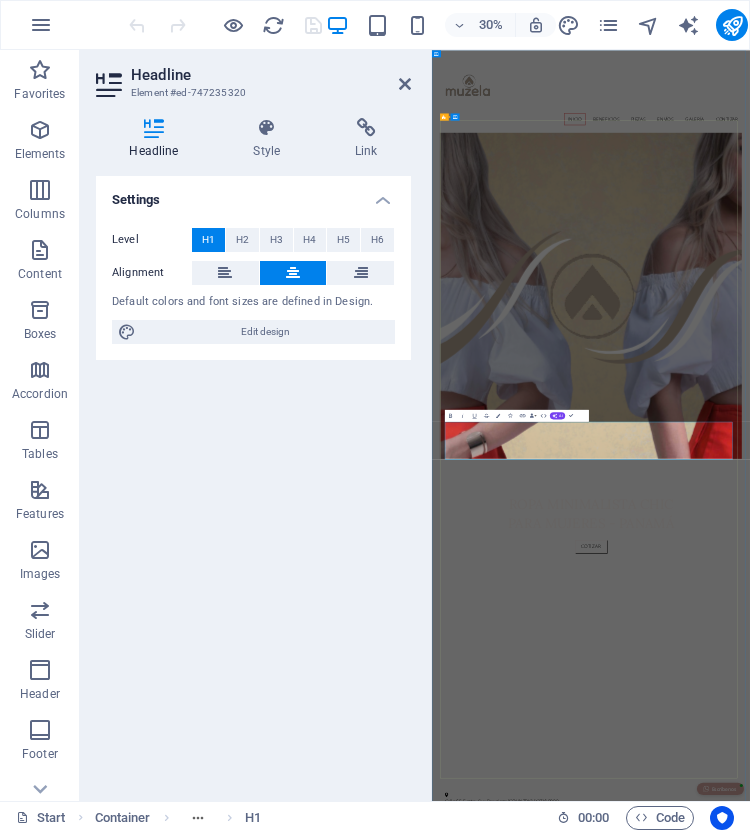 click on "Ropa Minimalista Chic para Mujeres - [STATE]" at bounding box center [962, 1595] 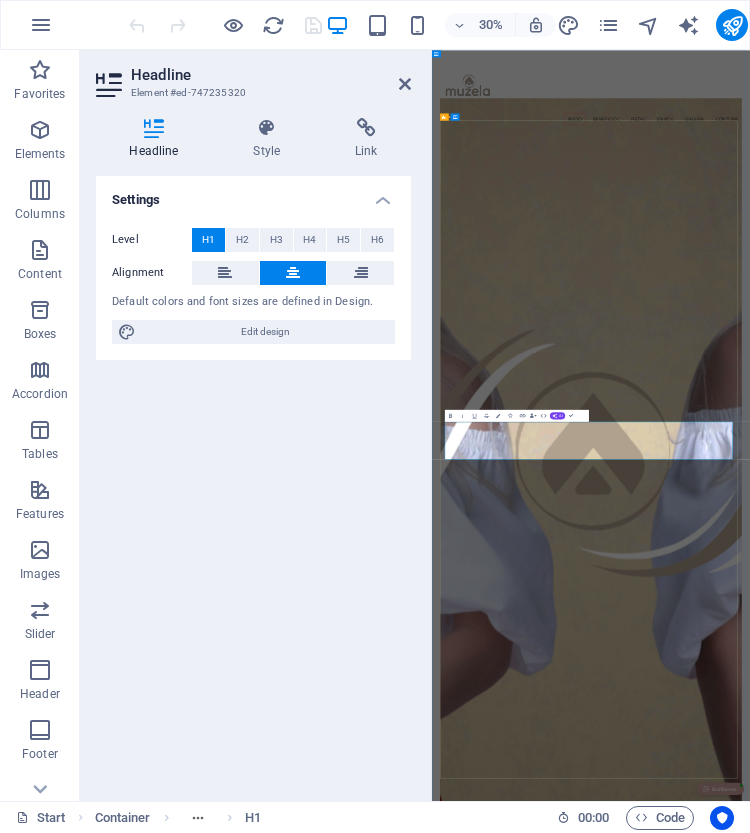 click on "Ropa Chic para Mujeres - [COUNTRY]" at bounding box center [962, 2860] 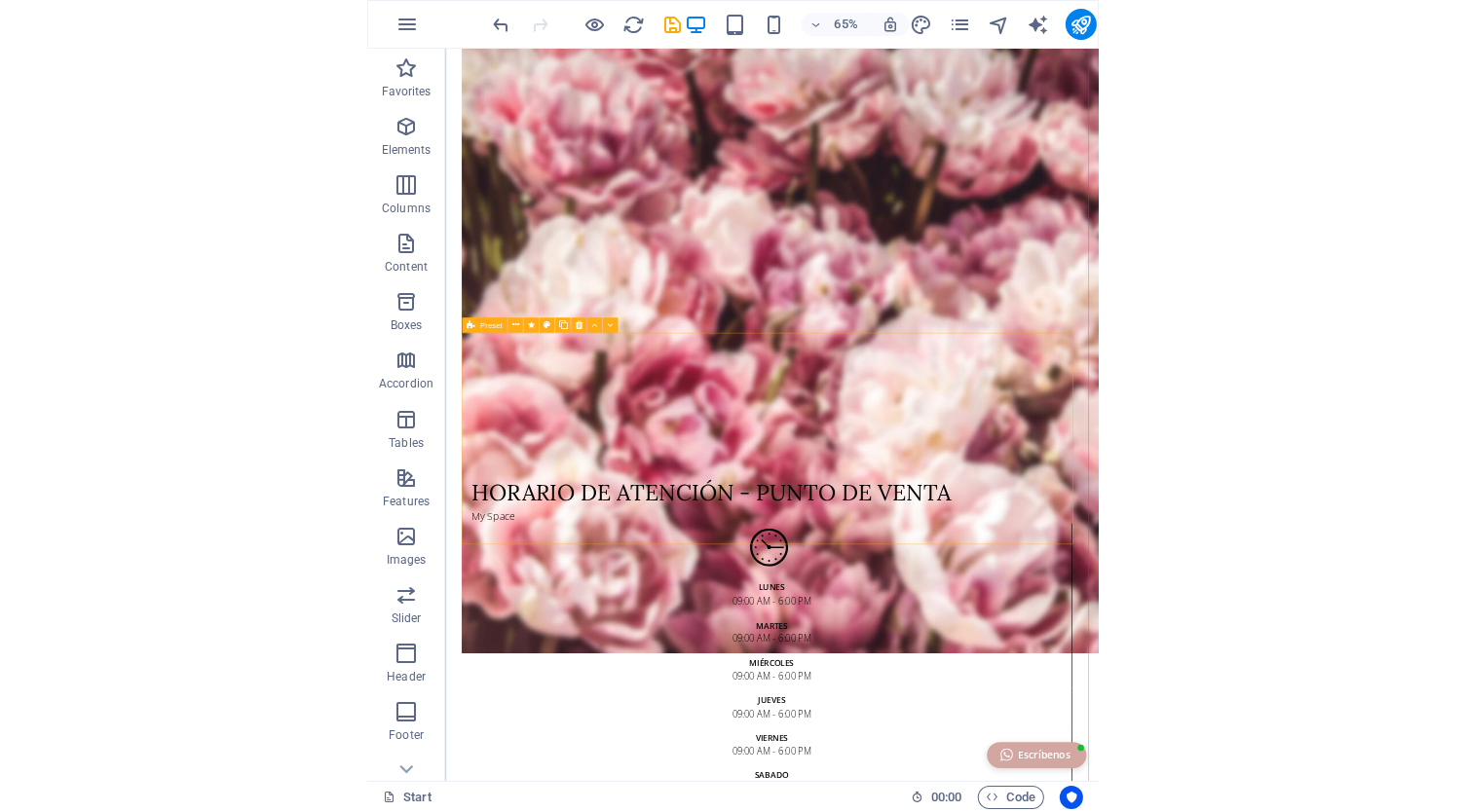 scroll, scrollTop: 3883, scrollLeft: 0, axis: vertical 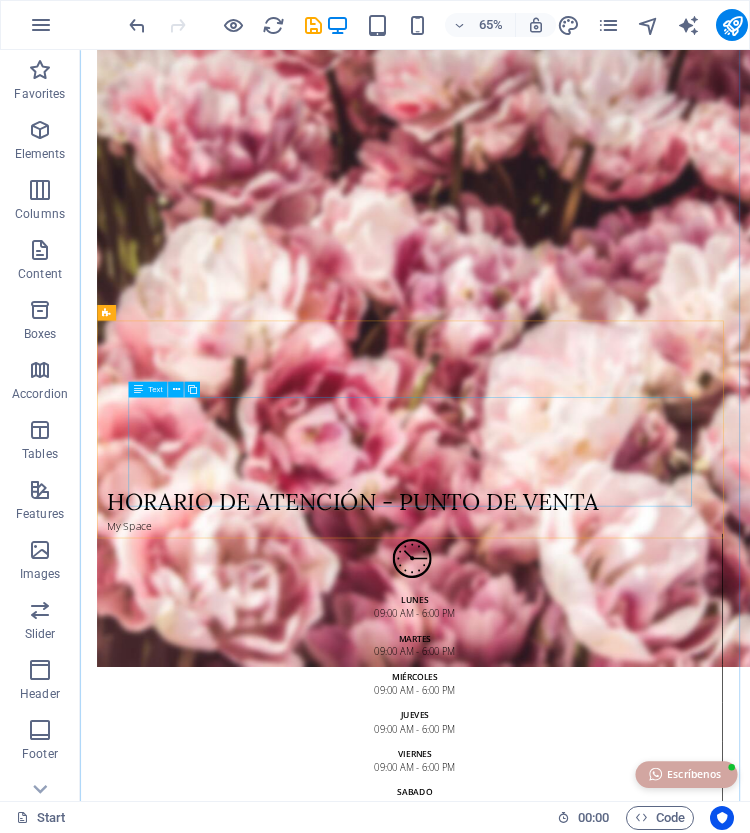 click on "¿Primera vez en MUZELA? Te acompañamos en cada paso. Garantía de cambio Soporte vía WhatsApp Compromiso con la calidad" at bounding box center [594, 5328] 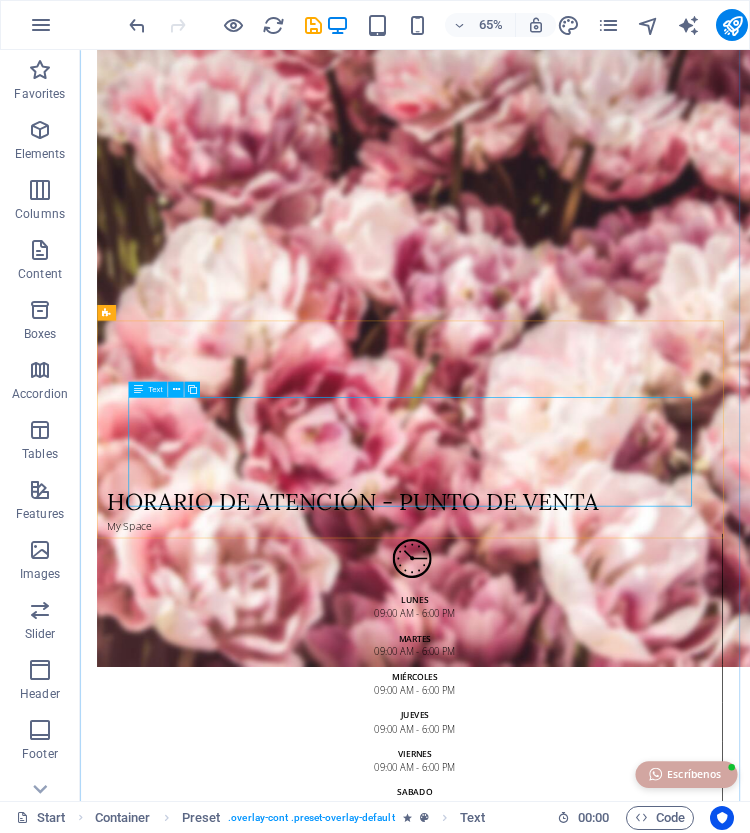 click on "¿Primera vez en MUZELA? Te acompañamos en cada paso. Garantía de cambio Soporte vía WhatsApp Compromiso con la calidad" at bounding box center (594, 5328) 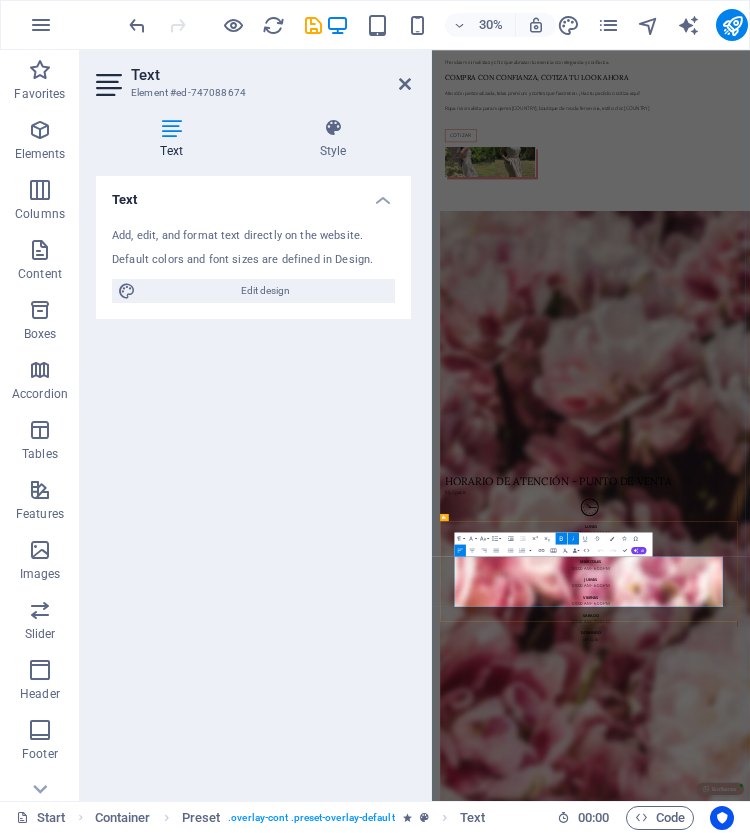 click on "Compromiso con la calidad" at bounding box center (955, 6183) 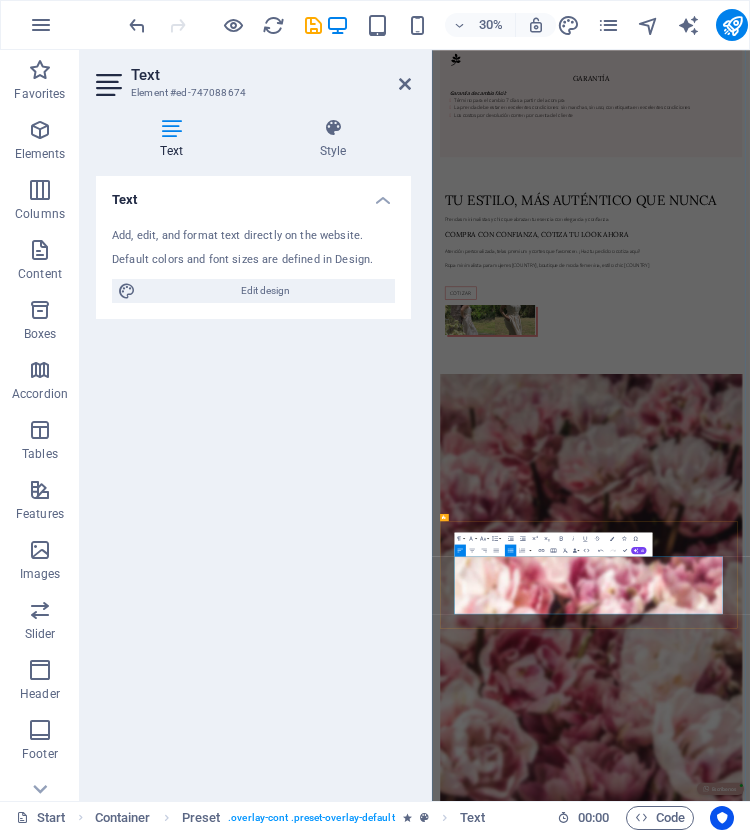type 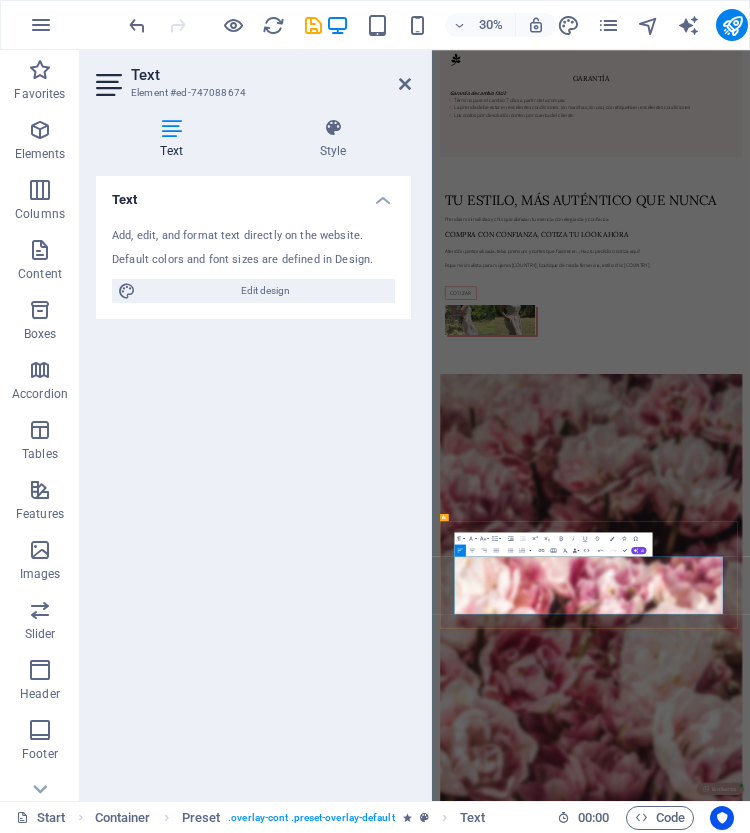 click on "Garantía de cambio" at bounding box center [955, 7332] 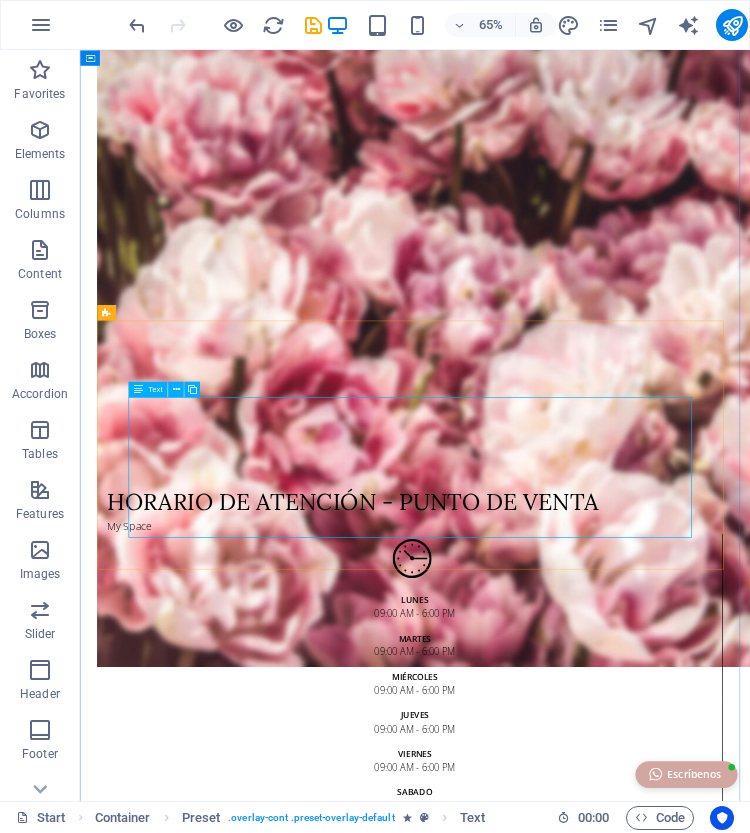 click on "¿Primera vez en MUZELA? Te acompañamos en cada paso. Garantía de cambio 2 días a partir de la compra Soporte vía WhatsApp Compromiso con la calidad No aplica en piezas promocionales o en descuento" at bounding box center [594, 5353] 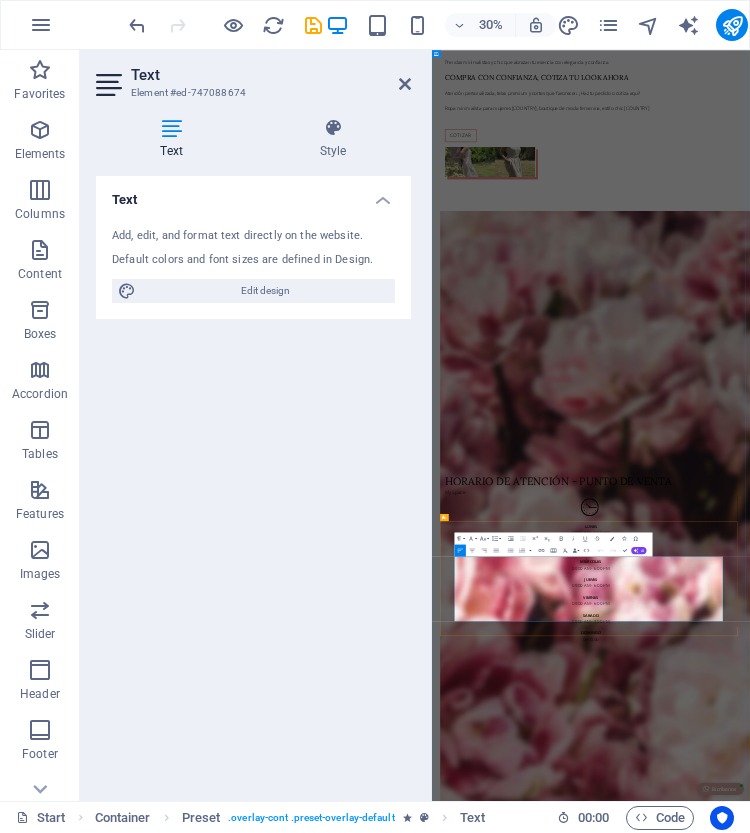 click at bounding box center (947, 6258) 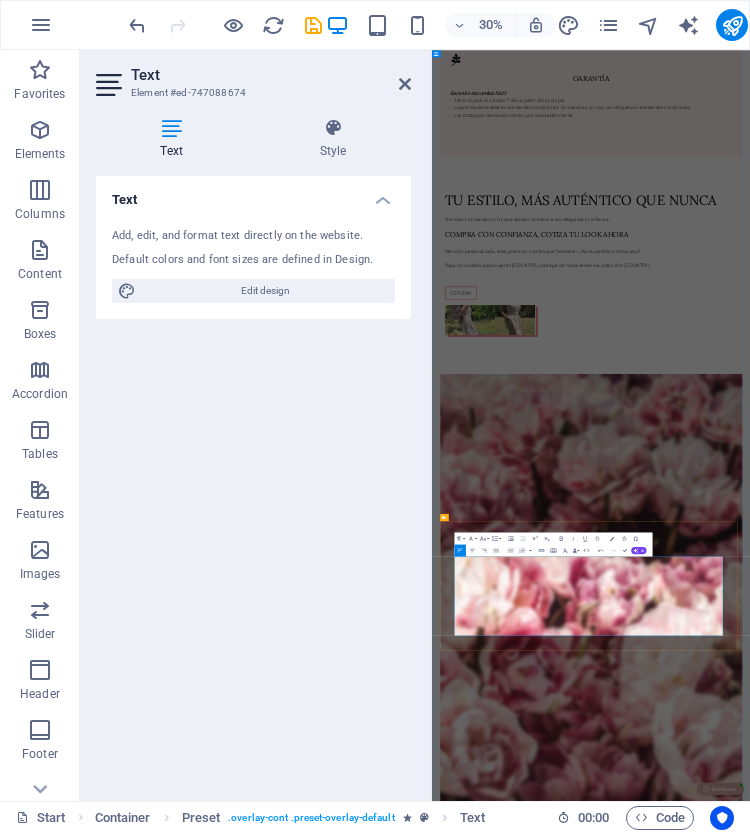 type 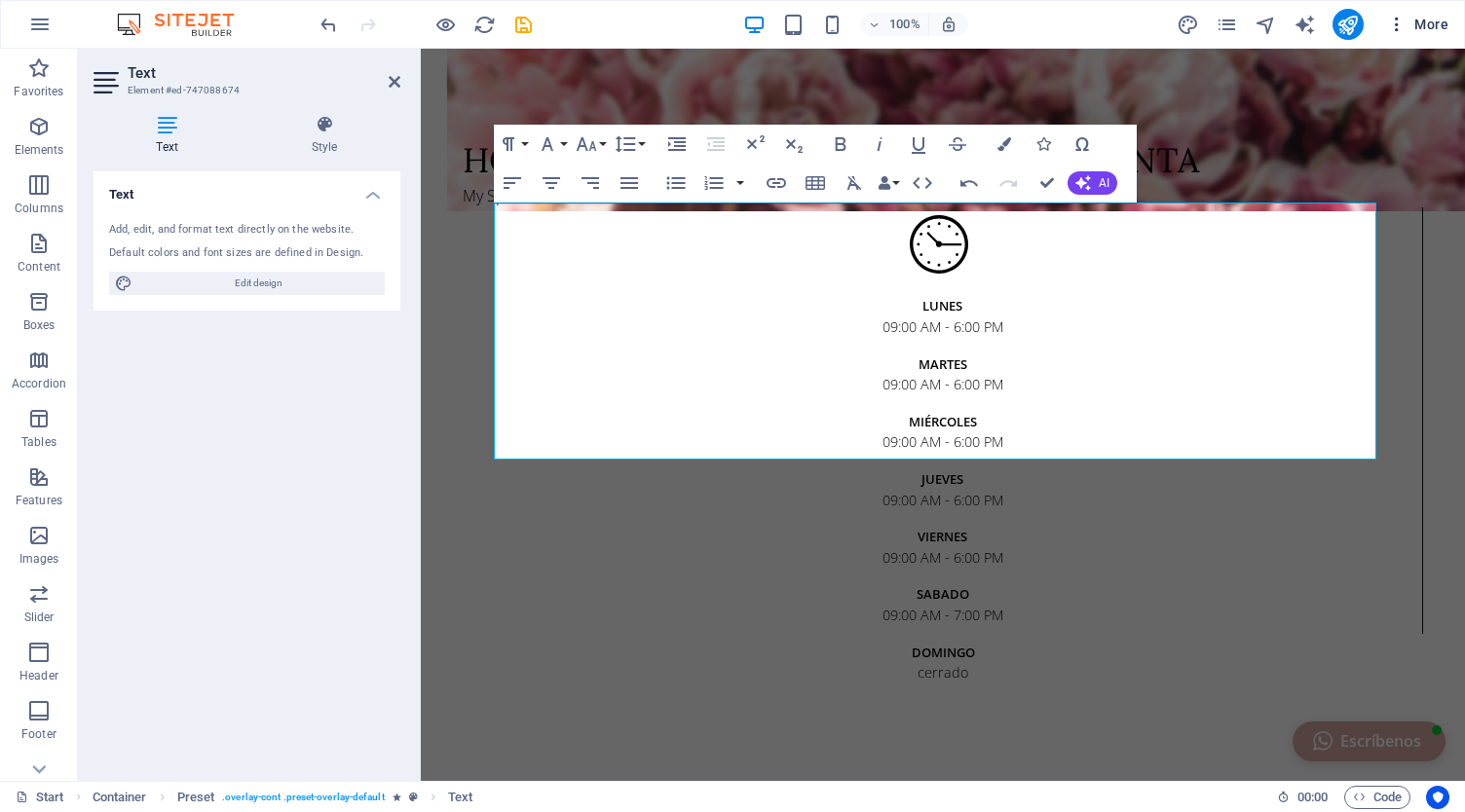 click on "More" at bounding box center [1417, 24] 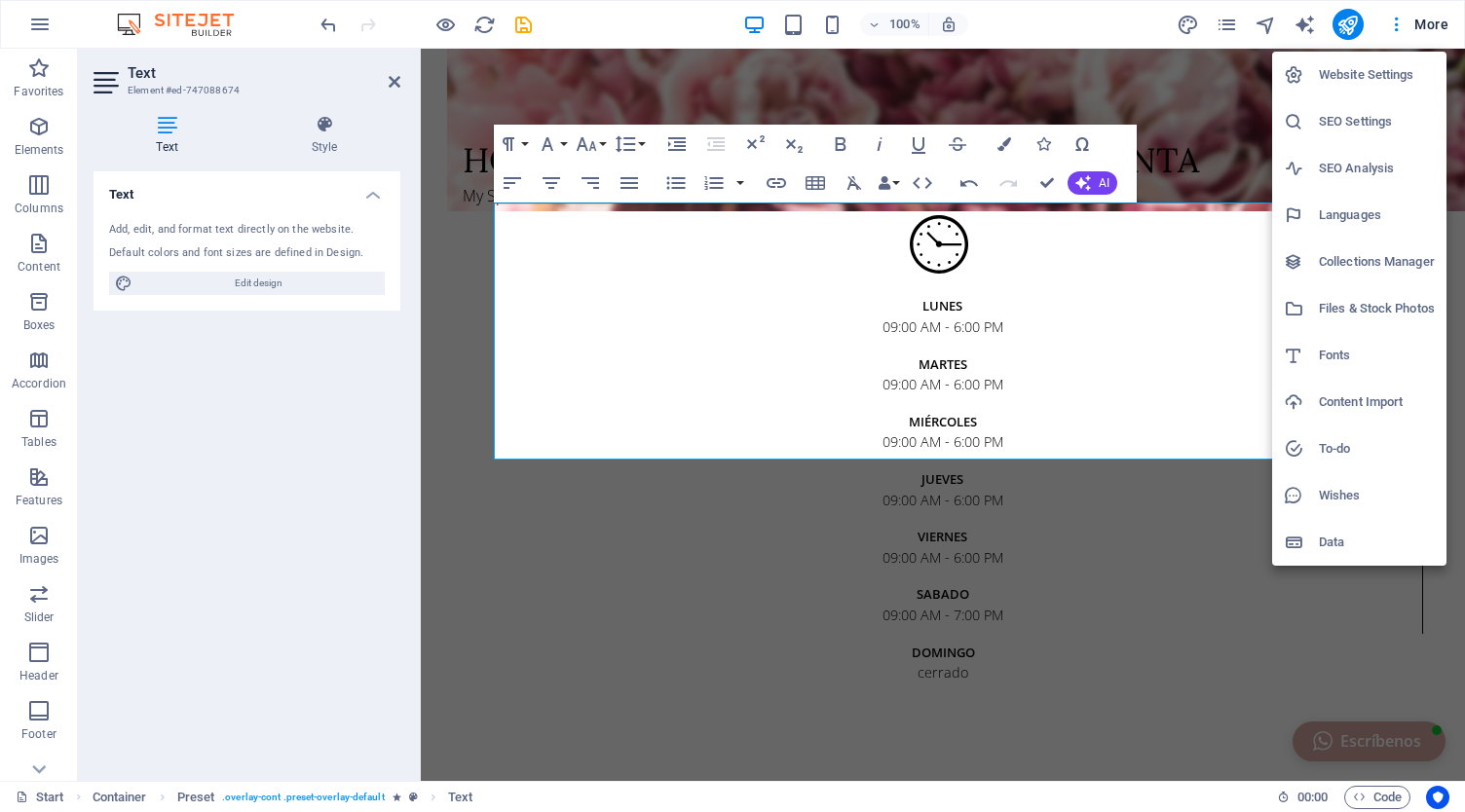 click on "Website Settings" at bounding box center (1376, 75) 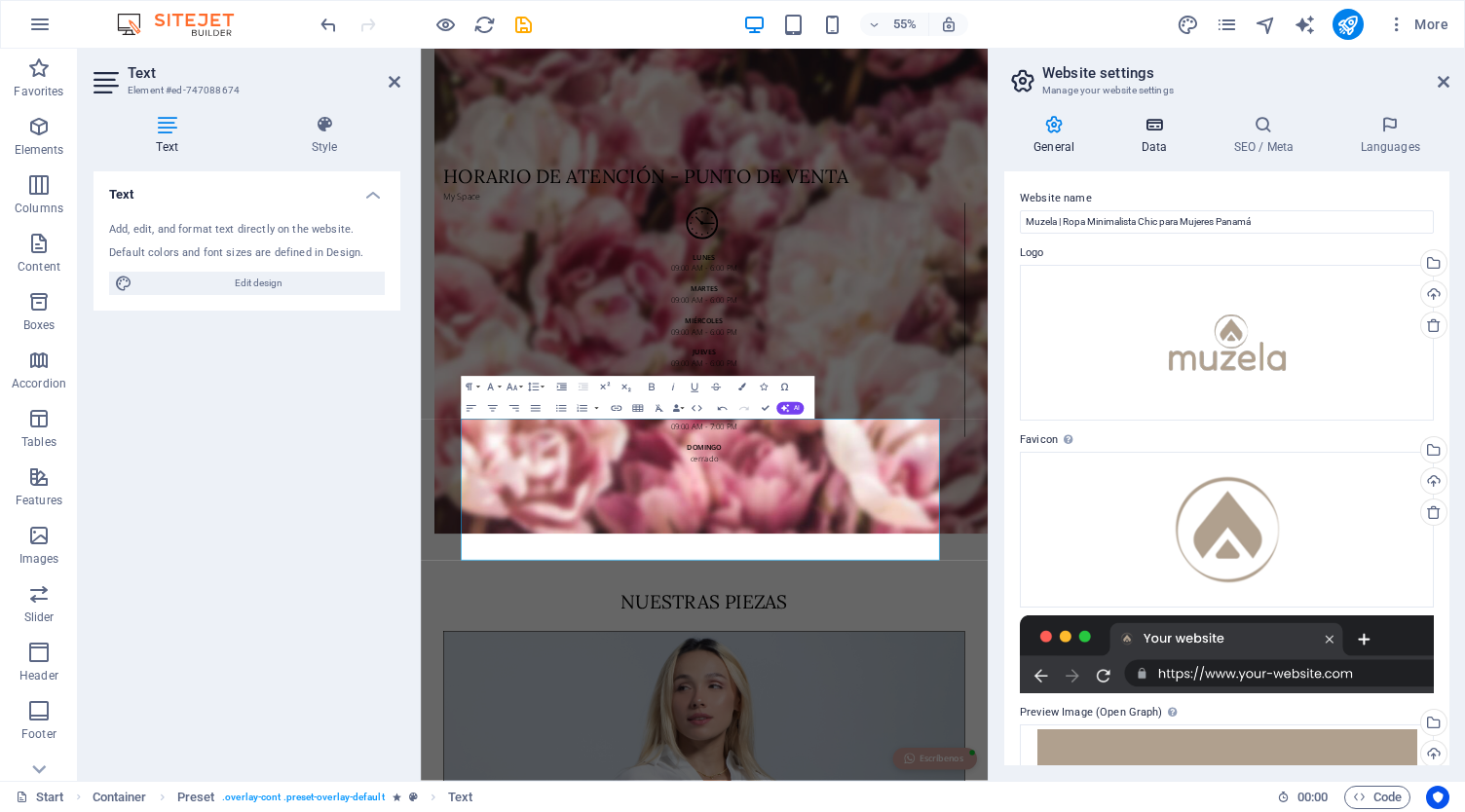 click at bounding box center (1153, 125) 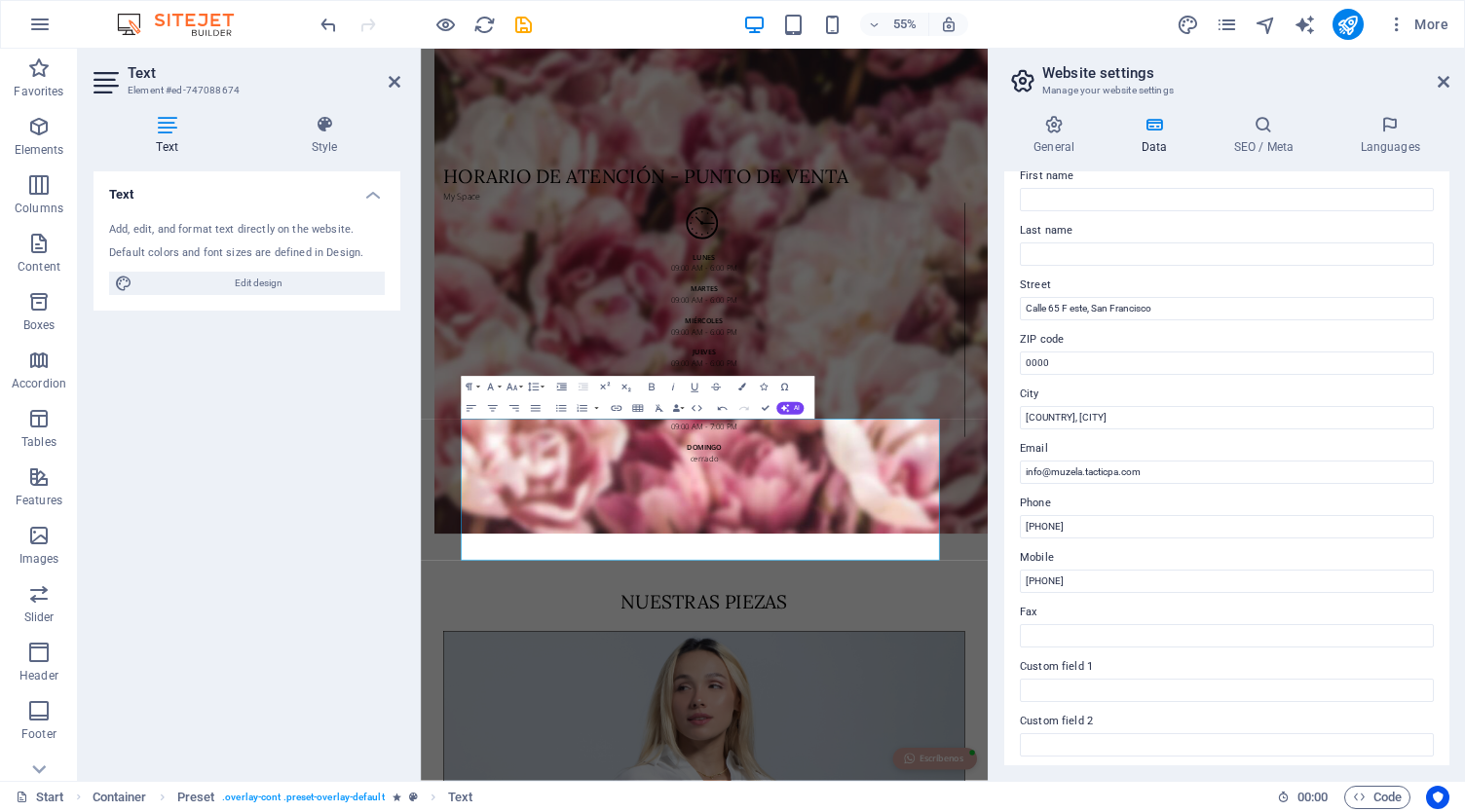scroll, scrollTop: 118, scrollLeft: 0, axis: vertical 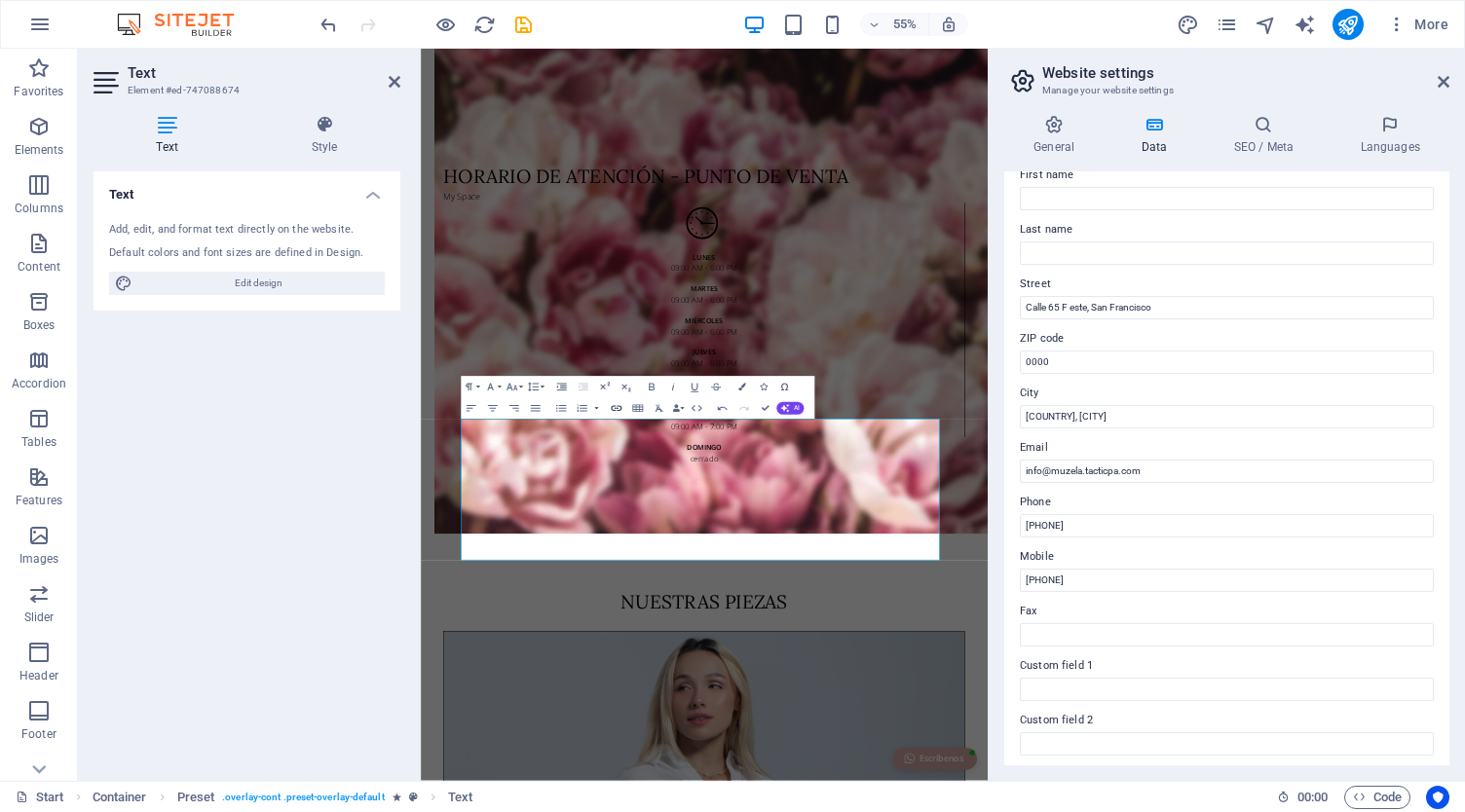click 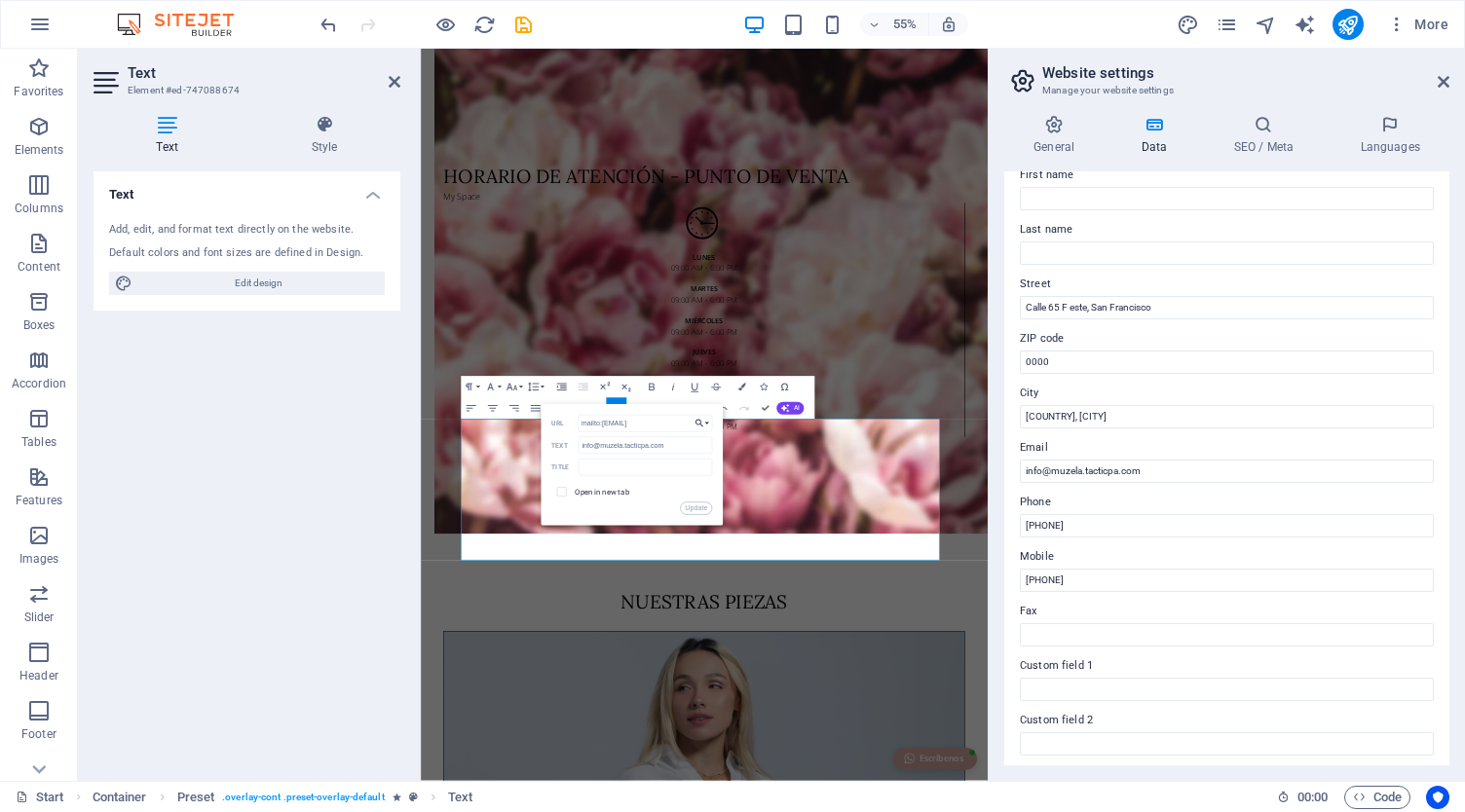click on "Choose Link" at bounding box center [701, 424] 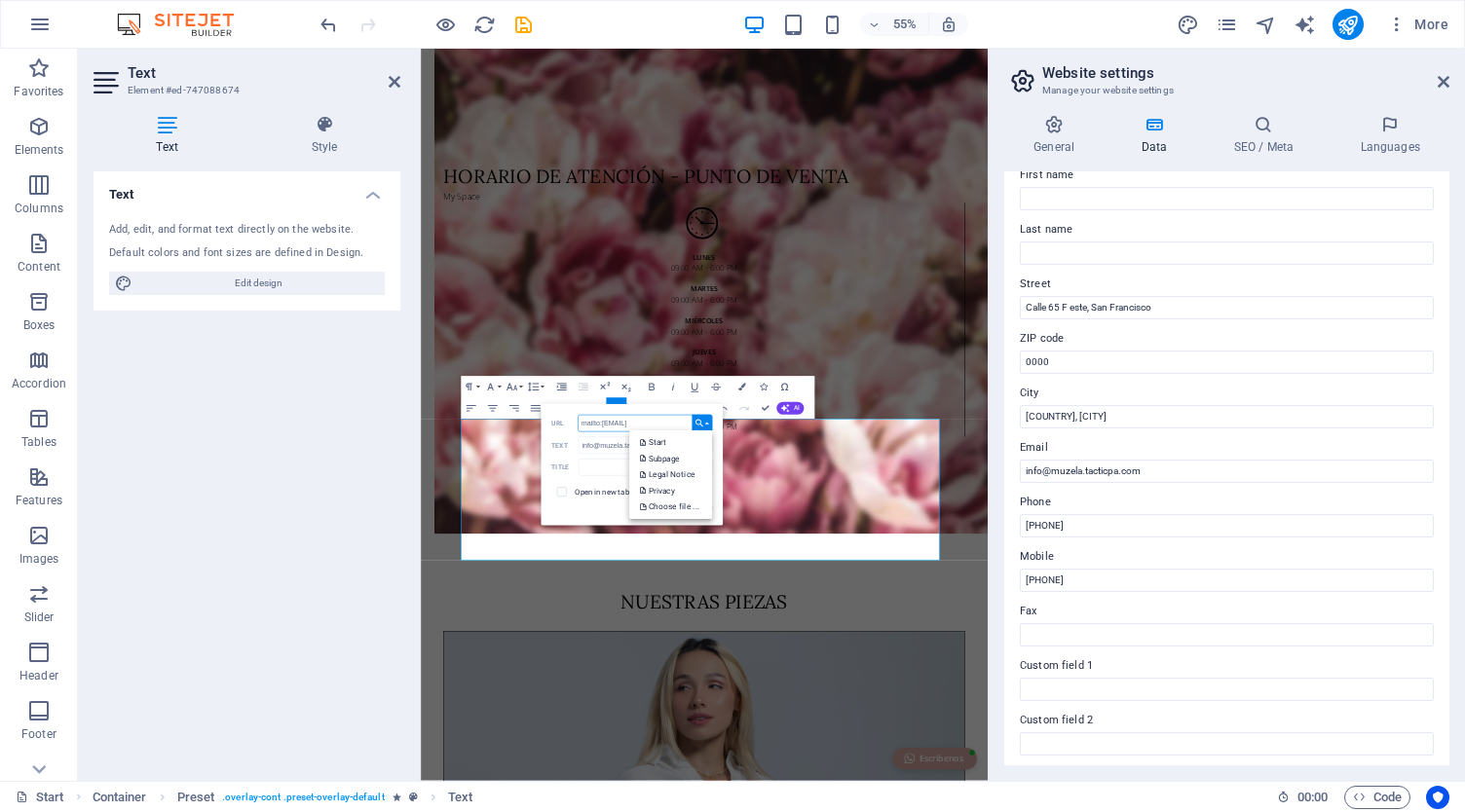 click on "mailto:[EMAIL]" at bounding box center (645, 424) 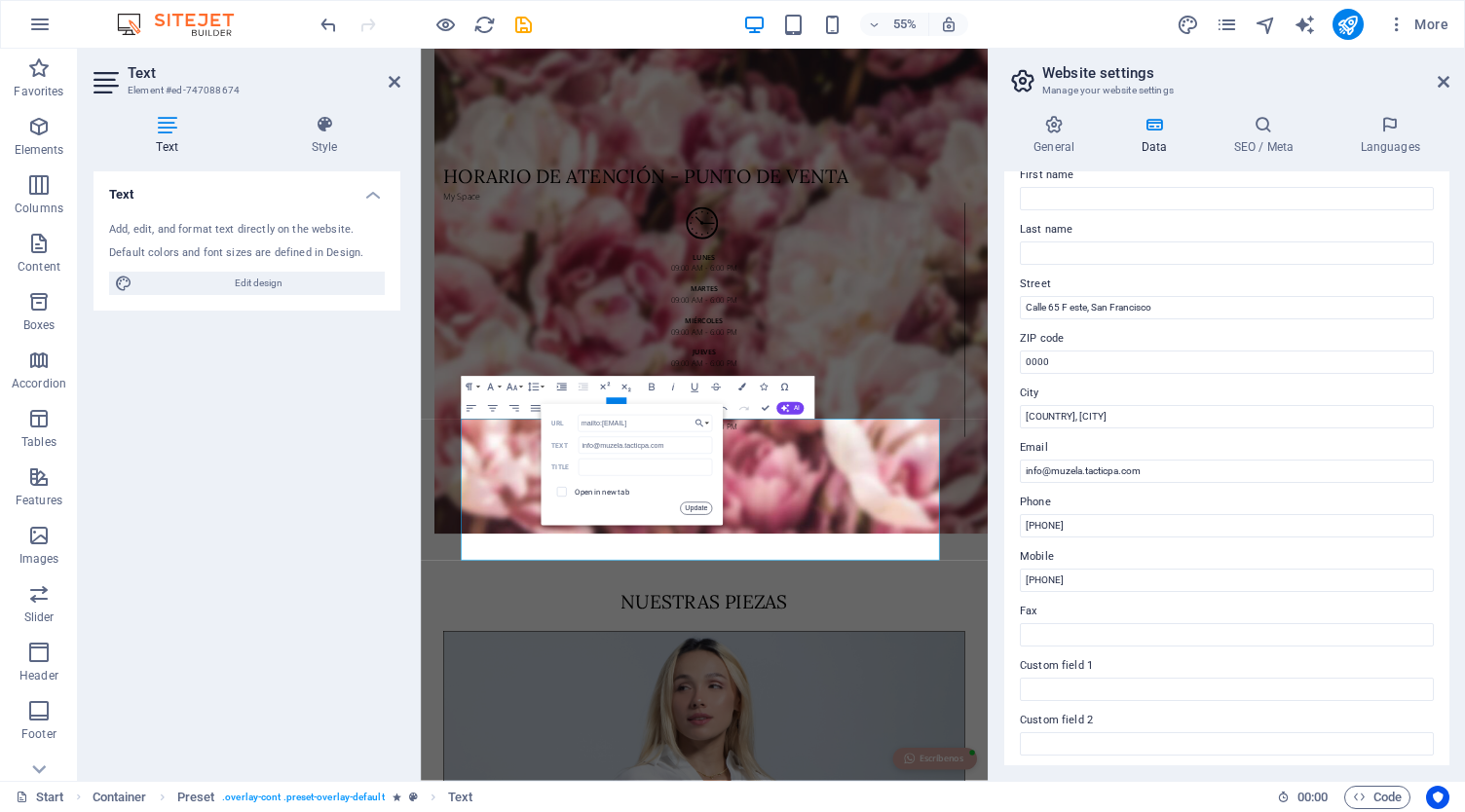click on "Update" at bounding box center (695, 508) 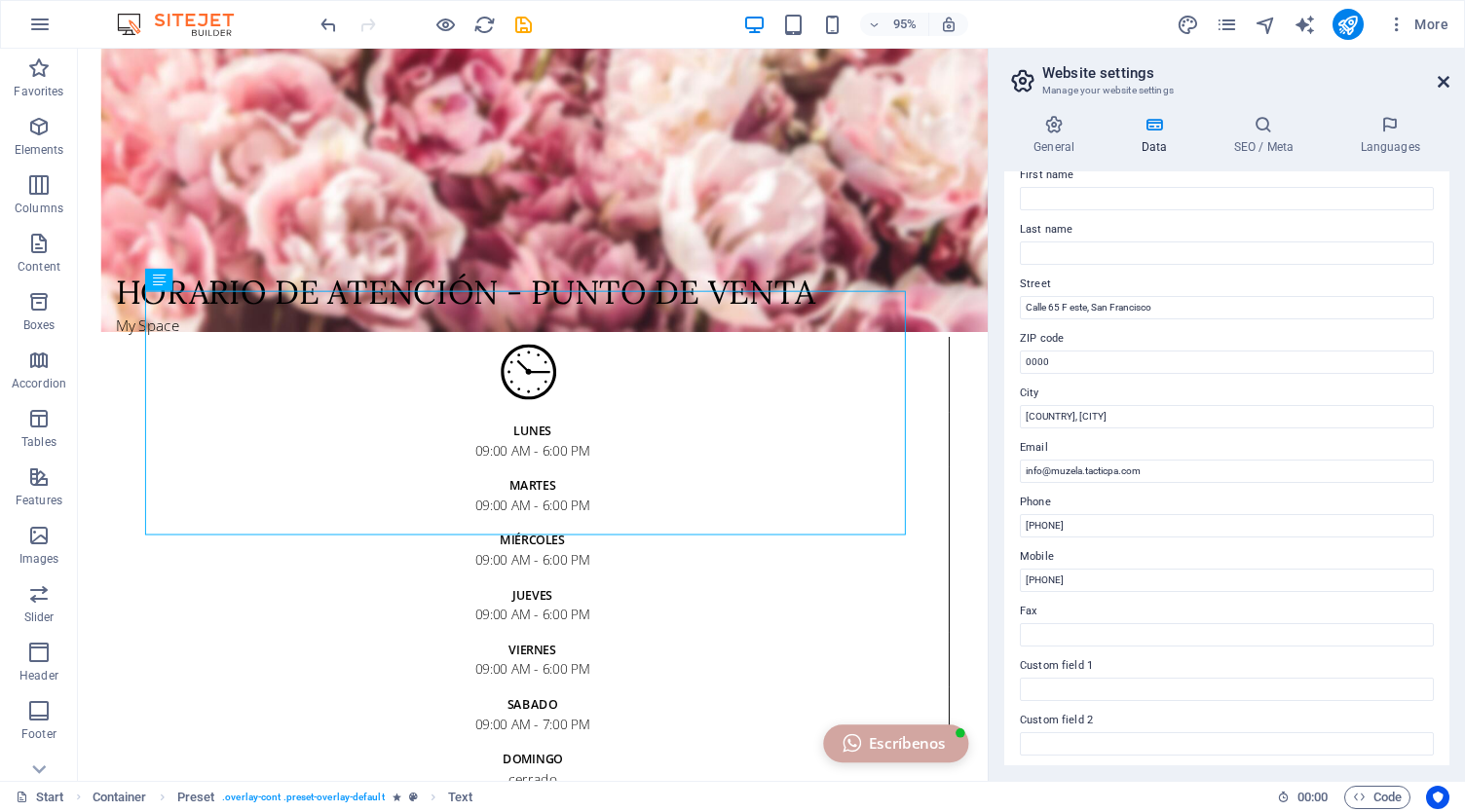 click at bounding box center (1444, 82) 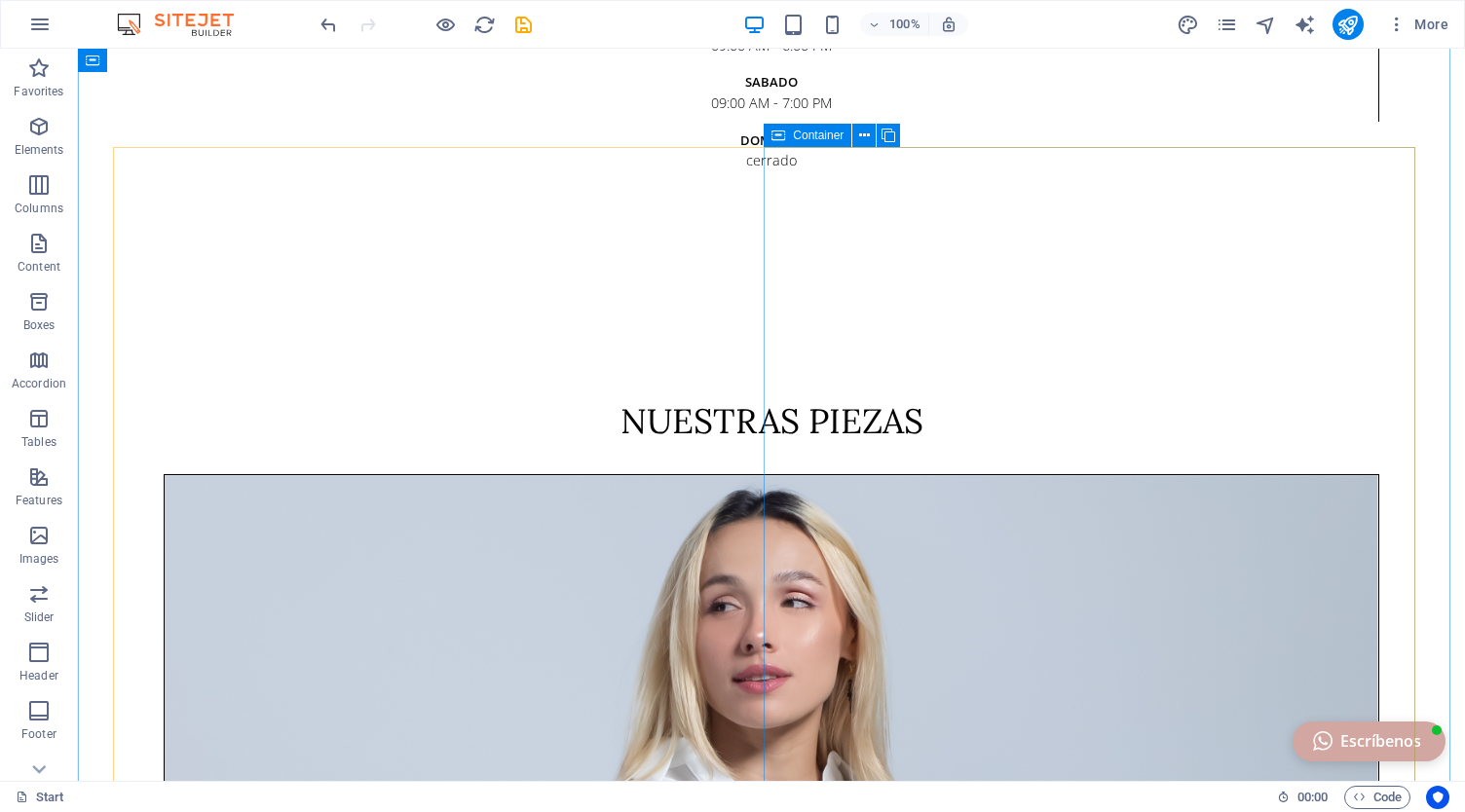 scroll, scrollTop: 4424, scrollLeft: 0, axis: vertical 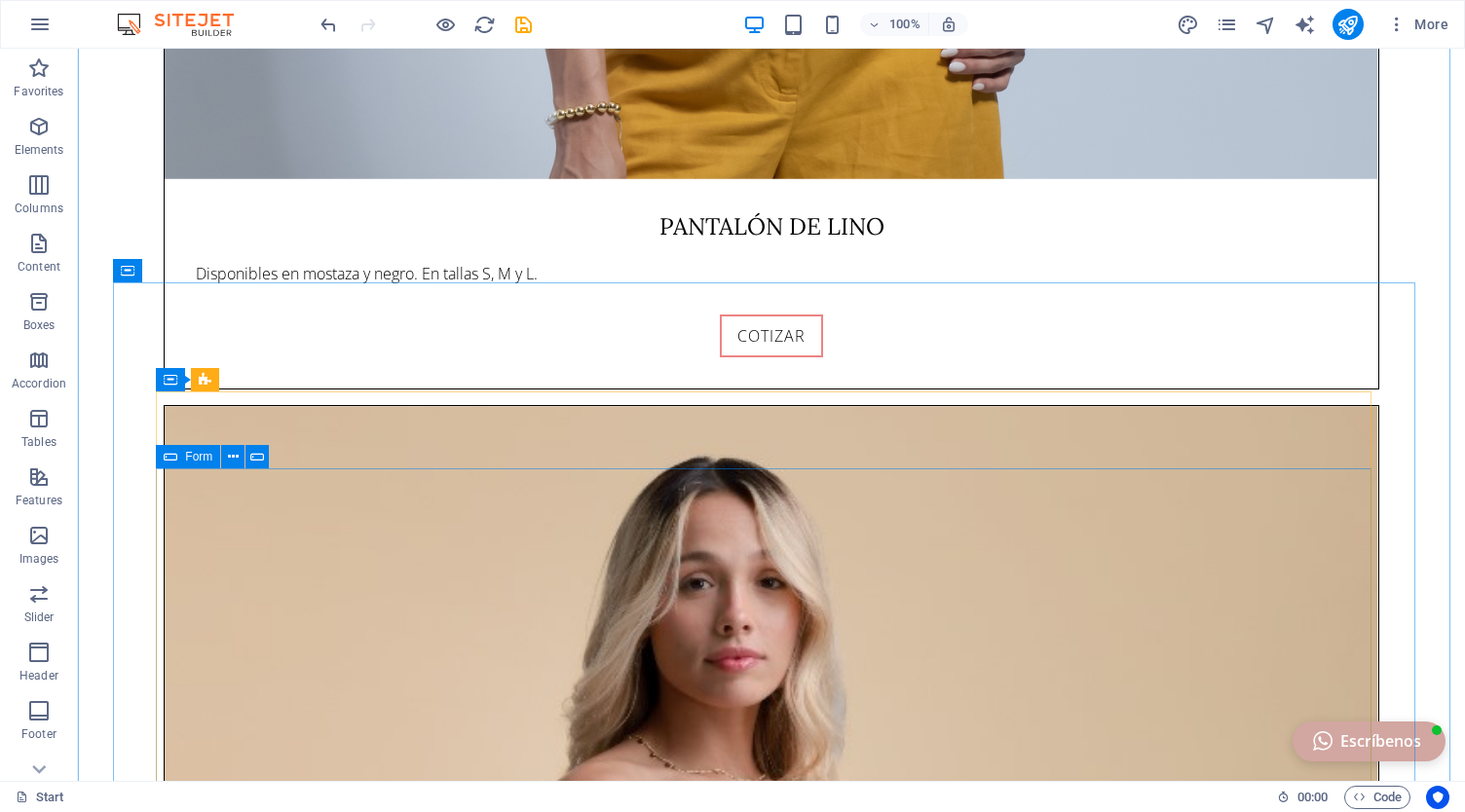 click on "Cotizar I have read and understand the privacy policy. Unreadable? Load new Enviar" at bounding box center [771, 6652] 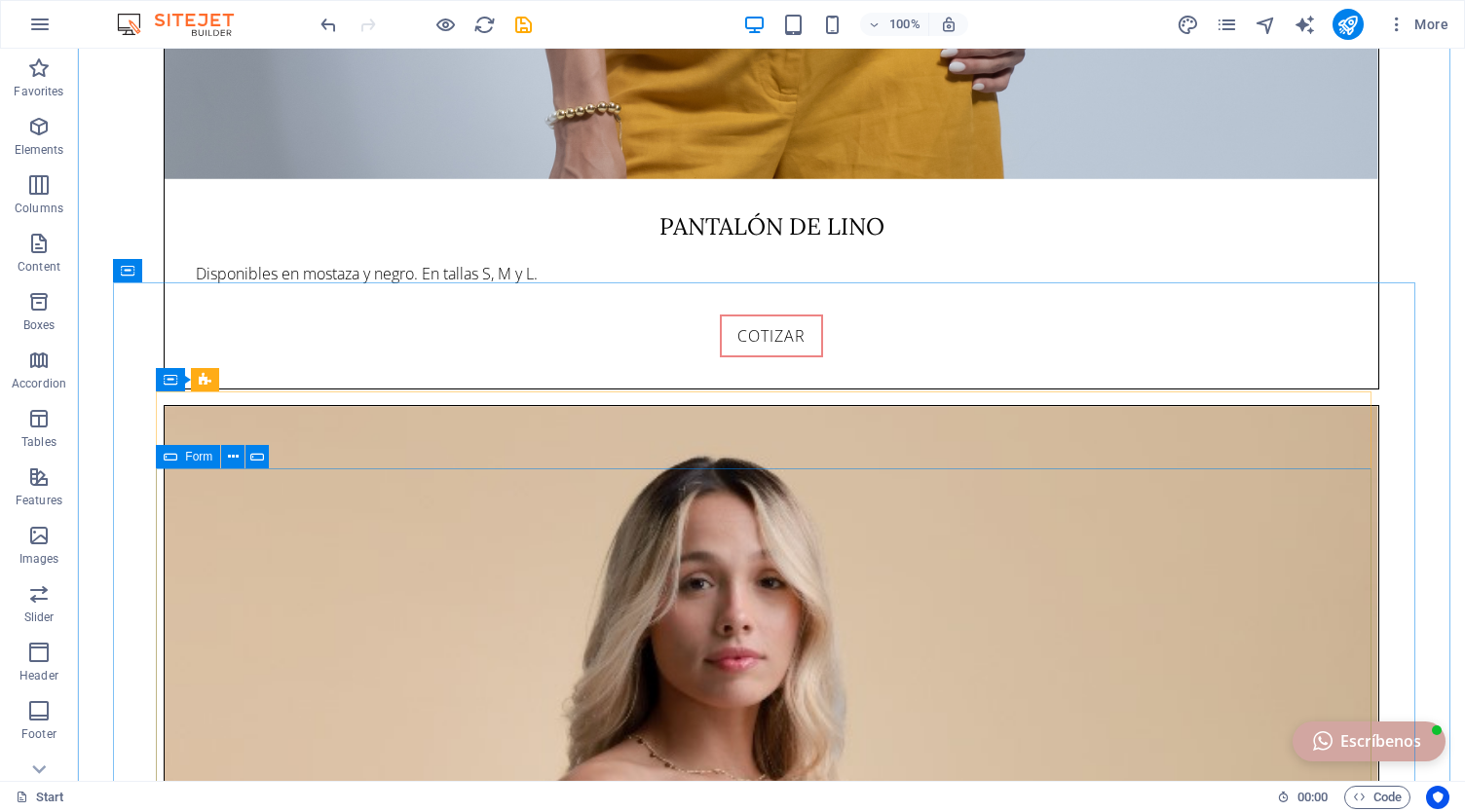 scroll, scrollTop: 5723, scrollLeft: 0, axis: vertical 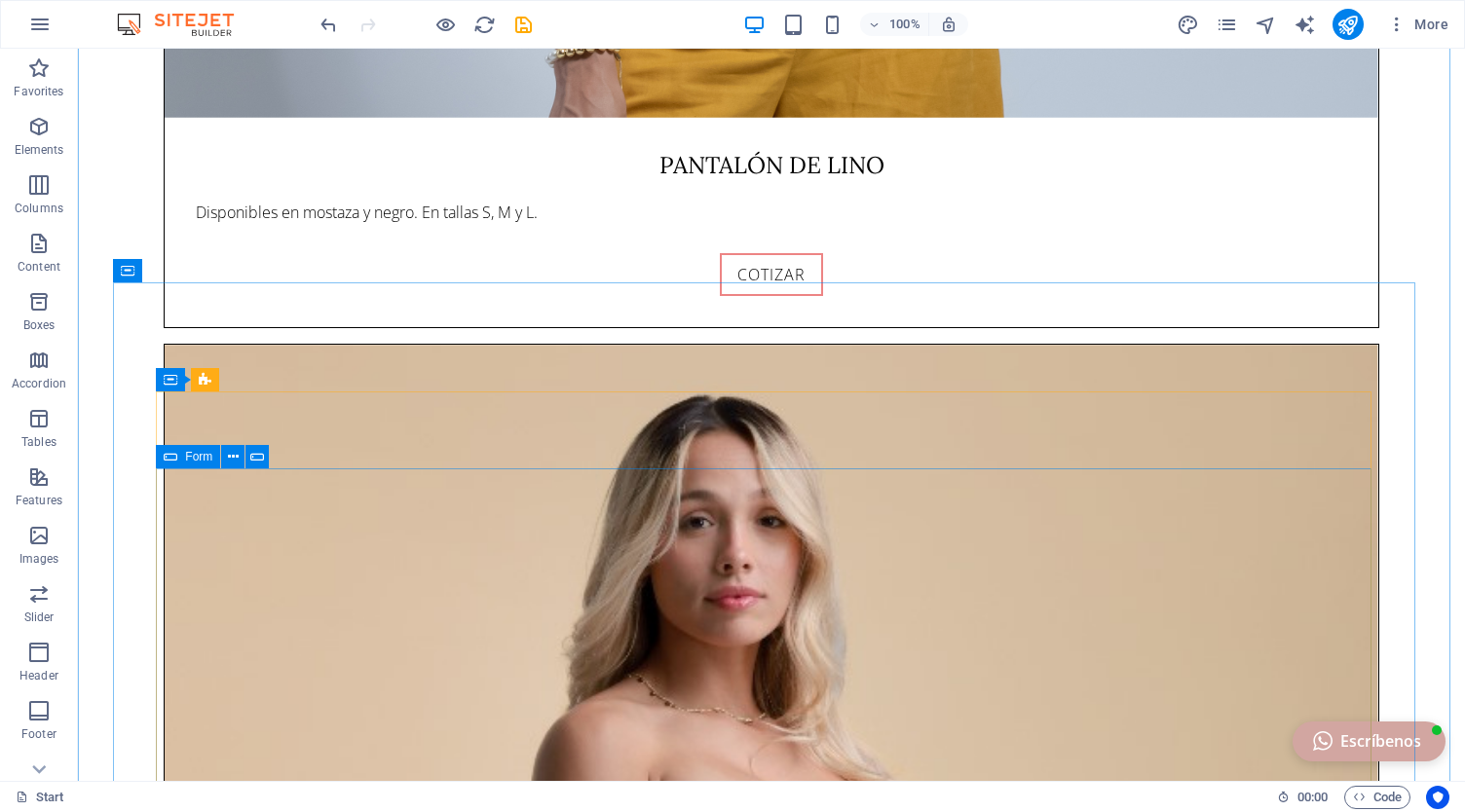 click 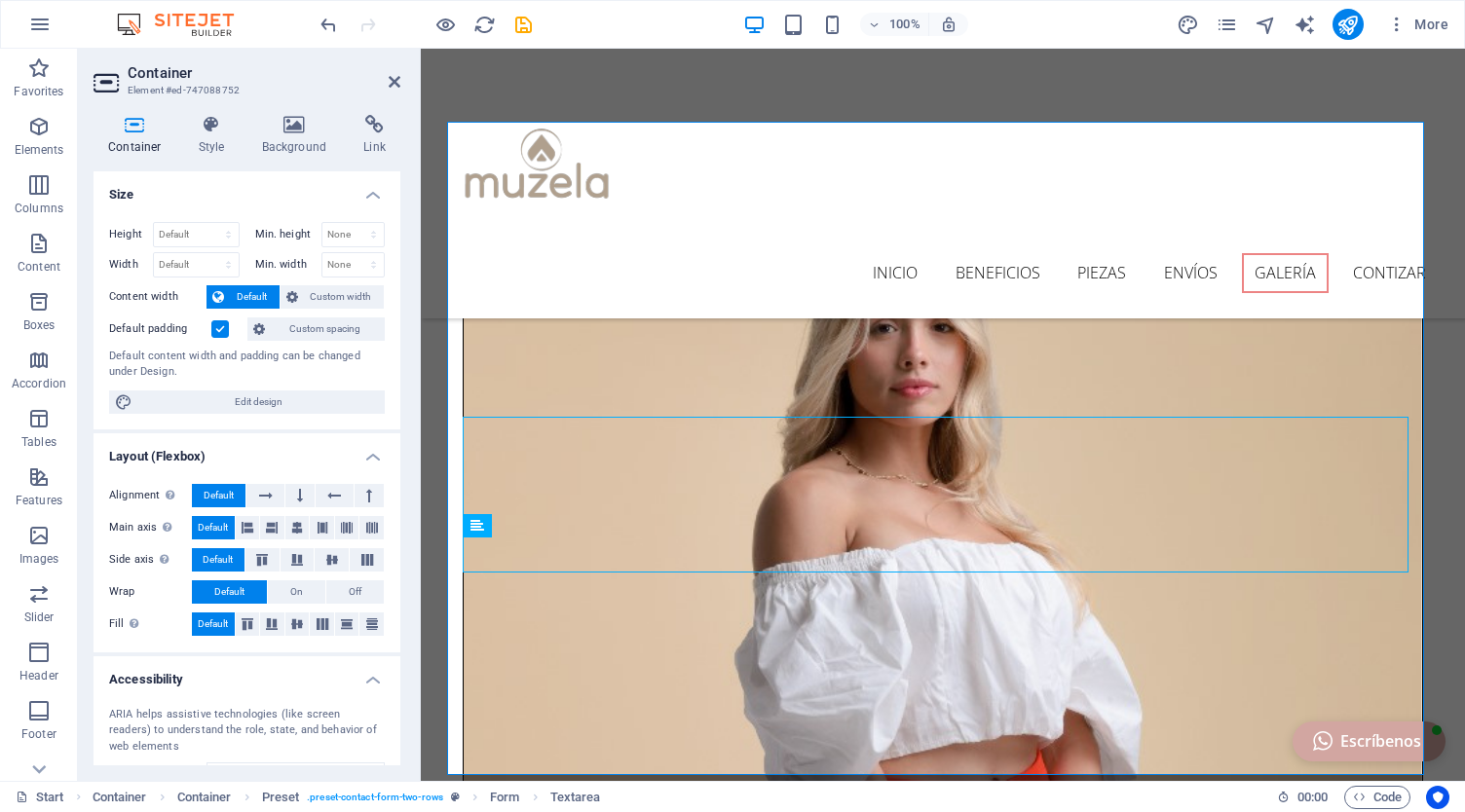 scroll, scrollTop: 5641, scrollLeft: 0, axis: vertical 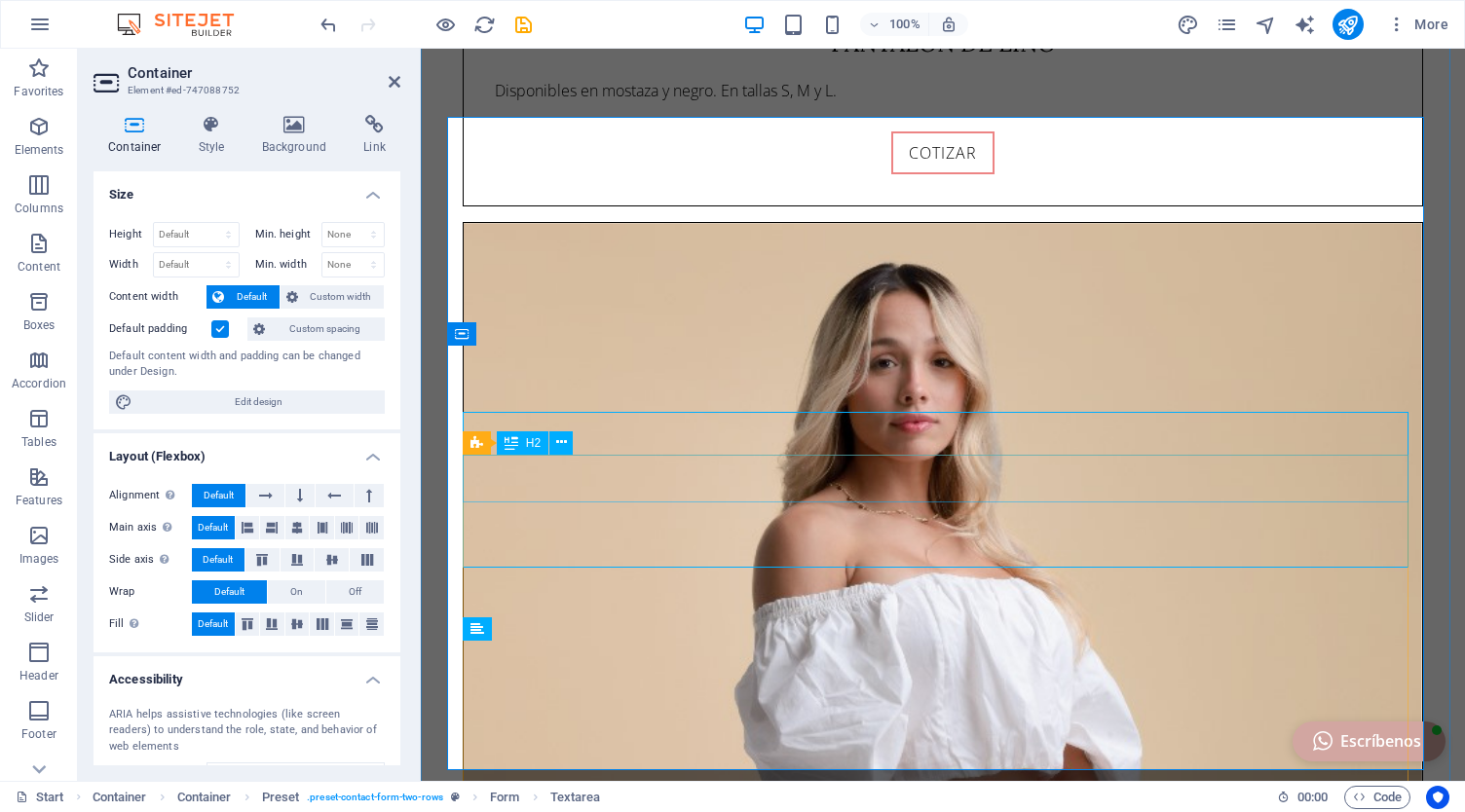click on "Cotizar" at bounding box center (943, 5712) 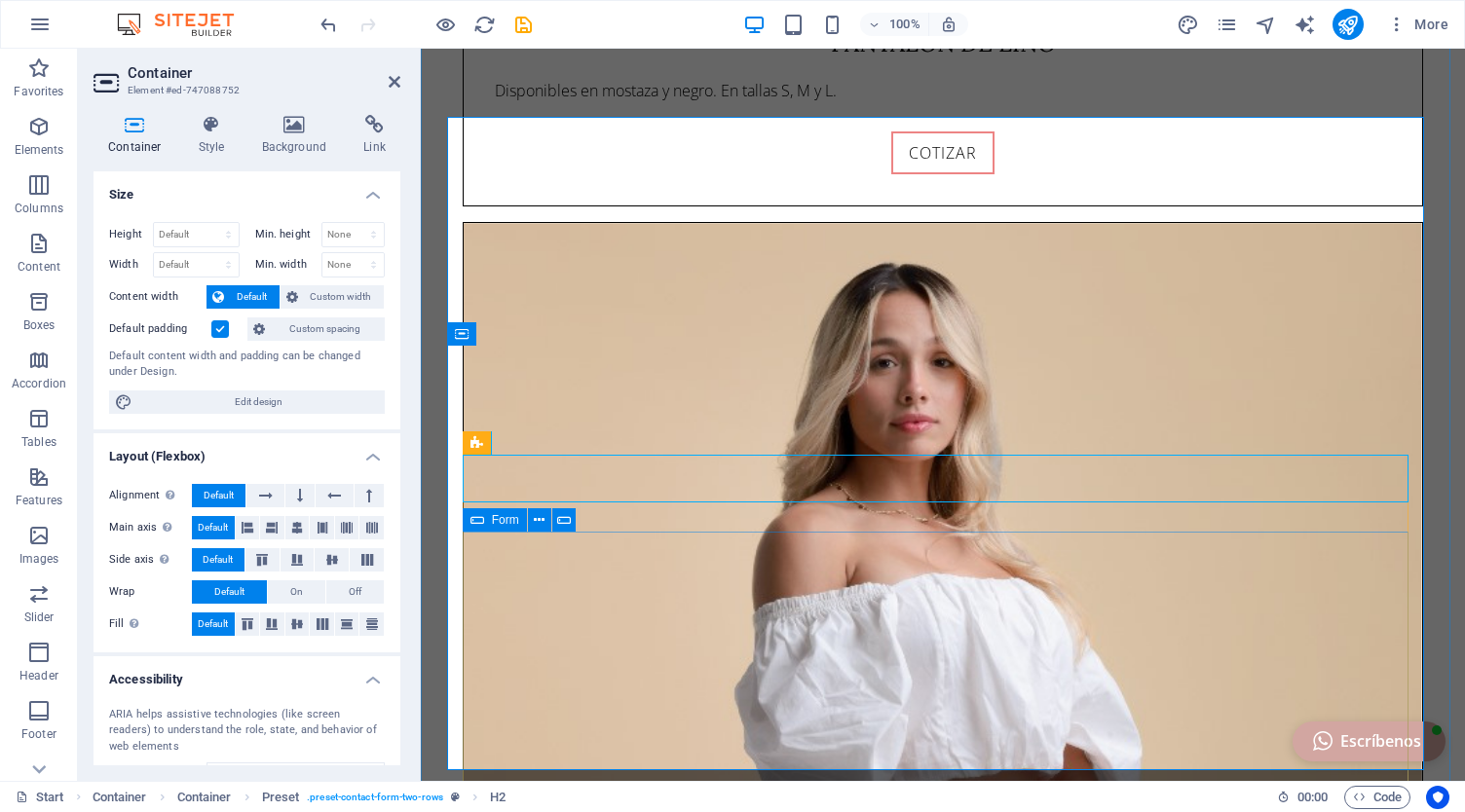 click on "Form" at bounding box center (495, 520) 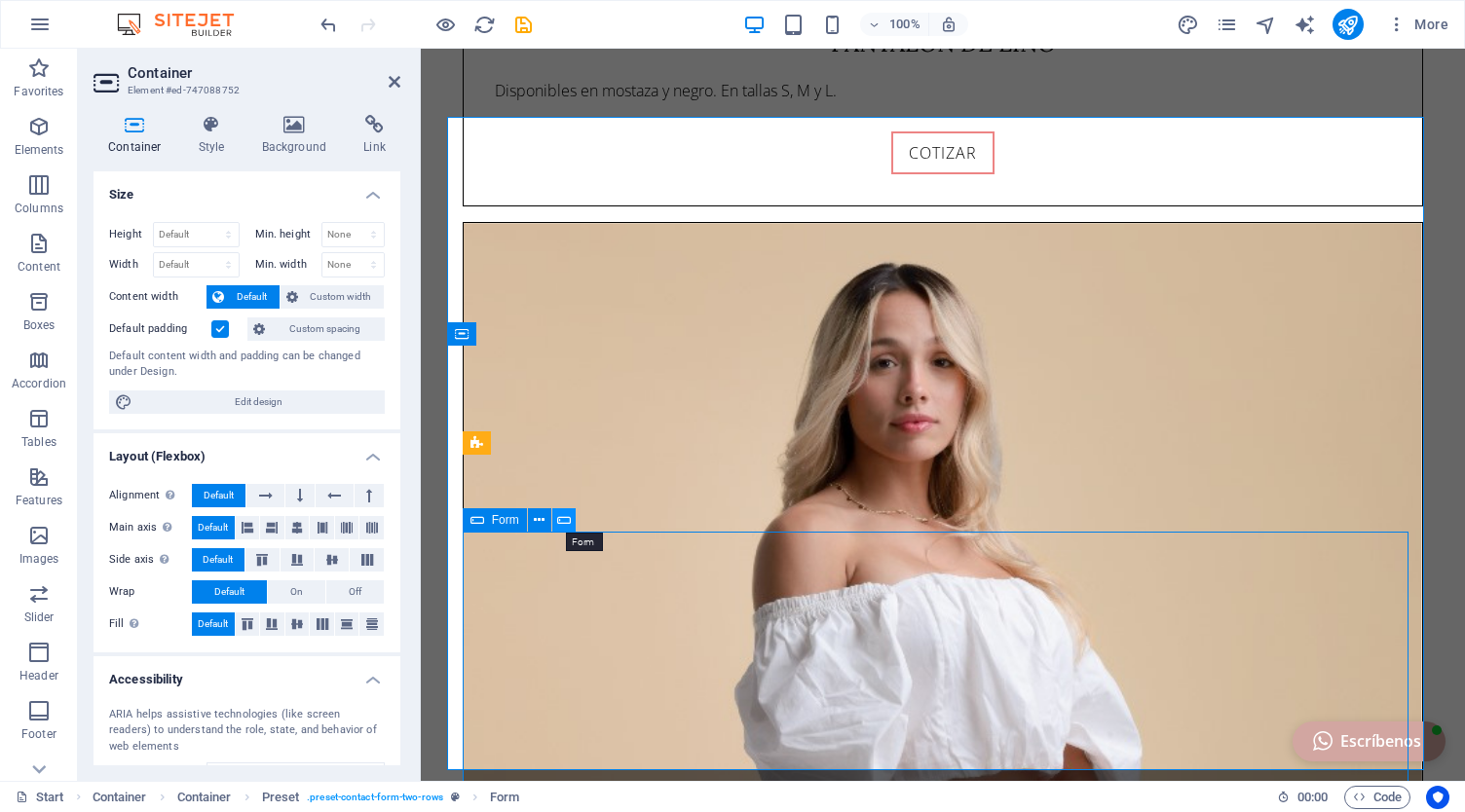 click at bounding box center (564, 520) 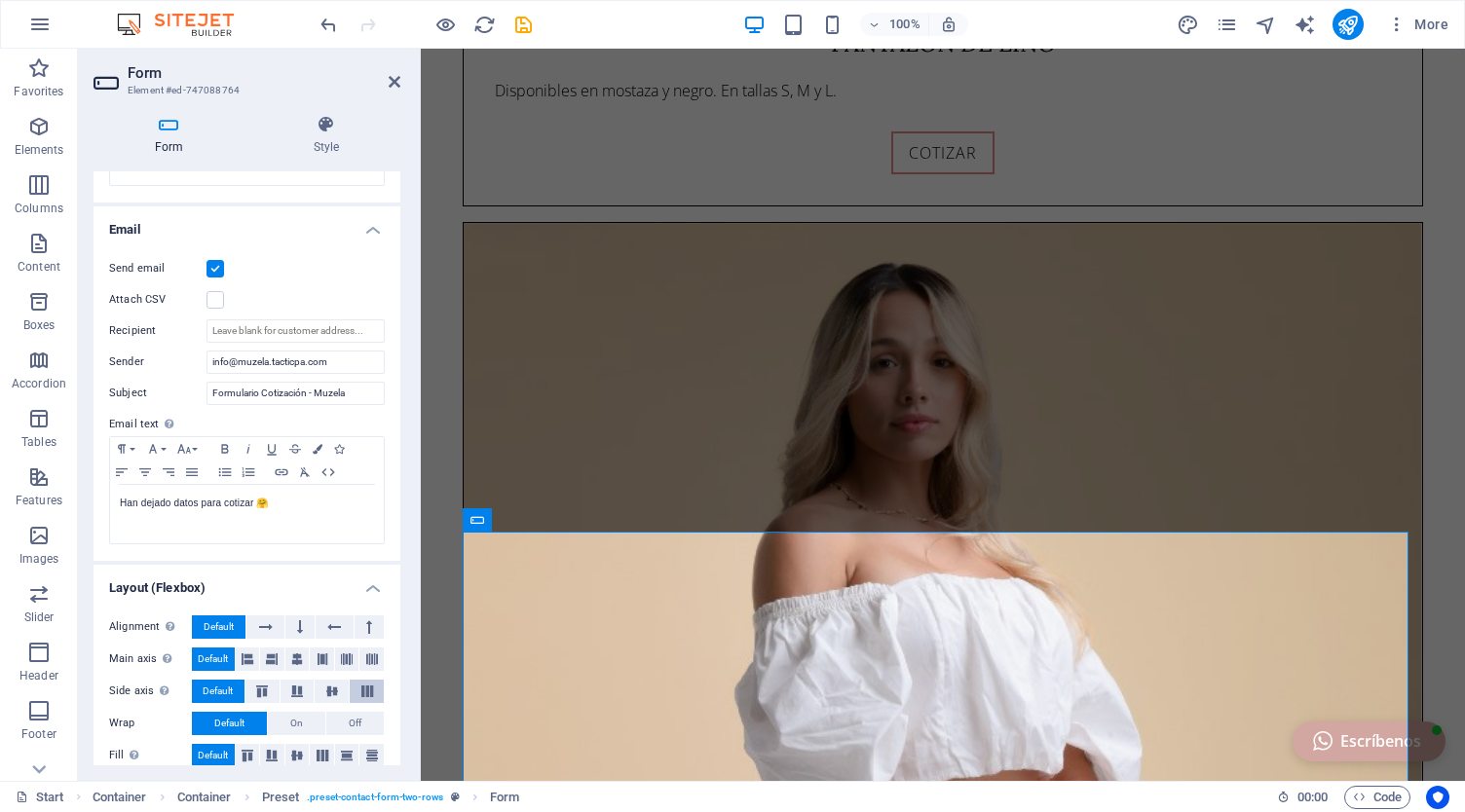 scroll, scrollTop: 479, scrollLeft: 0, axis: vertical 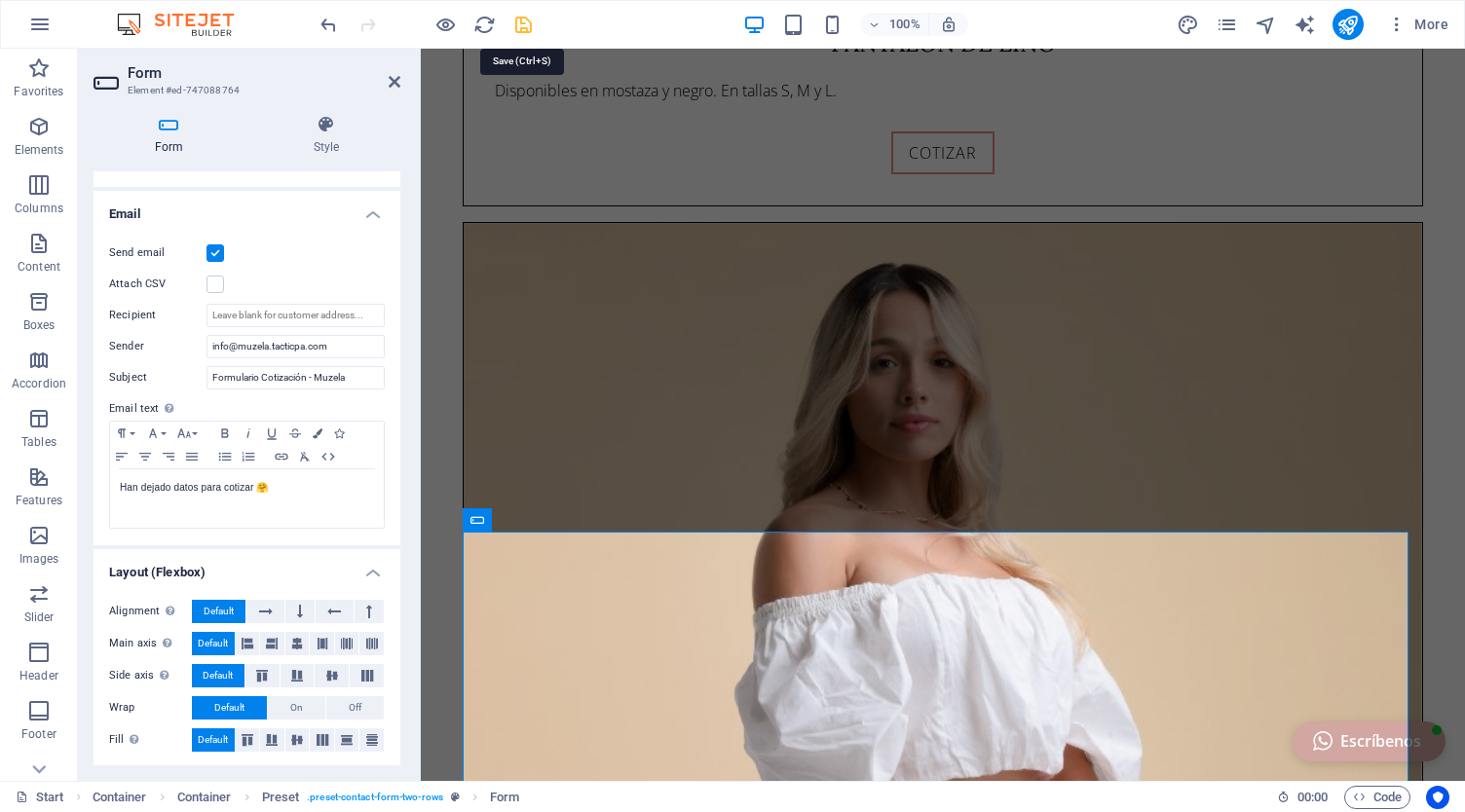 click at bounding box center (523, 24) 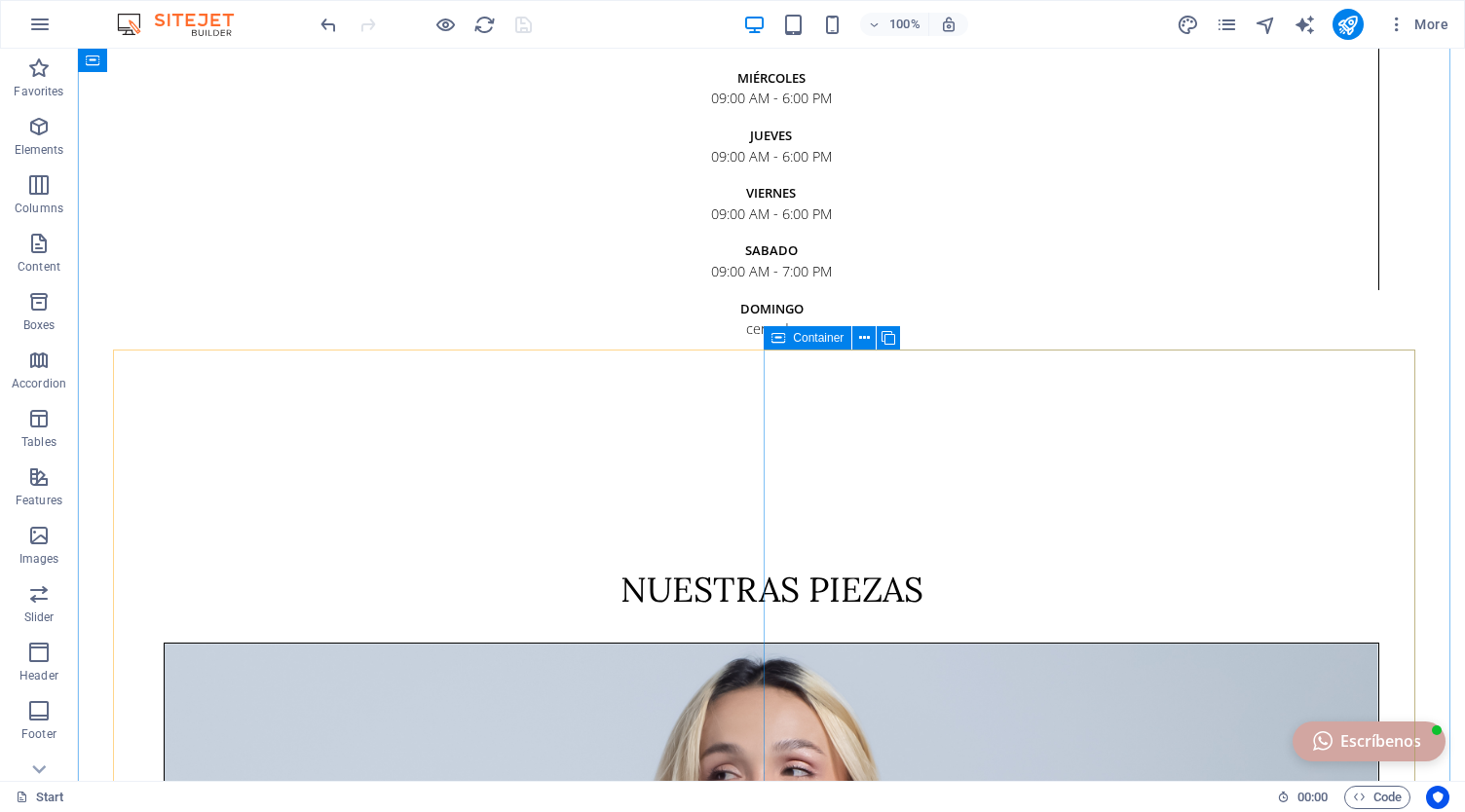 scroll, scrollTop: 4241, scrollLeft: 0, axis: vertical 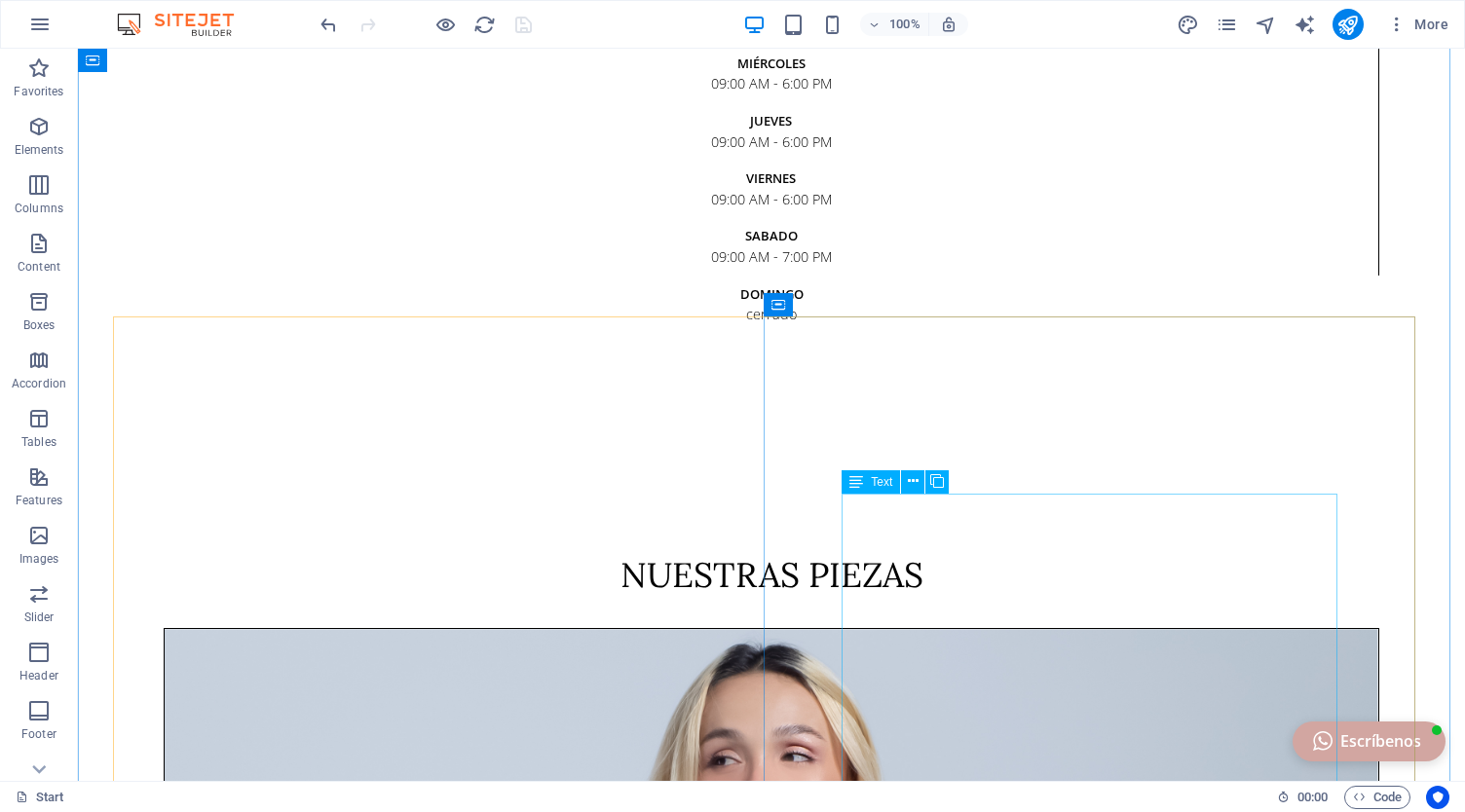 click on "ENVÍOS CORREN POR CUENTA DEL CLIENTE EN COMPRAS MENORES A 100.00 ENVIAMOS LOS VIERNES Y SABADOS. Realiza tu pedido con mínimo 2 días de anticipación para garantizar que ingrese dentro del grupo de envios semanal. Realizar tus compras en línea y retiralas cómodamente en nuestro punto físico. Disfruta de un ambiente exclusivo y personalizado solo para ti. Es el momento perfecto para consentirte! San Francisco, Calle 65F Este." at bounding box center (771, 6635) 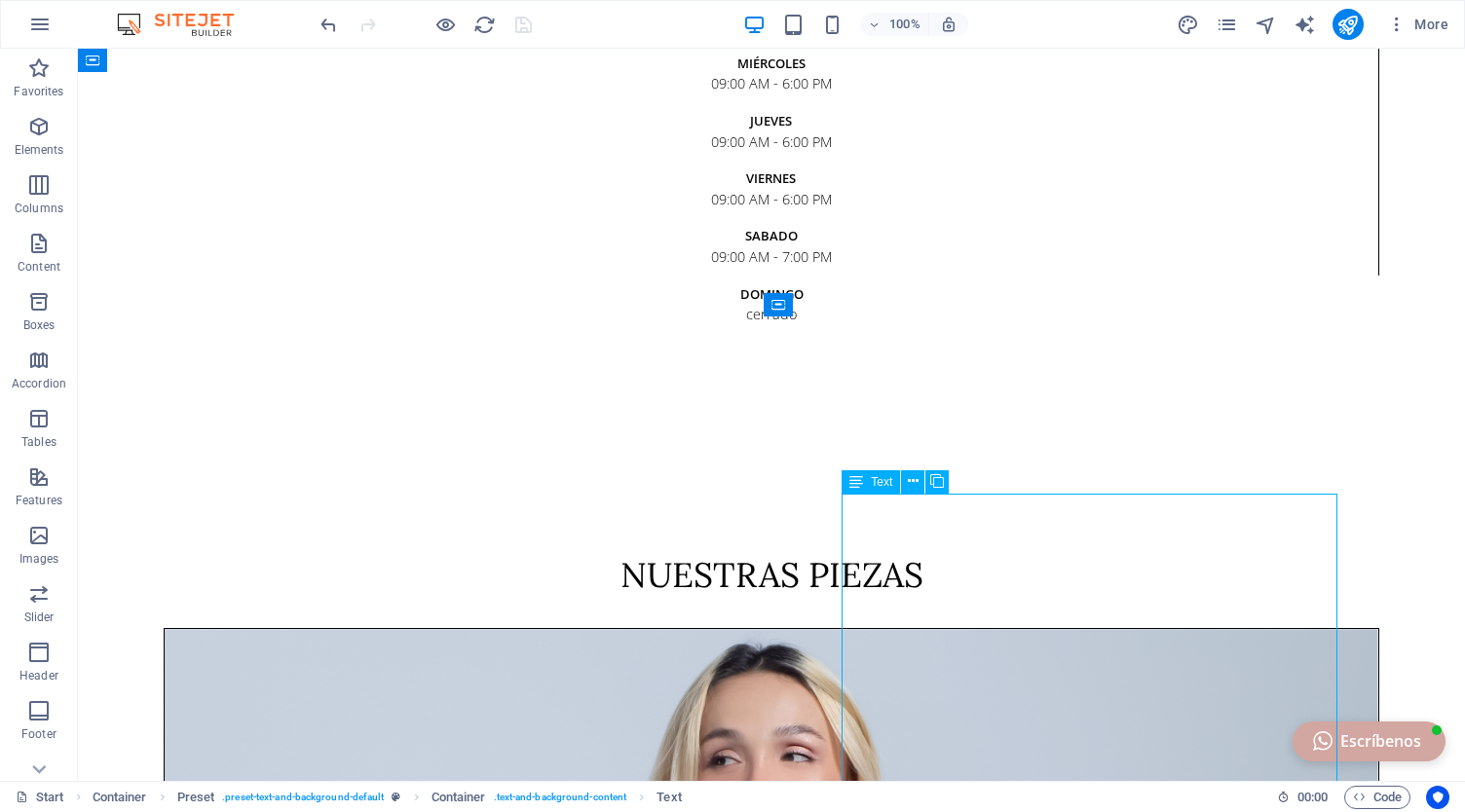 click on "ENVÍOS CORREN POR CUENTA DEL CLIENTE EN COMPRAS MENORES A 100.00 ENVIAMOS LOS VIERNES Y SABADOS. Realiza tu pedido con mínimo 2 días de anticipación para garantizar que ingrese dentro del grupo de envios semanal. Realizar tus compras en línea y retiralas cómodamente en nuestro punto físico. Disfruta de un ambiente exclusivo y personalizado solo para ti. Es el momento perfecto para consentirte! San Francisco, Calle 65F Este." at bounding box center (771, 6635) 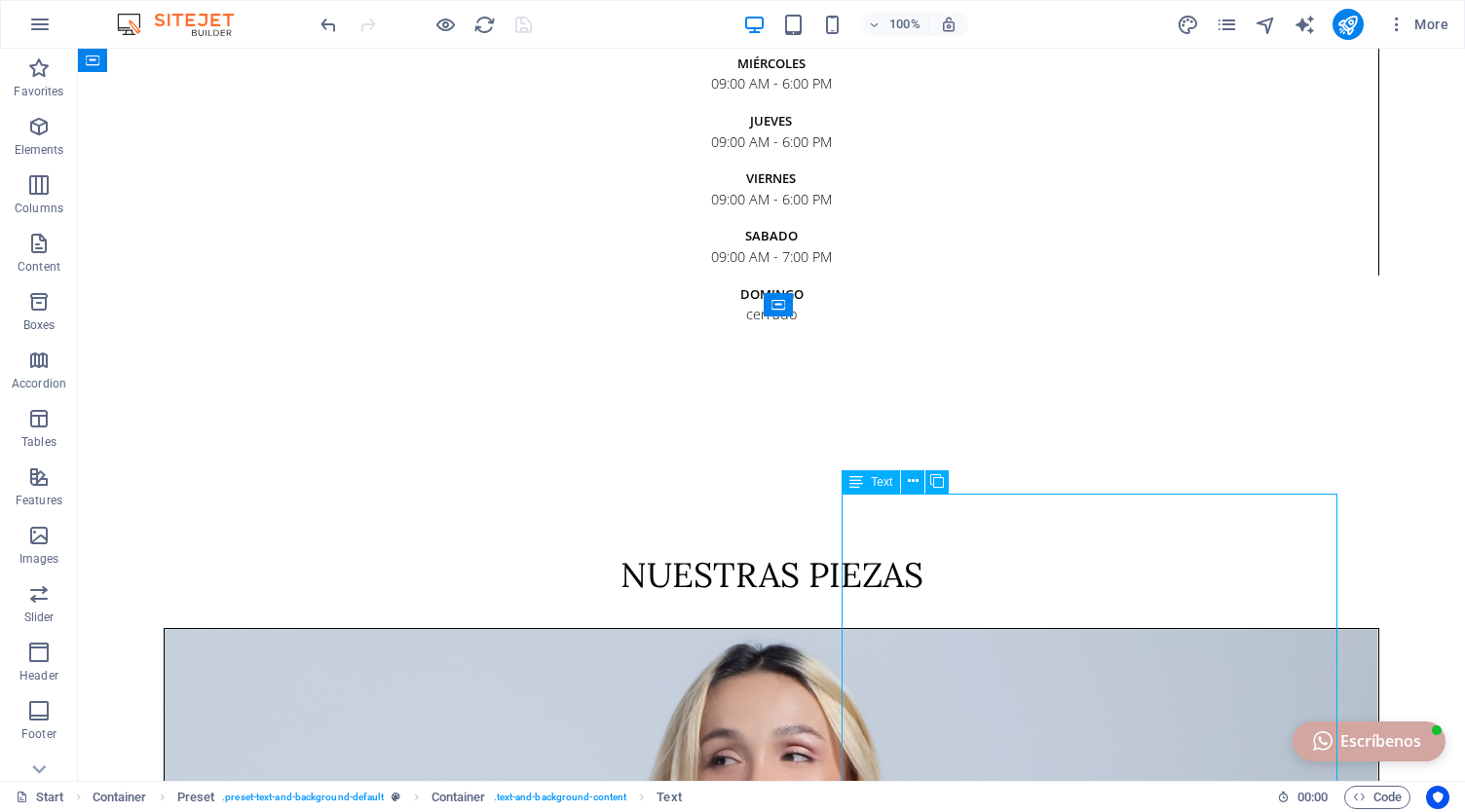 click on "ENVÍOS CORREN POR CUENTA DEL CLIENTE EN COMPRAS MENORES A 100.00 ENVIAMOS LOS VIERNES Y SABADOS. Realiza tu pedido con mínimo 2 días de anticipación para garantizar que ingrese dentro del grupo de envios semanal. Realizar tus compras en línea y retiralas cómodamente en nuestro punto físico. Disfruta de un ambiente exclusivo y personalizado solo para ti. Es el momento perfecto para consentirte! San Francisco, Calle 65F Este." at bounding box center (771, 6635) 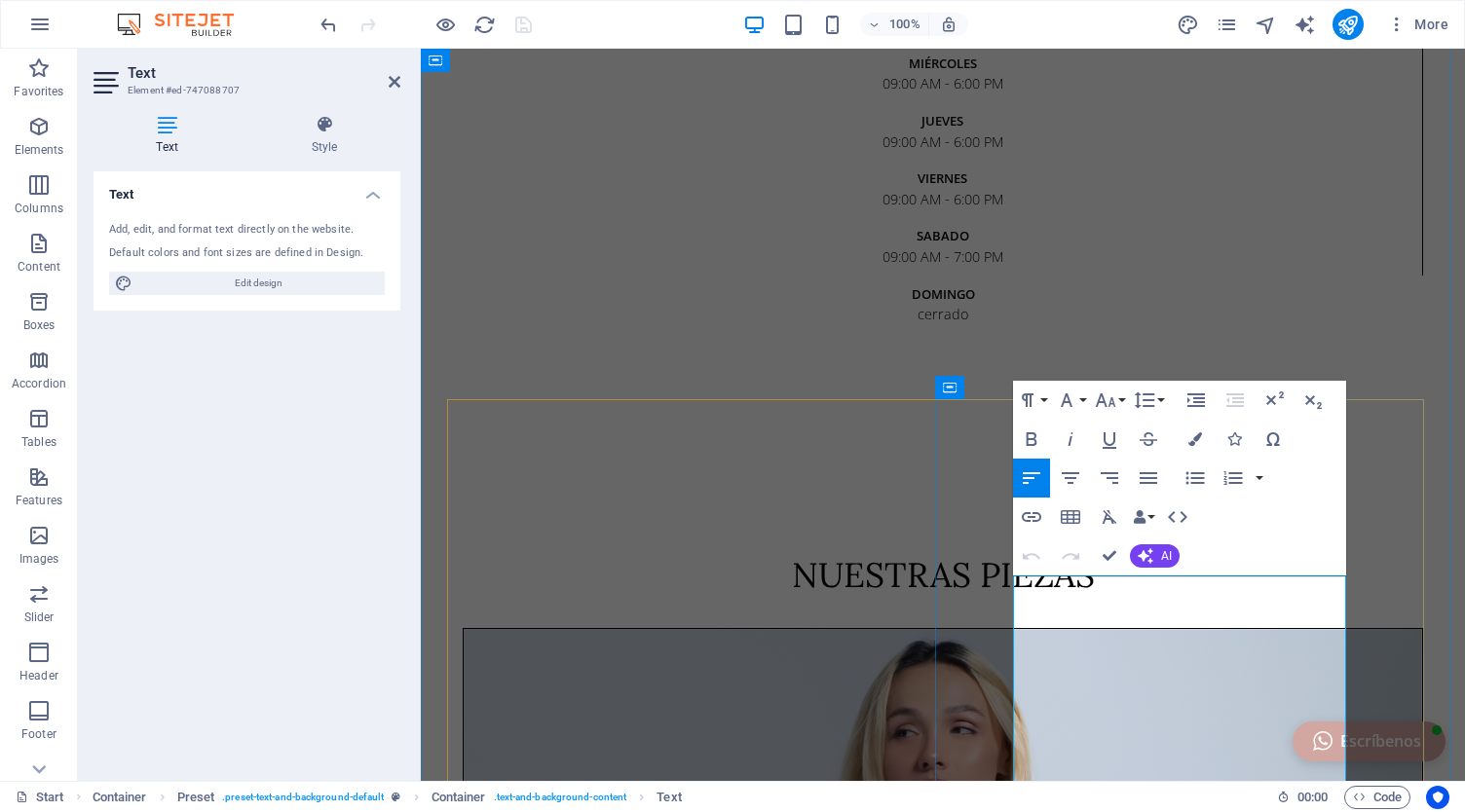 click on "ENVÍOS CORREN POR CUENTA DEL CLIENTE EN COMPRAS MENORES A 100.00 ENVIAMOS LOS VIERNES Y SABADOS." at bounding box center (943, 5907) 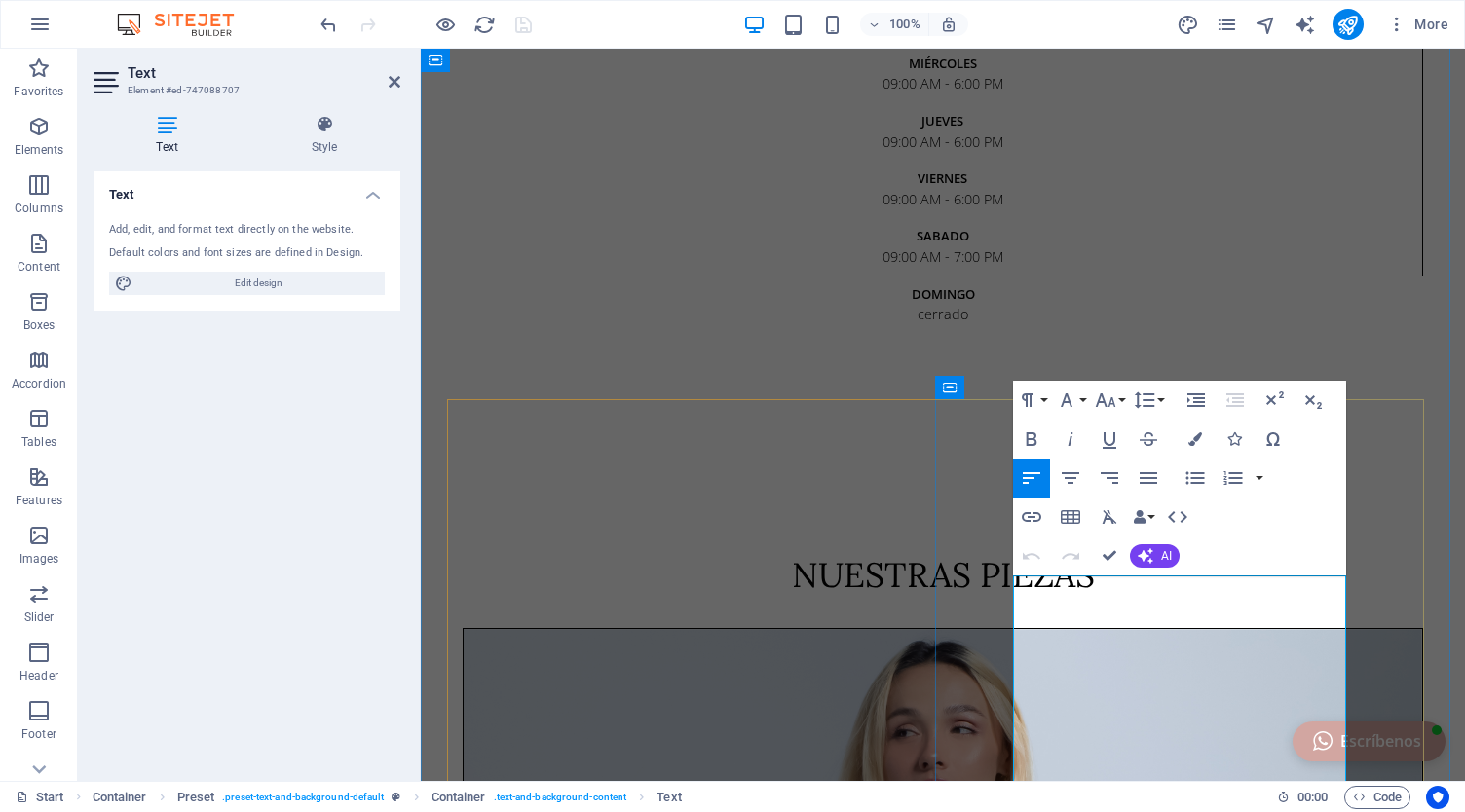 click on "ENVÍOS CORREN POR CUENTA DEL CLIENTE EN COMPRAS MENORES A 100.00 ENVIAMOS LOS VIERNES Y SÁBADOS." at bounding box center (943, 5954) 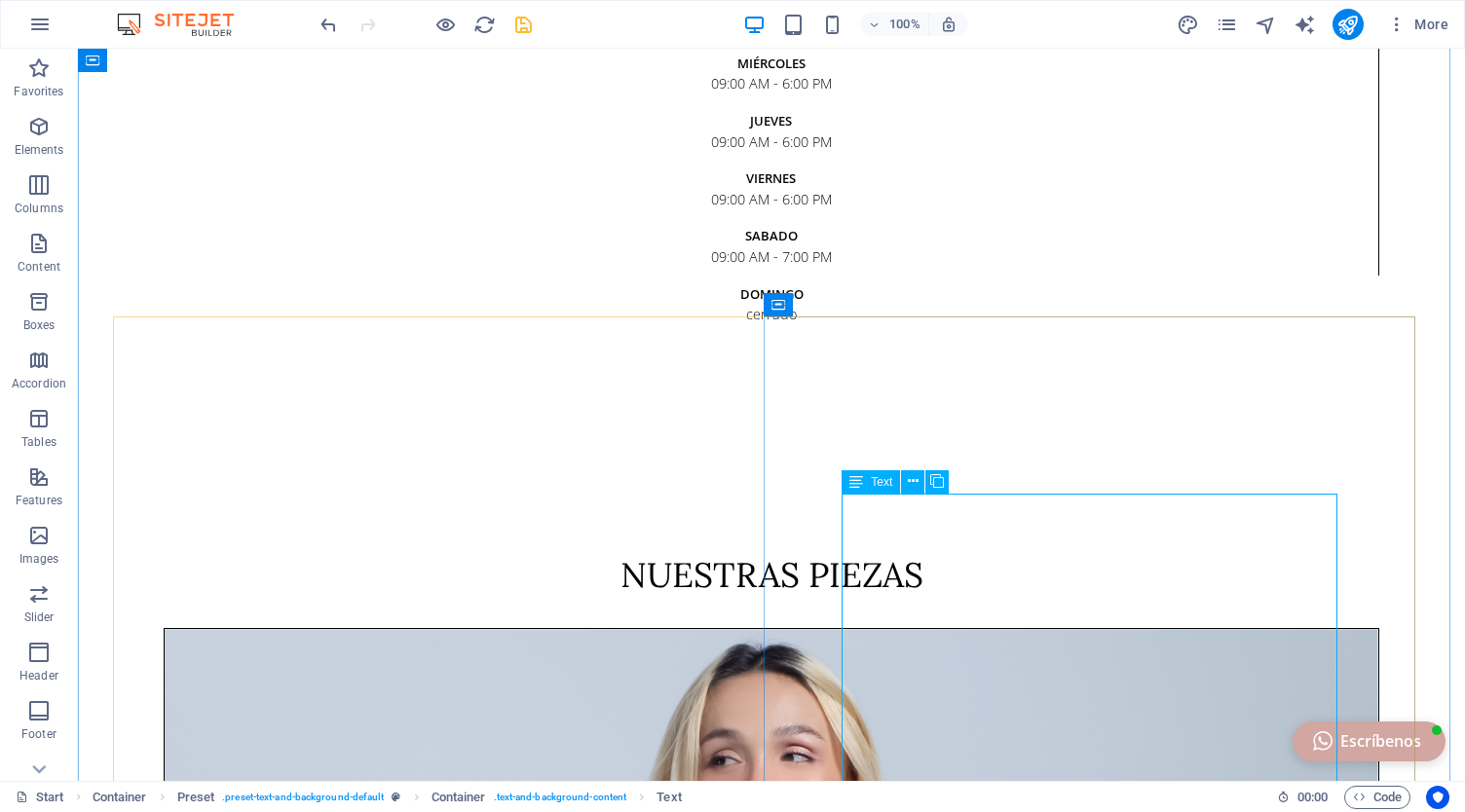 click on "ENVÍOS CORREN POR CUENTA DEL CLIENTE EN COMPRAS MENORES A 100.00 ENVIAMOS LOS VIERNES Y SÁBADOS. Realiza tu pedido con mínimo 2 días de anticipación para garantizar que ingrese dentro del grupo de envios semanal. Realizar tus compras en línea y retiralas cómodamente en nuestro punto físico. Disfruta de un ambiente exclusivo y personalizado solo para ti. Es el momento perfecto para consentirte! San Francisco, Calle 65F Este." at bounding box center [771, 6682] 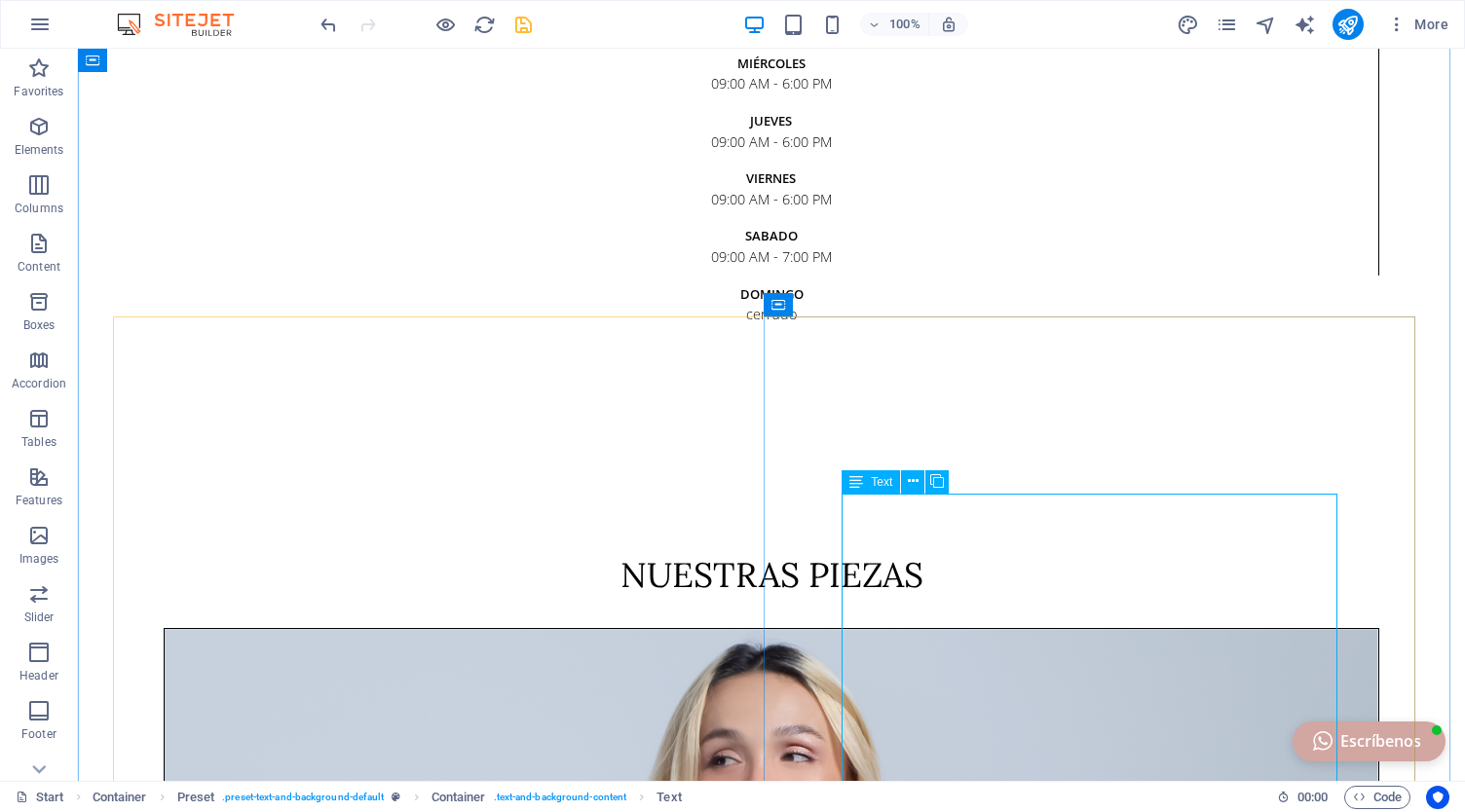 click on "ENVÍOS CORREN POR CUENTA DEL CLIENTE EN COMPRAS MENORES A 100.00 ENVIAMOS LOS VIERNES Y SÁBADOS. Realiza tu pedido con mínimo 2 días de anticipación para garantizar que ingrese dentro del grupo de envios semanal. Realizar tus compras en línea y retiralas cómodamente en nuestro punto físico. Disfruta de un ambiente exclusivo y personalizado solo para ti. Es el momento perfecto para consentirte! San Francisco, Calle 65F Este." at bounding box center (771, 6682) 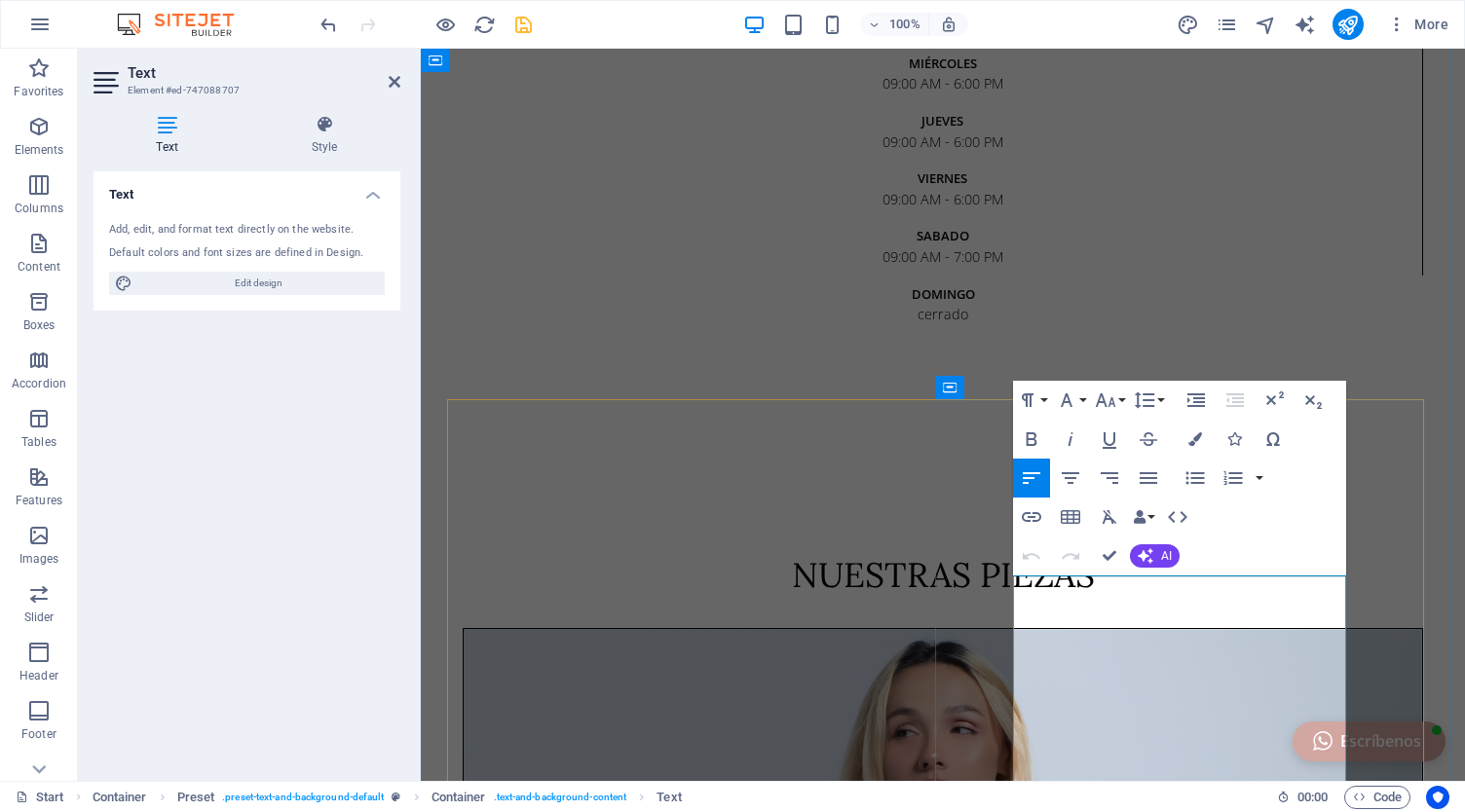 click at bounding box center [943, 6000] 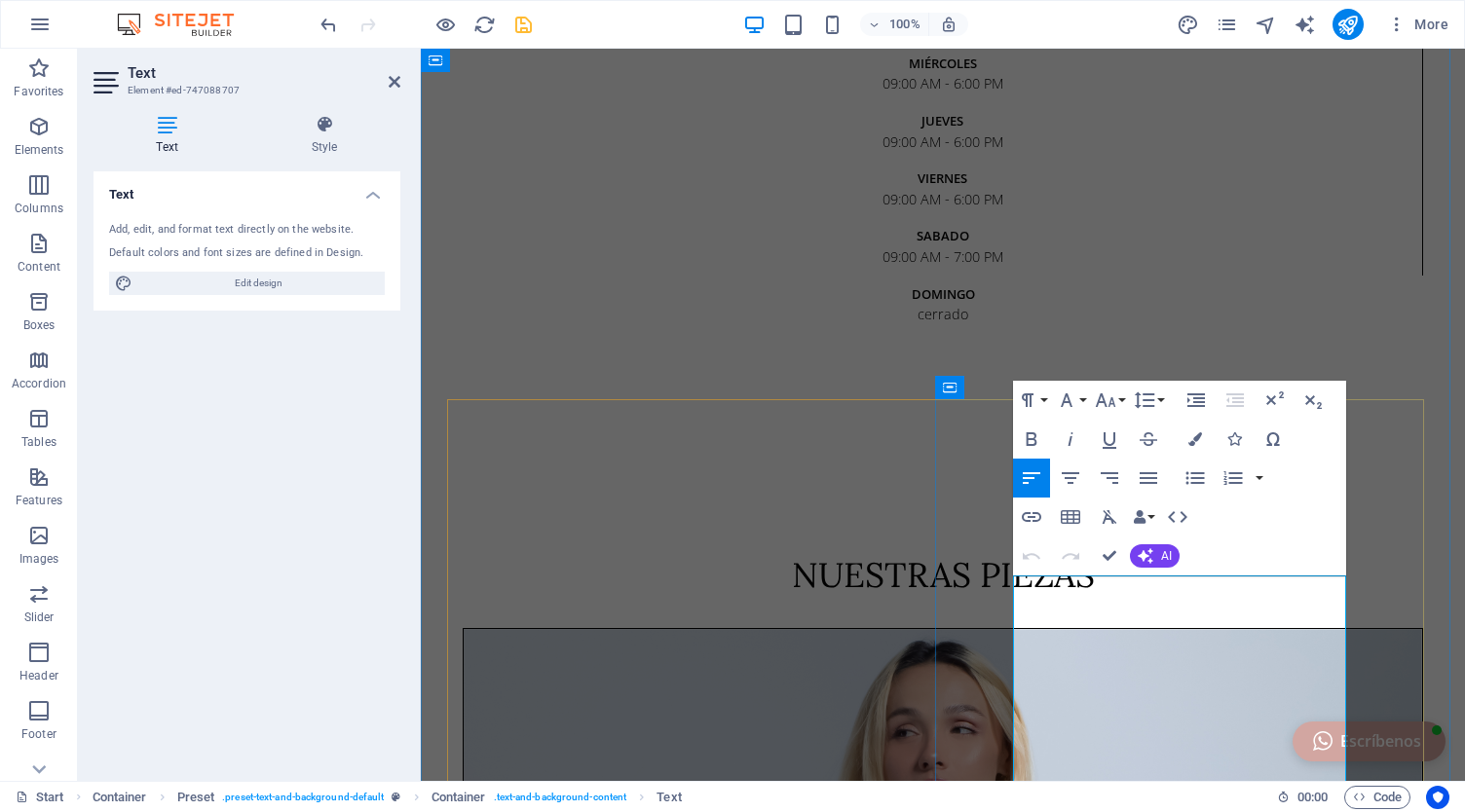 click on "ENVIAMOS LOS VIERNES Y SÁBADOS." at bounding box center [943, 5977] 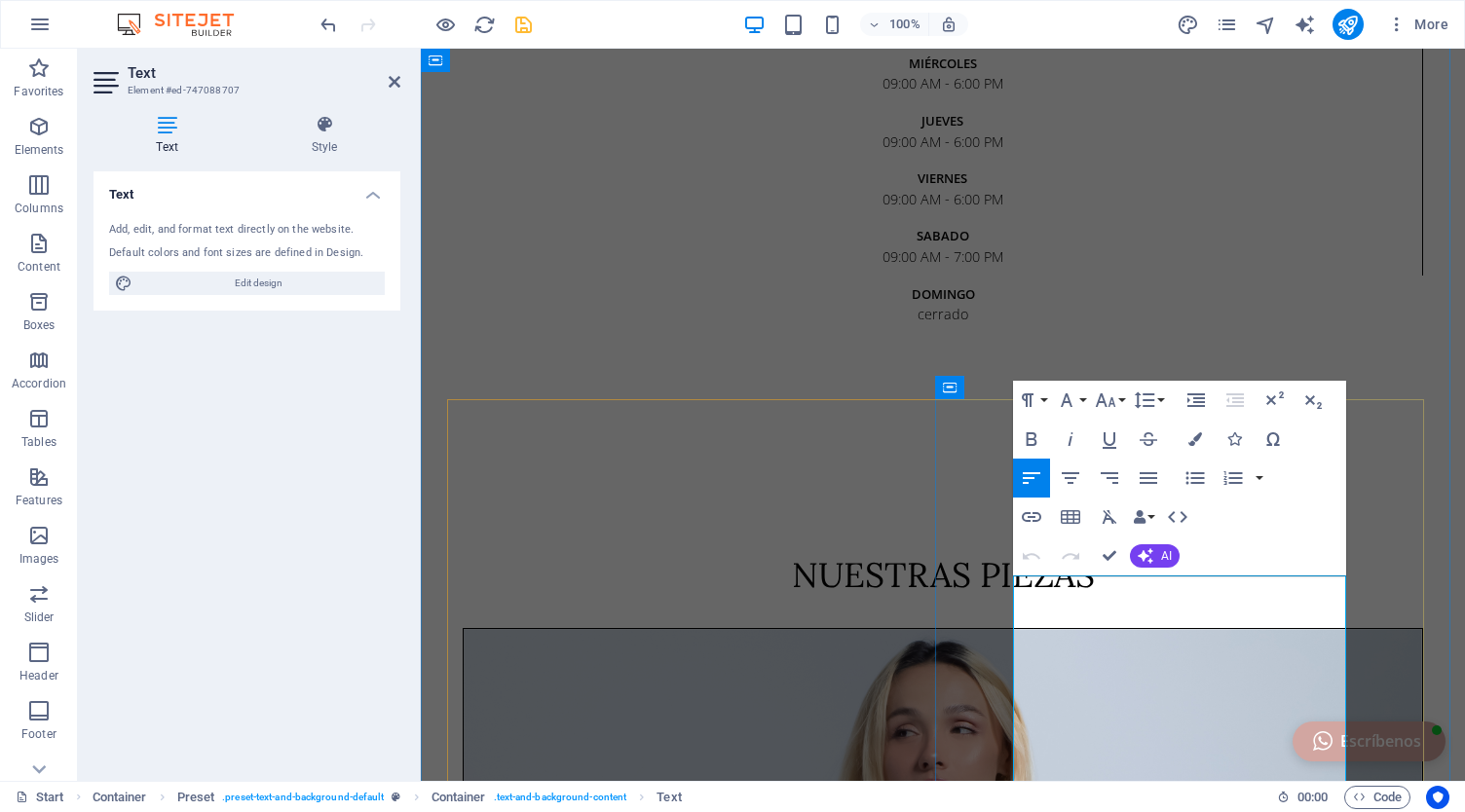 click on "ENVIAMOS LOS VIERNES Y SÁBADOS." at bounding box center (943, 5977) 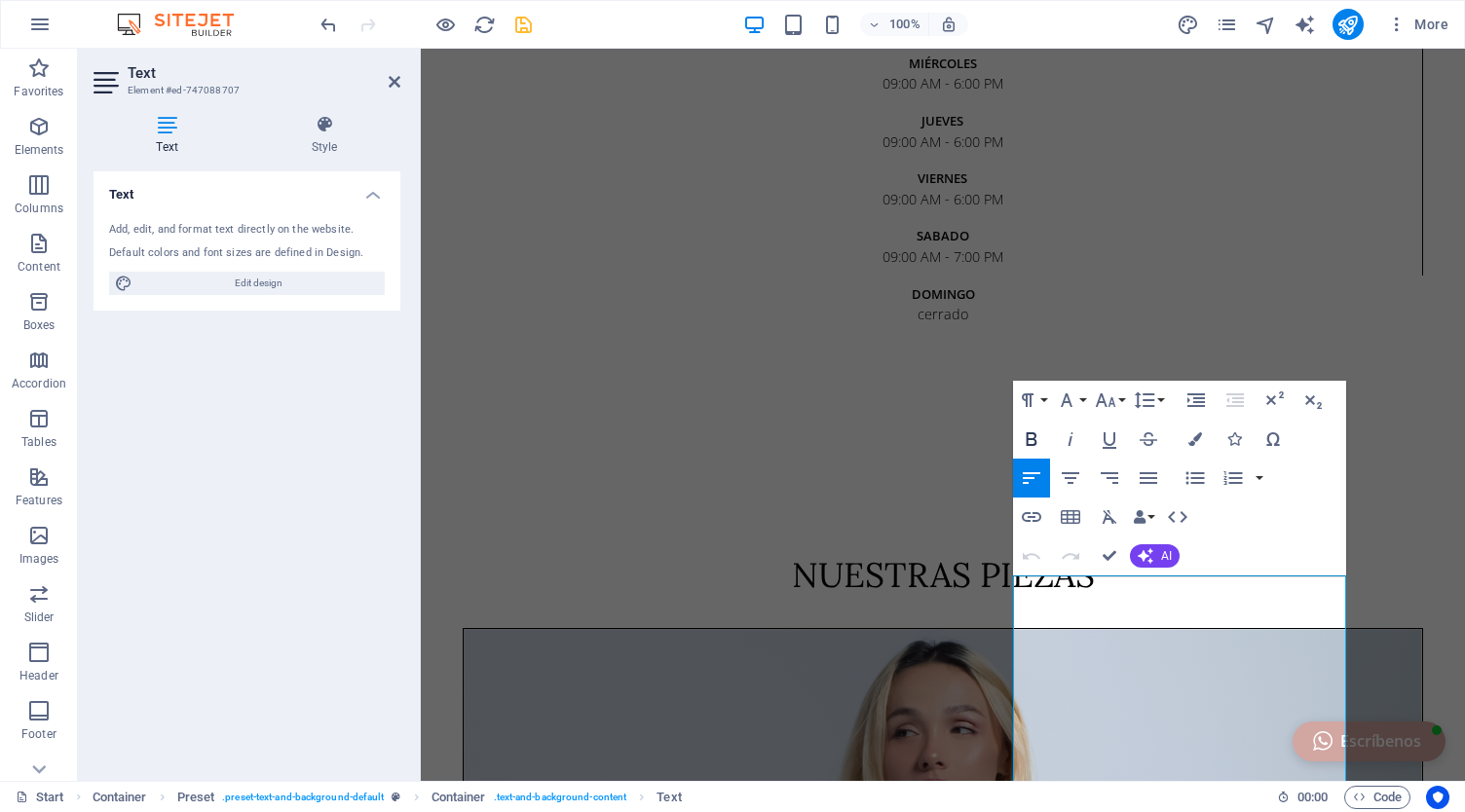 click 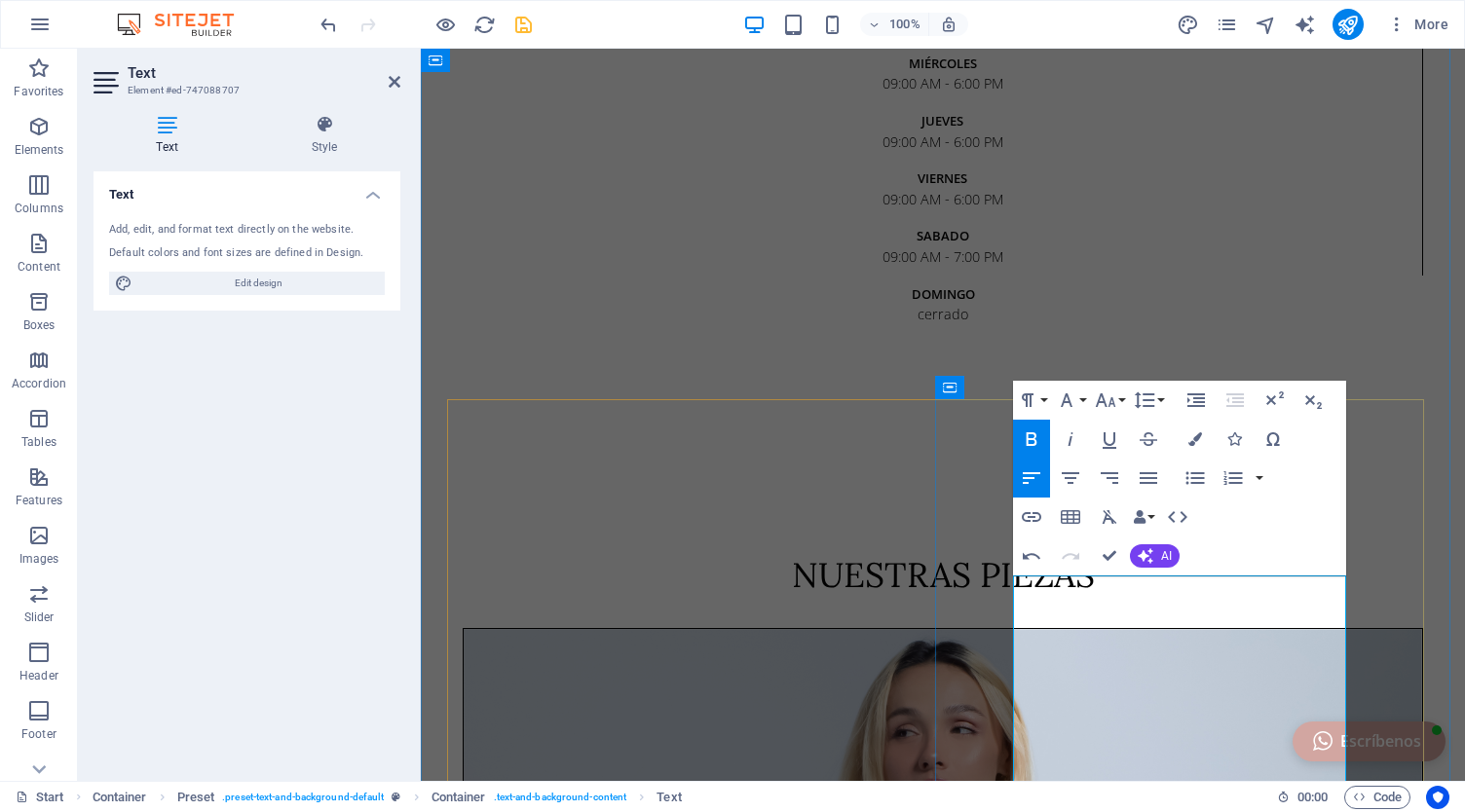 click at bounding box center (943, 5989) 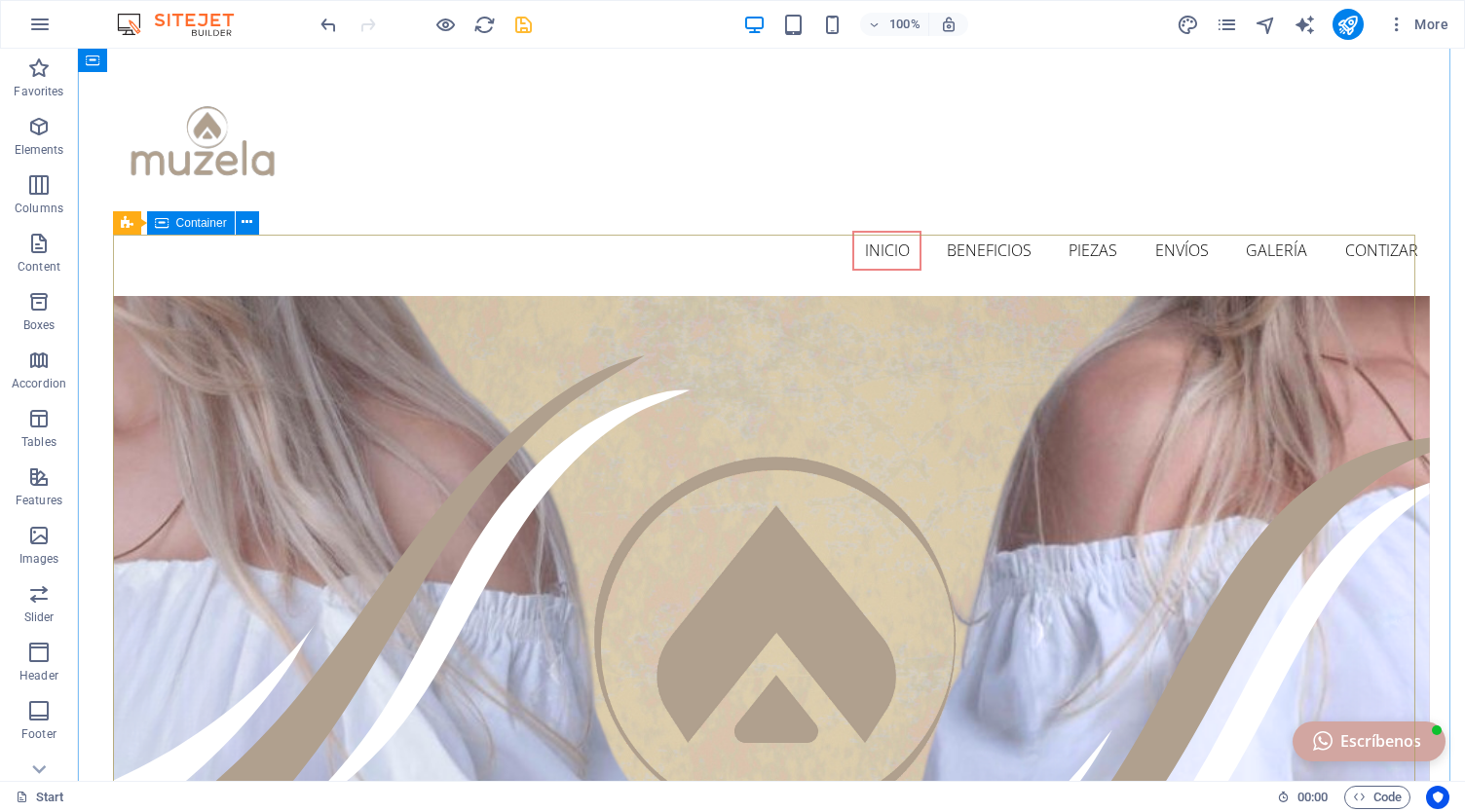 scroll, scrollTop: 0, scrollLeft: 0, axis: both 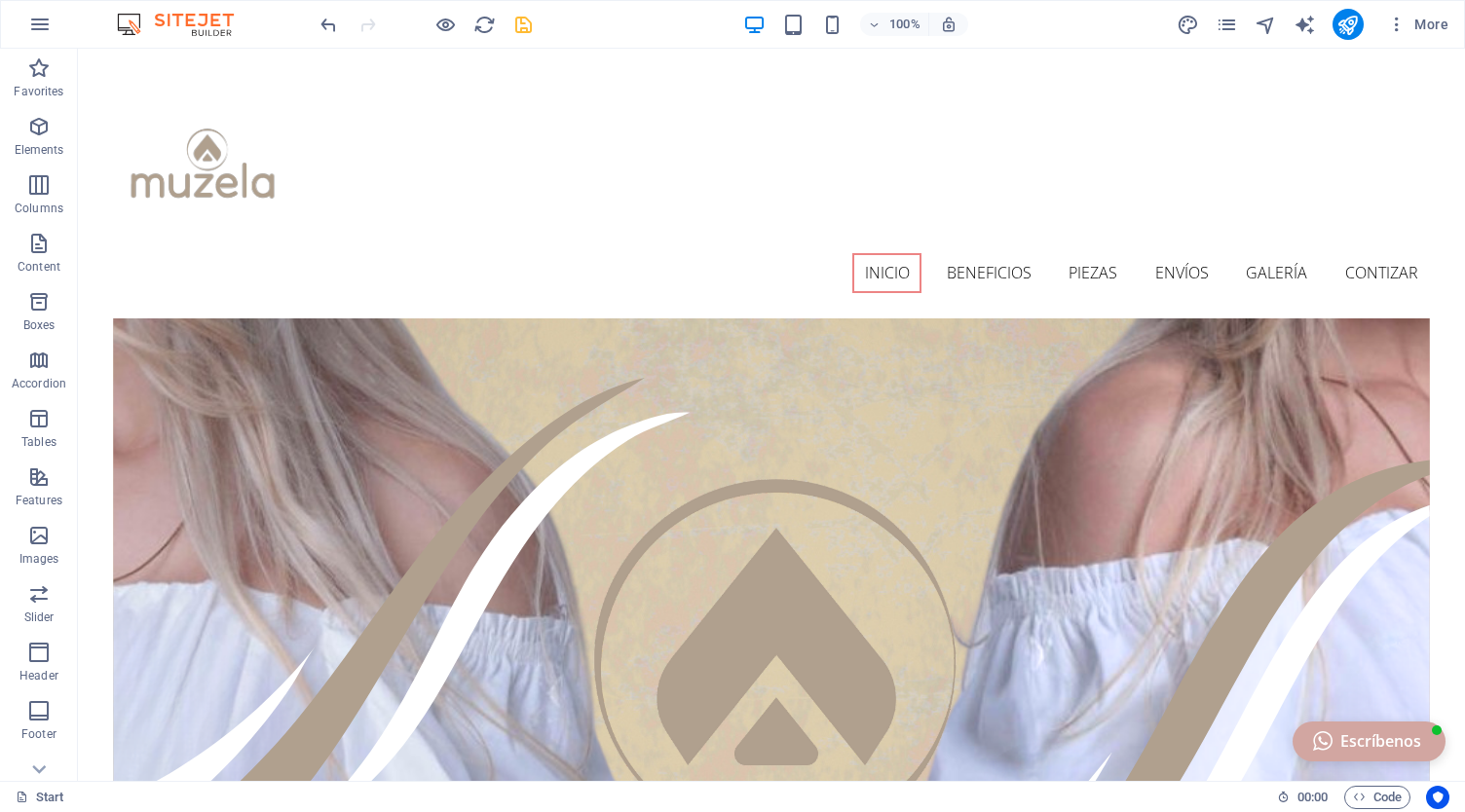 click on "100% More" at bounding box center (886, 24) 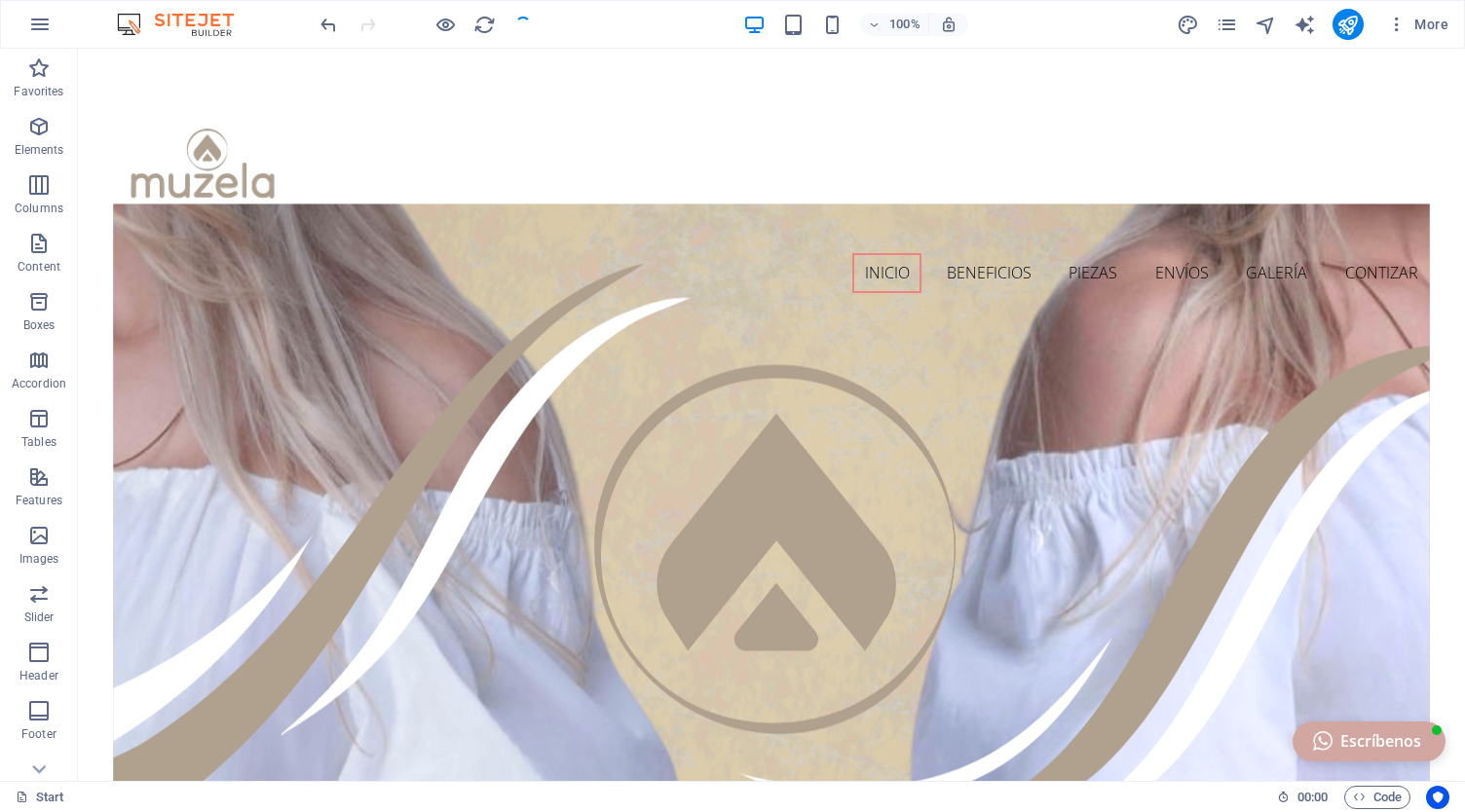 click on "Ropa Chic" at bounding box center (771, 1154) 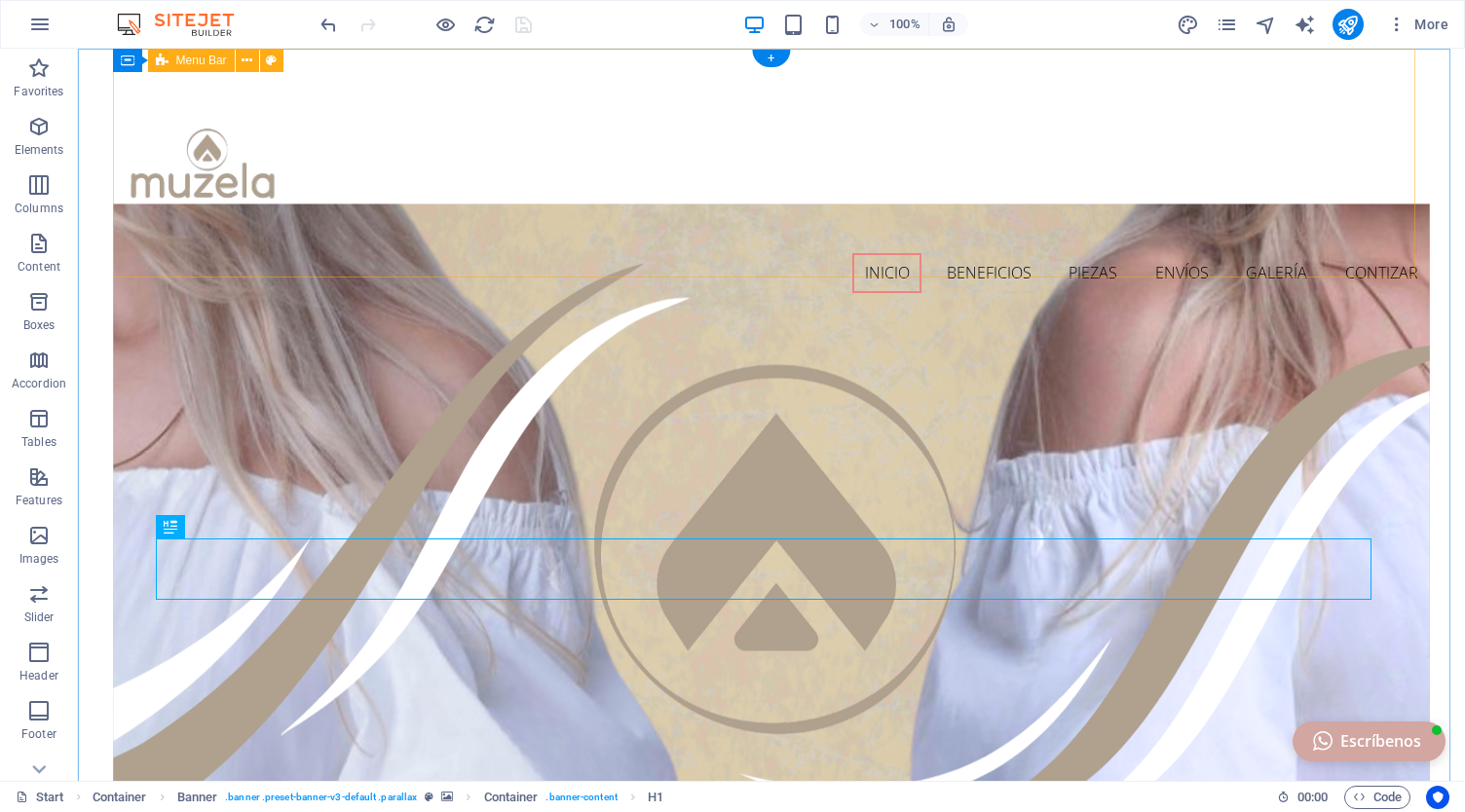 click on "Inicio Beneficios Piezas Envíos Galería Contizar" at bounding box center [771, 183] 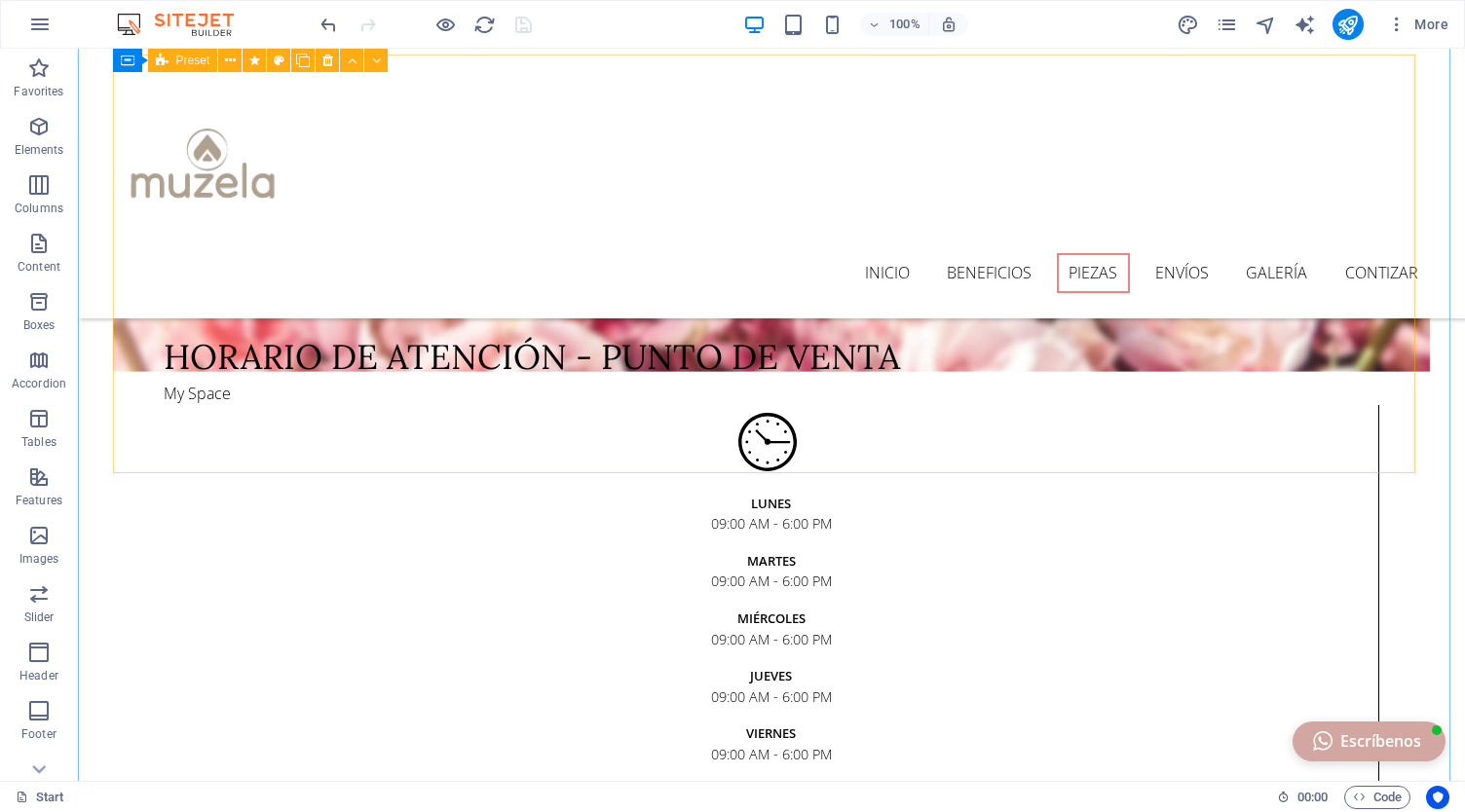 scroll, scrollTop: 3447, scrollLeft: 0, axis: vertical 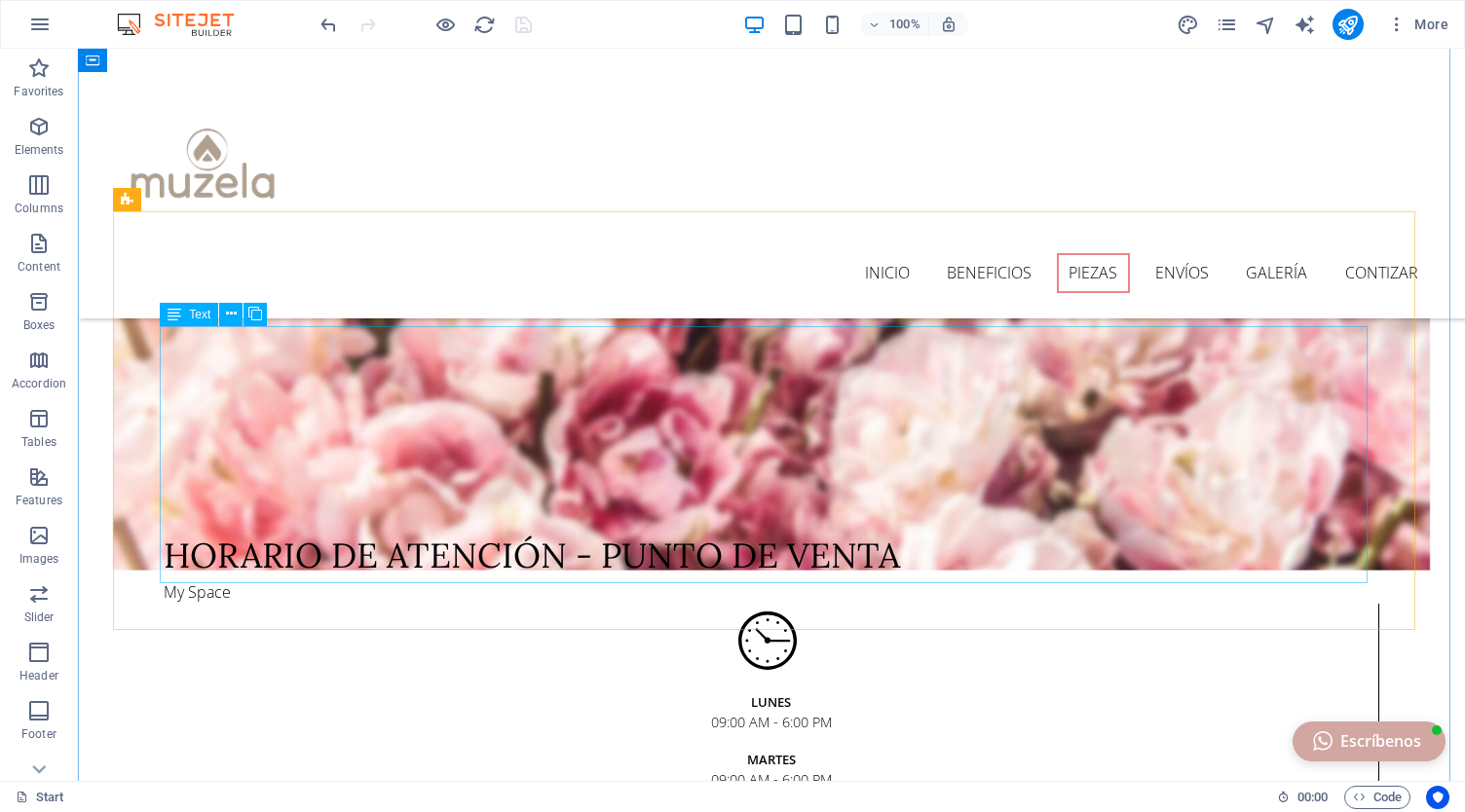click on "¿Primera vez en MUZELA? Te acompañamos en cada paso. Garantía de cambio 2 días a partir de la compra Soporte vía WhatsApp Compromiso con la calidad No aplica en piezas promocionales o en descuento Para cambios escribir a [EMAIL]" at bounding box center (588, 5767) 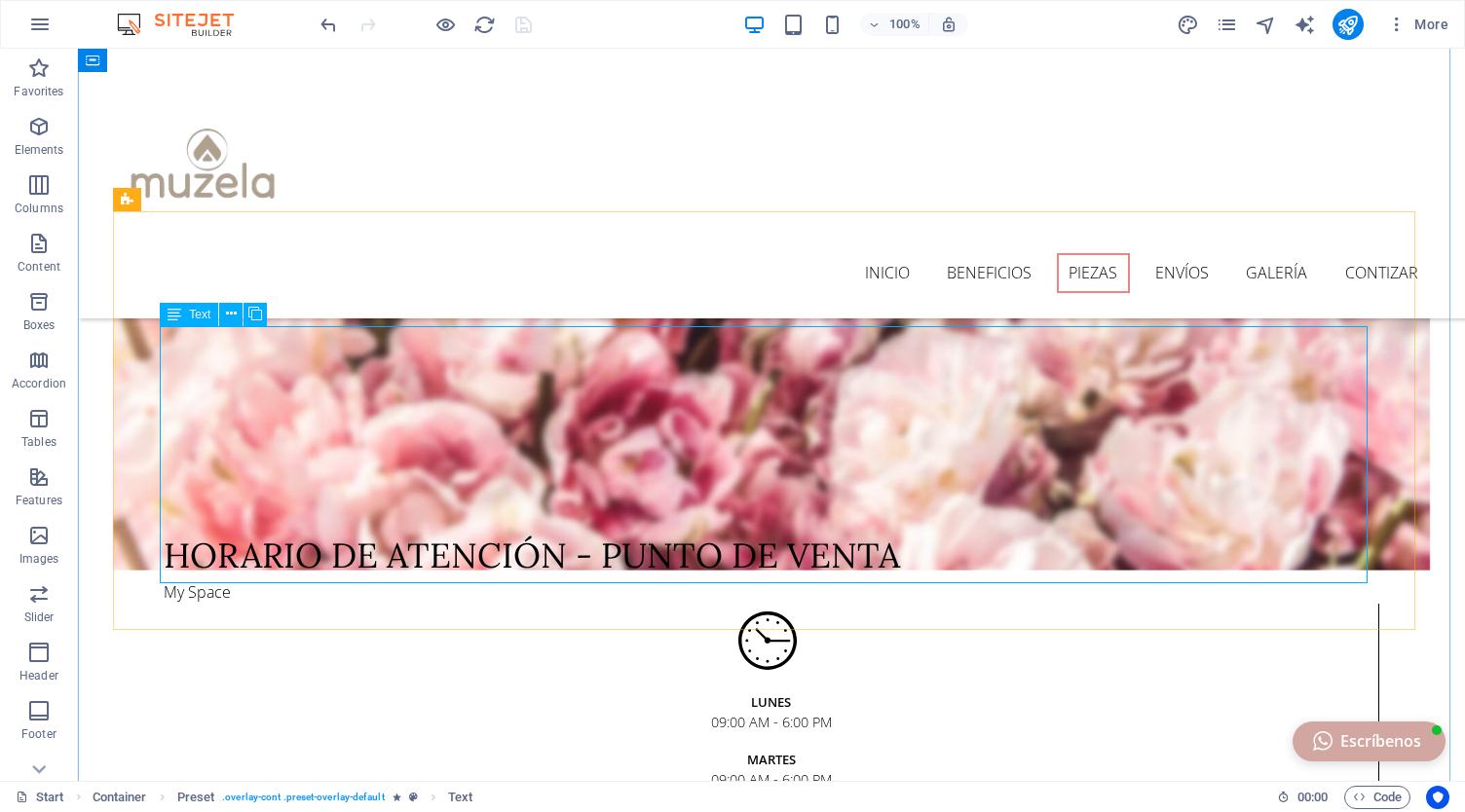 click on "¿Primera vez en MUZELA? Te acompañamos en cada paso. Garantía de cambio 2 días a partir de la compra Soporte vía WhatsApp Compromiso con la calidad No aplica en piezas promocionales o en descuento Para cambios escribir a [EMAIL]" at bounding box center (588, 5767) 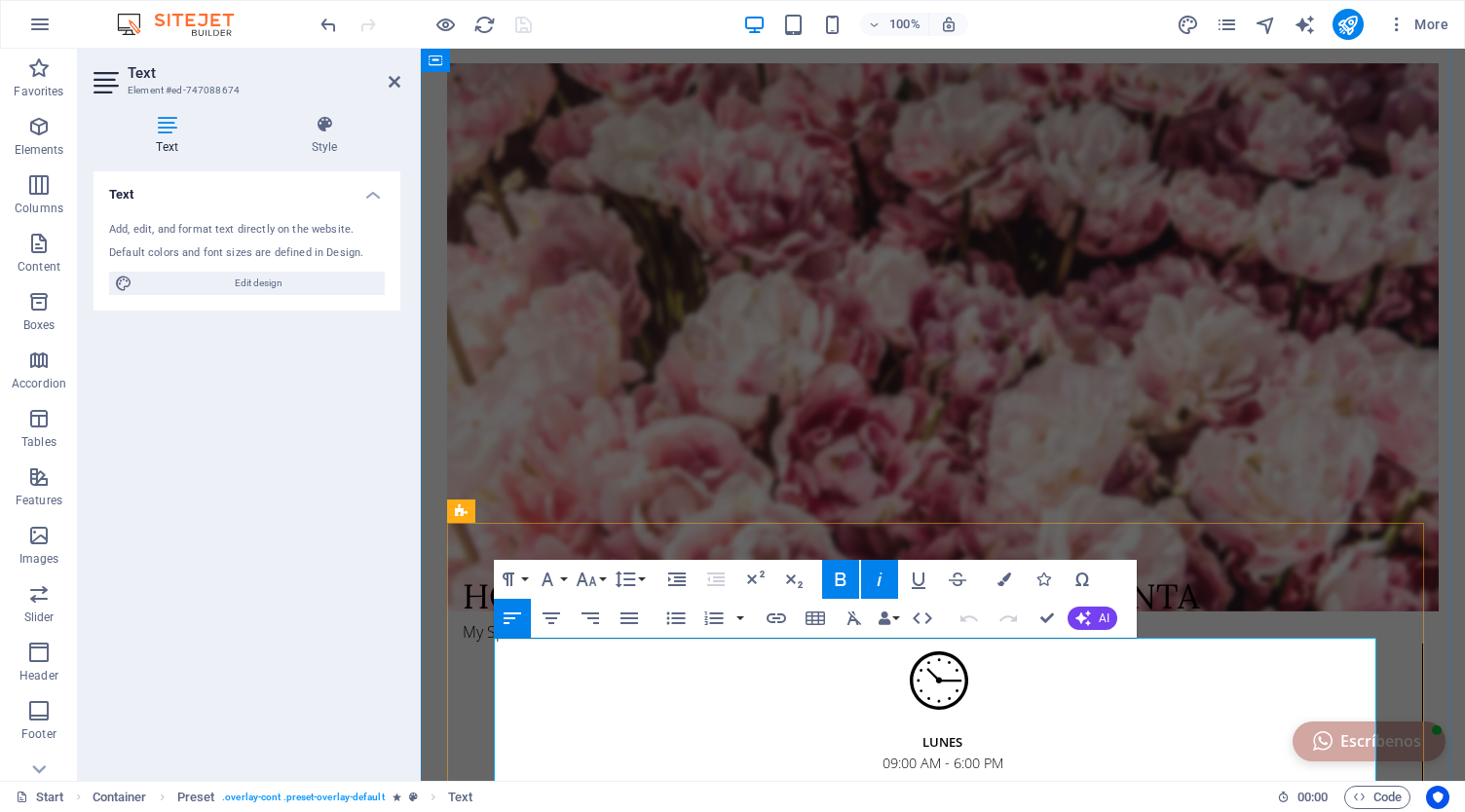 click on "2 días a partir de la compra" at bounding box center [930, 5172] 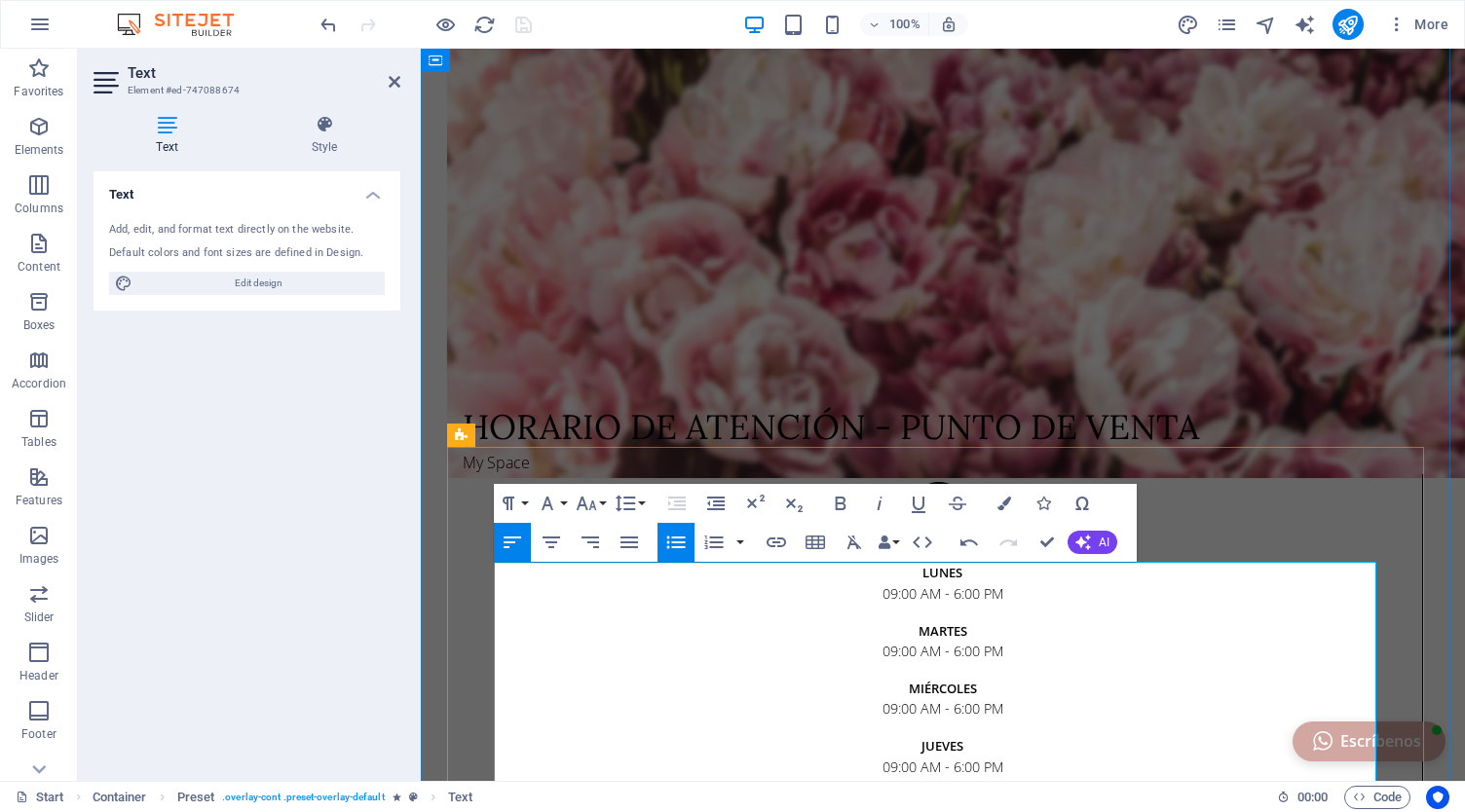 scroll, scrollTop: 3620, scrollLeft: 0, axis: vertical 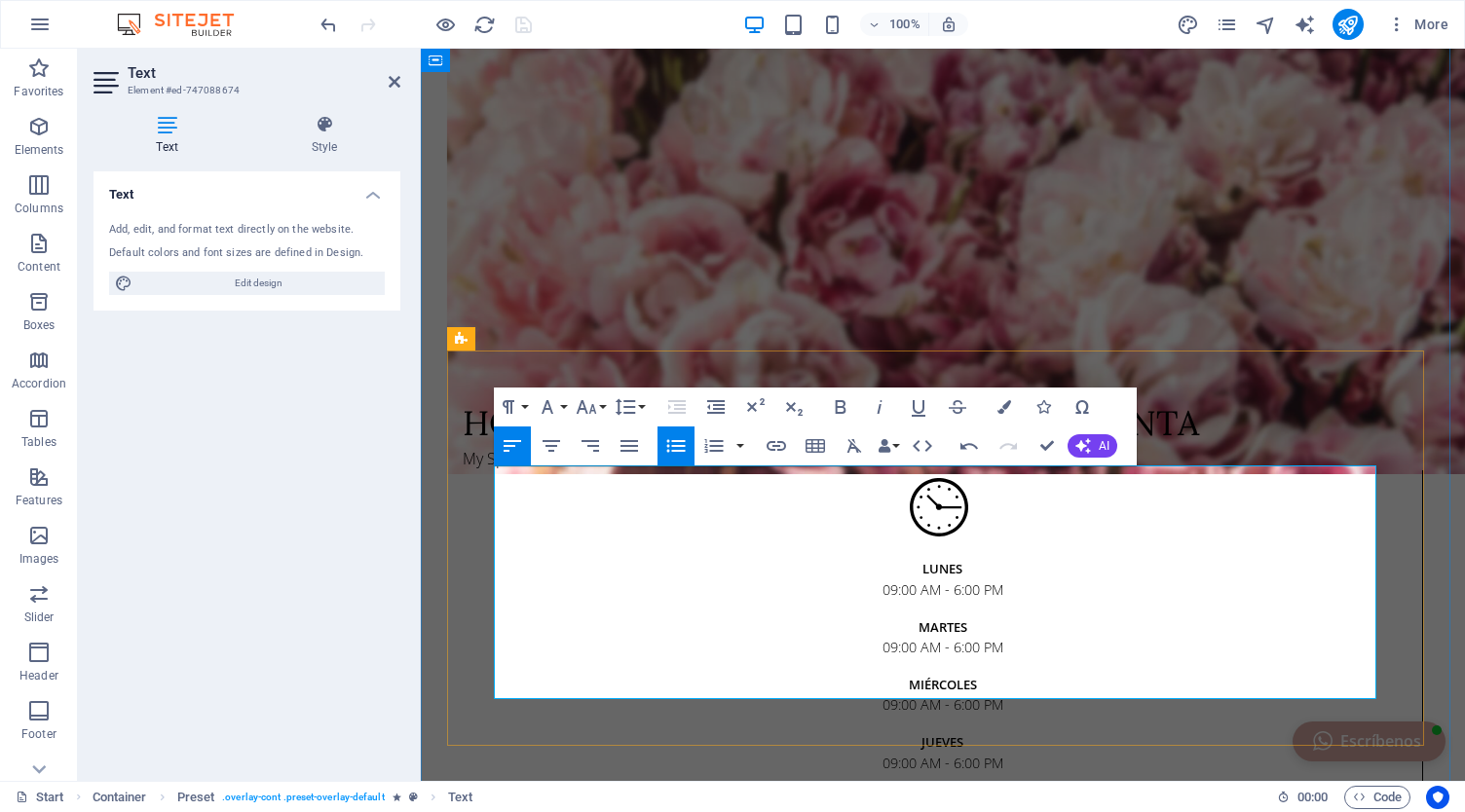 click on "Para cambios escribir a info@[EXAMPLE.COM]" at bounding box center (922, 5095) 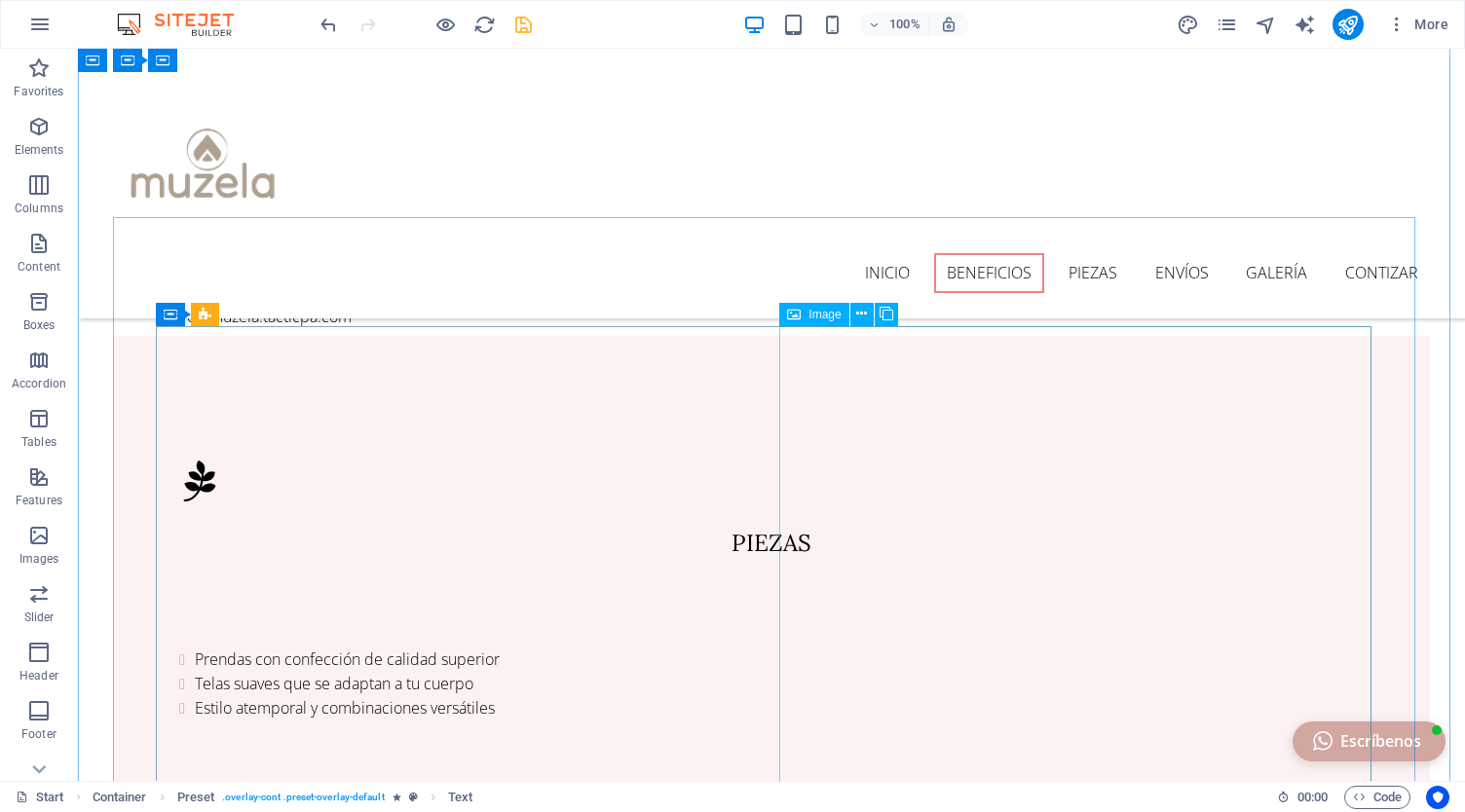 scroll, scrollTop: 1079, scrollLeft: 0, axis: vertical 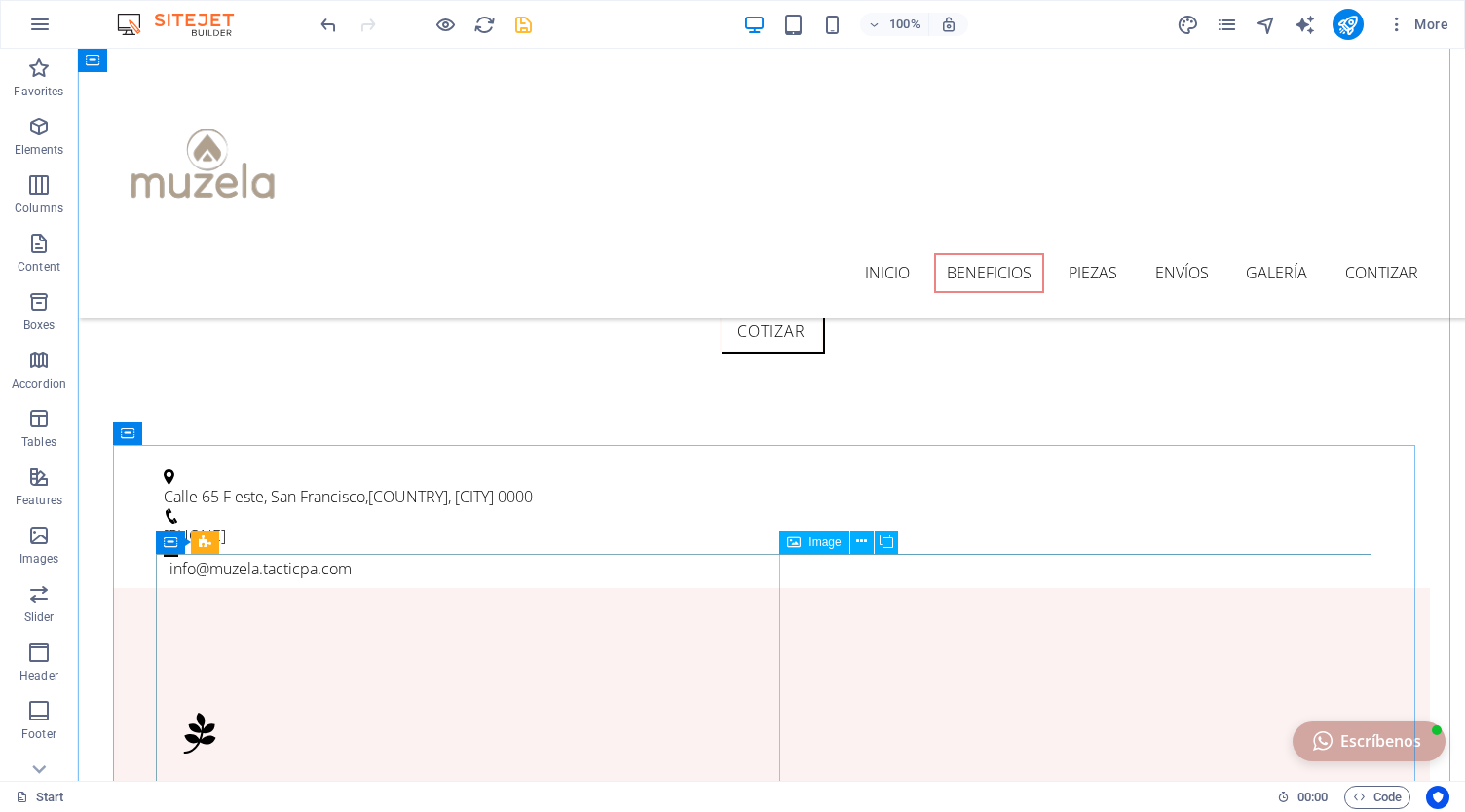 click on "Tu estilo, más auténtico que nunca Prendas minimalistas y chic que abrazan tu esencia con elegancia y confianza. Compra con confianza, cotiza tu look ahora Atención personalizada, telas premium y cortes que favorecen. ¡Haz tu pedido o cotiza aquí! Ropa minimalista para mujeres [STATE], boutique de moda femenina, estilo chic [STATE] Cotizar" at bounding box center (771, 2120) 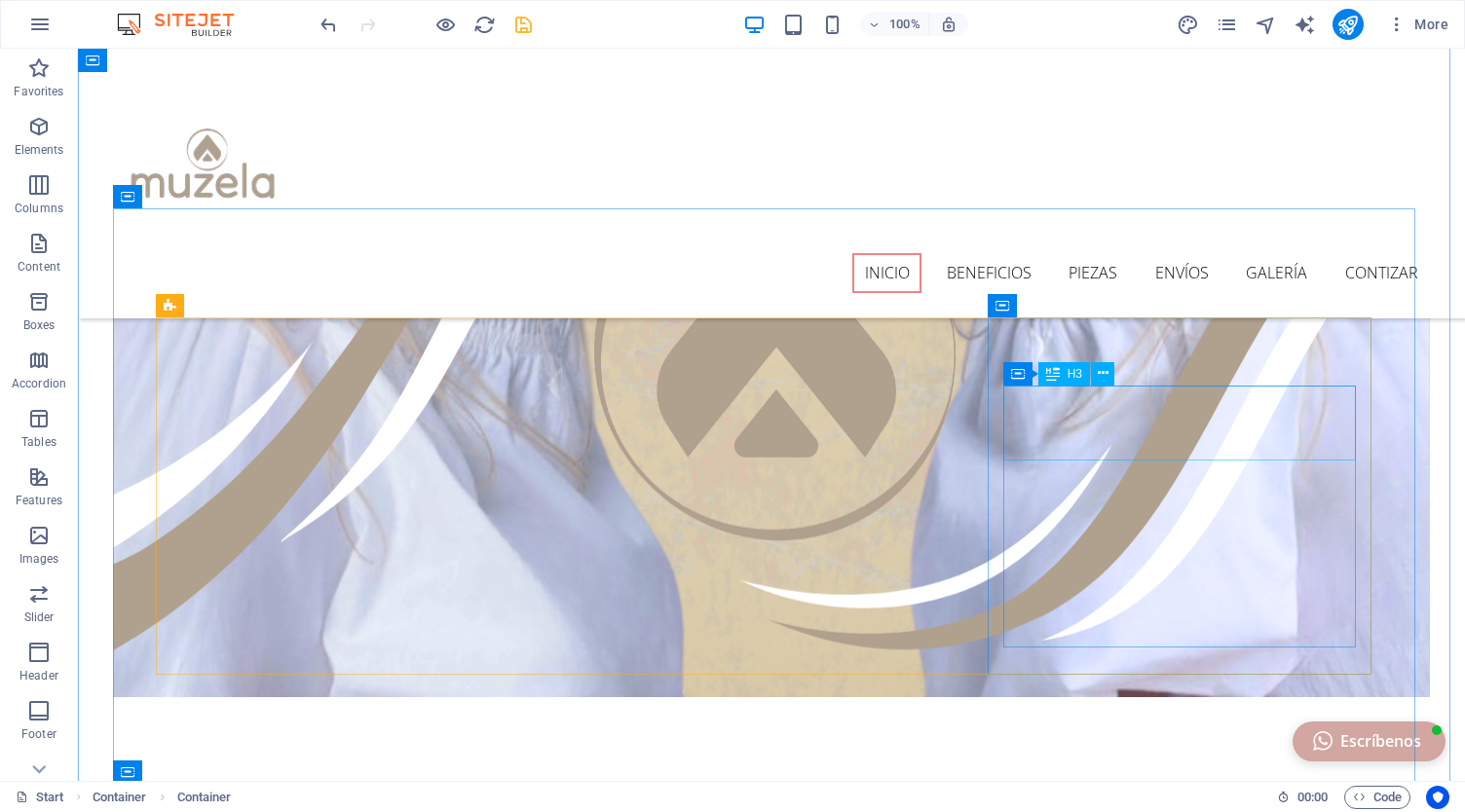 scroll, scrollTop: 512, scrollLeft: 0, axis: vertical 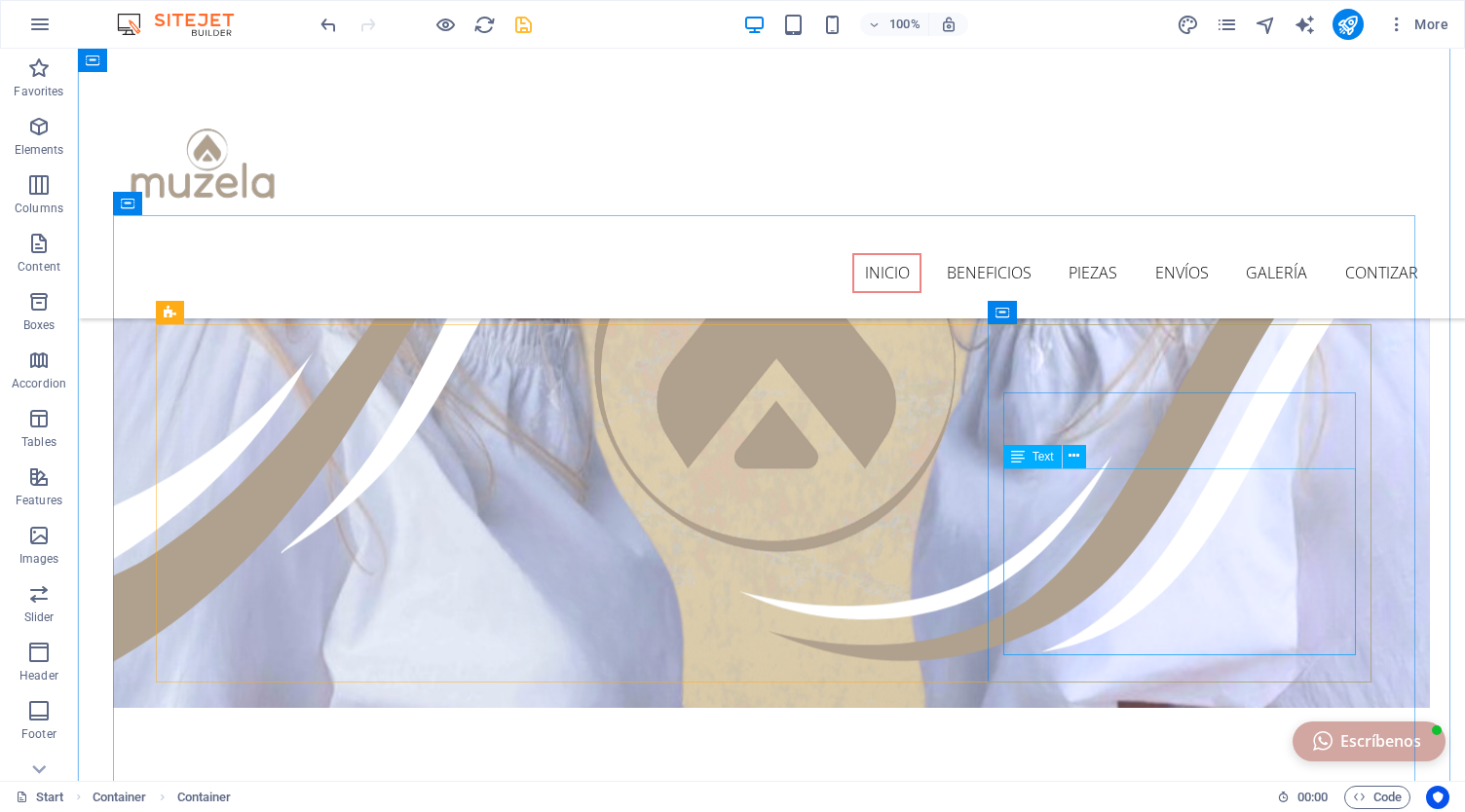 click on "Garantía de cambio fácil: Término para el cambio 7 días a partir de la compra La prenda debe estar en excelentes condiciones: sin manchas, sin uso, con etiqueta en excelentes condiciones Los costos por devolución corren por cuenta del cliente" at bounding box center (771, 1951) 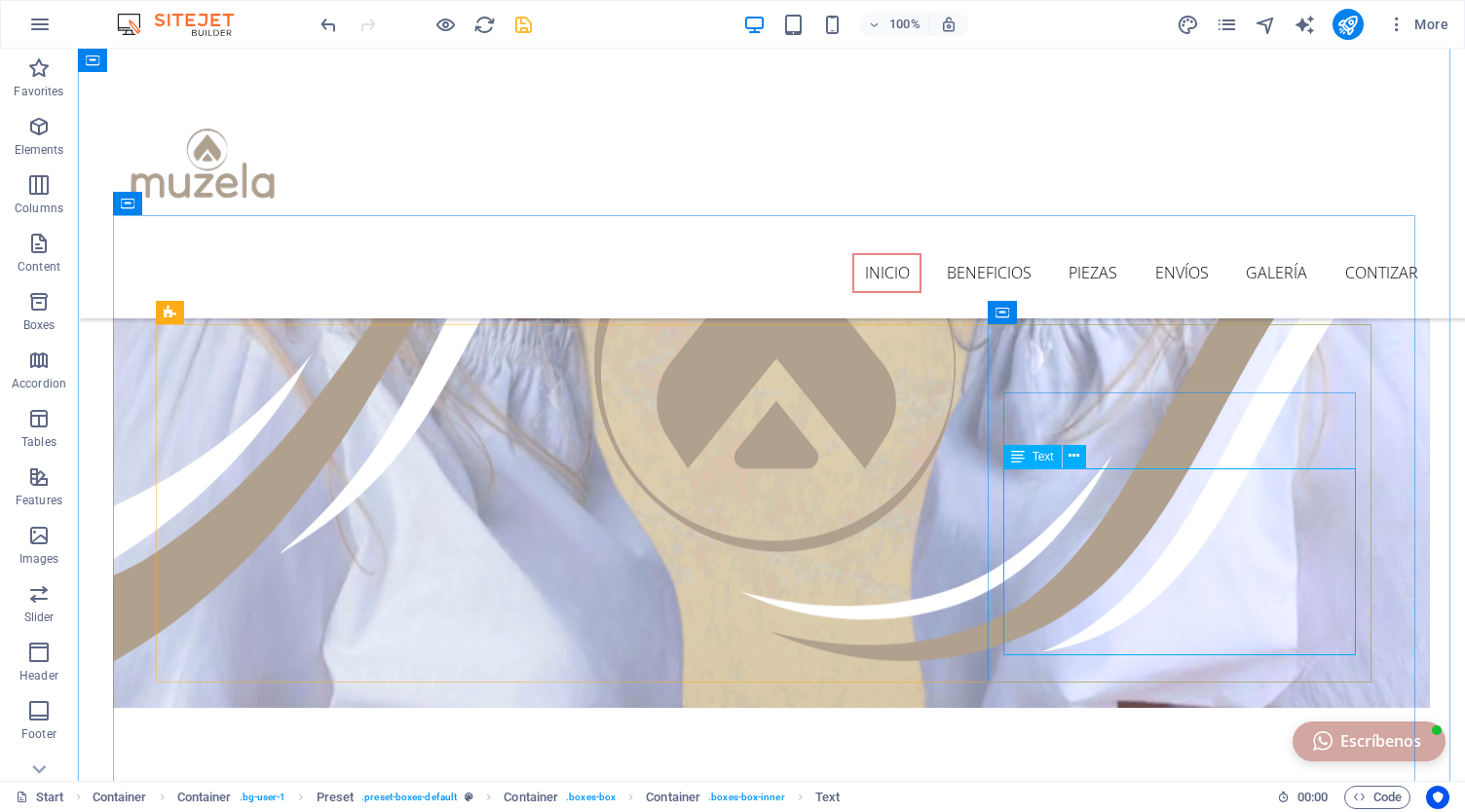 click on "Garantía de cambio fácil: Término para el cambio 7 días a partir de la compra La prenda debe estar en excelentes condiciones: sin manchas, sin uso, con etiqueta en excelentes condiciones Los costos por devolución corren por cuenta del cliente" at bounding box center [771, 1951] 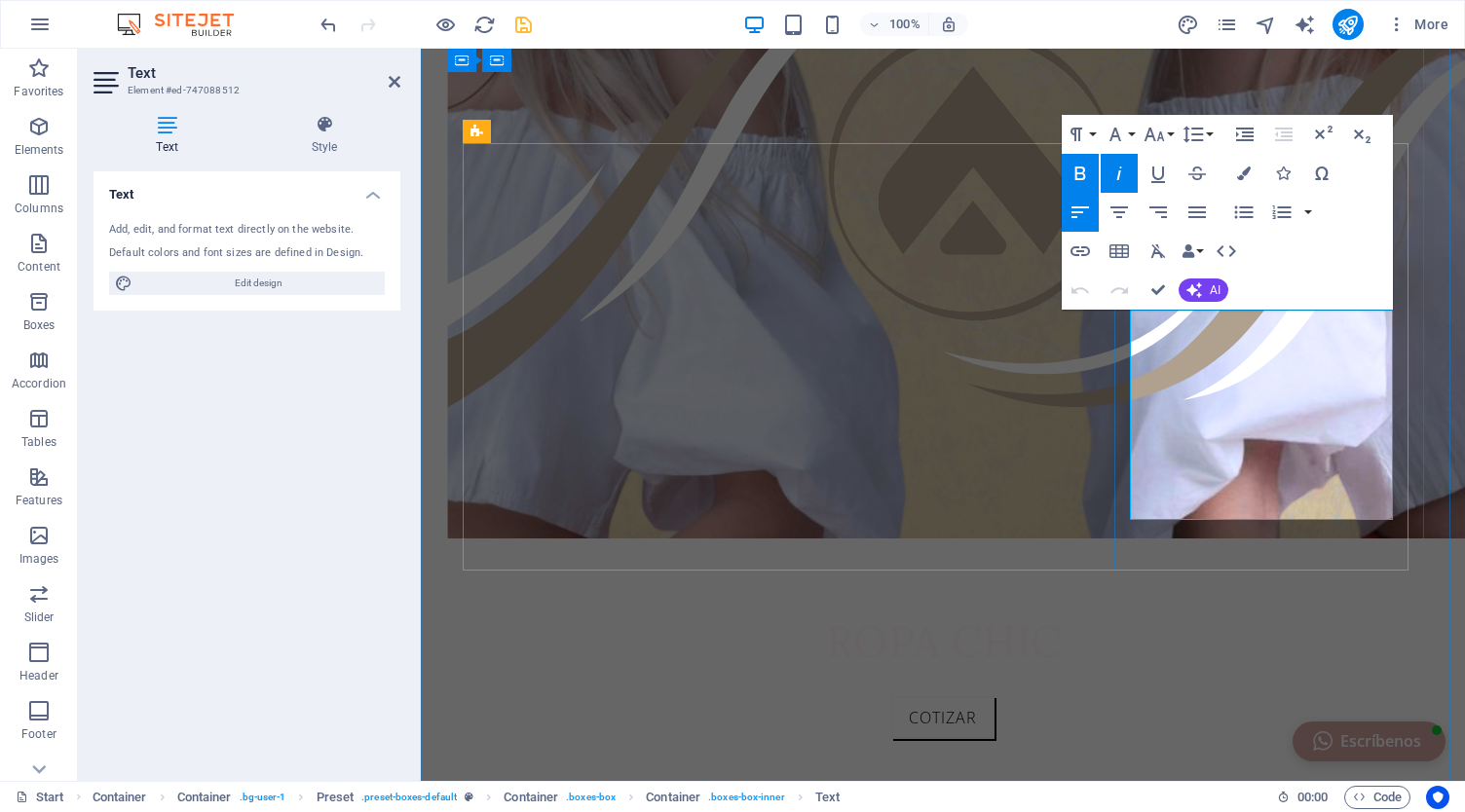 scroll, scrollTop: 923, scrollLeft: 0, axis: vertical 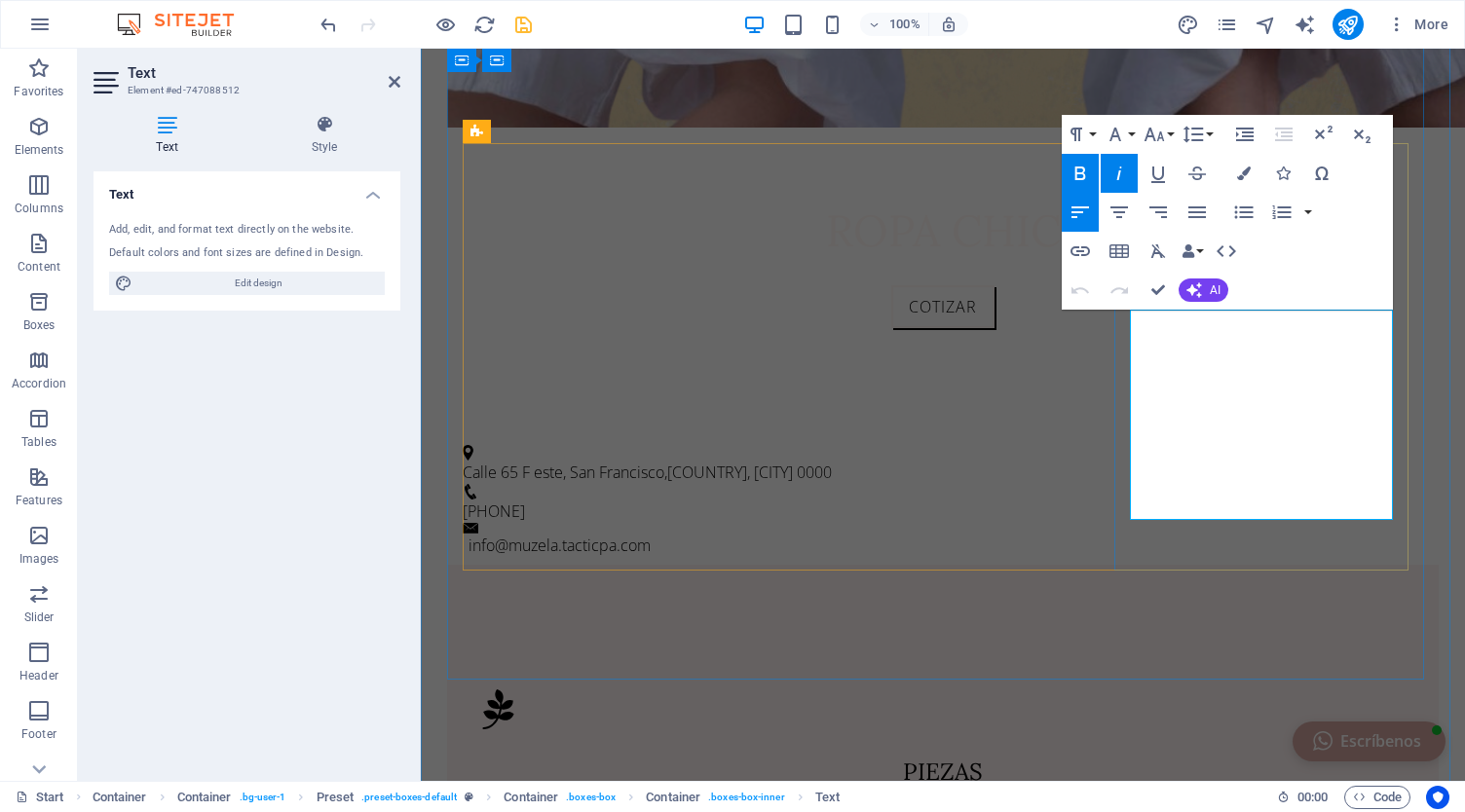 click on "Término para el cambio 7 días a partir de la compra" at bounding box center [951, 1569] 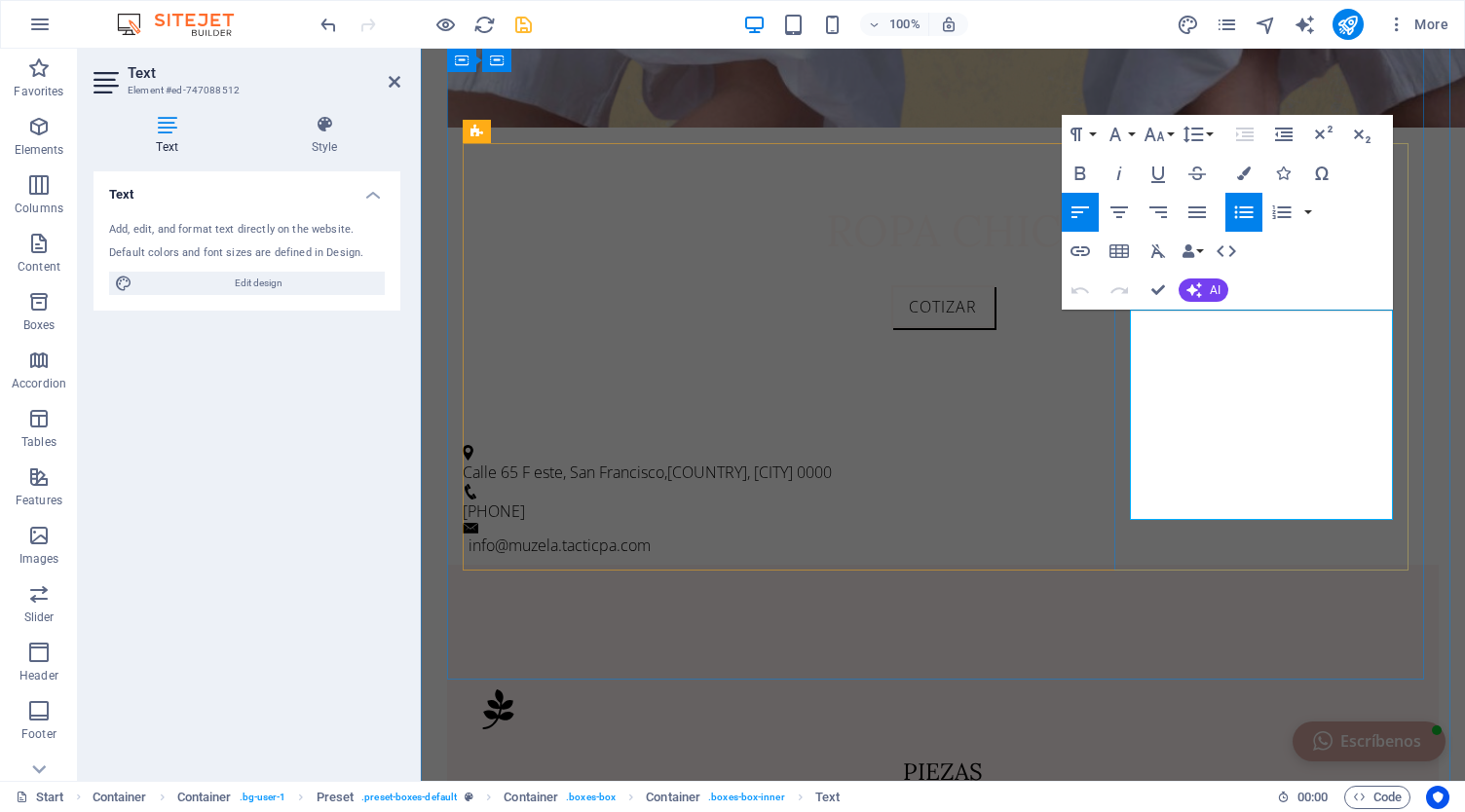 type 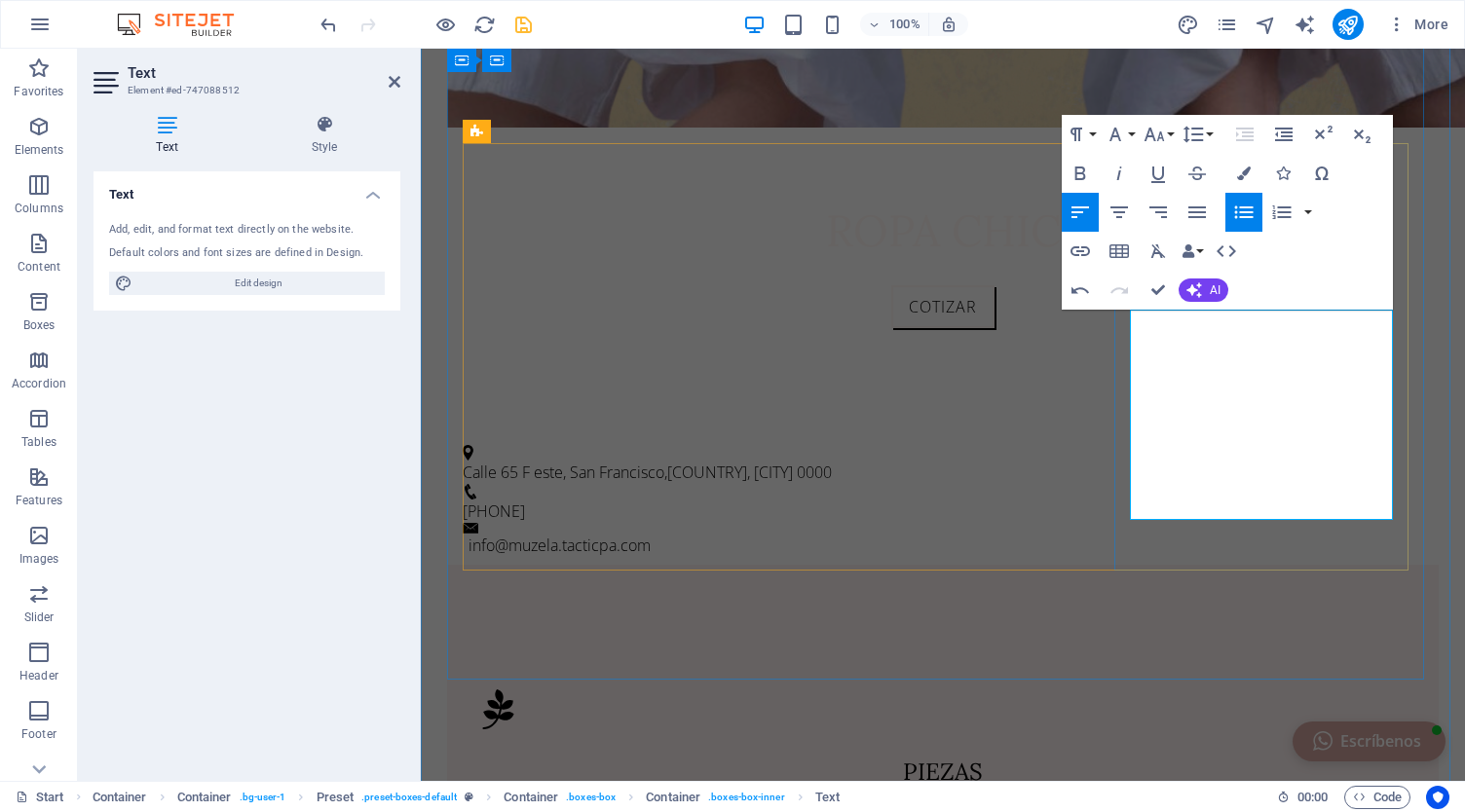 click on "Los costos por devolución corren por cuenta del cliente" at bounding box center (951, 1617) 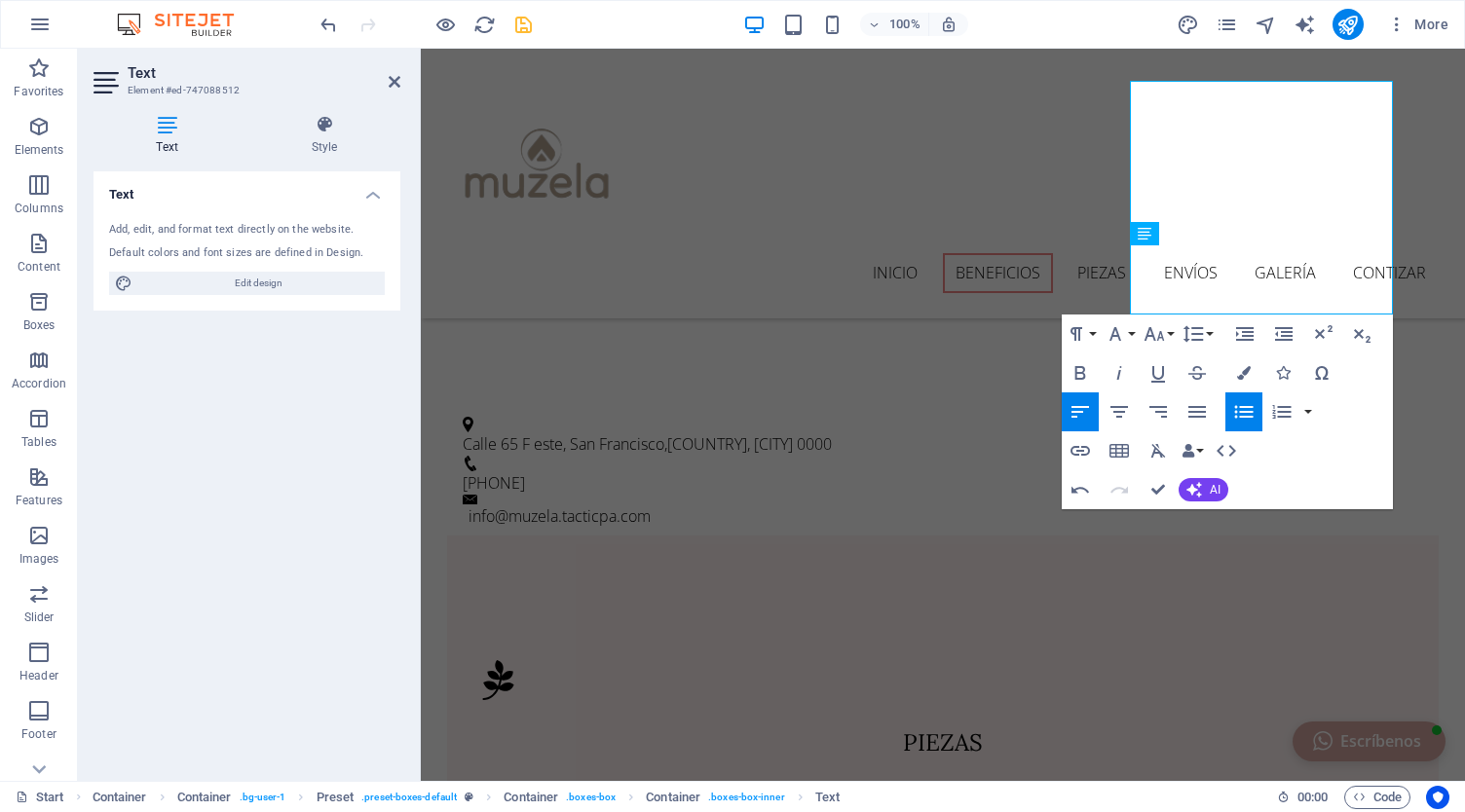 scroll, scrollTop: 900, scrollLeft: 0, axis: vertical 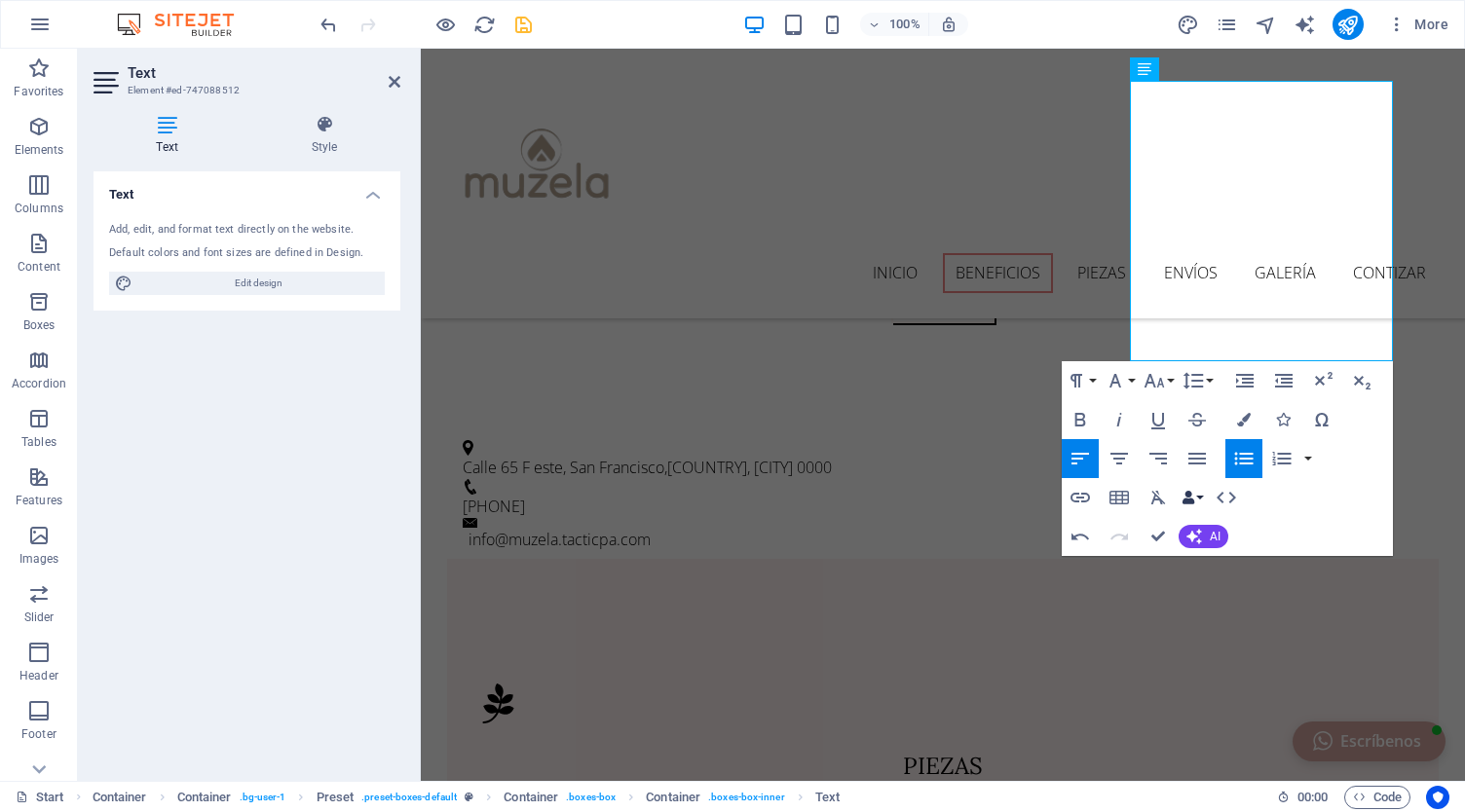 click on "Data Bindings" at bounding box center [1192, 498] 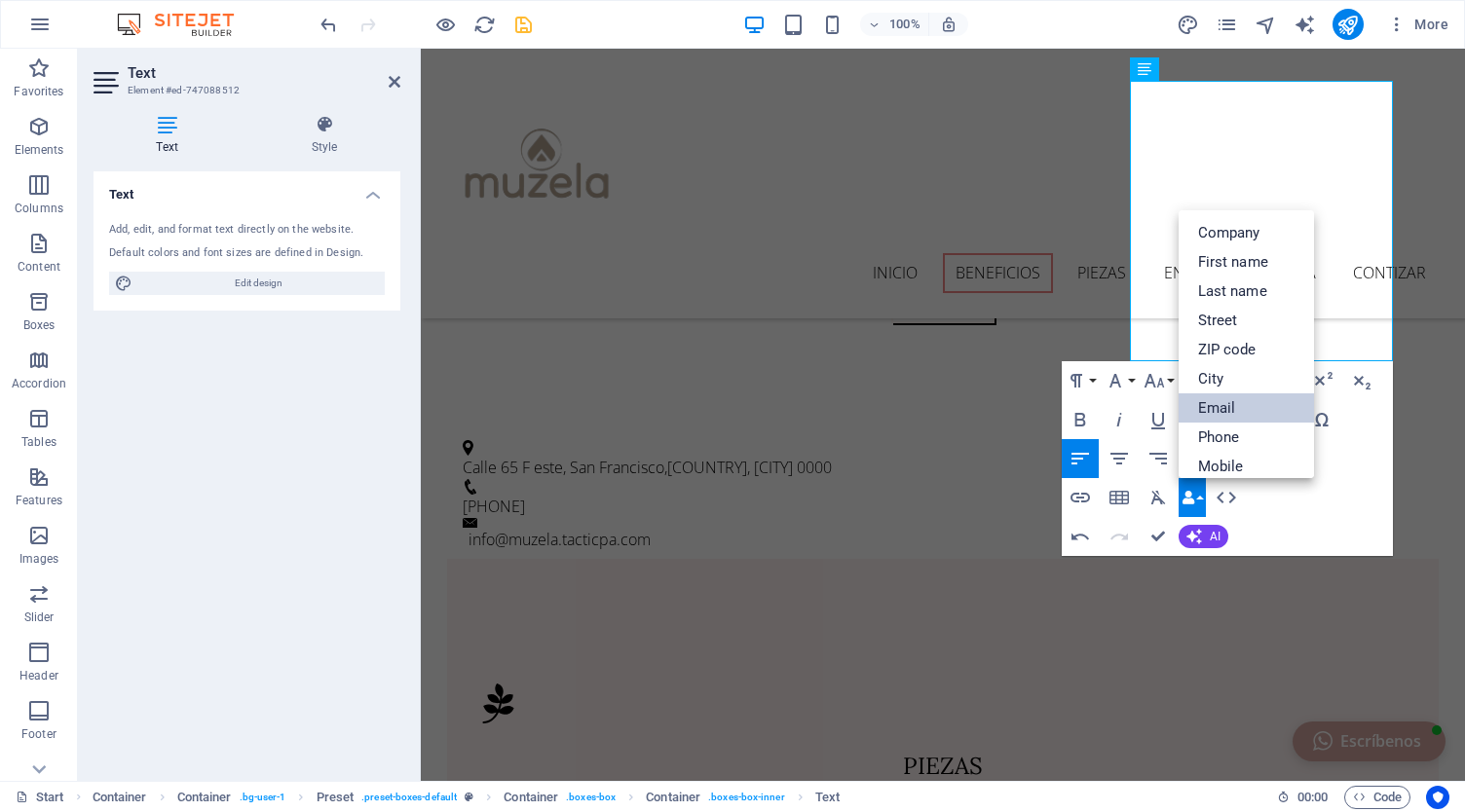 click on "Email" at bounding box center (1247, 408) 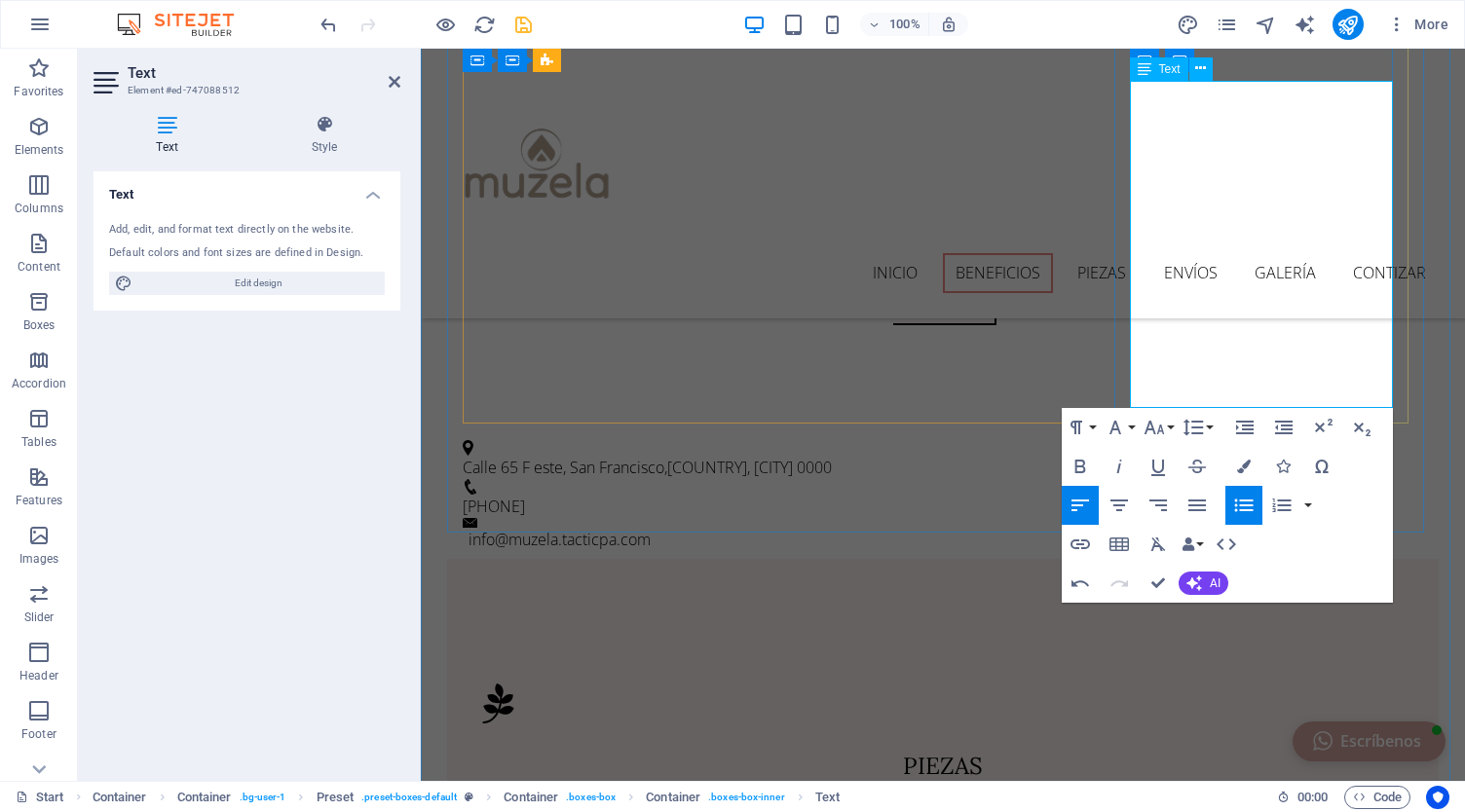 click on "Para cambios escribenos info@[EXAMPLE.COM]" at bounding box center [951, 1660] 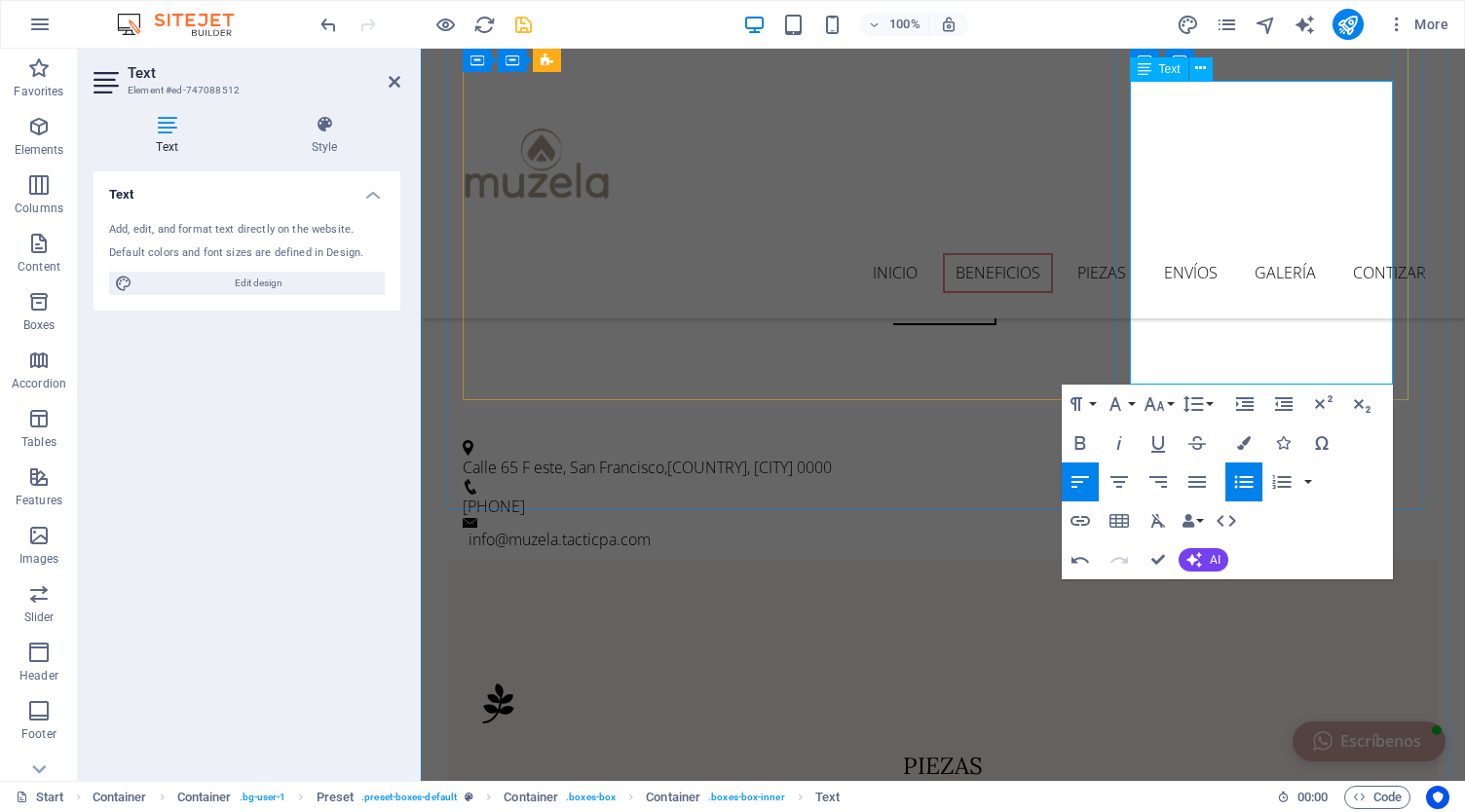 click on "Para cambios escribenos a: info@[EXAMPLE.COM]" at bounding box center (951, 1660) 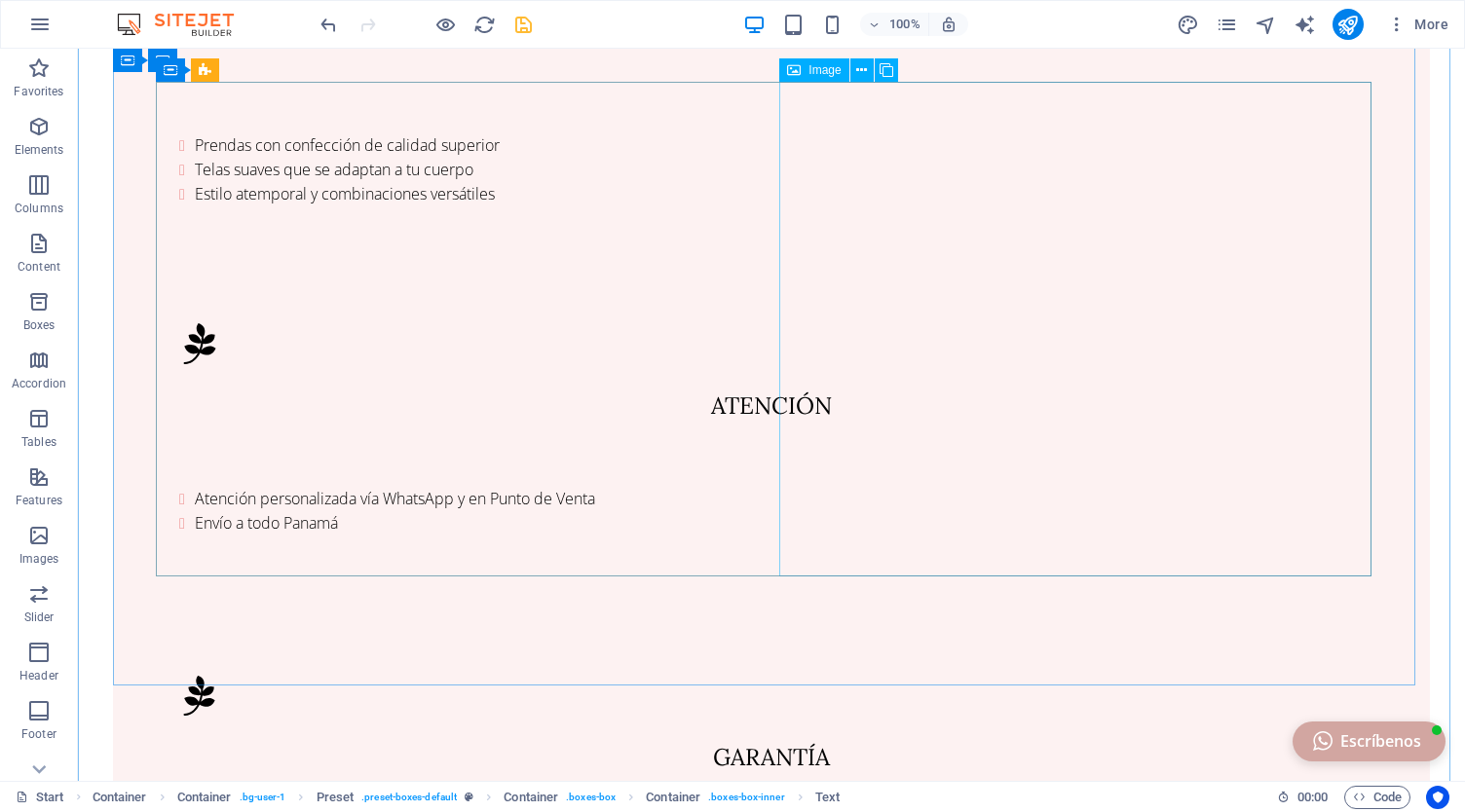 scroll, scrollTop: 1671, scrollLeft: 0, axis: vertical 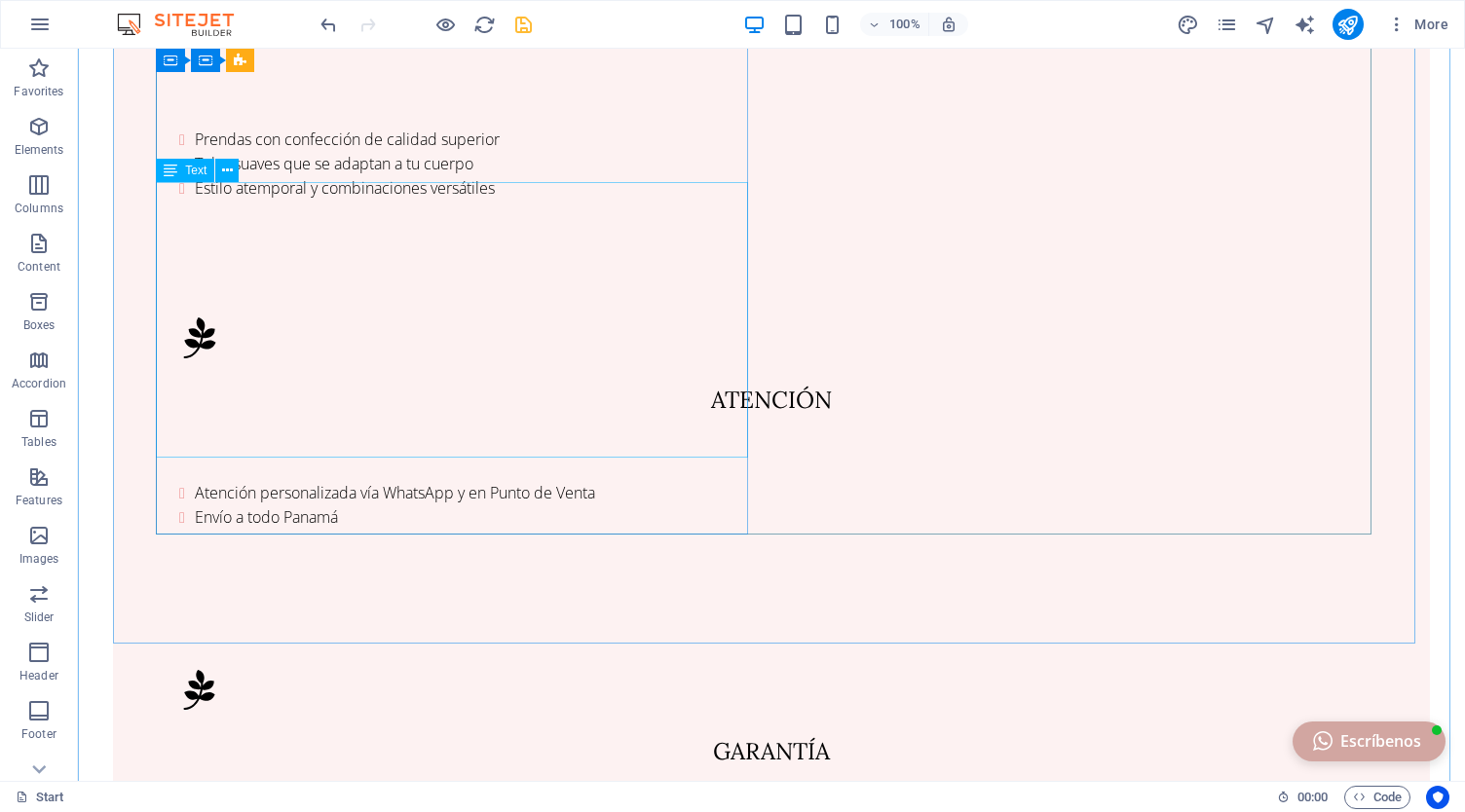 click on "Prendas minimalistas y chic que abrazan tu esencia con elegancia y confianza. Compra con confianza, cotiza tu look ahora Atención personalizada, telas premium y cortes que favorecen. ¡Haz tu pedido o cotiza aquí! Ropa minimalista para mujeres [STATE], boutique de moda femenina, estilo chic [STATE]" at bounding box center (771, 1343) 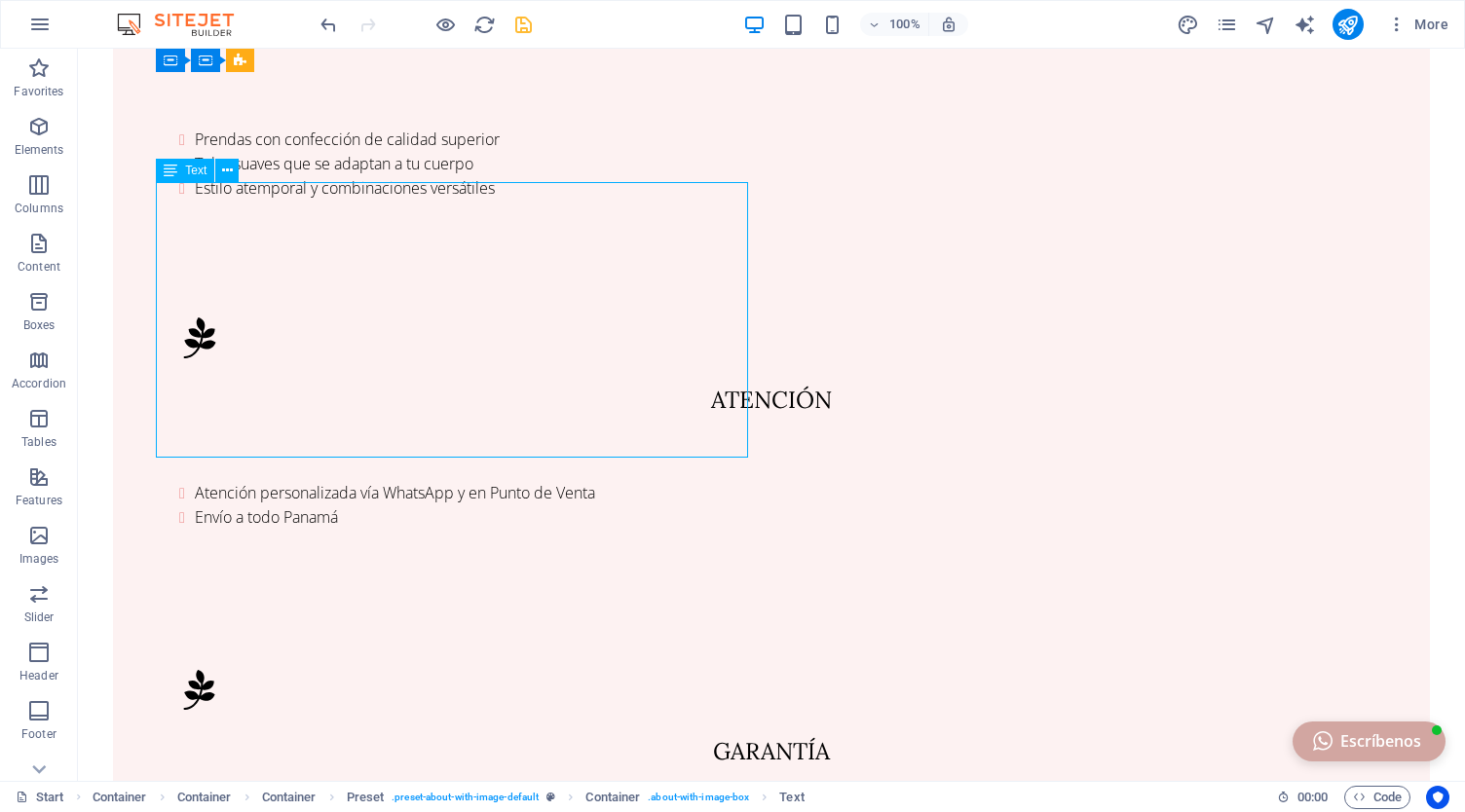 click on "Prendas minimalistas y chic que abrazan tu esencia con elegancia y confianza. Compra con confianza, cotiza tu look ahora Atención personalizada, telas premium y cortes que favorecen. ¡Haz tu pedido o cotiza aquí! Ropa minimalista para mujeres [STATE], boutique de moda femenina, estilo chic [STATE]" at bounding box center (771, 1343) 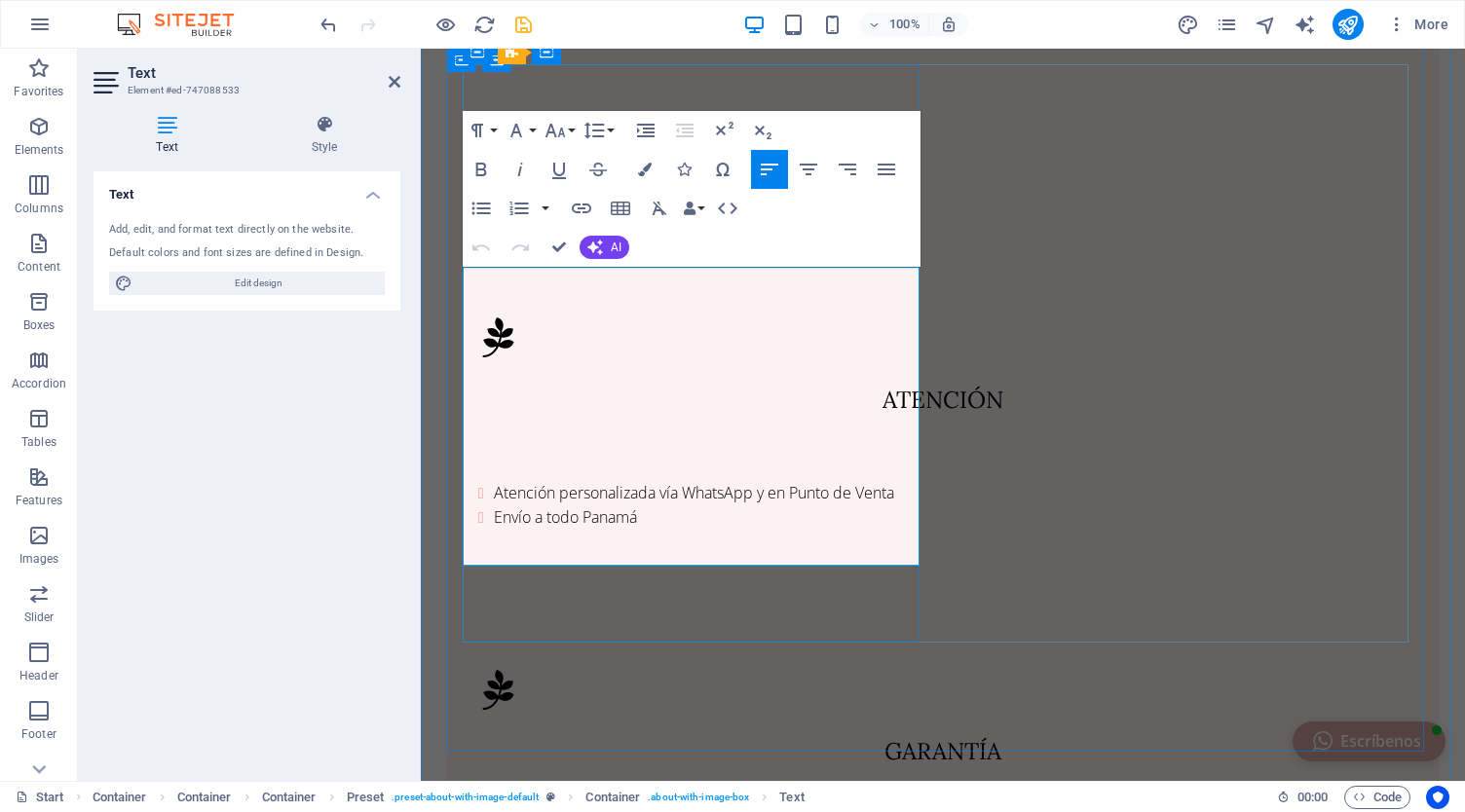 click on "Ropa minimalista para mujeres [COUNTRY], boutique de moda femenina, estilo chic [COUNTRY]" at bounding box center (943, 1406) 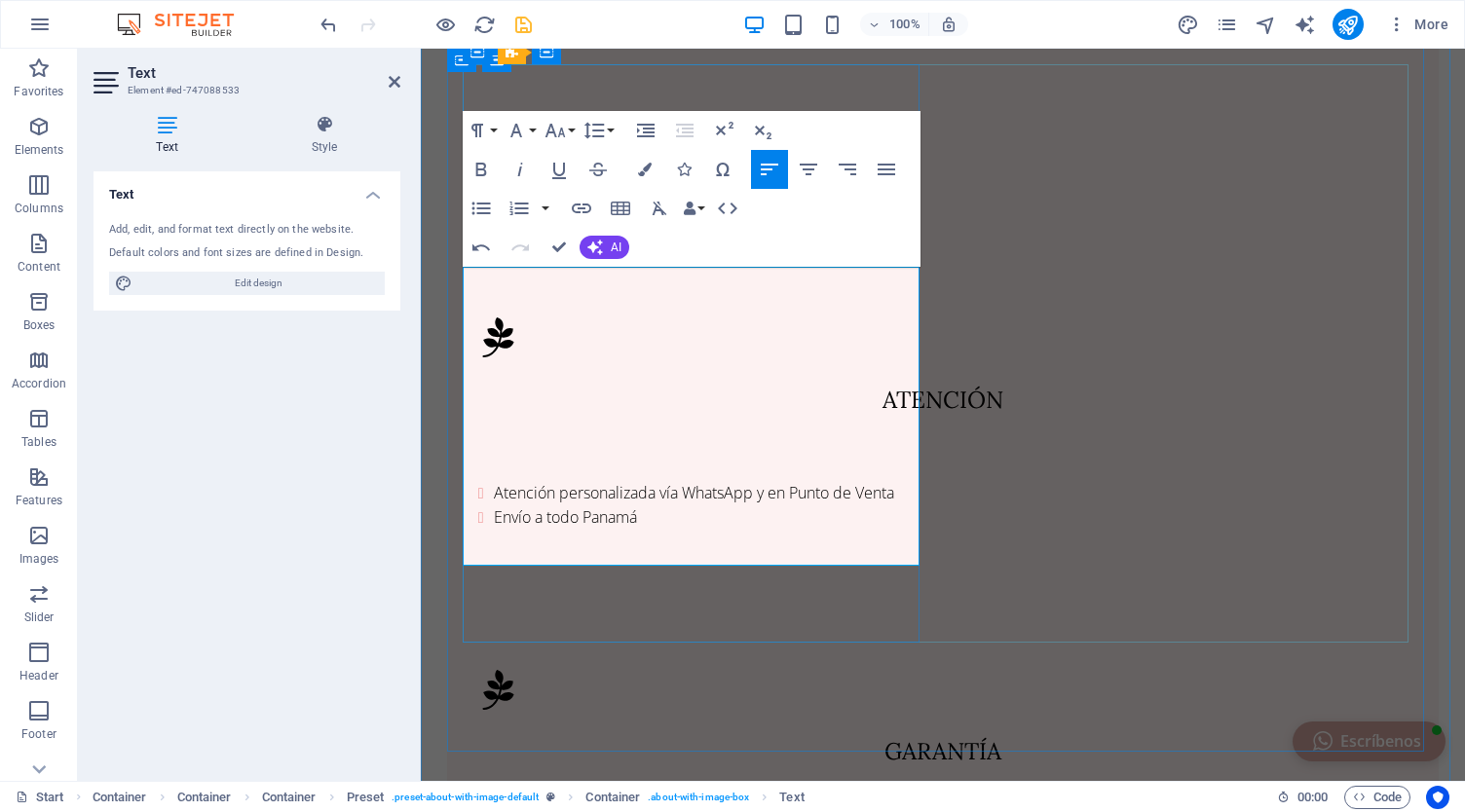 type 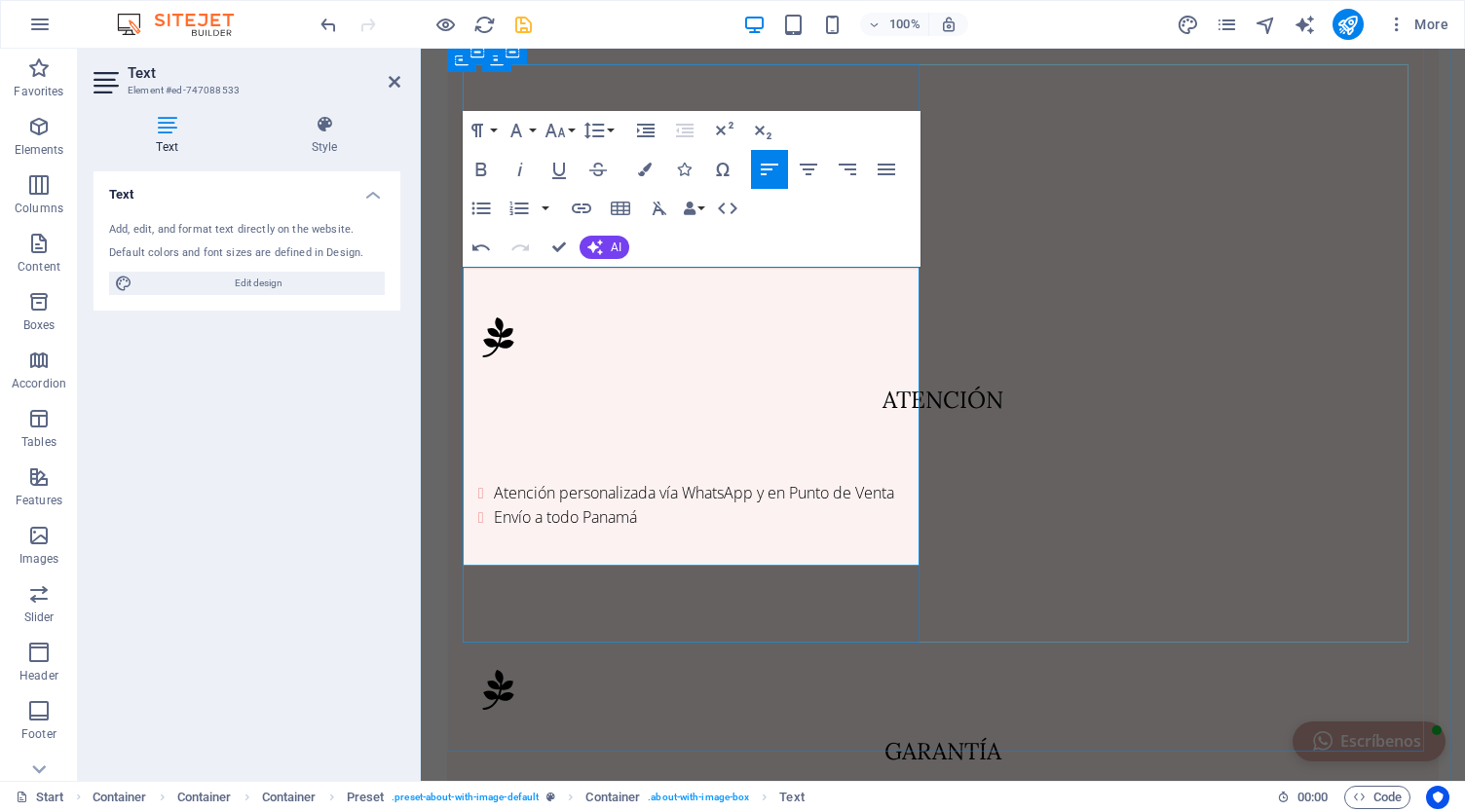 click on "Ropa chic para mujeres [COUNTRY], boutique de moda femenina, estilo chic [COUNTRY]" at bounding box center (943, 1406) 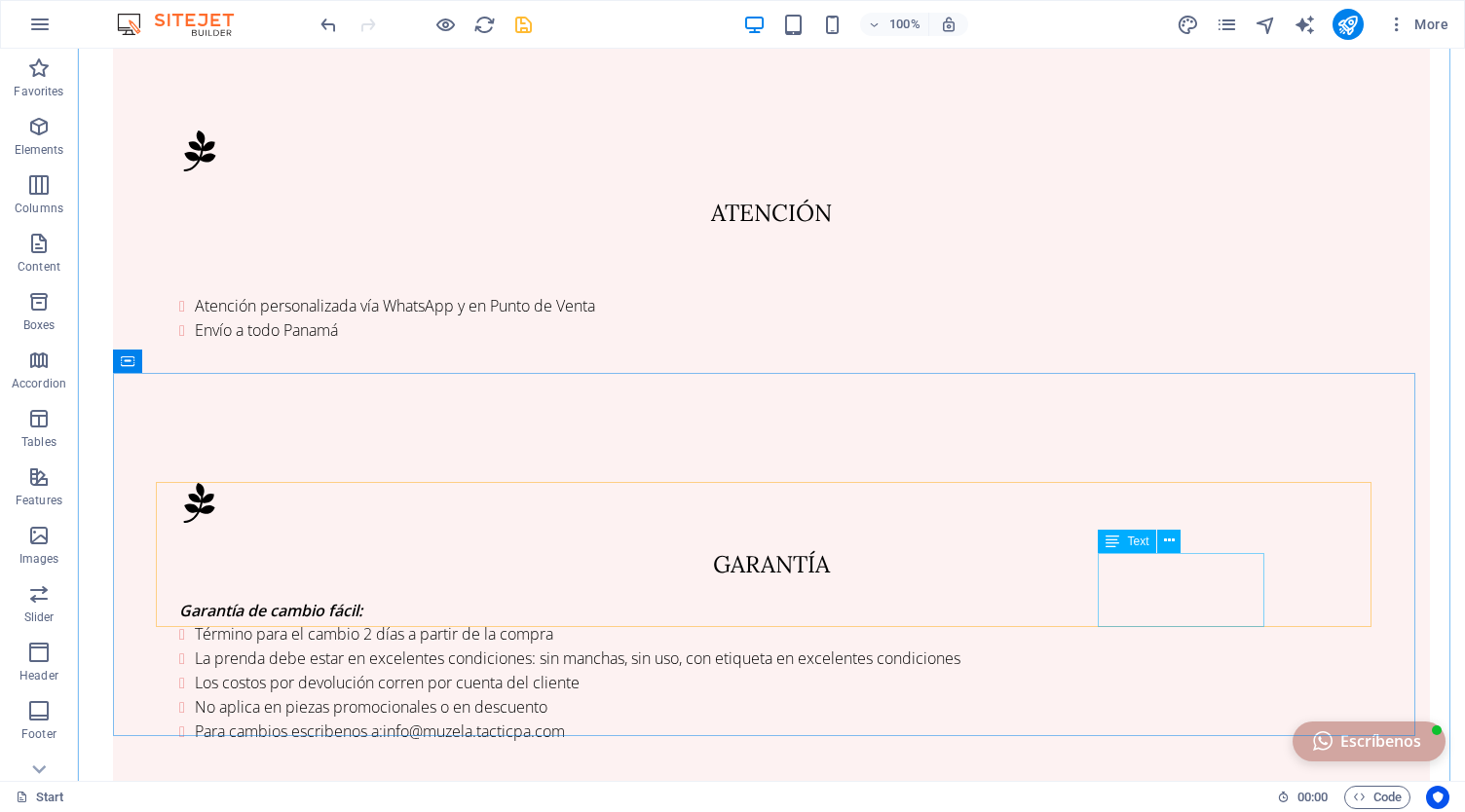 scroll, scrollTop: 2037, scrollLeft: 0, axis: vertical 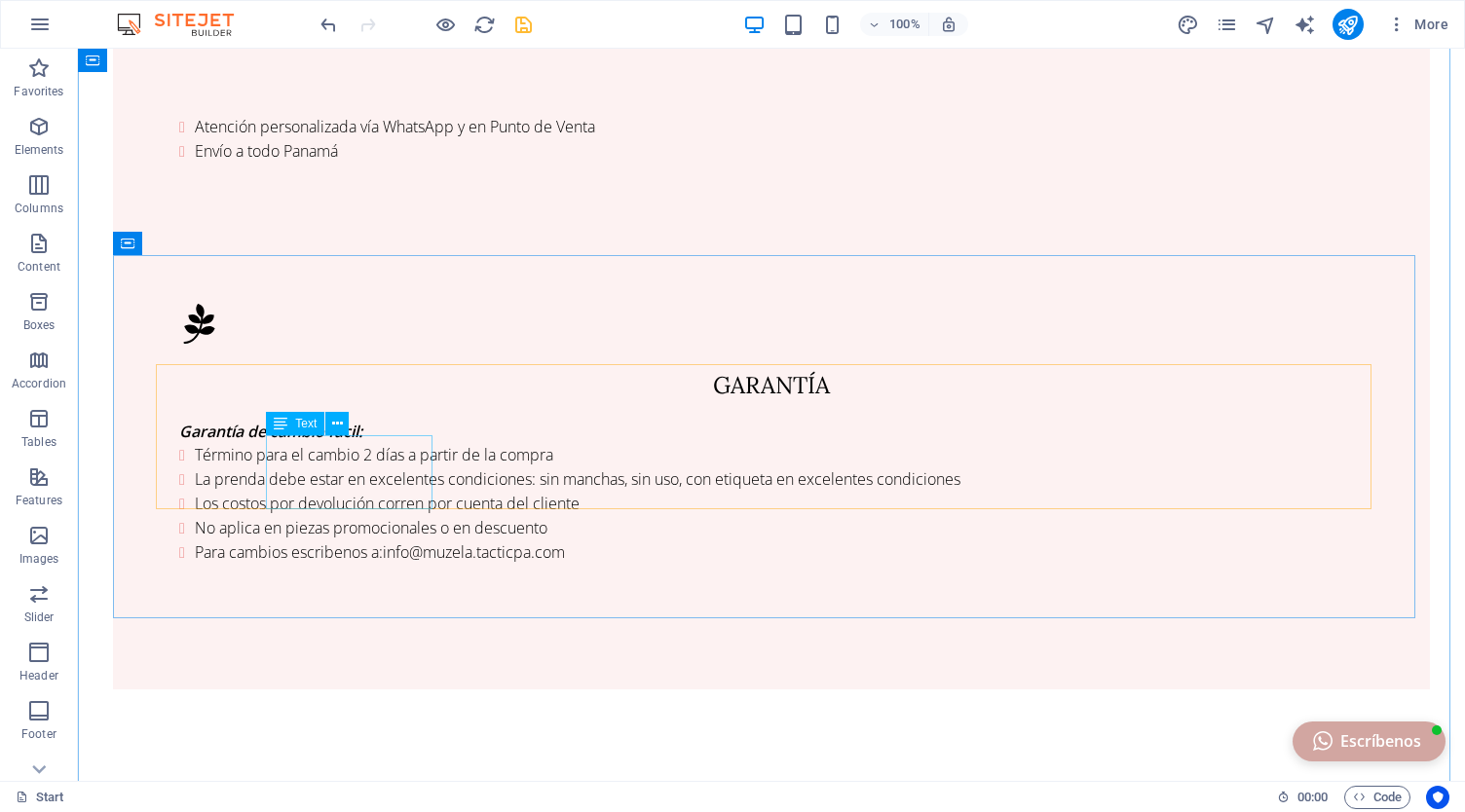 click on "Lunes 09:00 AM - 6:00 PM" at bounding box center [771, 2210] 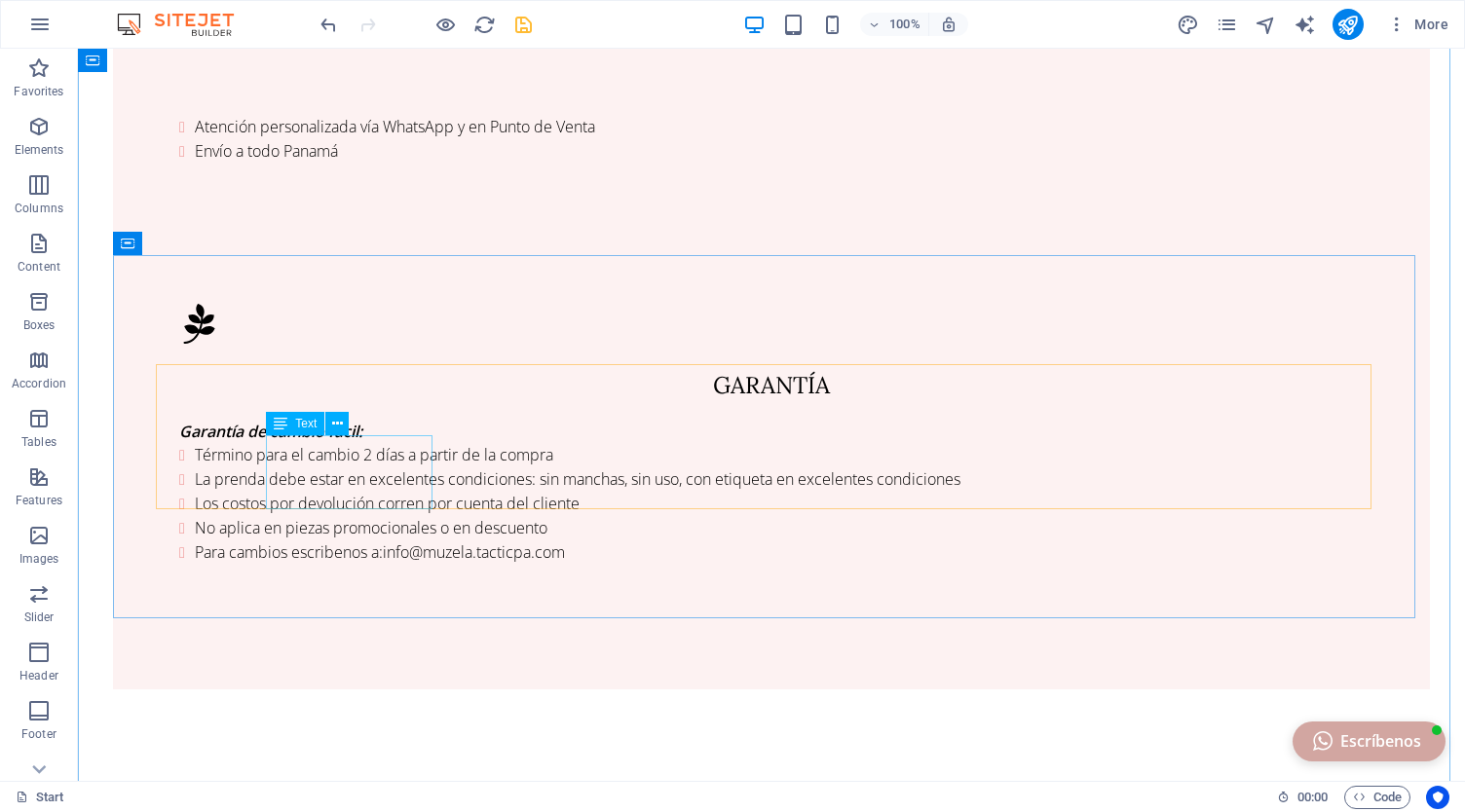 click on "Lunes 09:00 AM - 6:00 PM" at bounding box center [771, 2210] 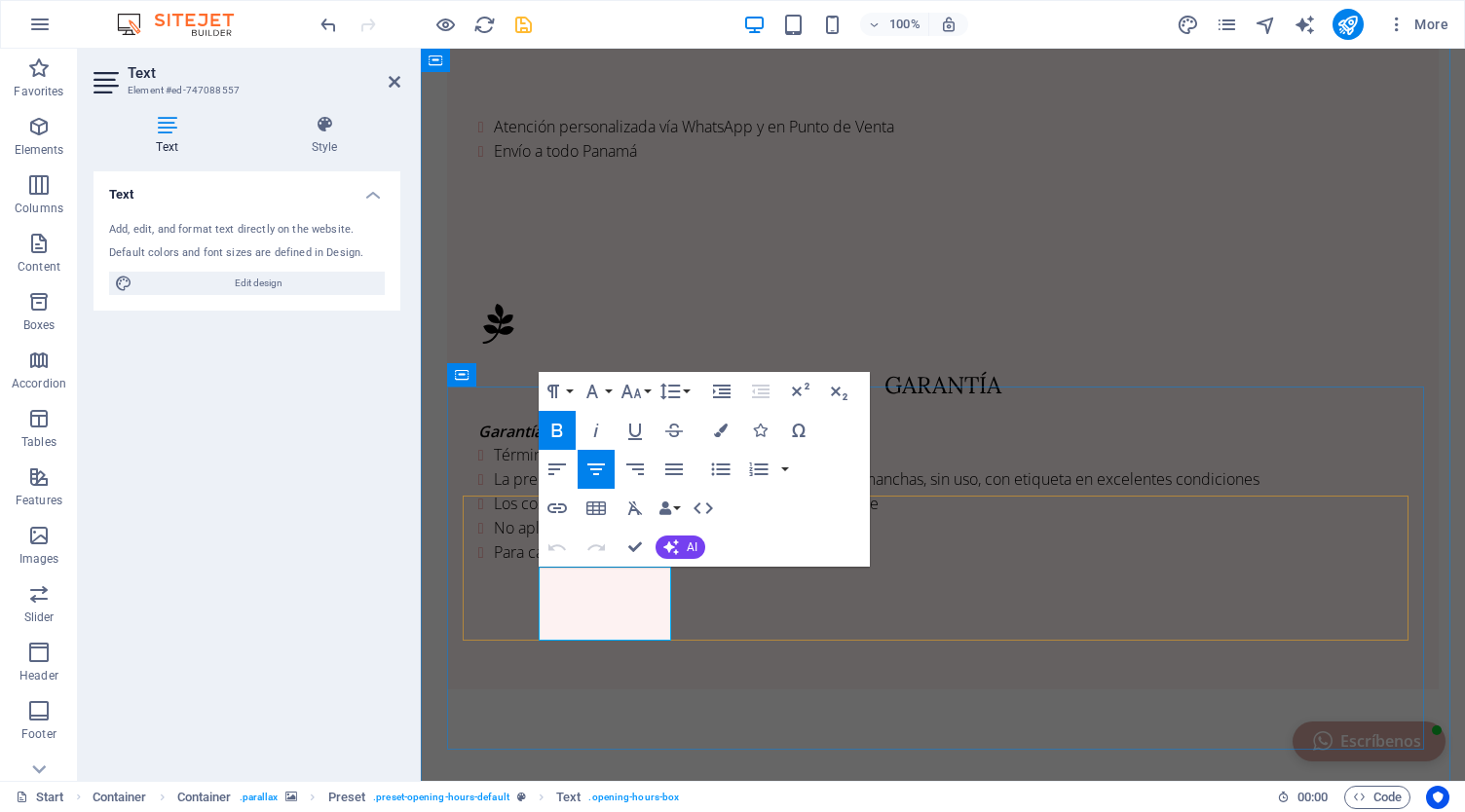 click on "09:00 AM - 6:00 PM" at bounding box center (942, 2222) 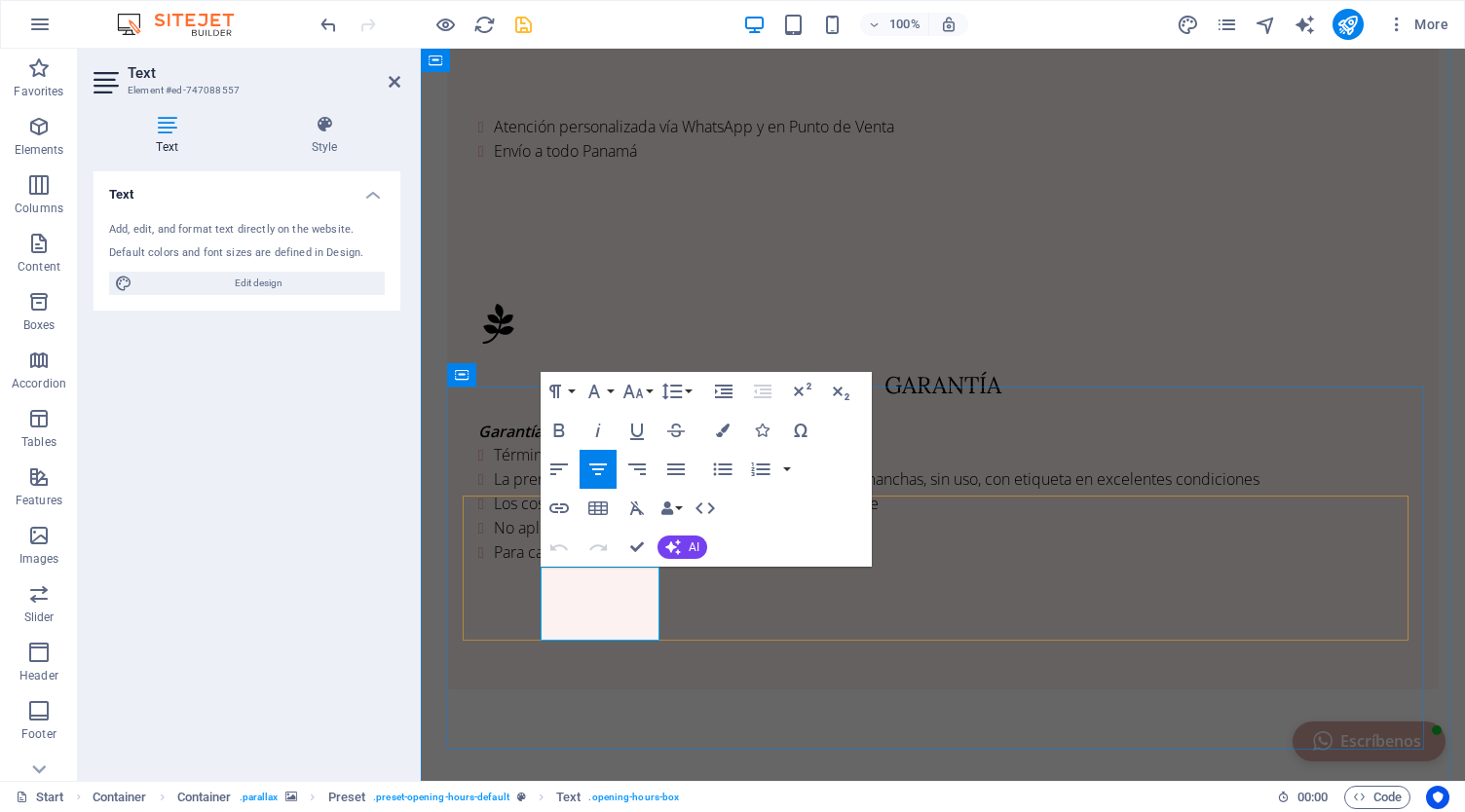type 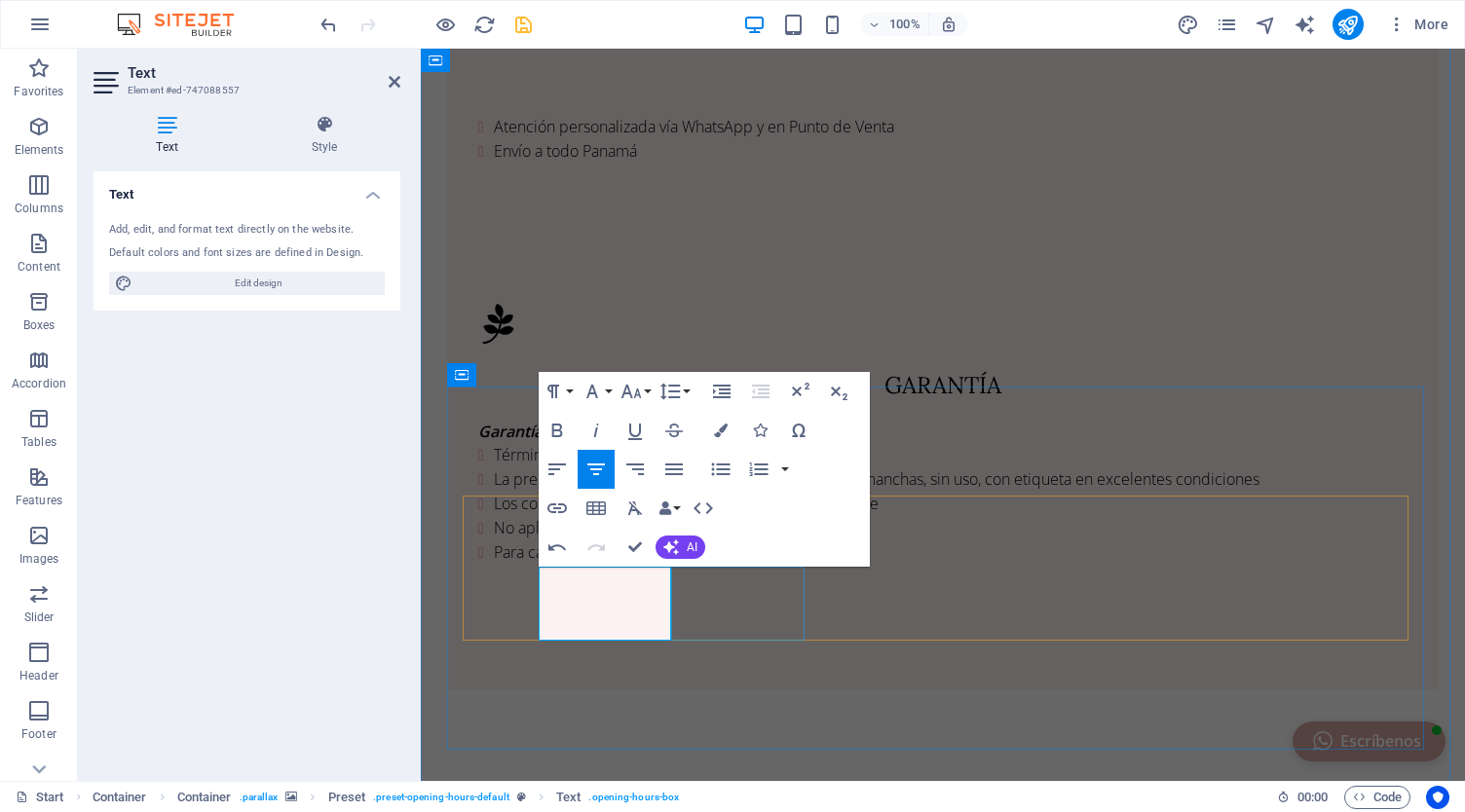 click on "[DAY] [TIME] - [TIME]" at bounding box center (943, 2269) 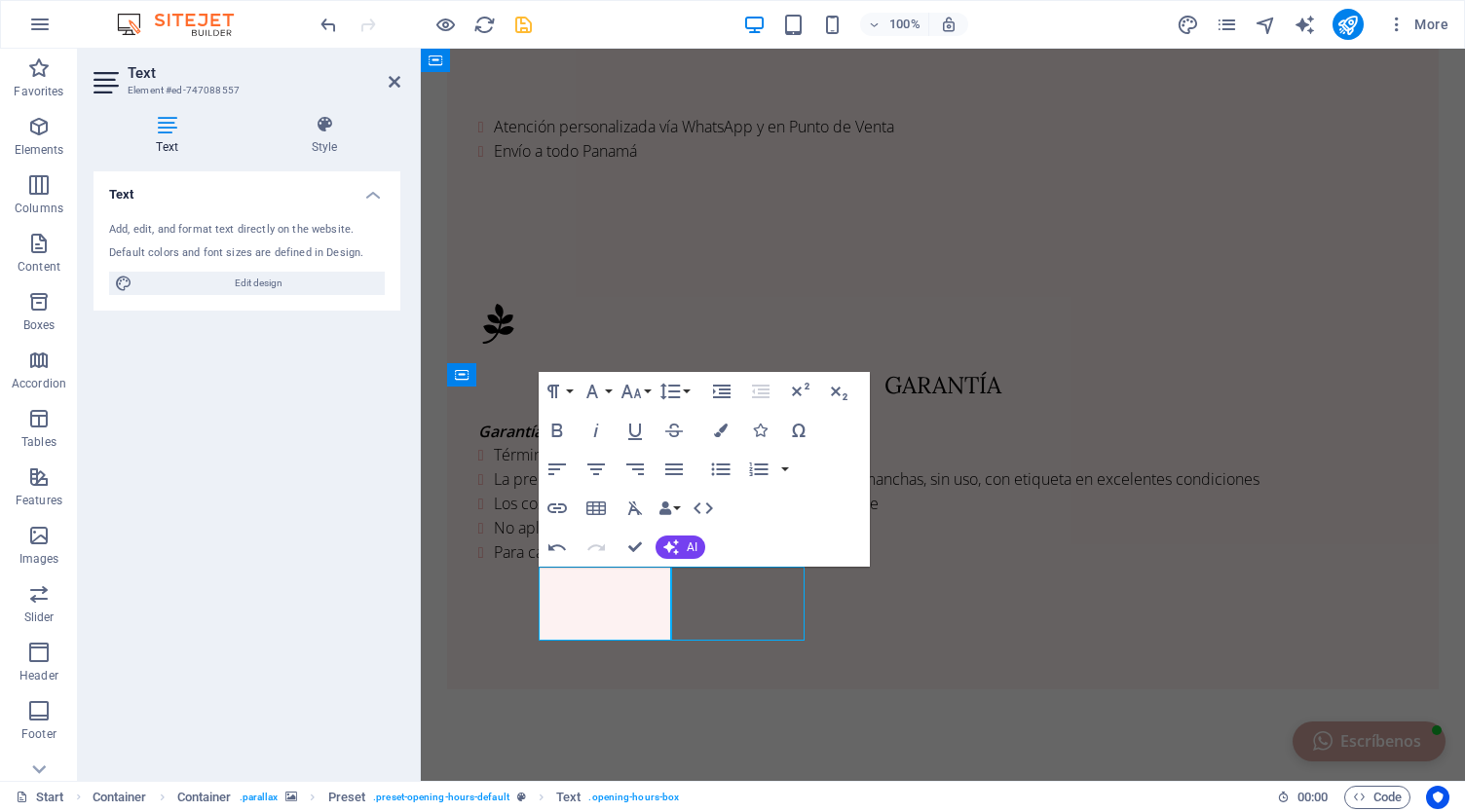 click on "[DAY] [TIME] - [TIME]" at bounding box center (943, 2269) 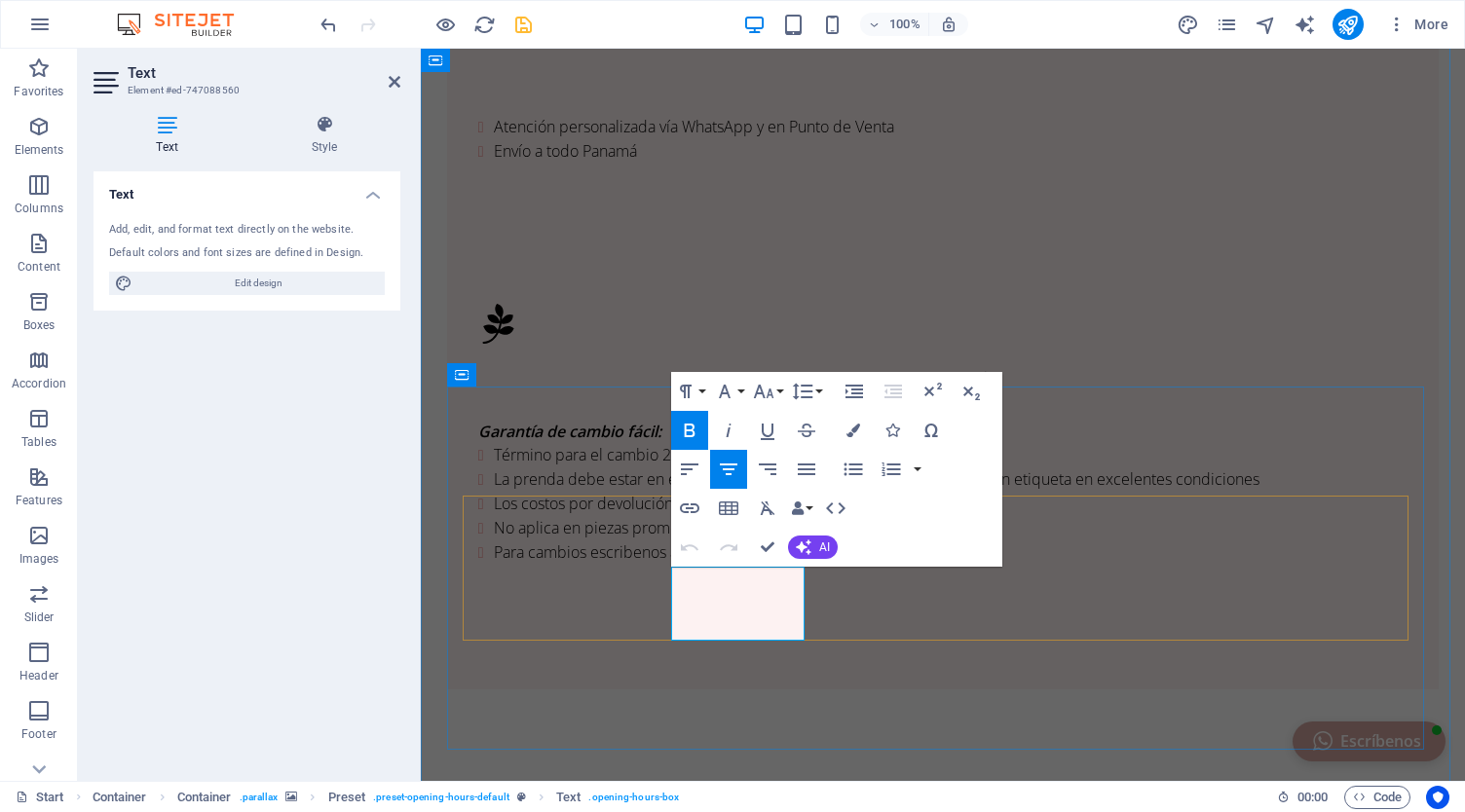 click on "09:00 AM - 6:00 PM" at bounding box center (942, 2279) 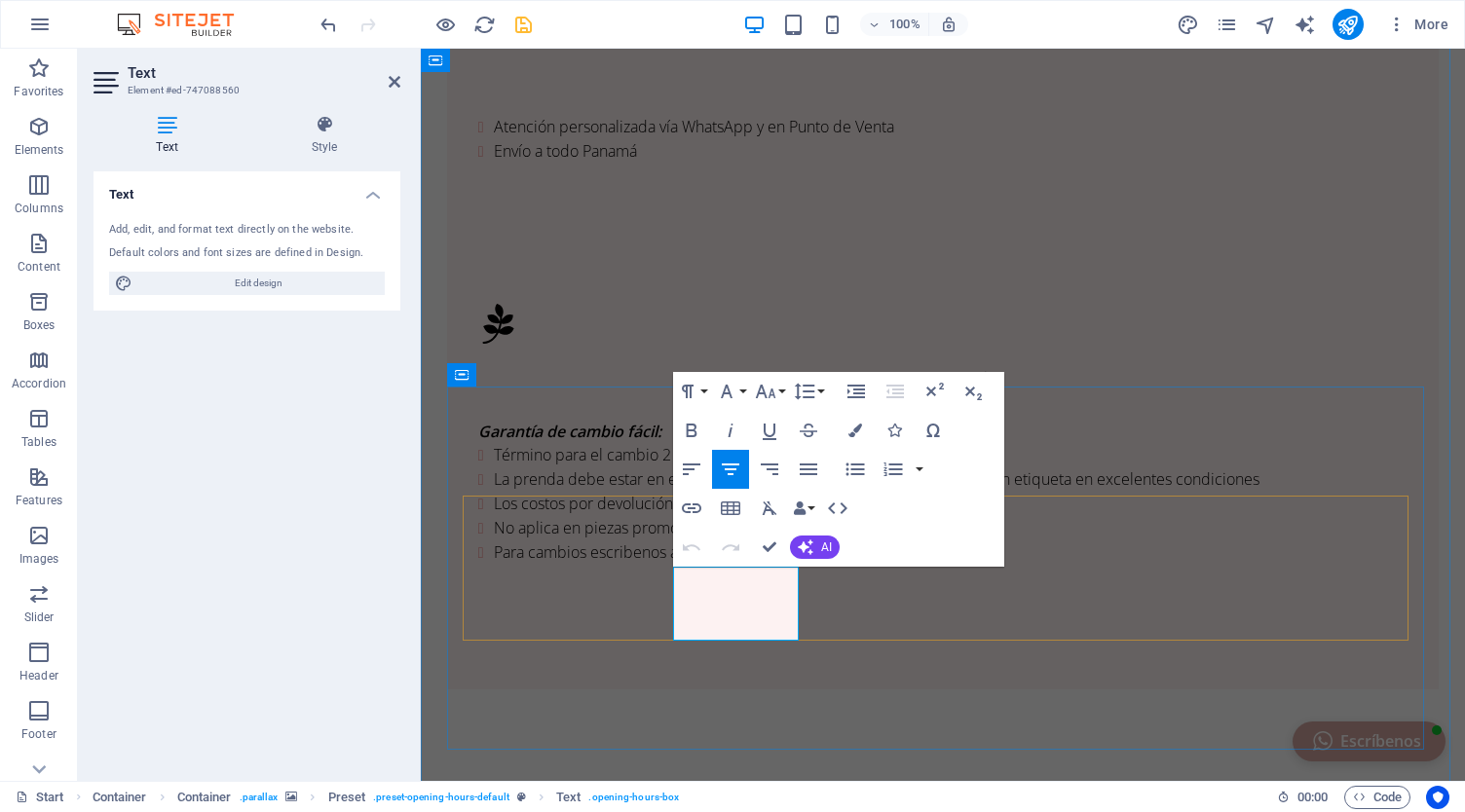 type 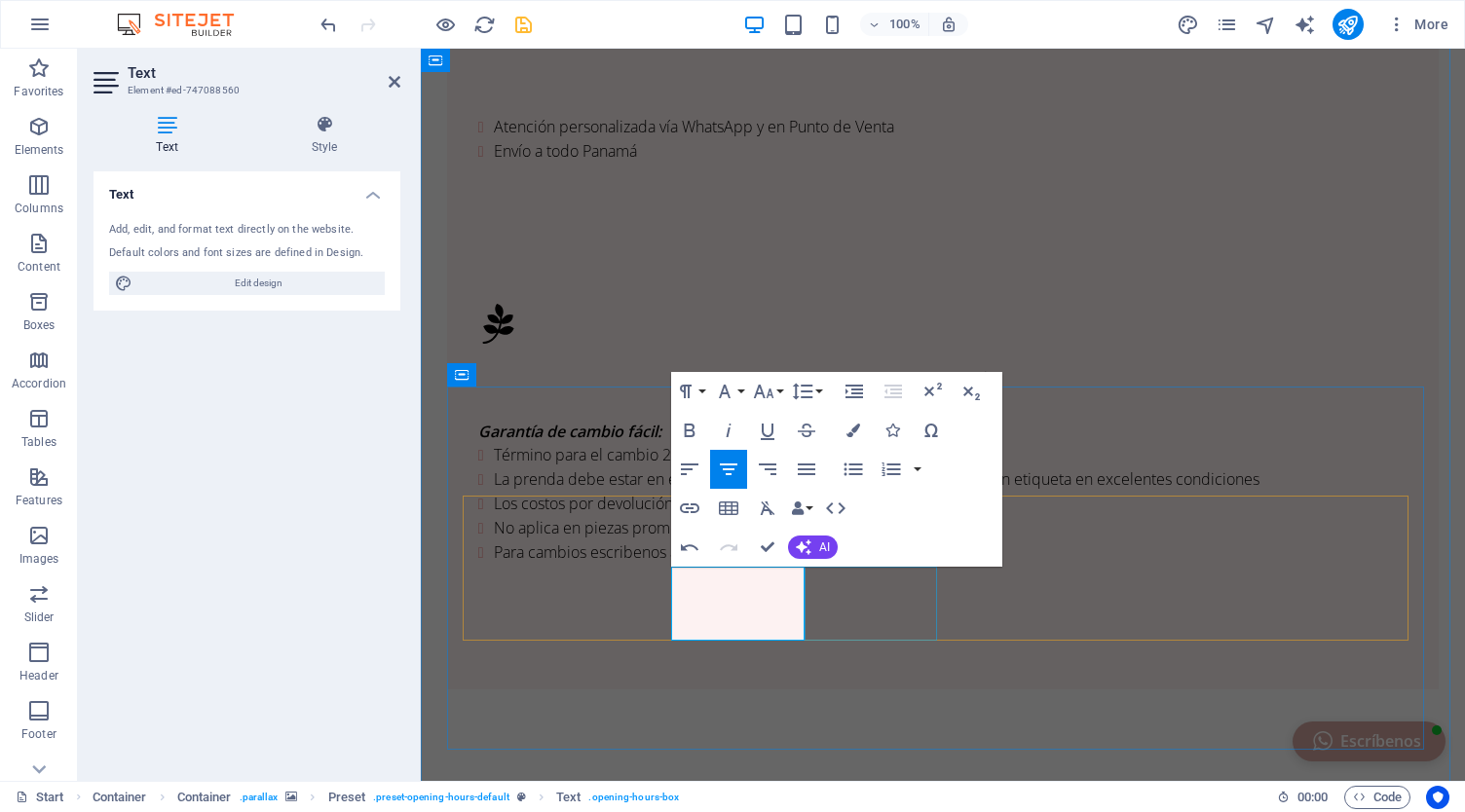 click on "MIÉRCOLES 09:00 AM - 6:00 PM" at bounding box center [943, 2326] 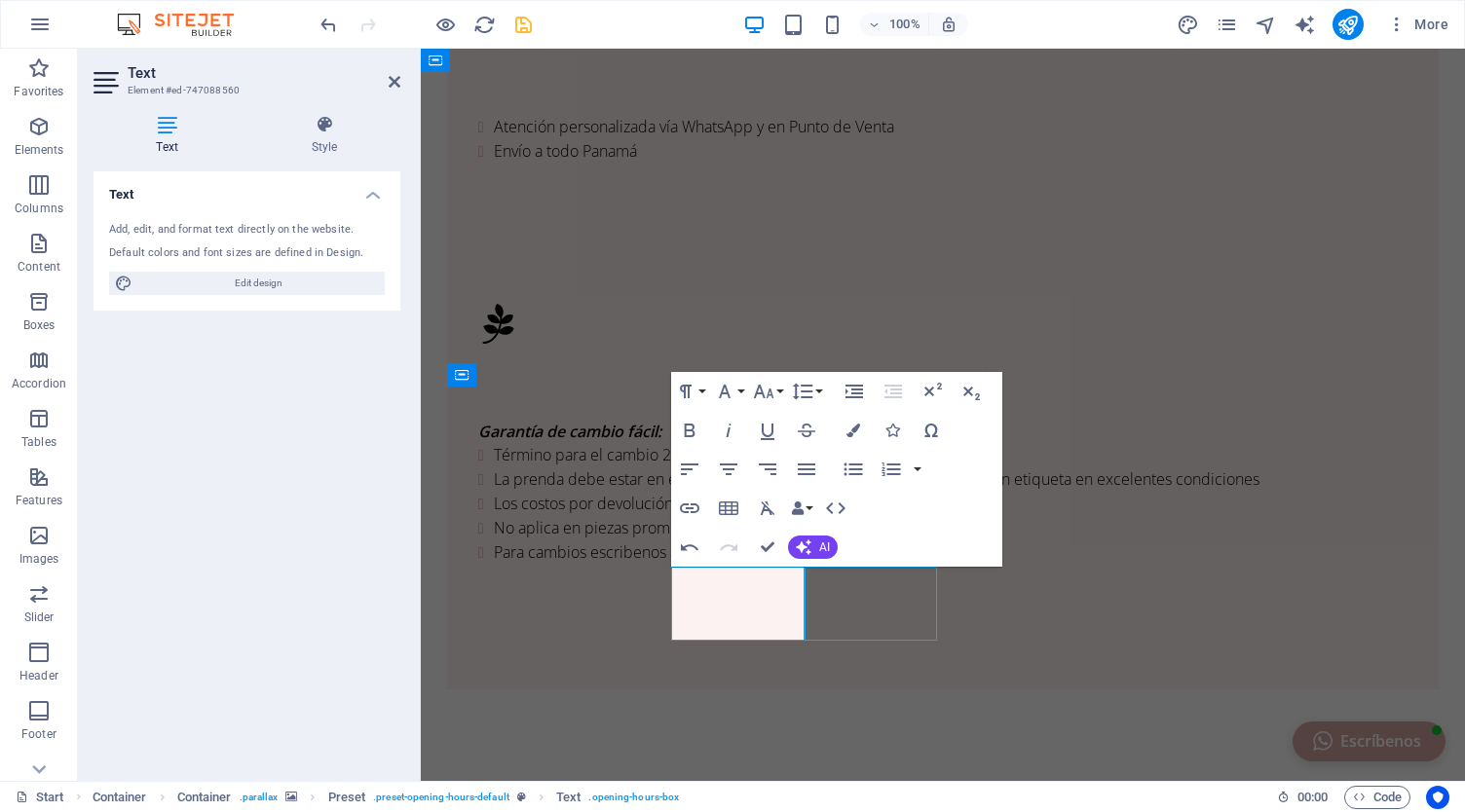 click on "MIÉRCOLES 09:00 AM - 6:00 PM" at bounding box center [943, 2326] 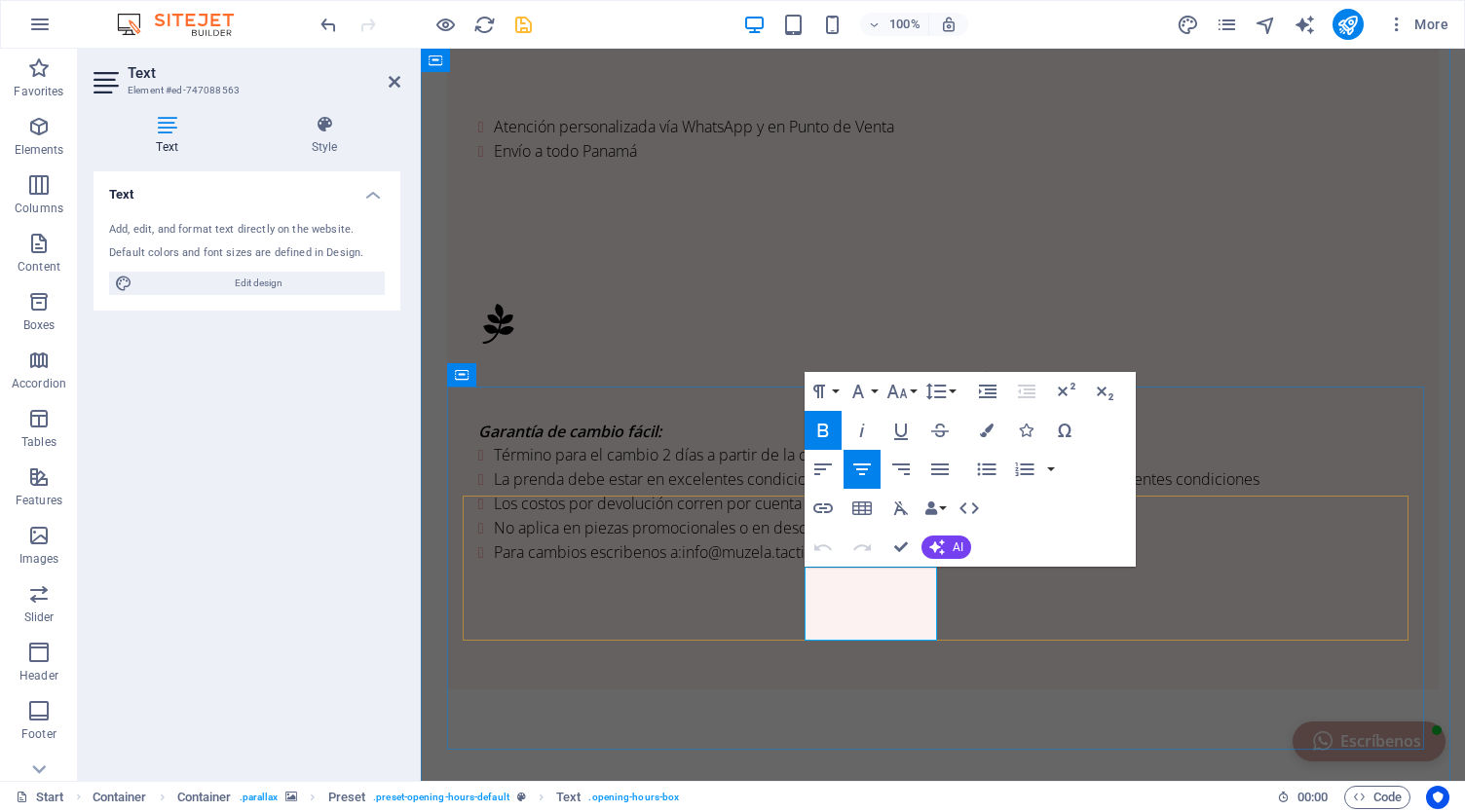 click on "09:00 AM - 6:00 PM" at bounding box center [942, 2337] 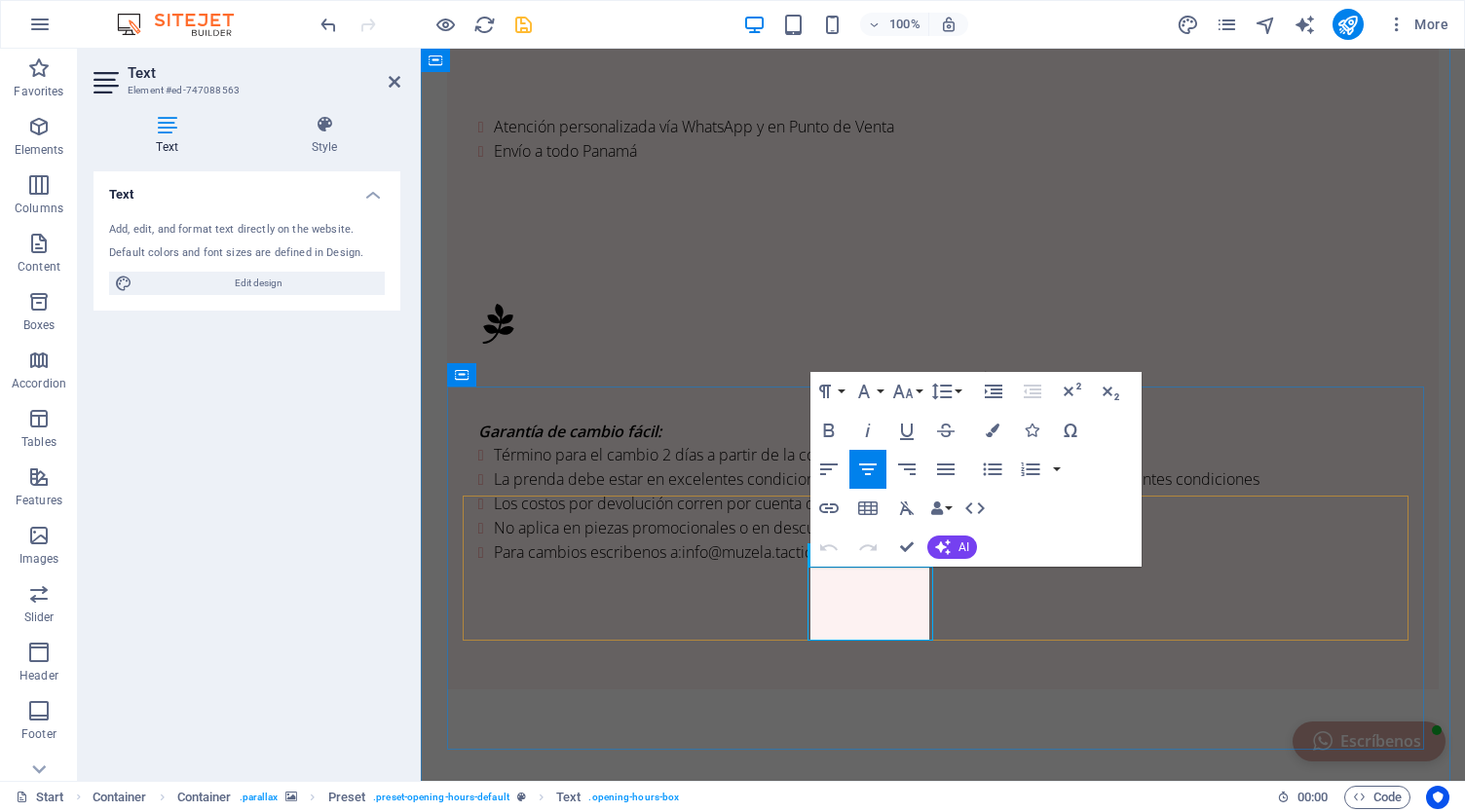 type 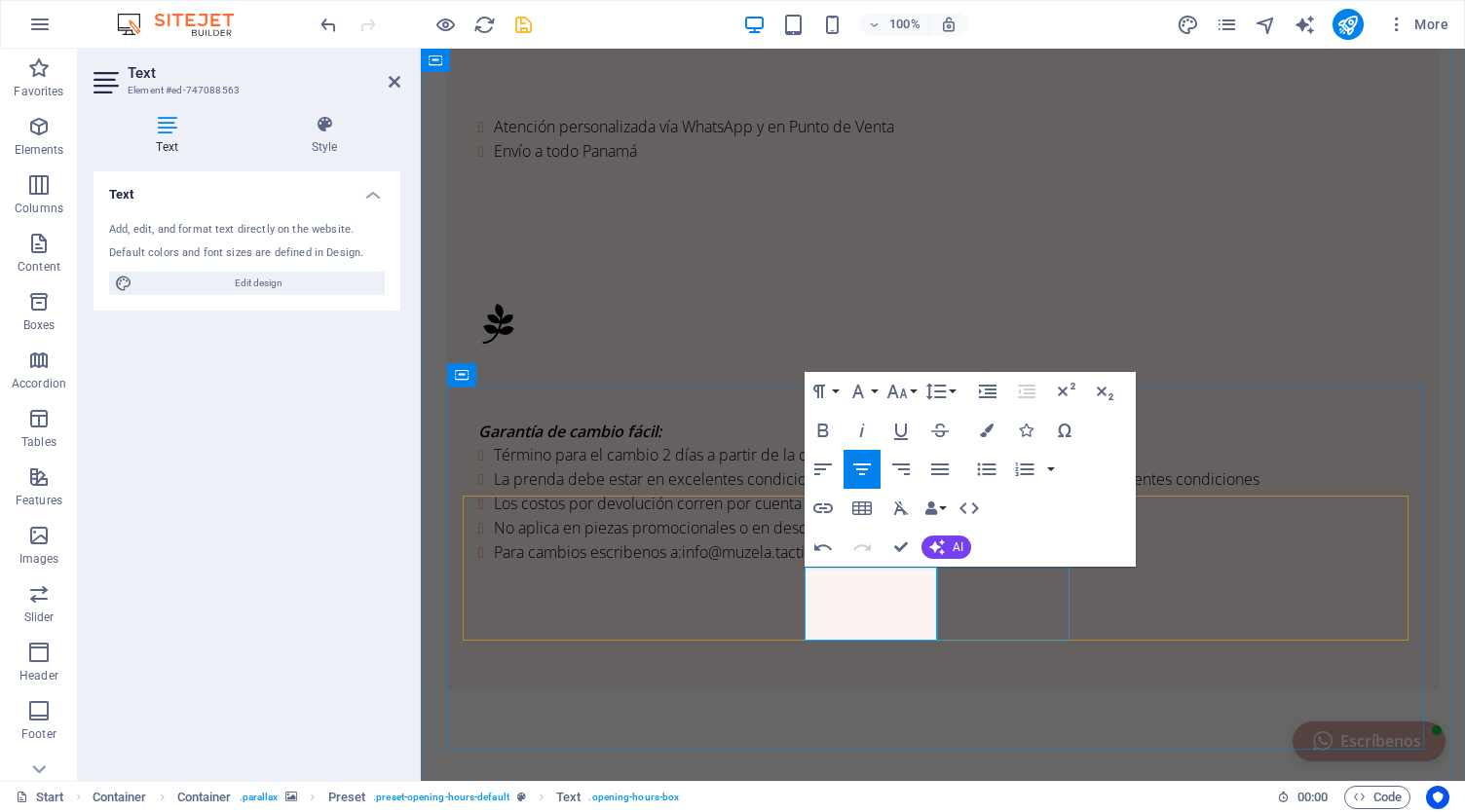 click on "Jueves 09:00 AM - 6:00 PM" at bounding box center [943, 2383] 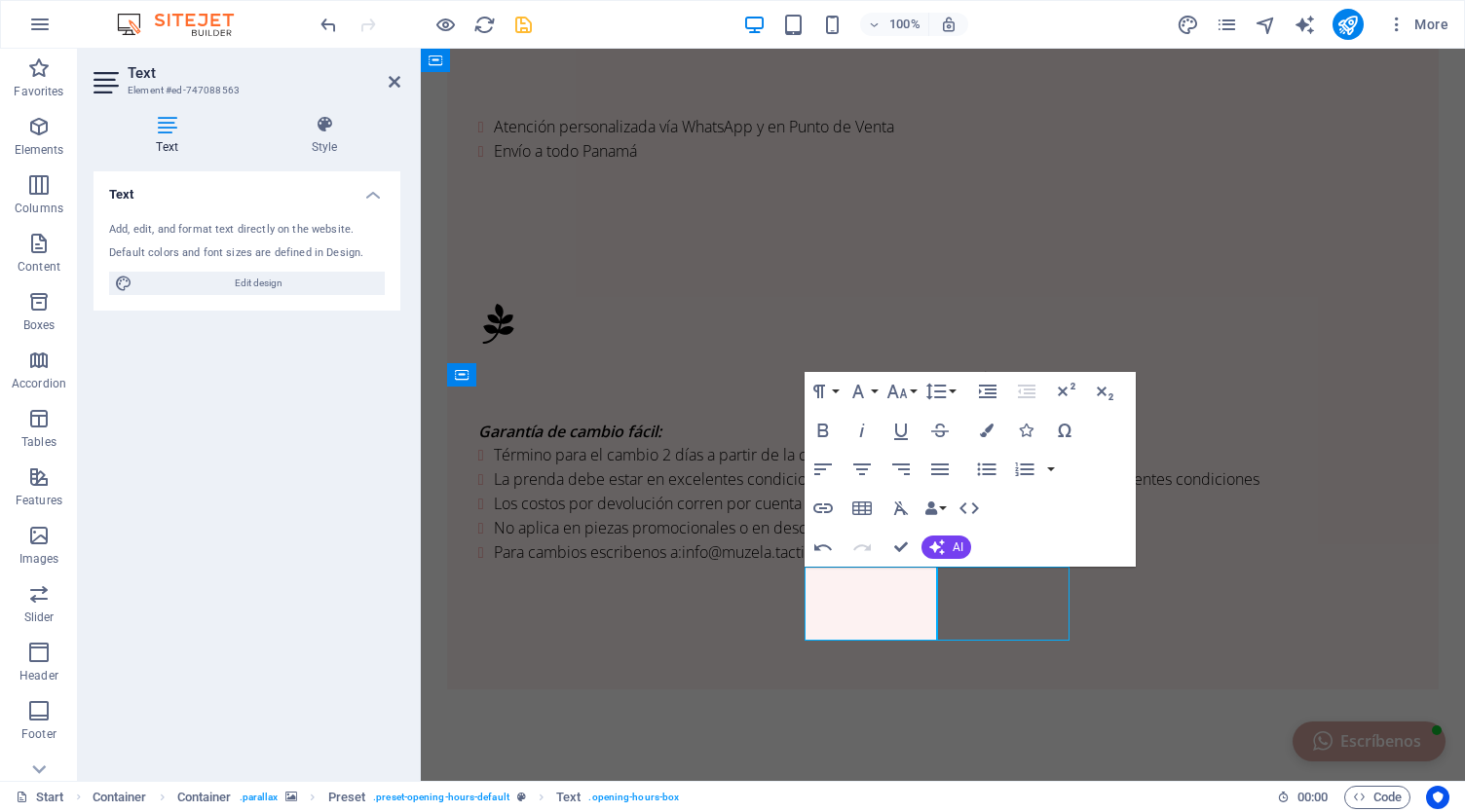 click on "Jueves 09:00 AM - 6:00 PM" at bounding box center (943, 2383) 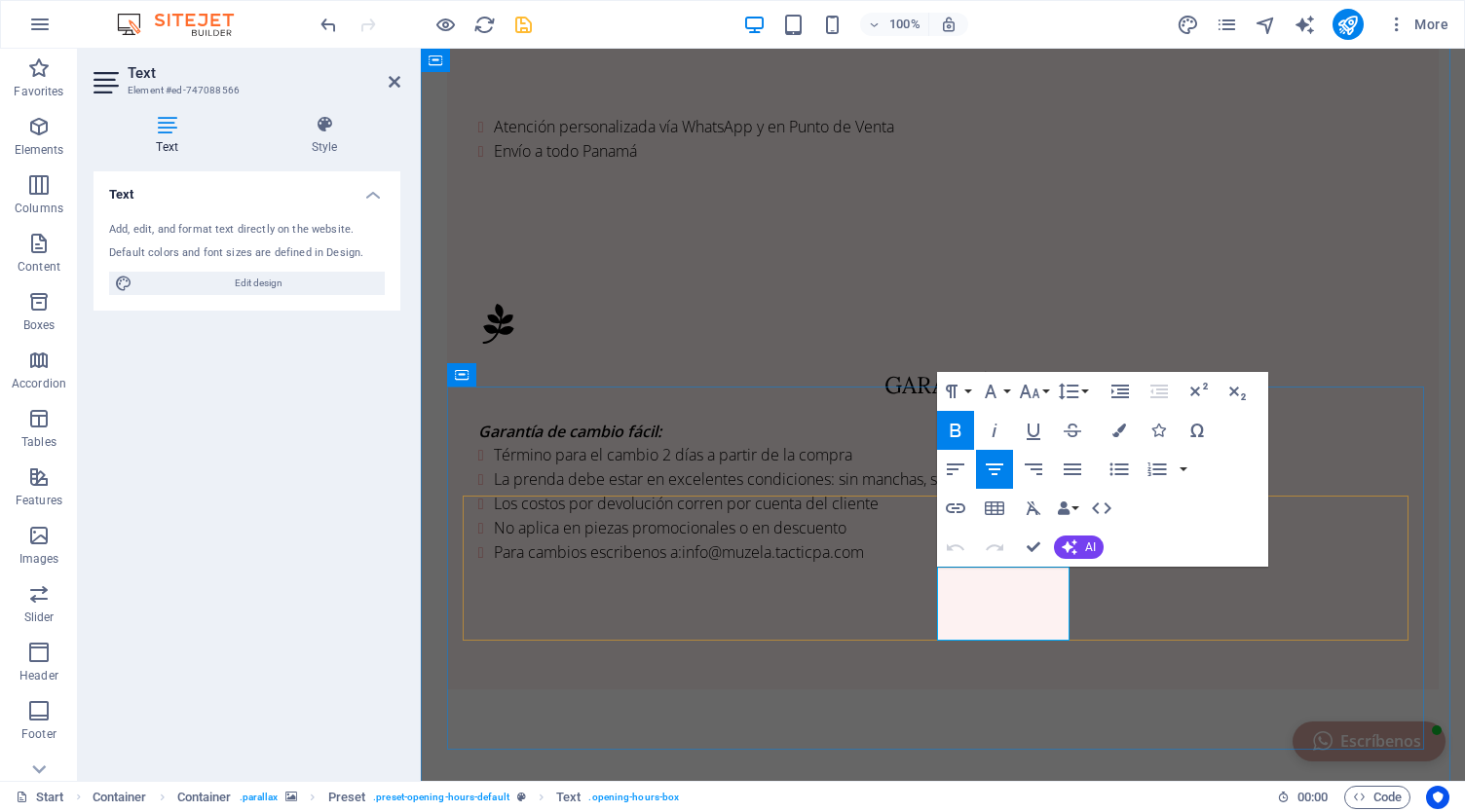 click on "09:00 AM - 6:00 PM" at bounding box center [942, 2395] 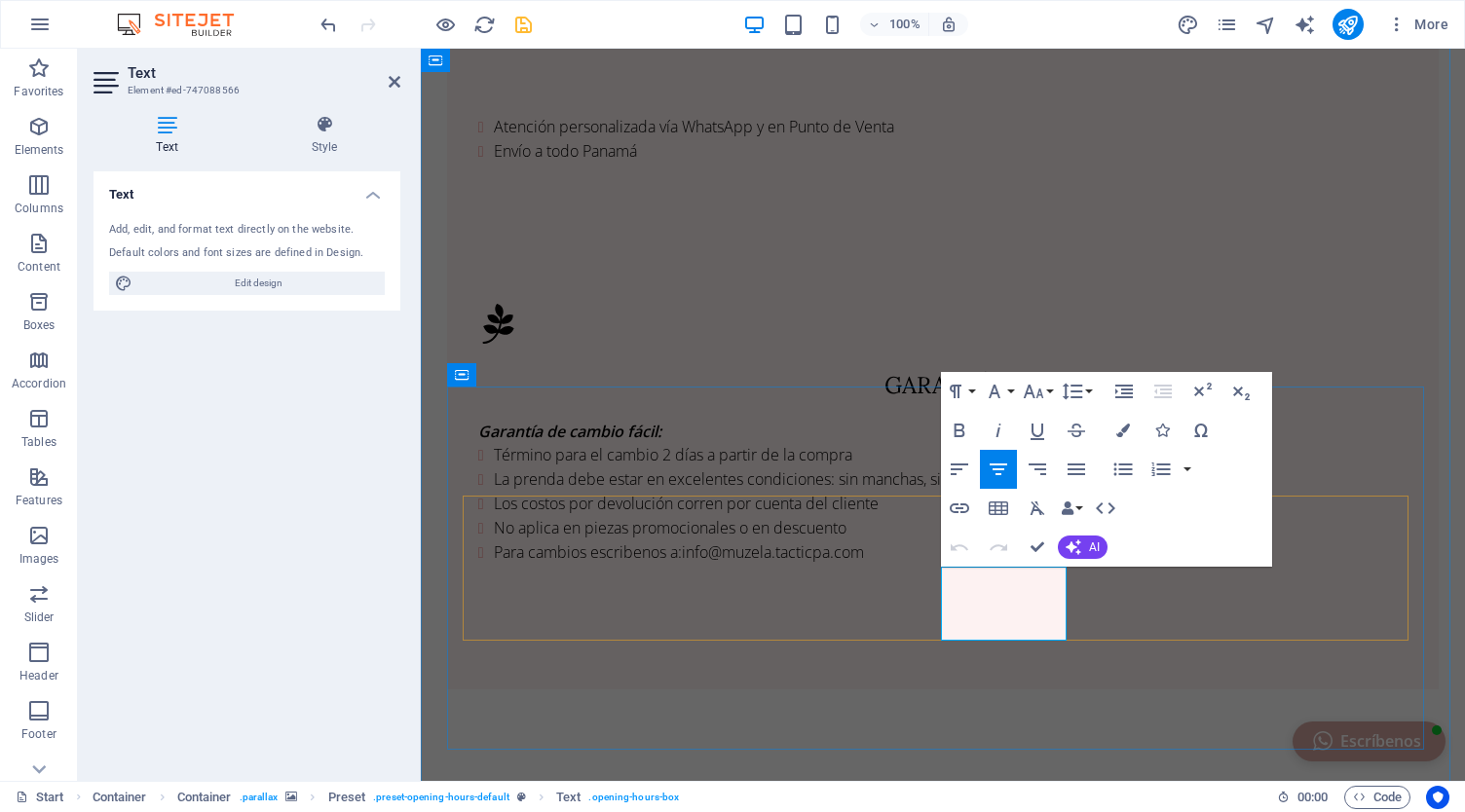 type 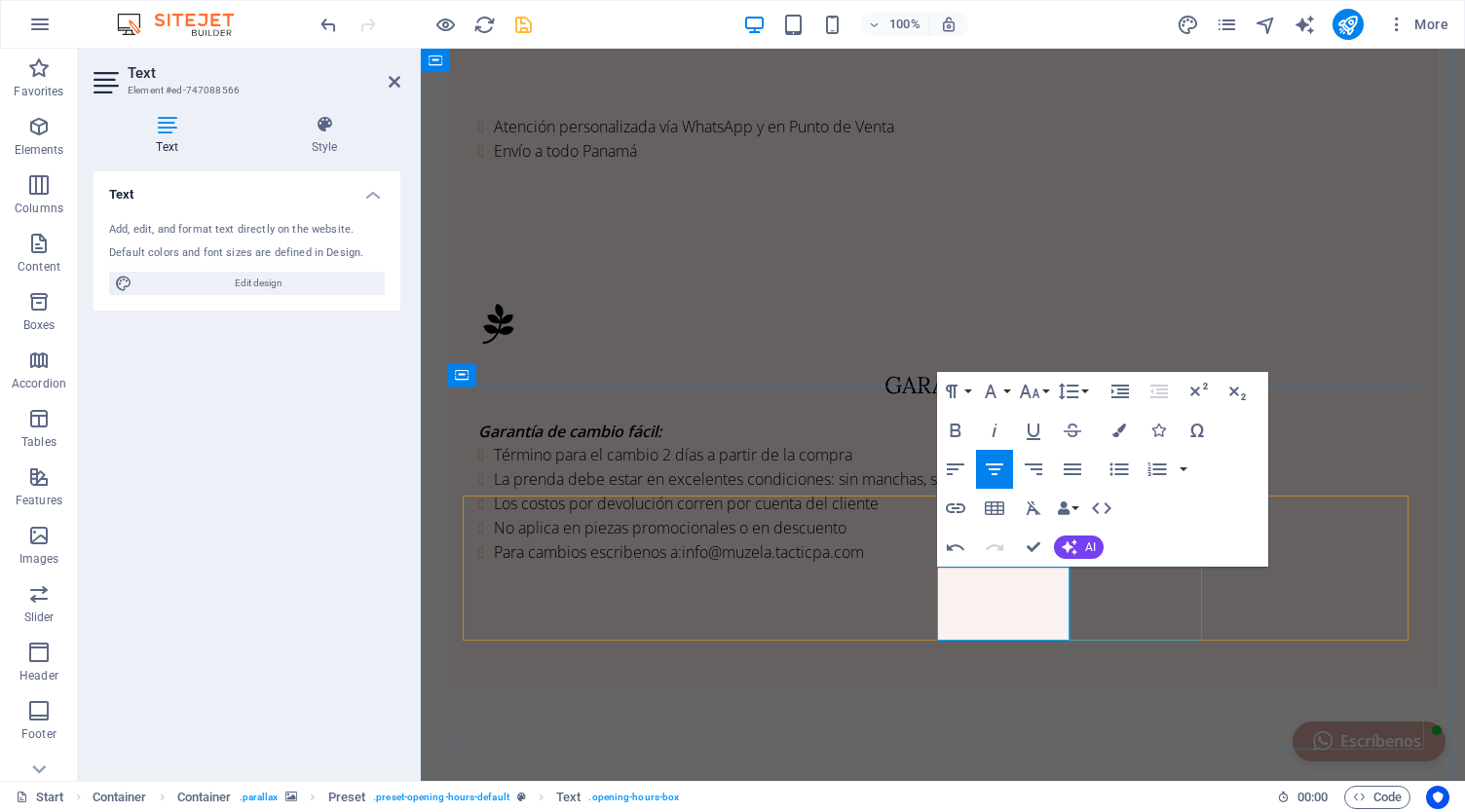 click on "Viernes 09:00 AM - 6:00 PM" at bounding box center [943, 2441] 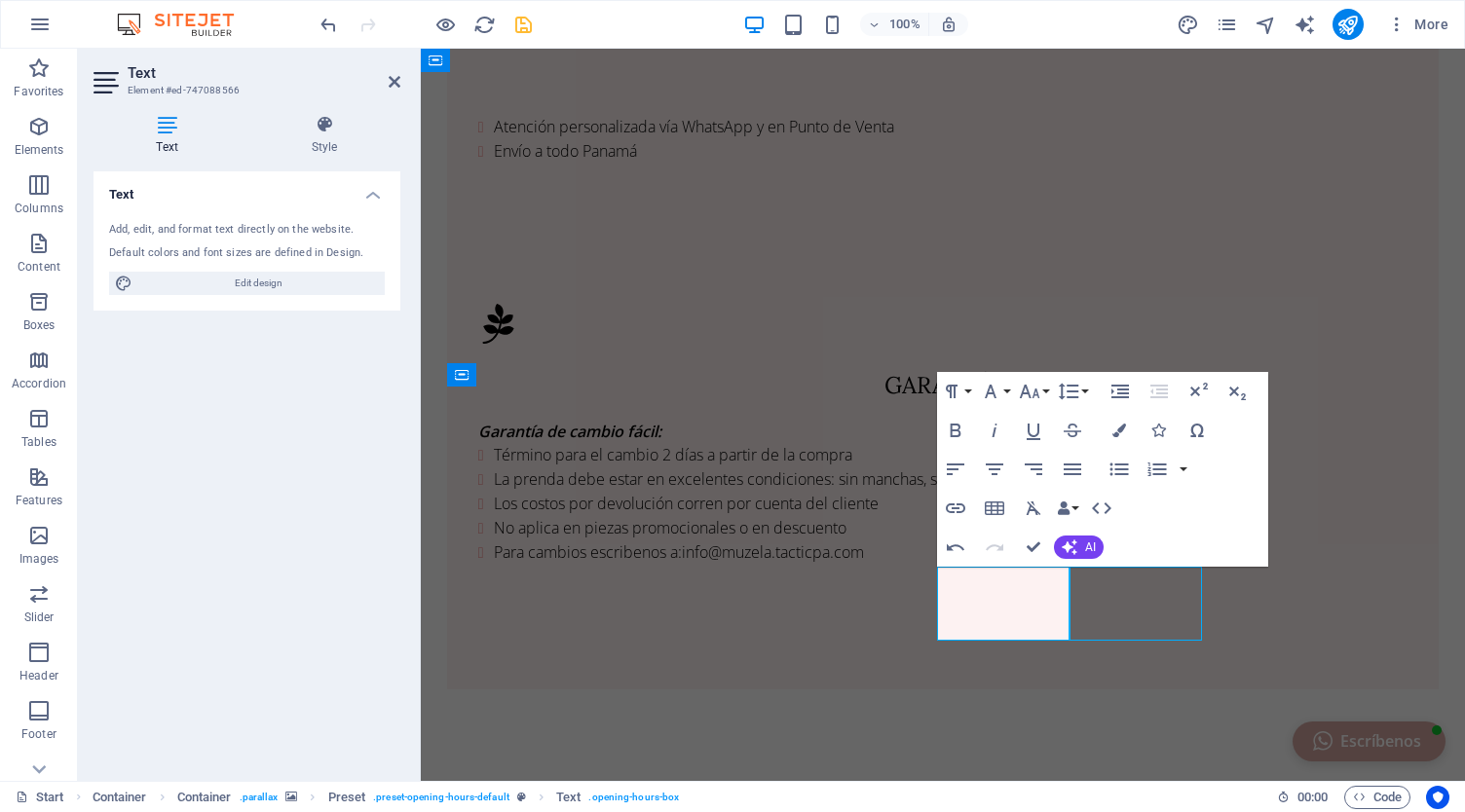 click on "Viernes 09:00 AM - 6:00 PM" at bounding box center (943, 2441) 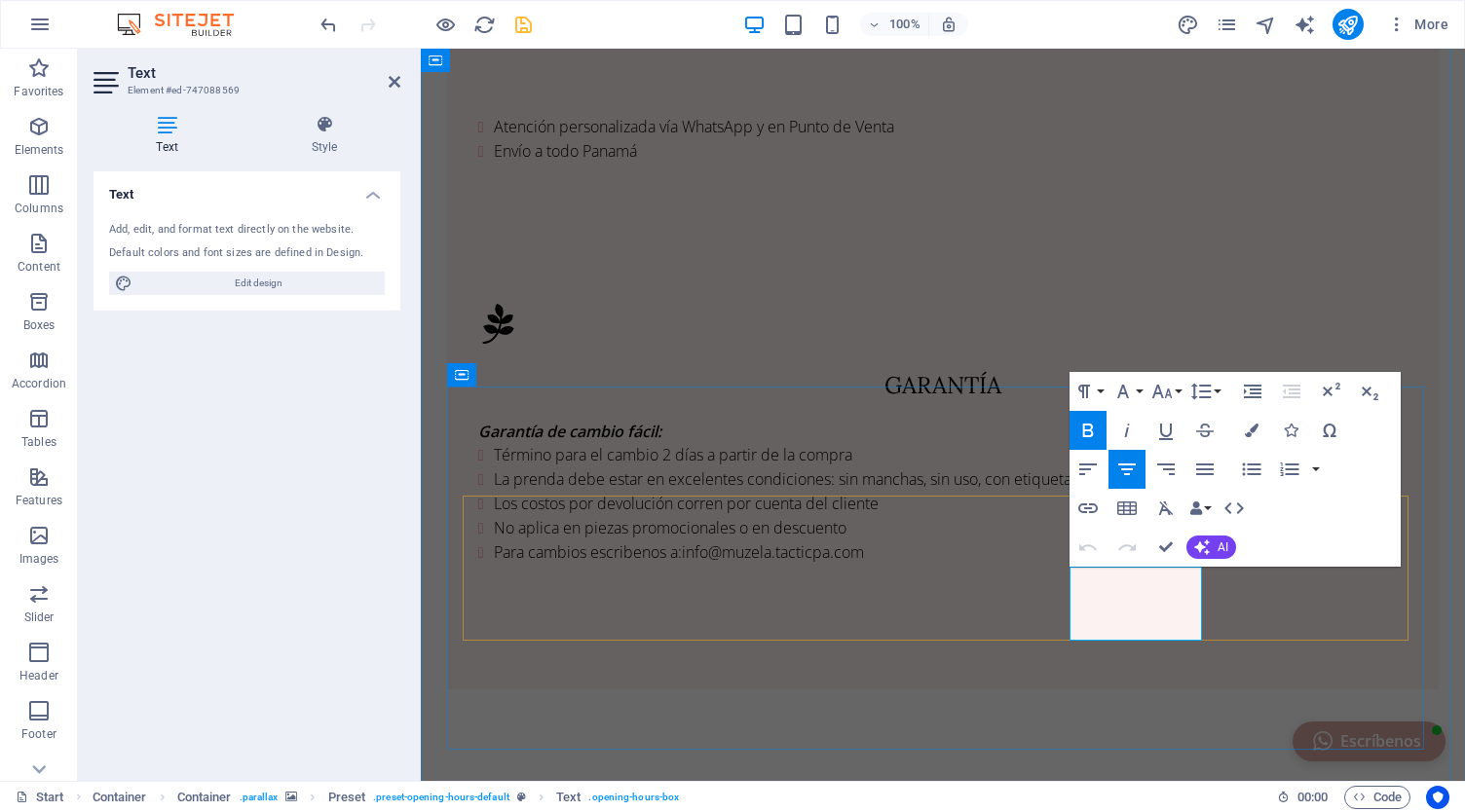 click on "09:00 AM - 6:00 PM" at bounding box center [942, 2453] 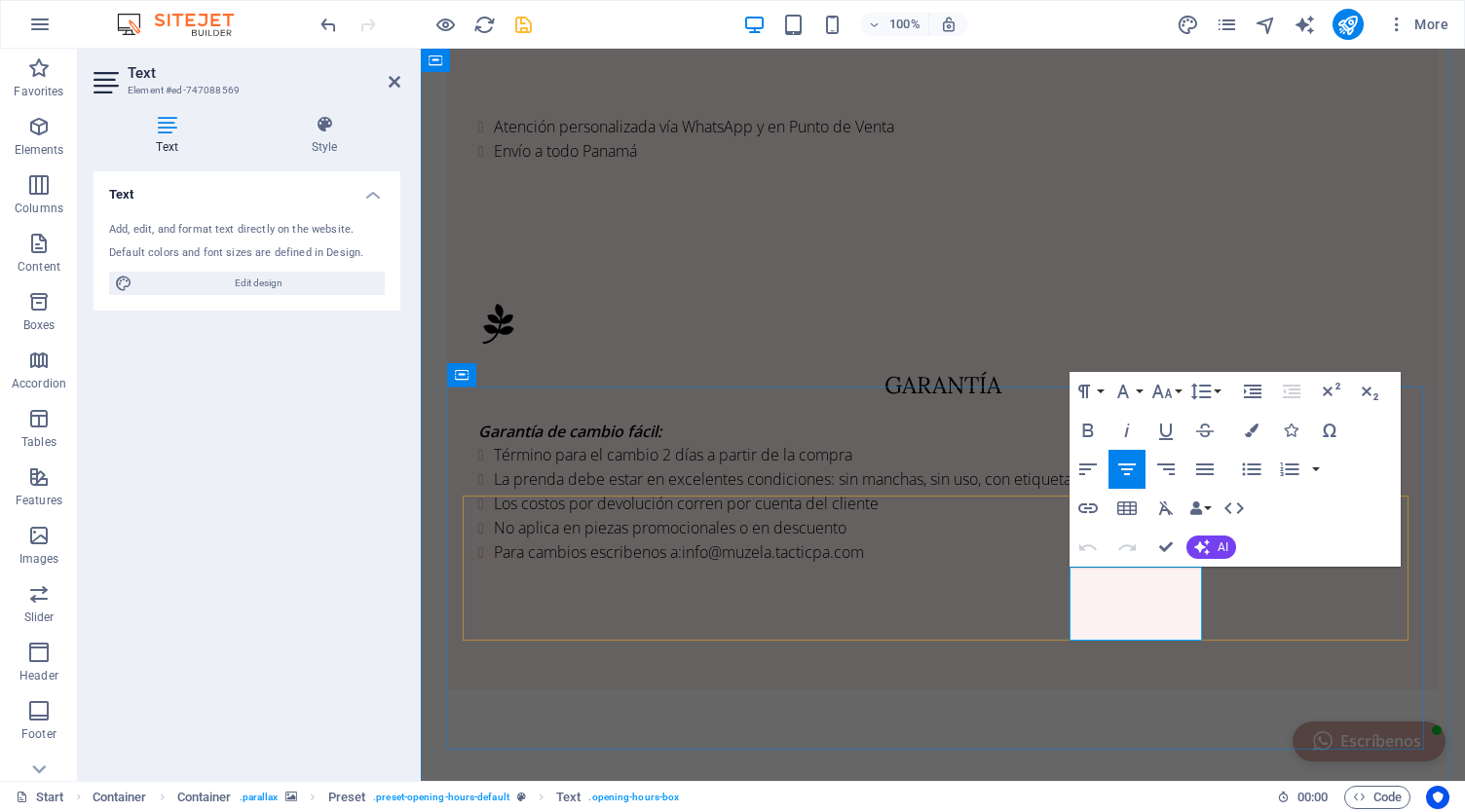 click on "09:00 AM - 6:00 PM" at bounding box center (942, 2453) 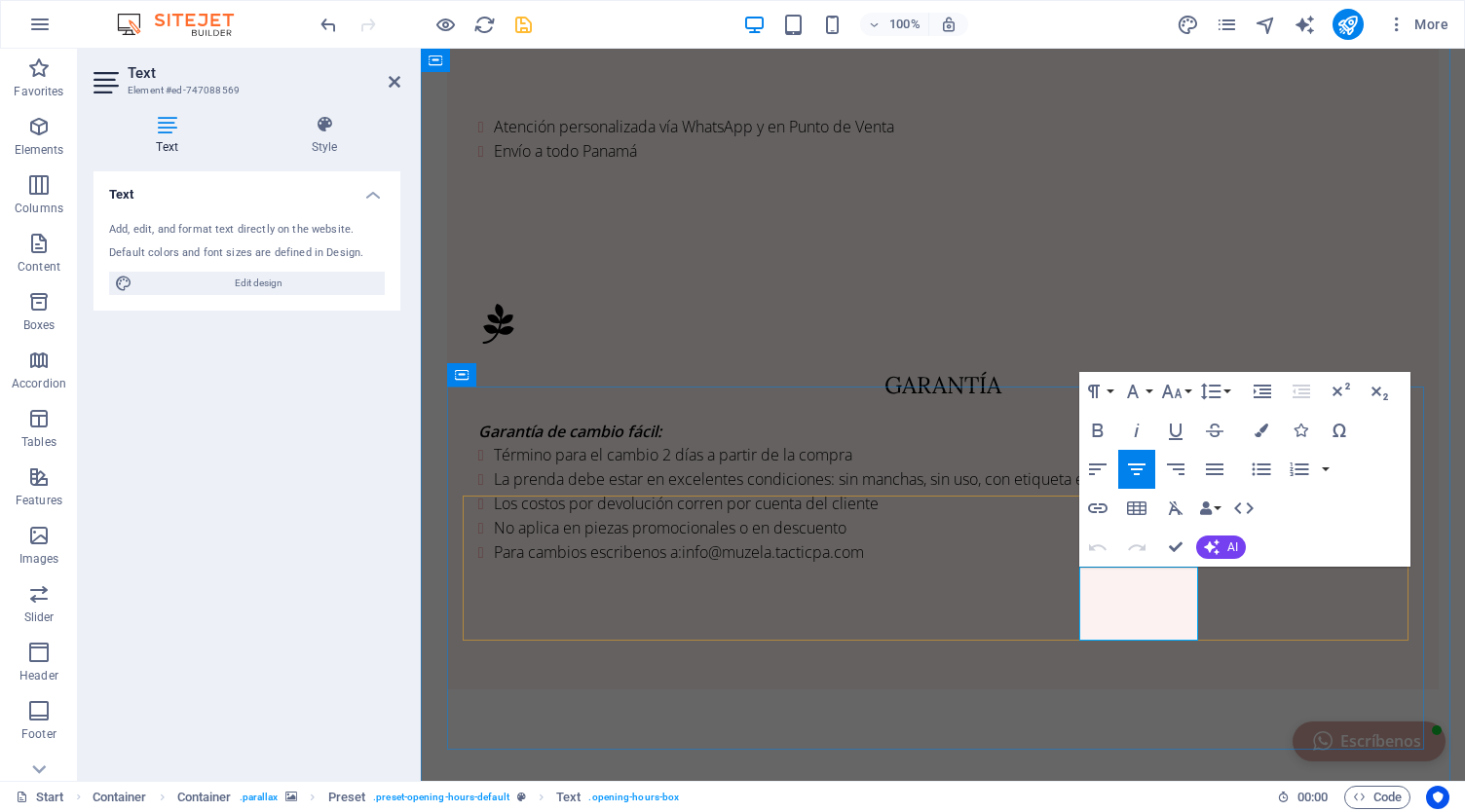 type 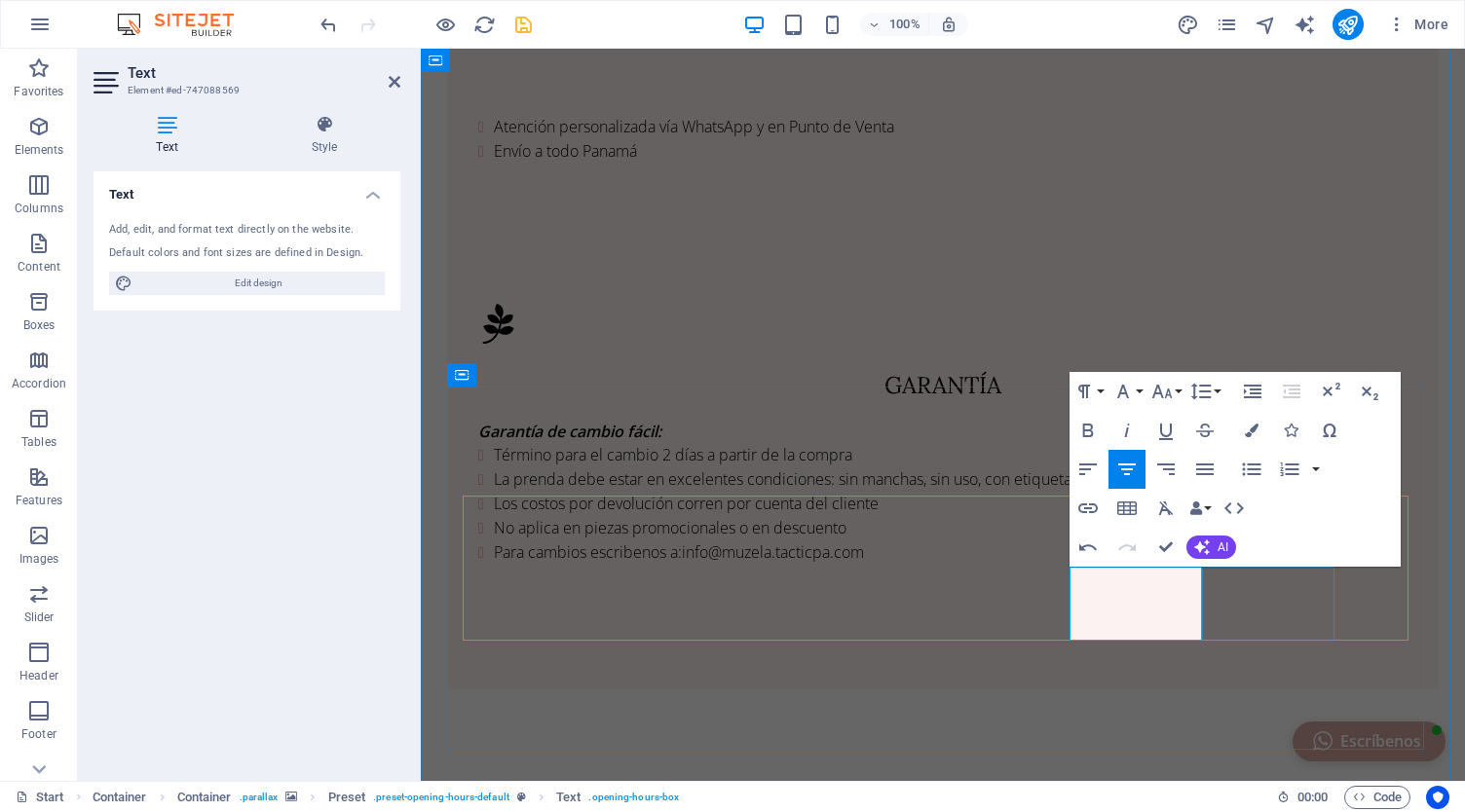 click on "Sabado 09:00 AM - 7:00 PM" at bounding box center (943, 2498) 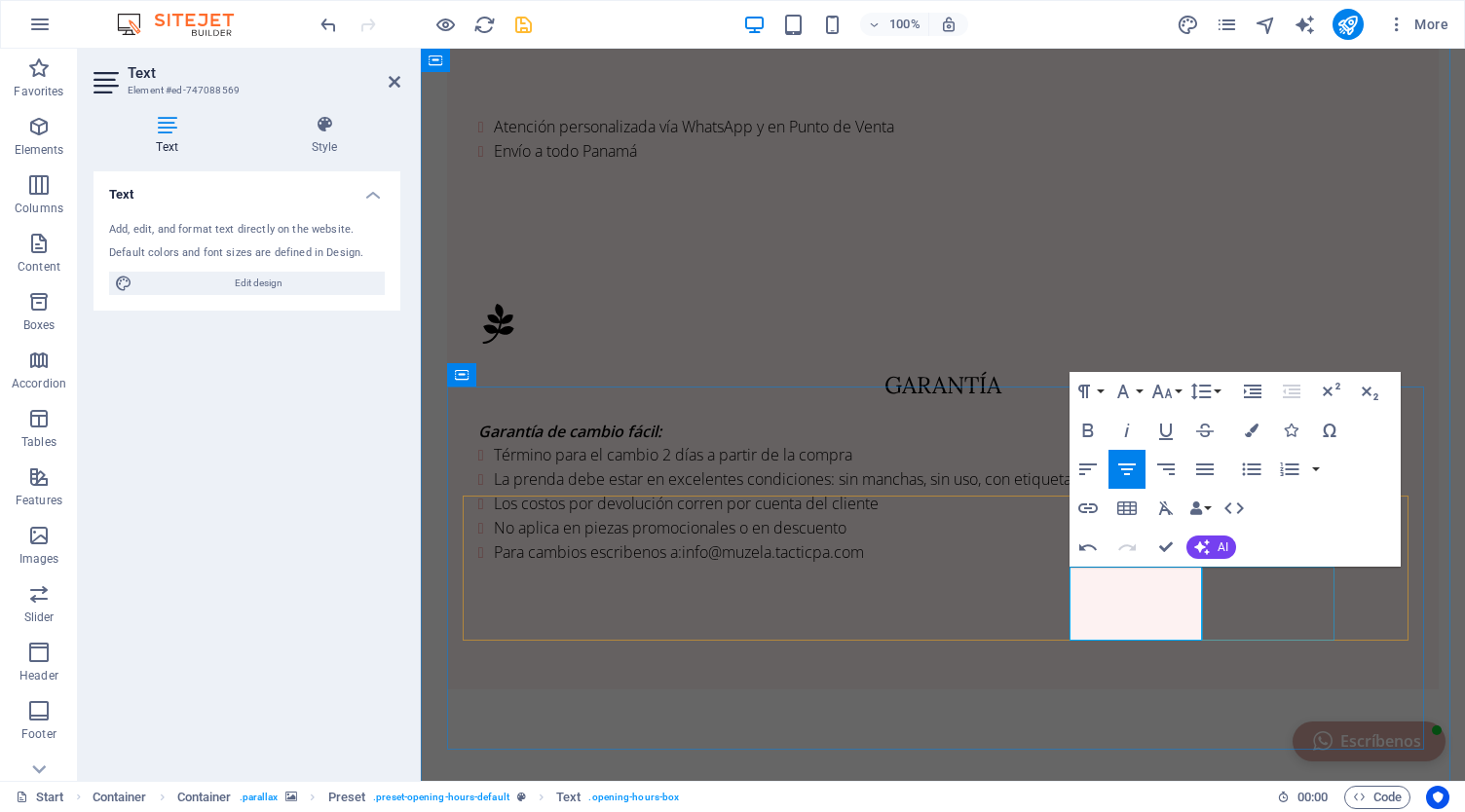 click on "Sabado 09:00 AM - 7:00 PM" at bounding box center [943, 2498] 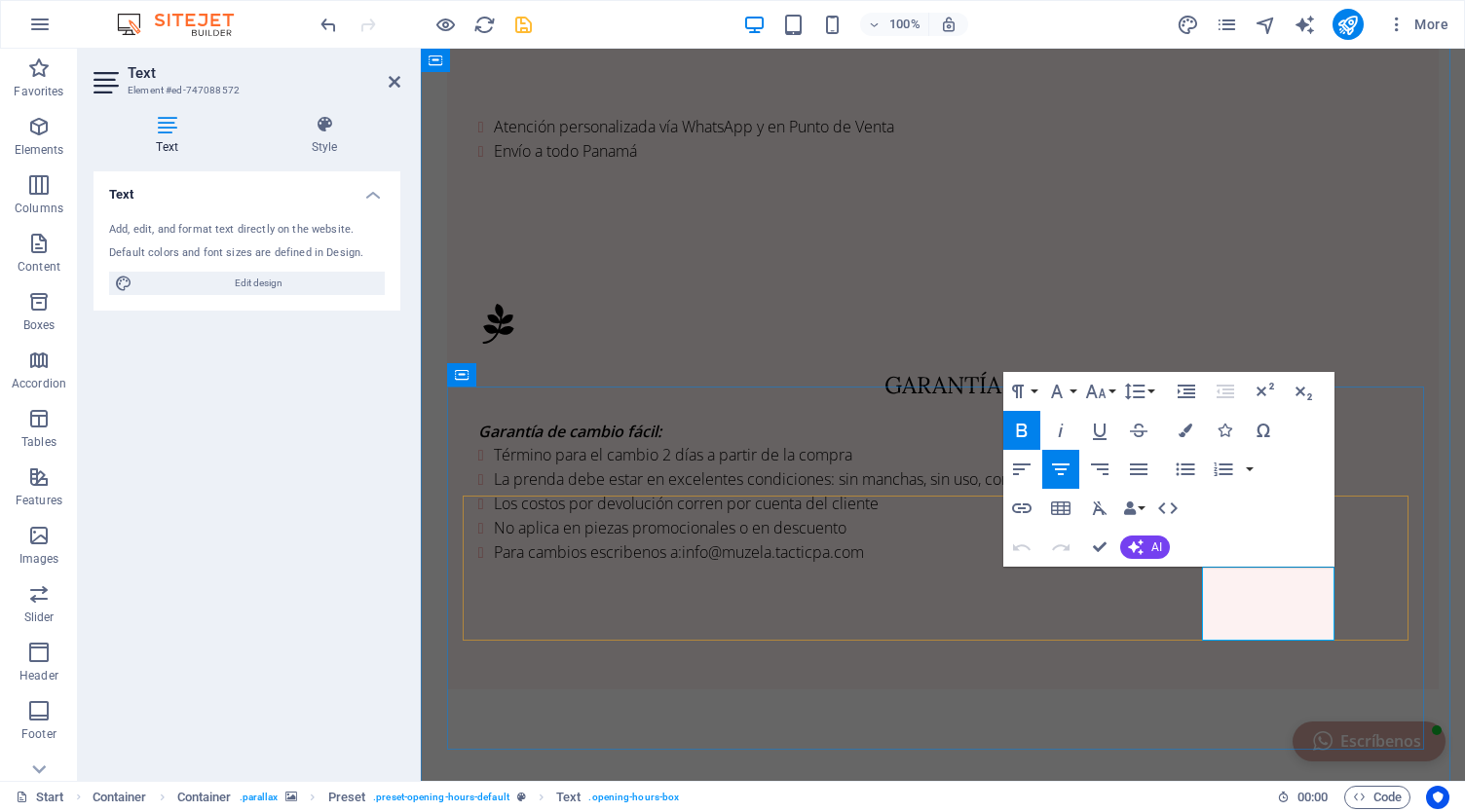 click on "09:00 AM - 7:00 PM" at bounding box center (942, 2510) 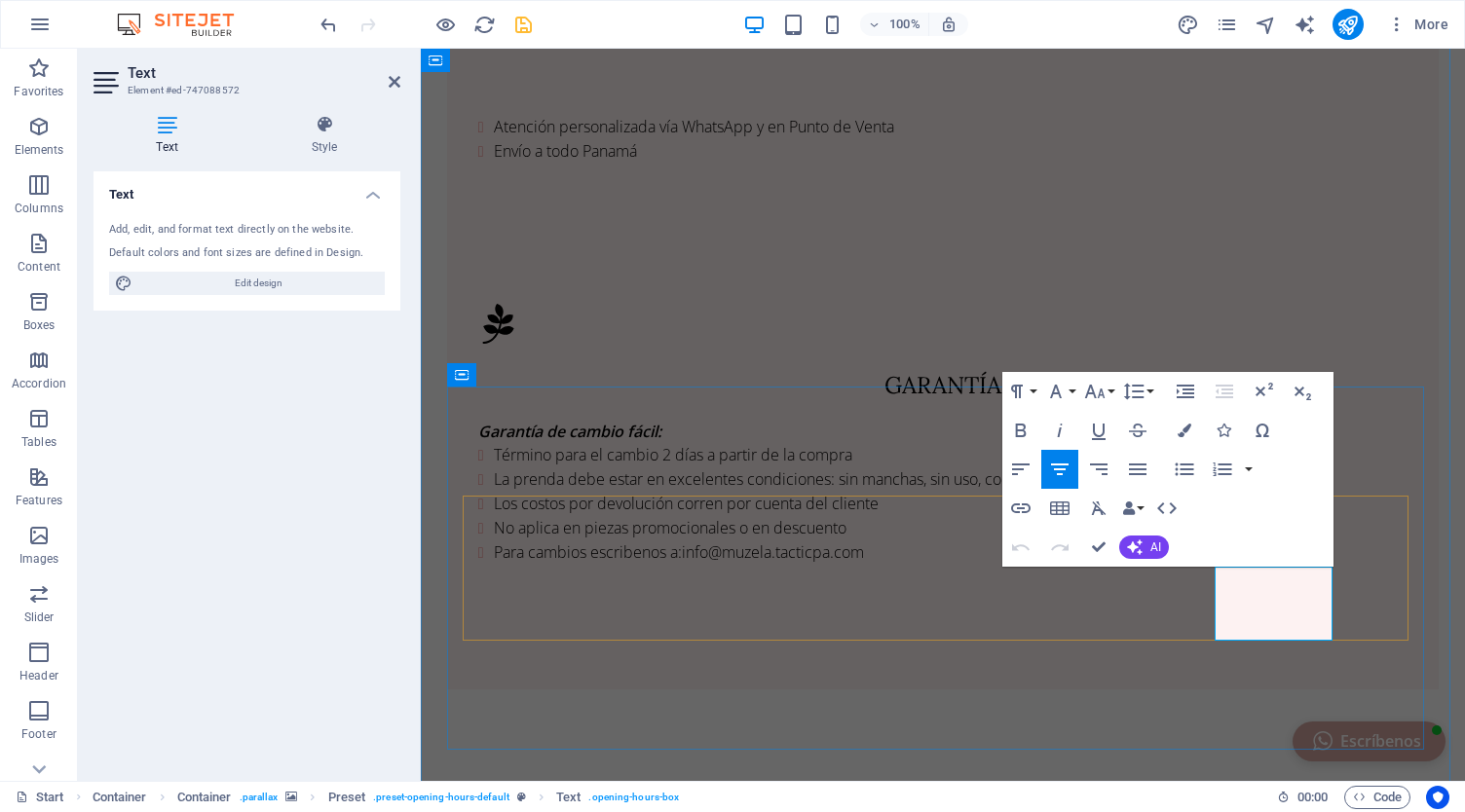 type 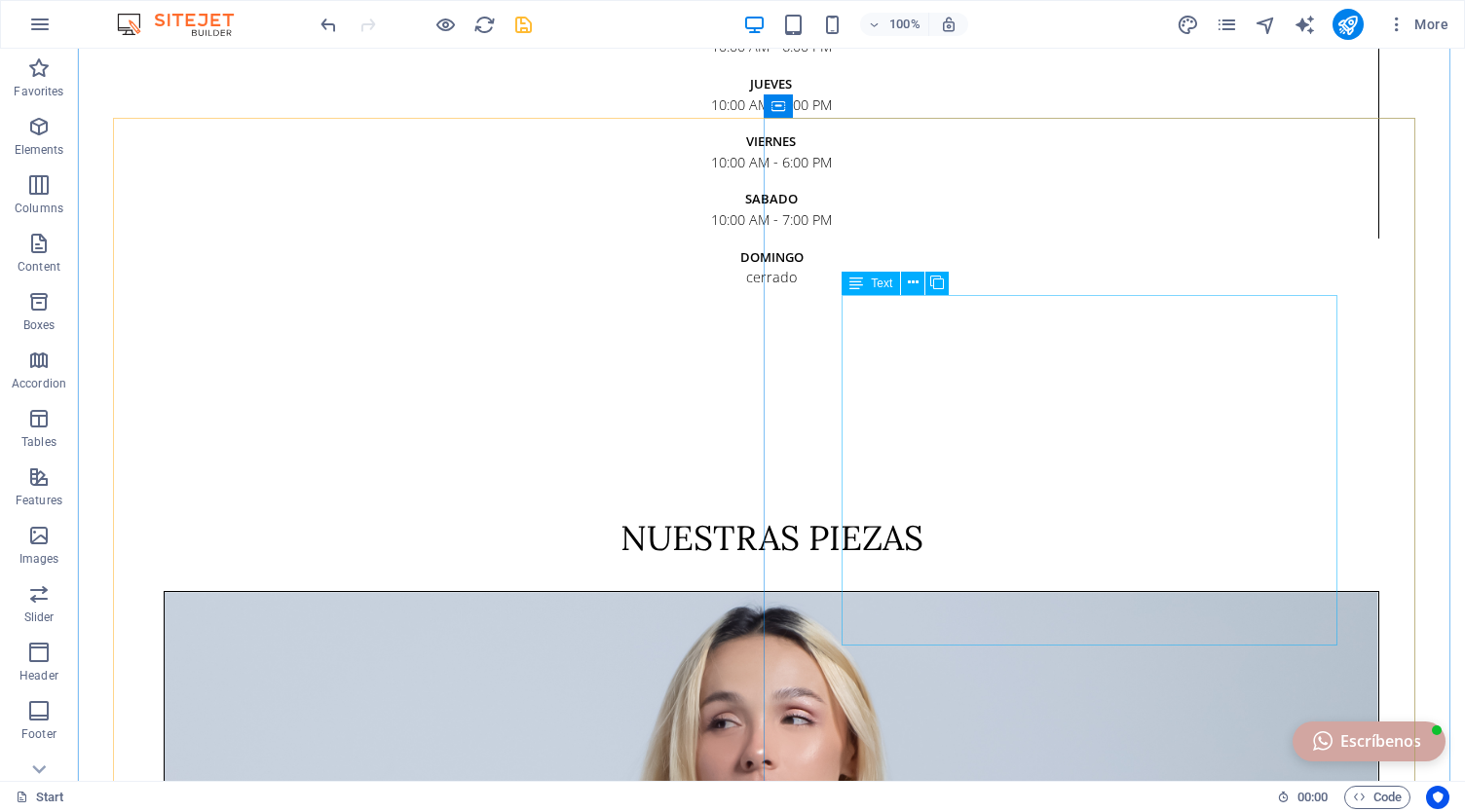 scroll, scrollTop: 4405, scrollLeft: 0, axis: vertical 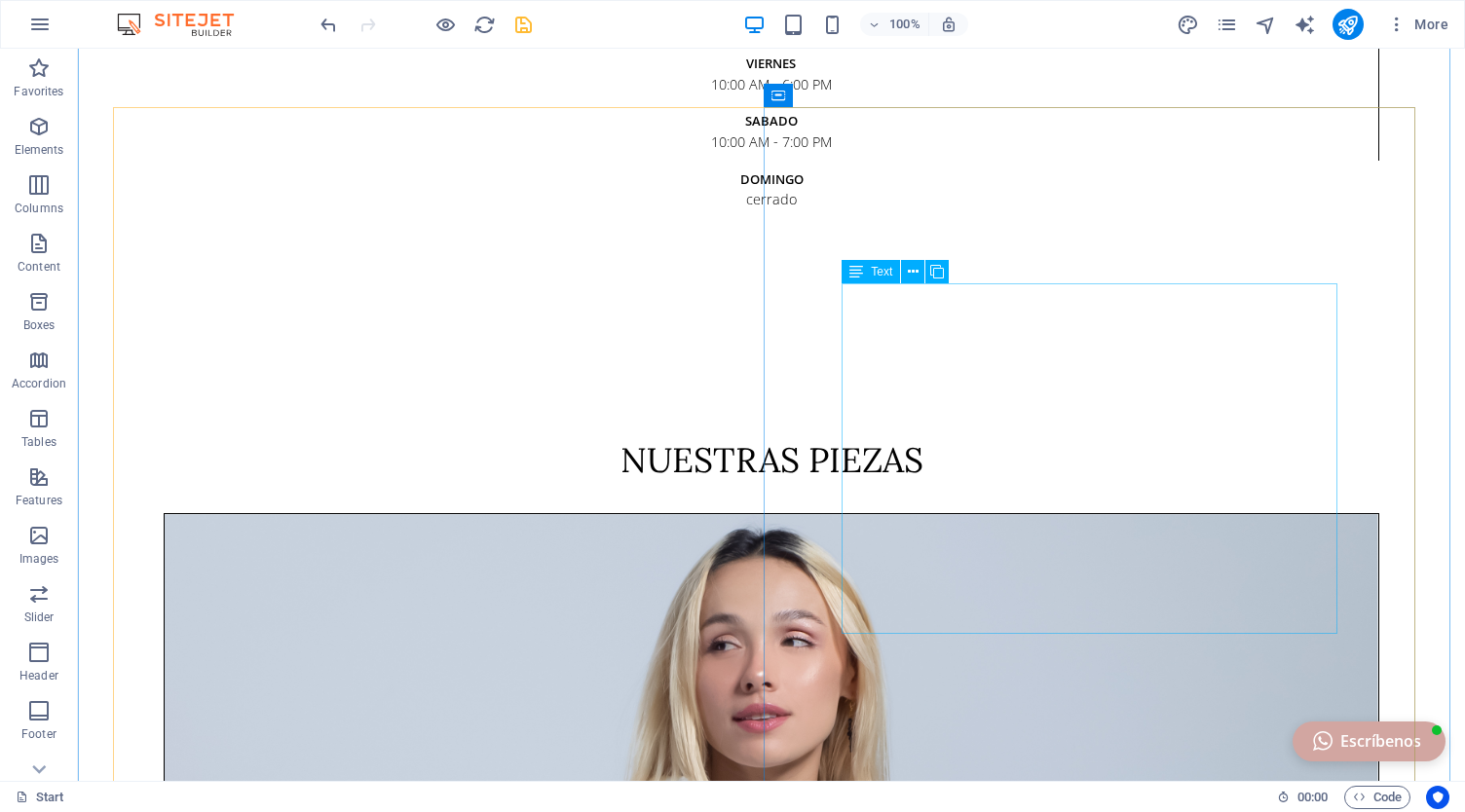 click on "ENVÍOS CORREN POR CUENTA DEL CLIENTE EN COMPRAS MENORES A 100.00 ENVIAMOS LOS VIERNES Y SÁBADOS. Realiza tu pedido con mínimo 2 días de anticipación para garantizar que ingrese dentro del grupo de envios semanal. Realizar tus compras en línea y retiralas cómodamente en nuestro punto físico. Disfruta de un ambiente exclusivo y personalizado solo para ti. Es el momento perfecto para consentirte! San Francisco, Calle 65F Este." at bounding box center (771, 6472) 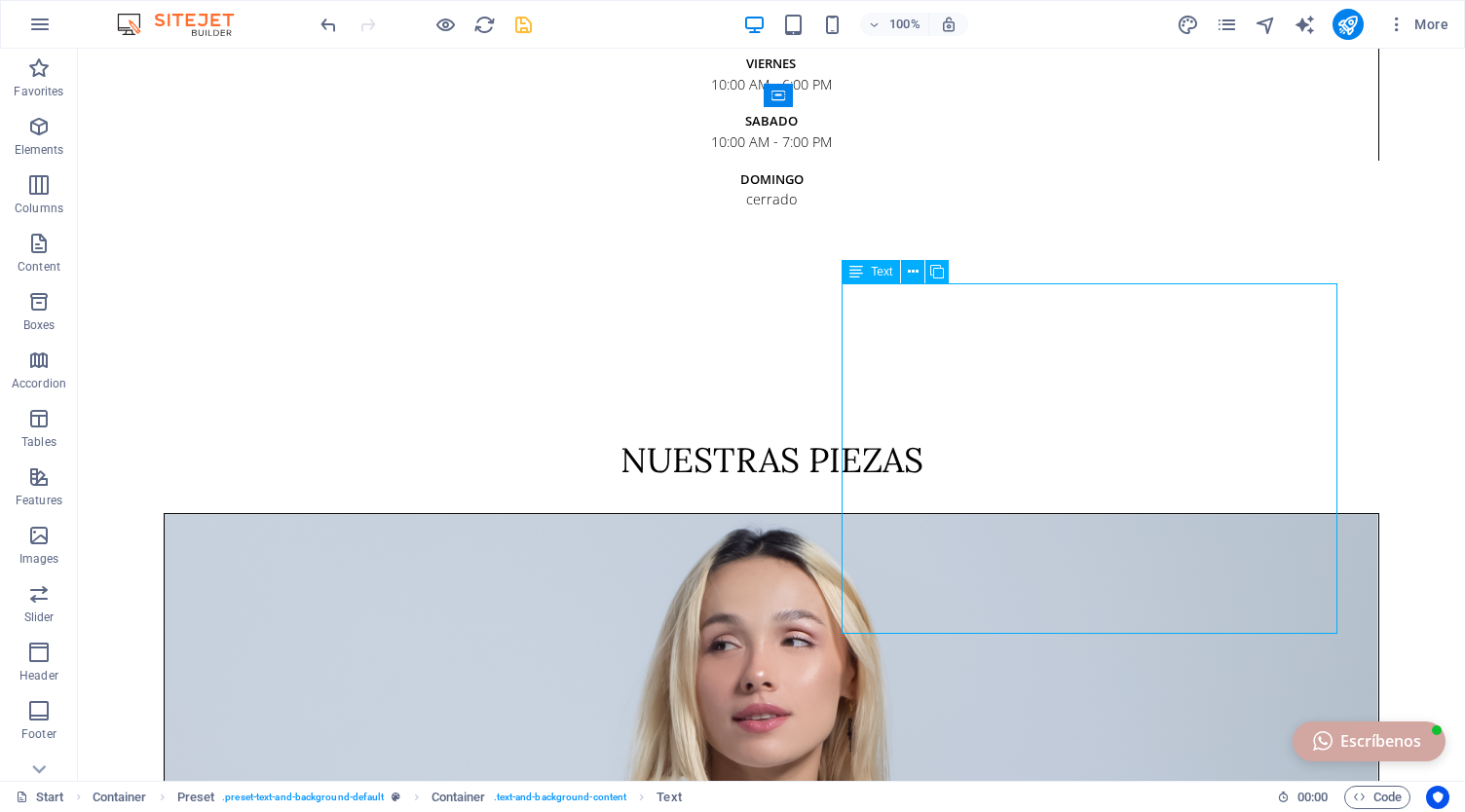 click on "ENVÍOS CORREN POR CUENTA DEL CLIENTE EN COMPRAS MENORES A 100.00 ENVIAMOS LOS VIERNES Y SÁBADOS. Realiza tu pedido con mínimo 2 días de anticipación para garantizar que ingrese dentro del grupo de envios semanal. Realizar tus compras en línea y retiralas cómodamente en nuestro punto físico. Disfruta de un ambiente exclusivo y personalizado solo para ti. Es el momento perfecto para consentirte! San Francisco, Calle 65F Este." at bounding box center (771, 6472) 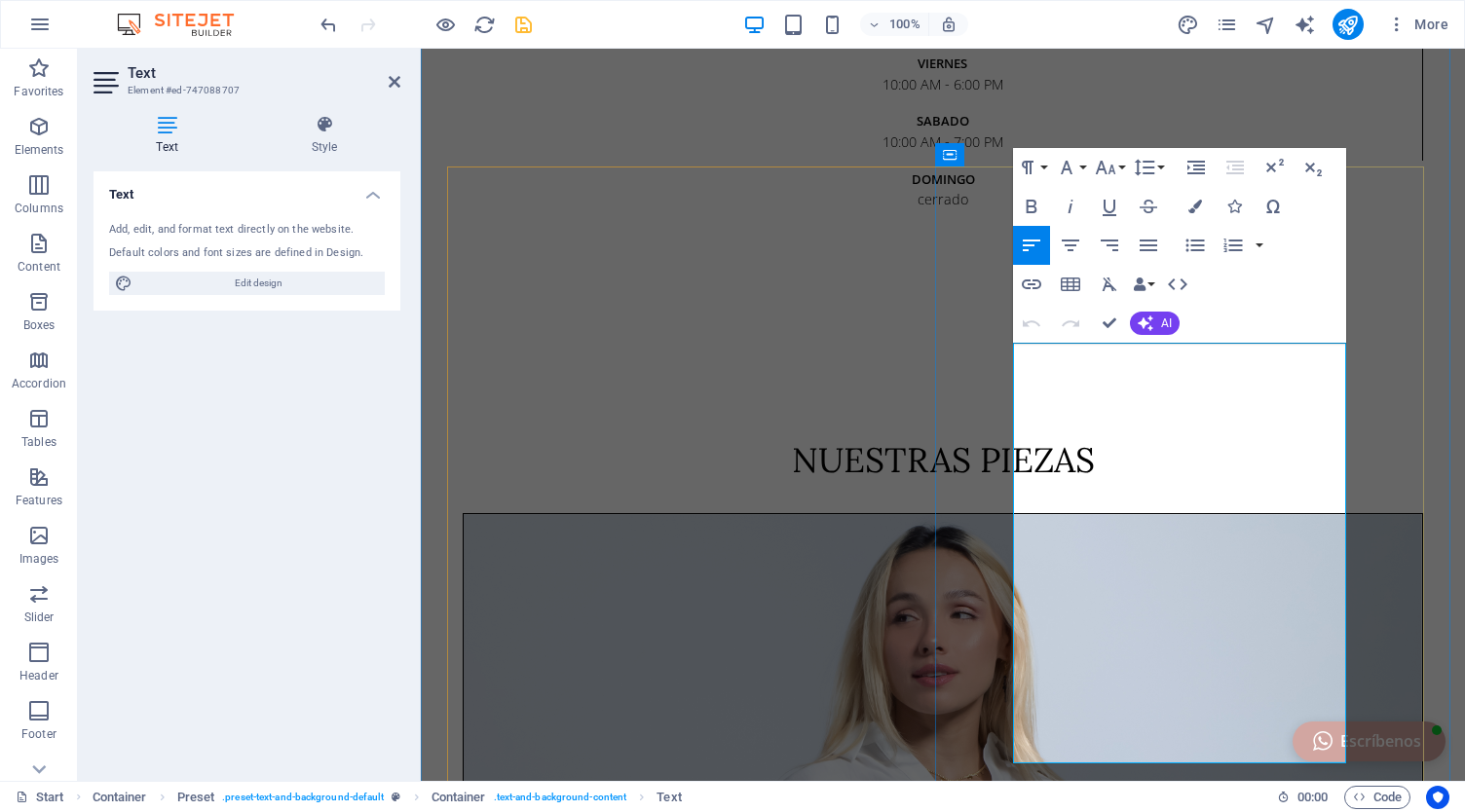 click on "ENVÍOS CORREN POR CUENTA DEL CLIENTE EN COMPRAS MENORES A 100.00" at bounding box center [943, 5720] 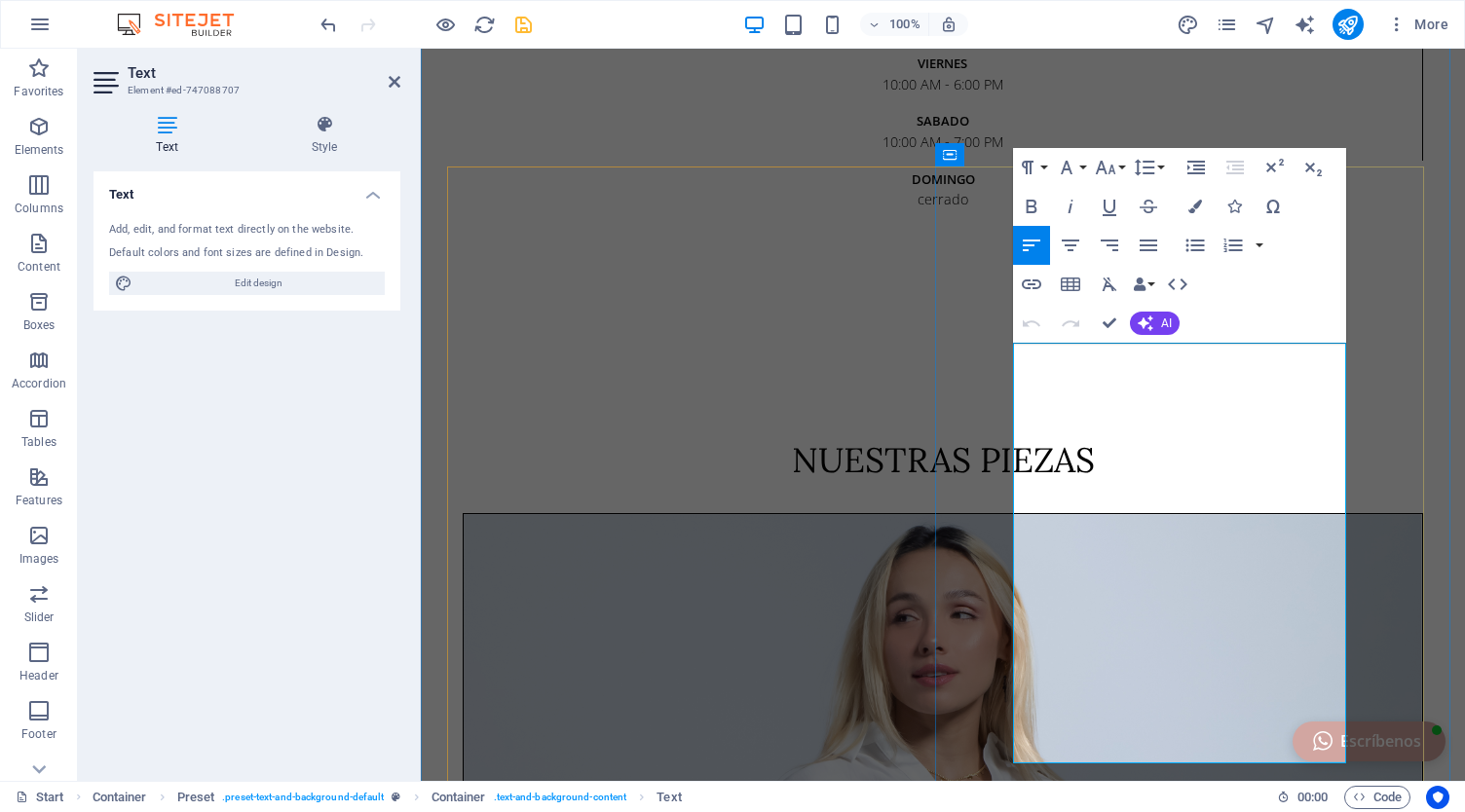 click on "ENVÍOS CORREN POR CUENTA DEL CLIENTE EN COMPRAS MENORES A 100.00" at bounding box center (943, 5720) 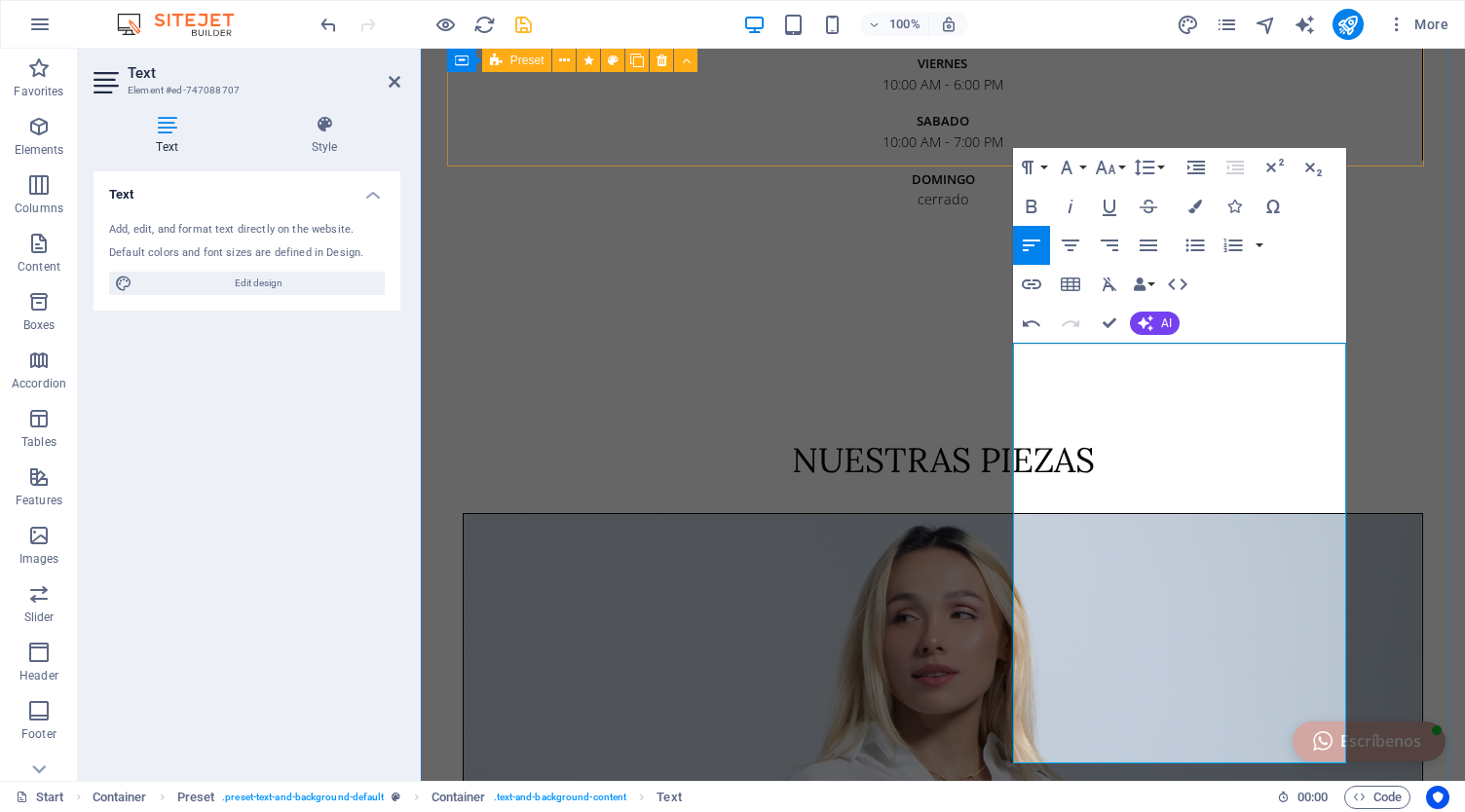 scroll, scrollTop: 2320, scrollLeft: 8, axis: both 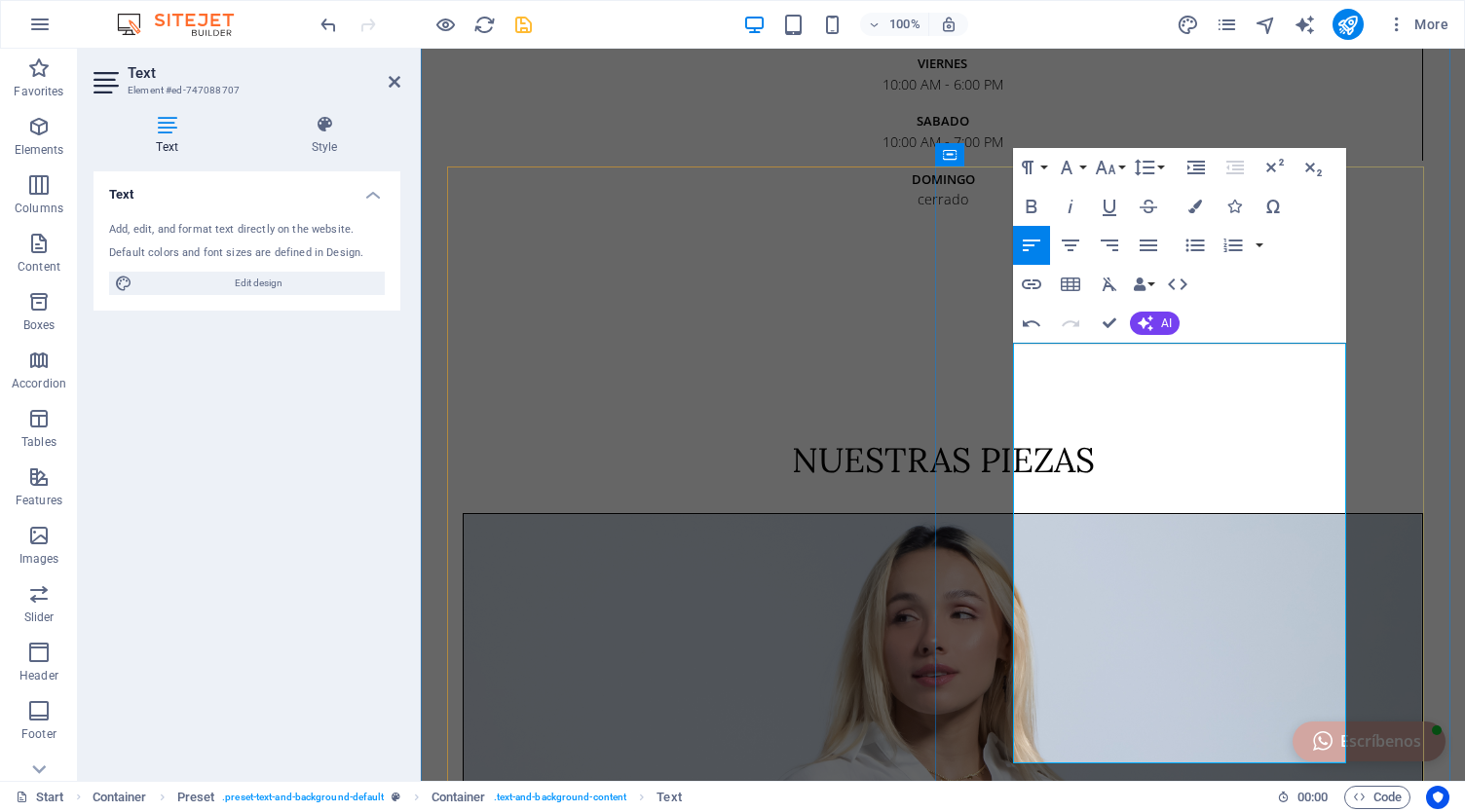 click on "Envíos locales y al interior del país los viernes y sábados." at bounding box center [943, 5755] 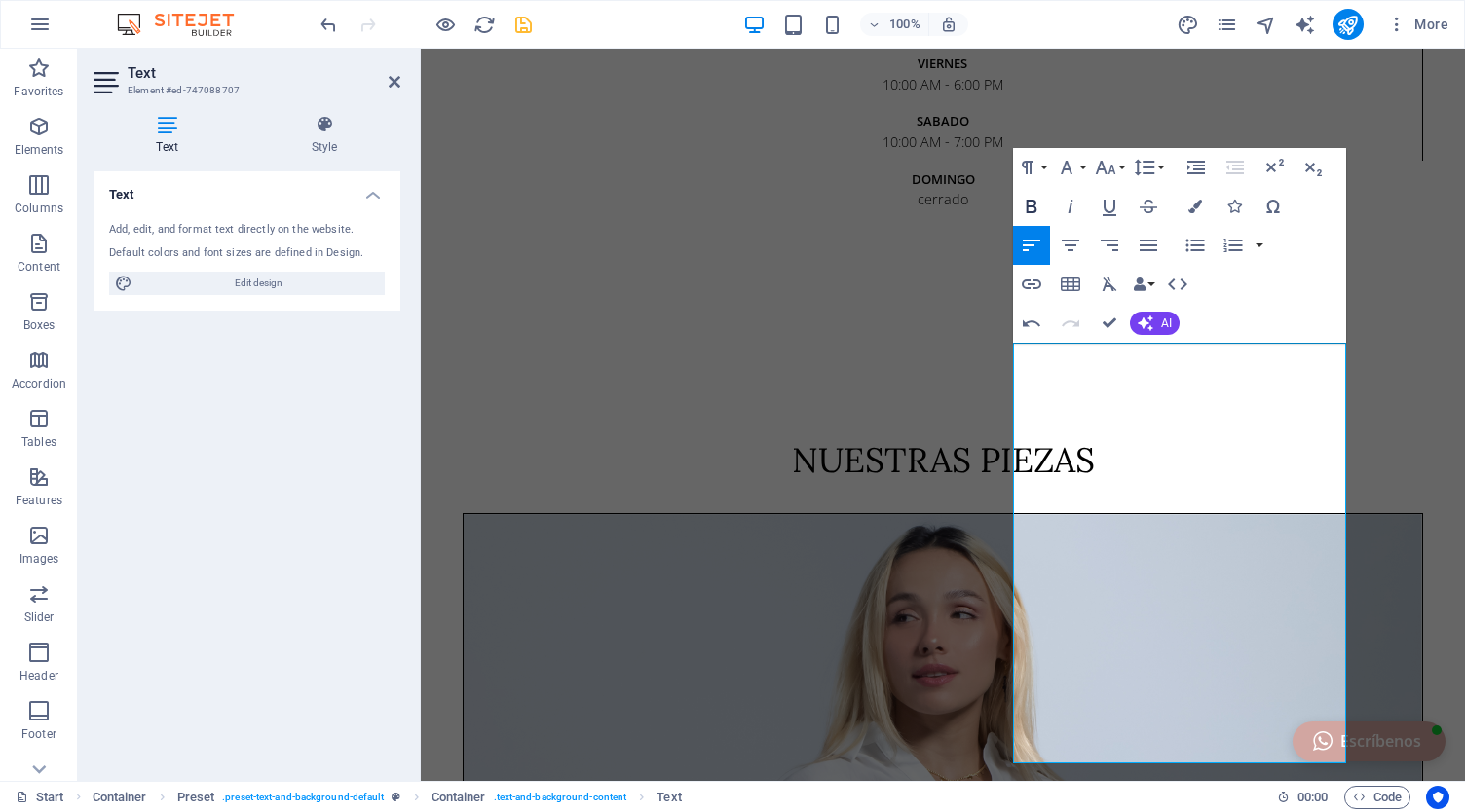 click 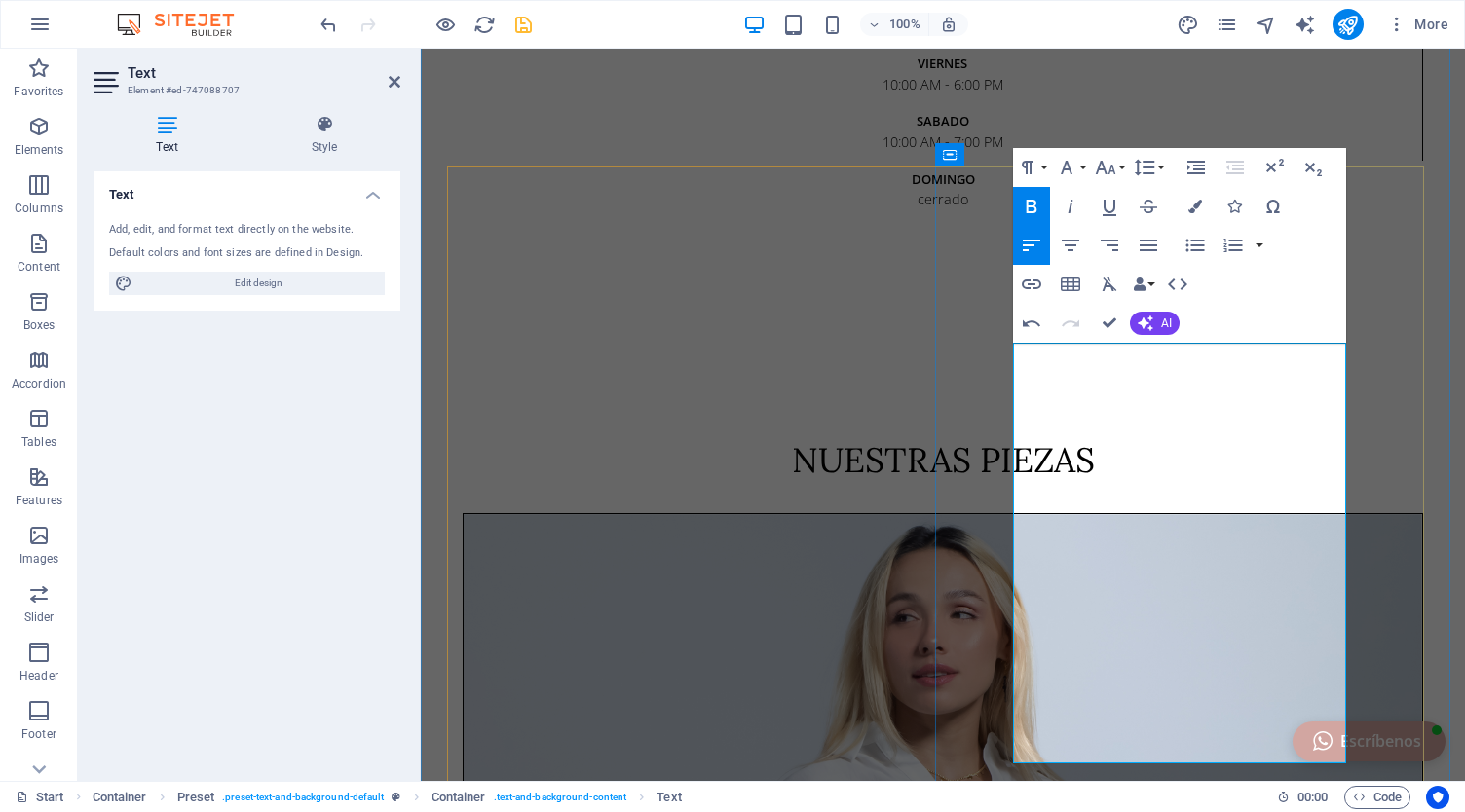 click on "Envíos locales y al interior del país los viernes y sábados." at bounding box center [943, 5755] 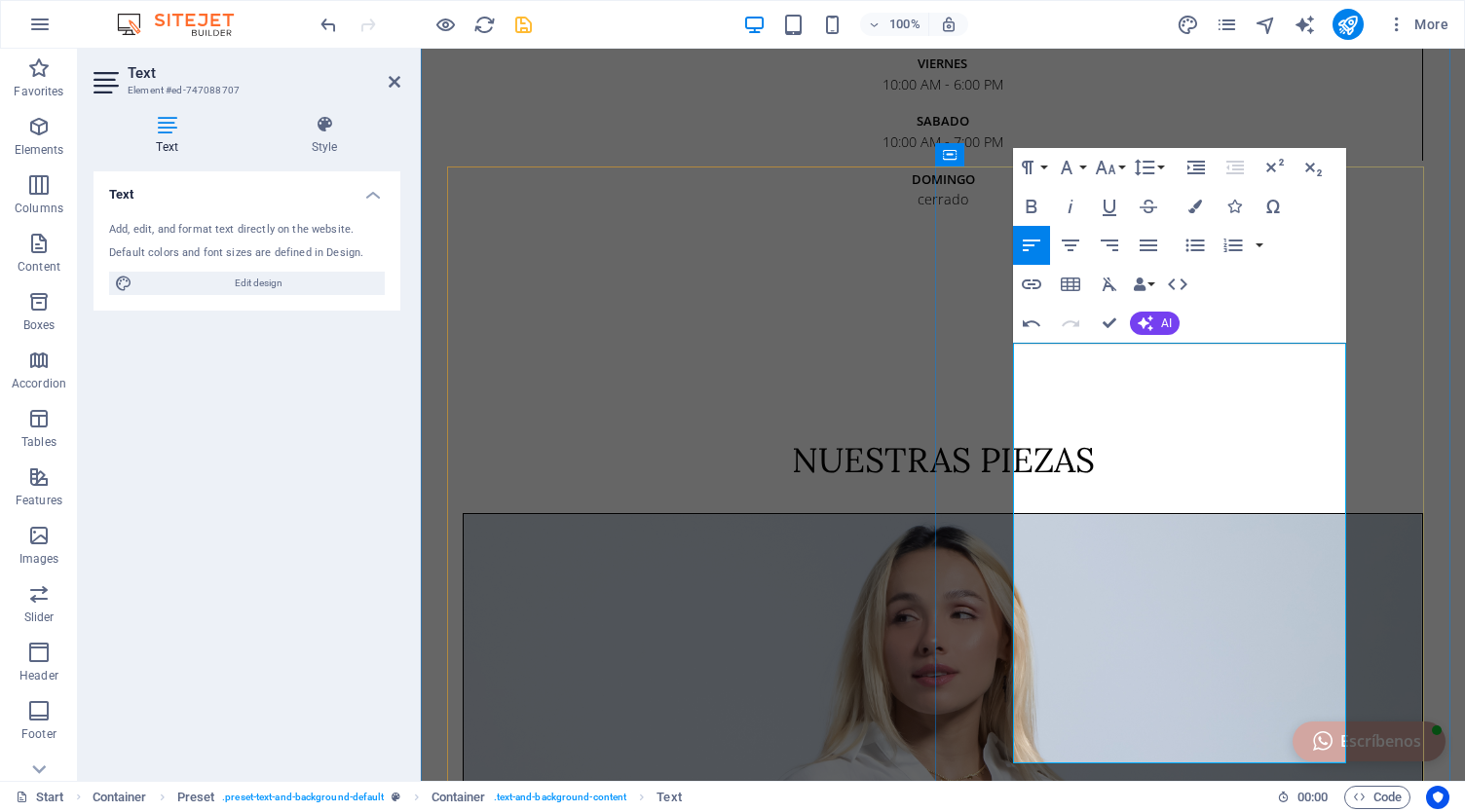 click on "Envíos locales y al interior del país los viernes y sábados." at bounding box center [943, 5755] 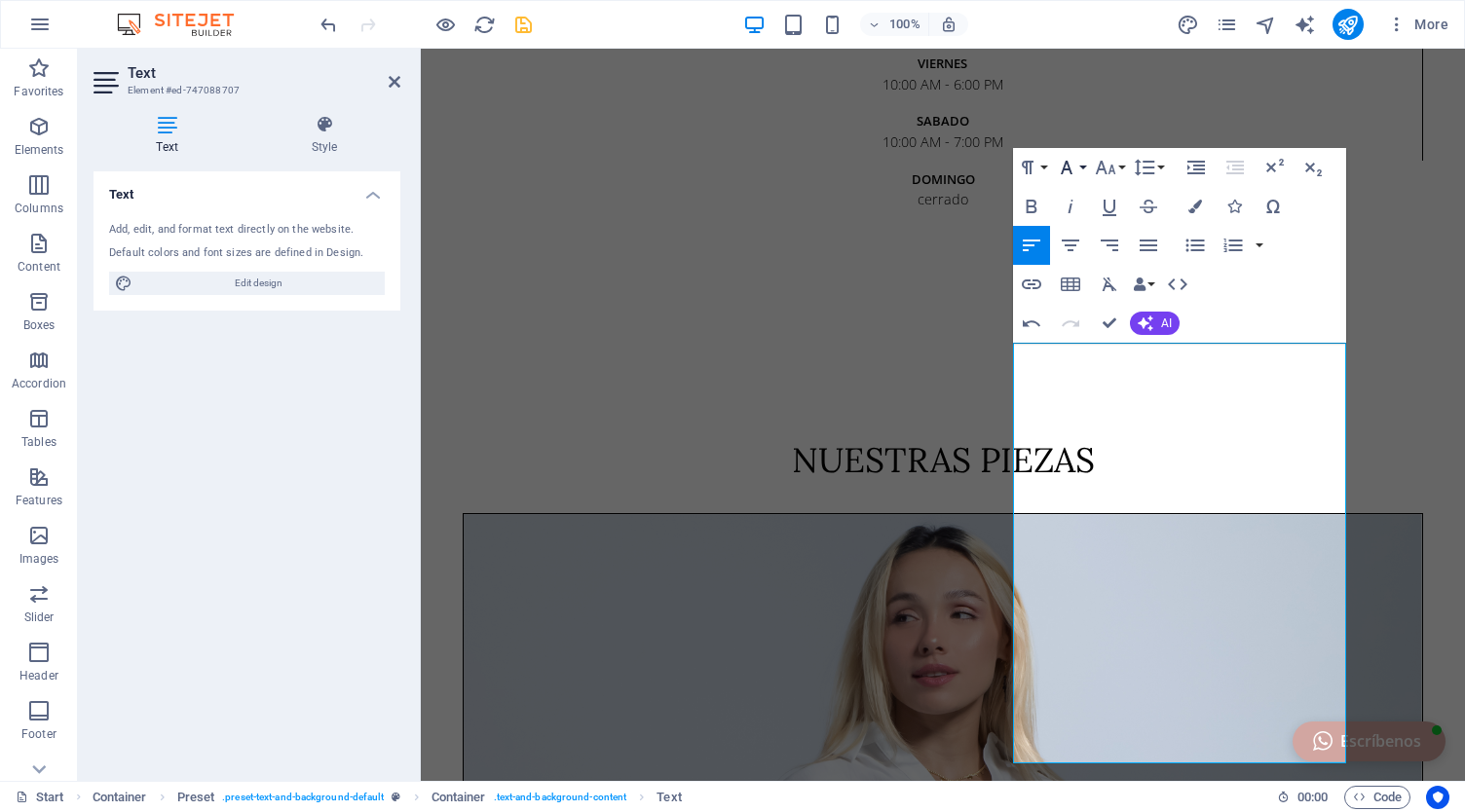 click 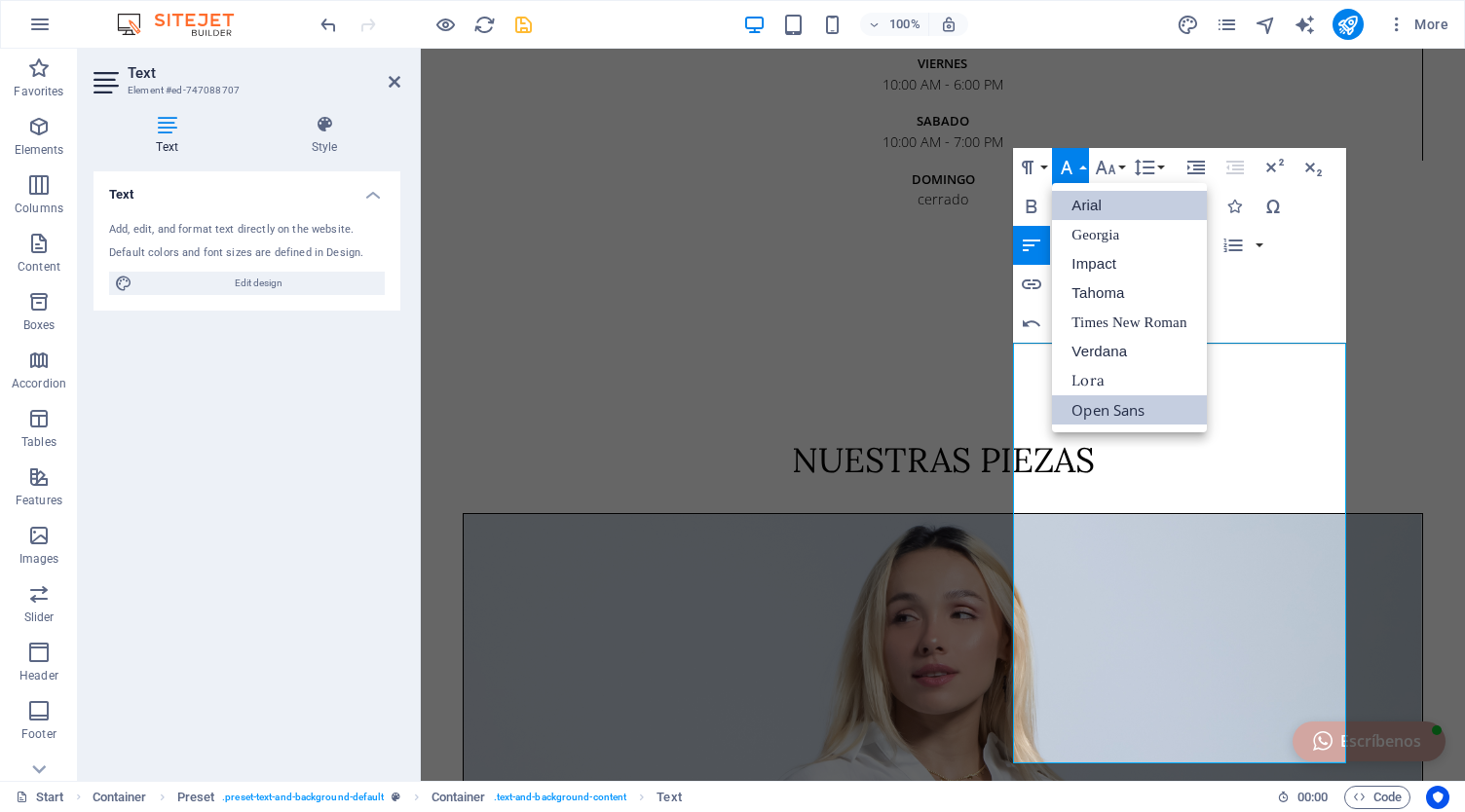 scroll, scrollTop: 0, scrollLeft: 0, axis: both 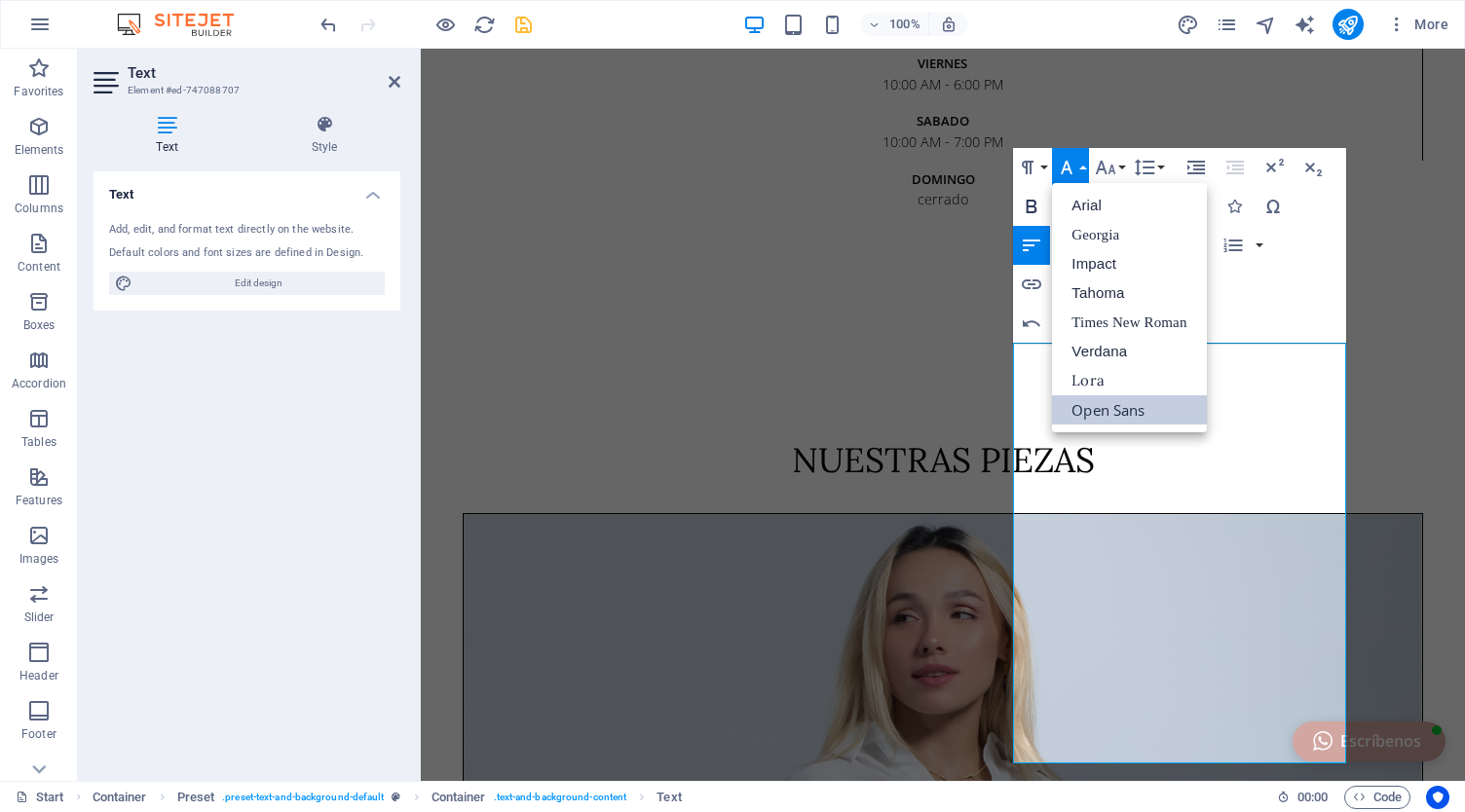 click 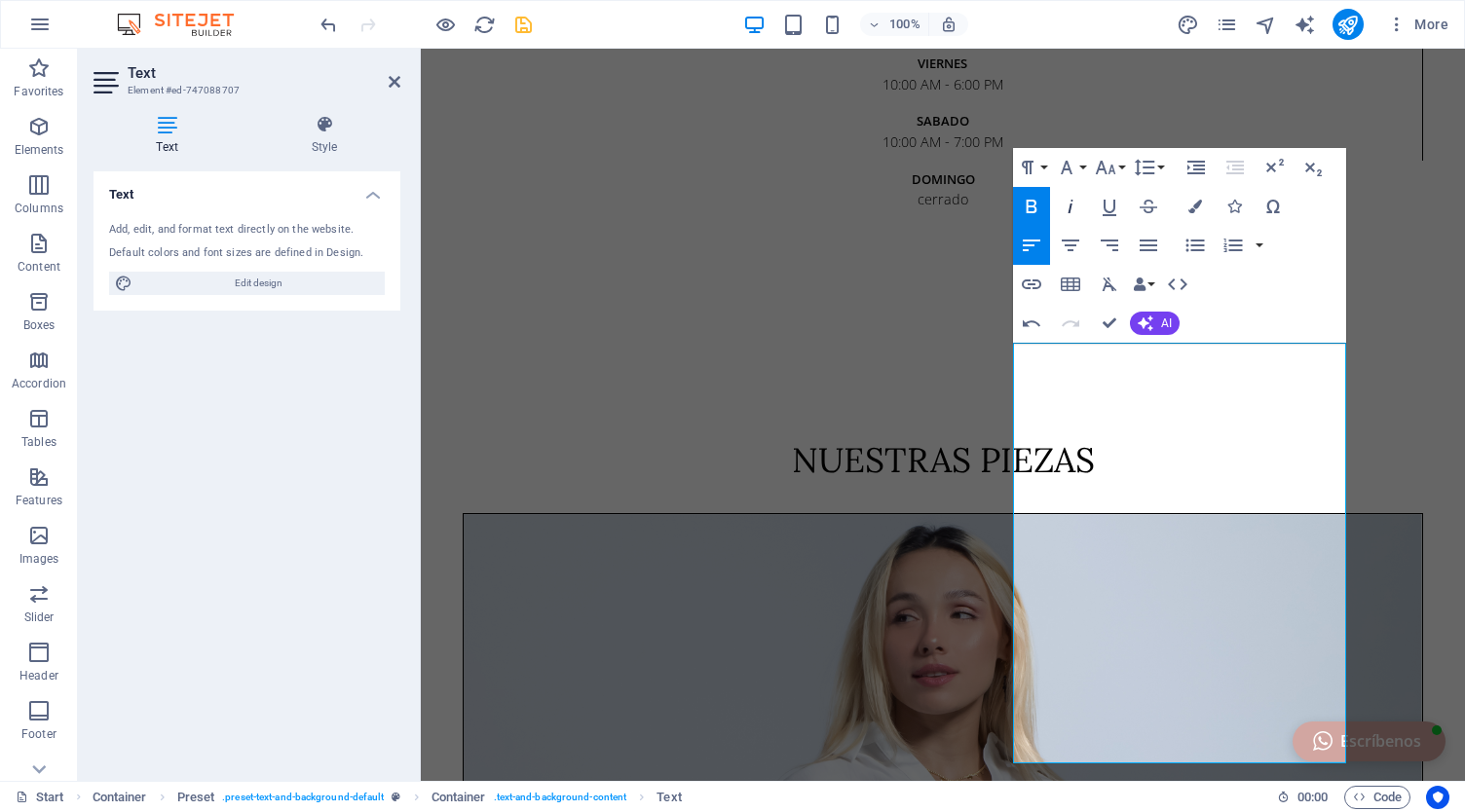 click 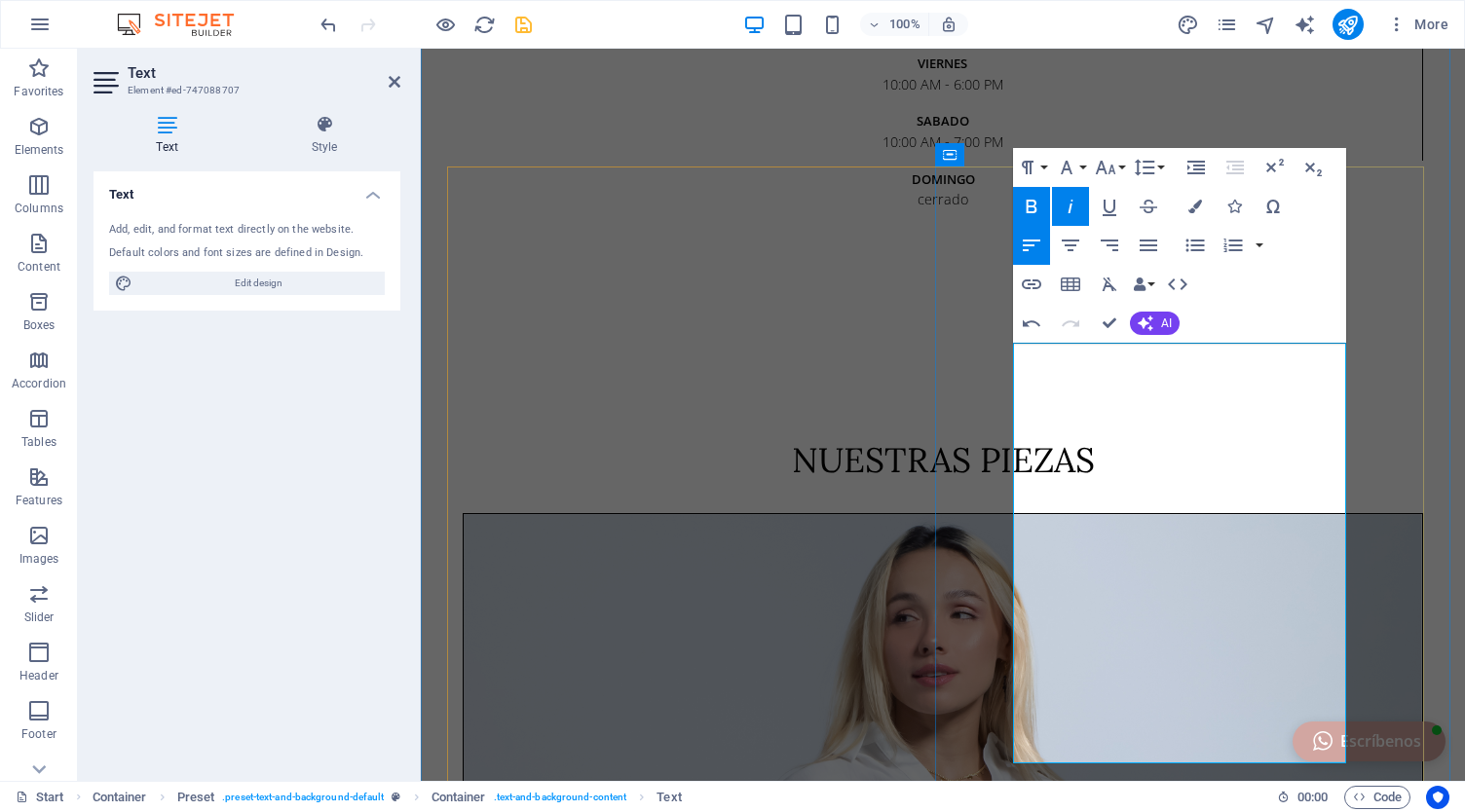 click on "viernes" at bounding box center [810, 5755] 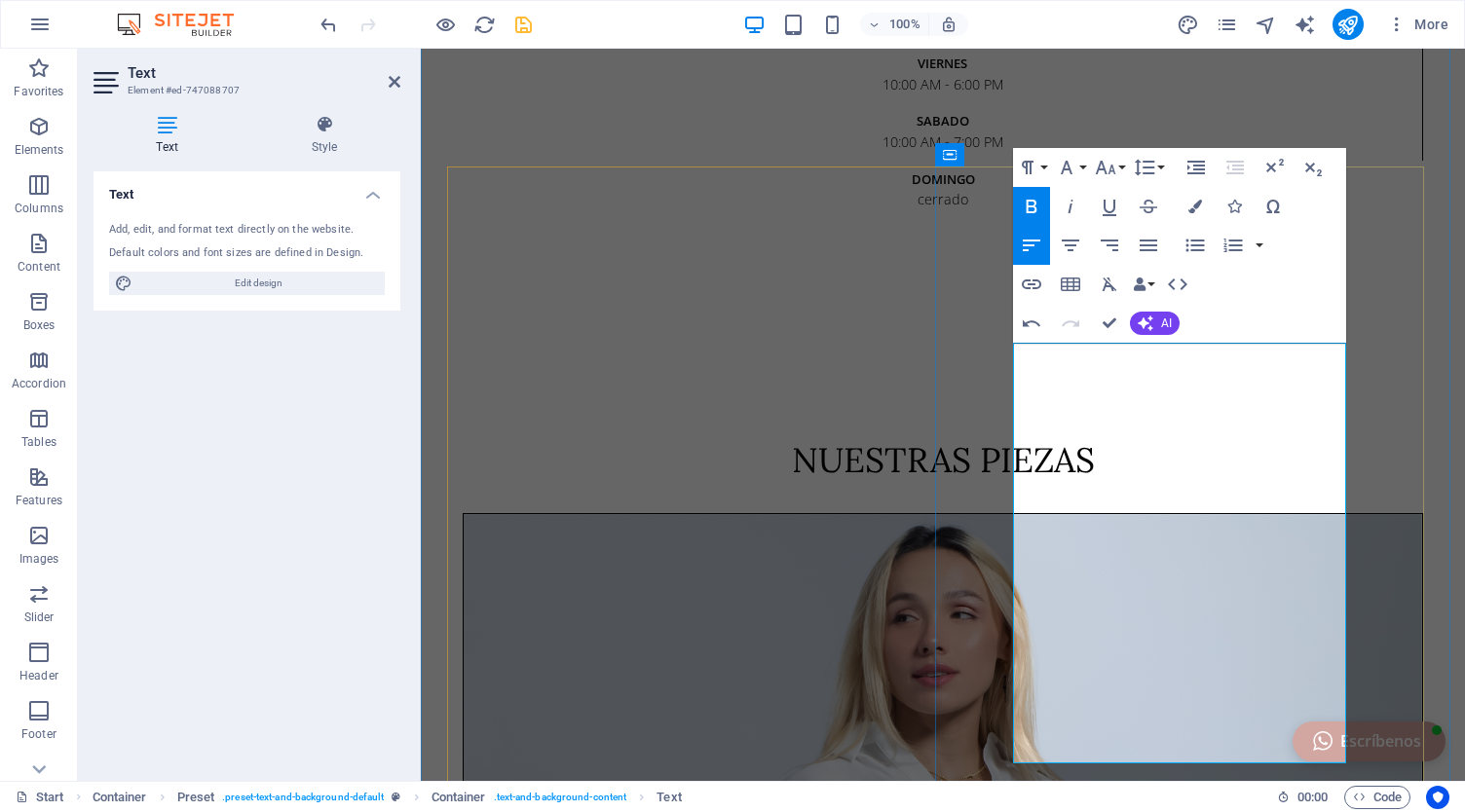 click on "viernes" at bounding box center [810, 5755] 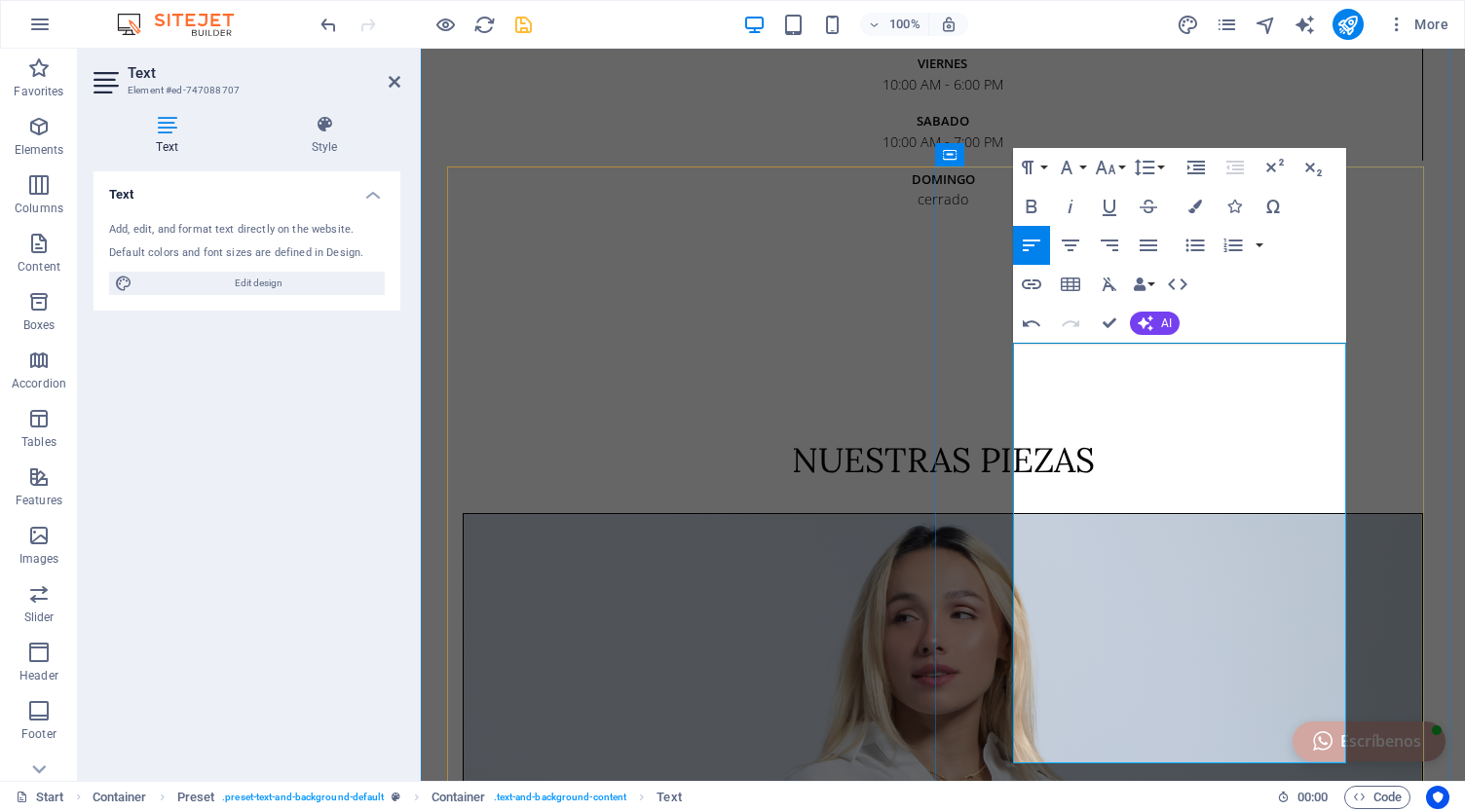 click on "viernes" at bounding box center [810, 5755] 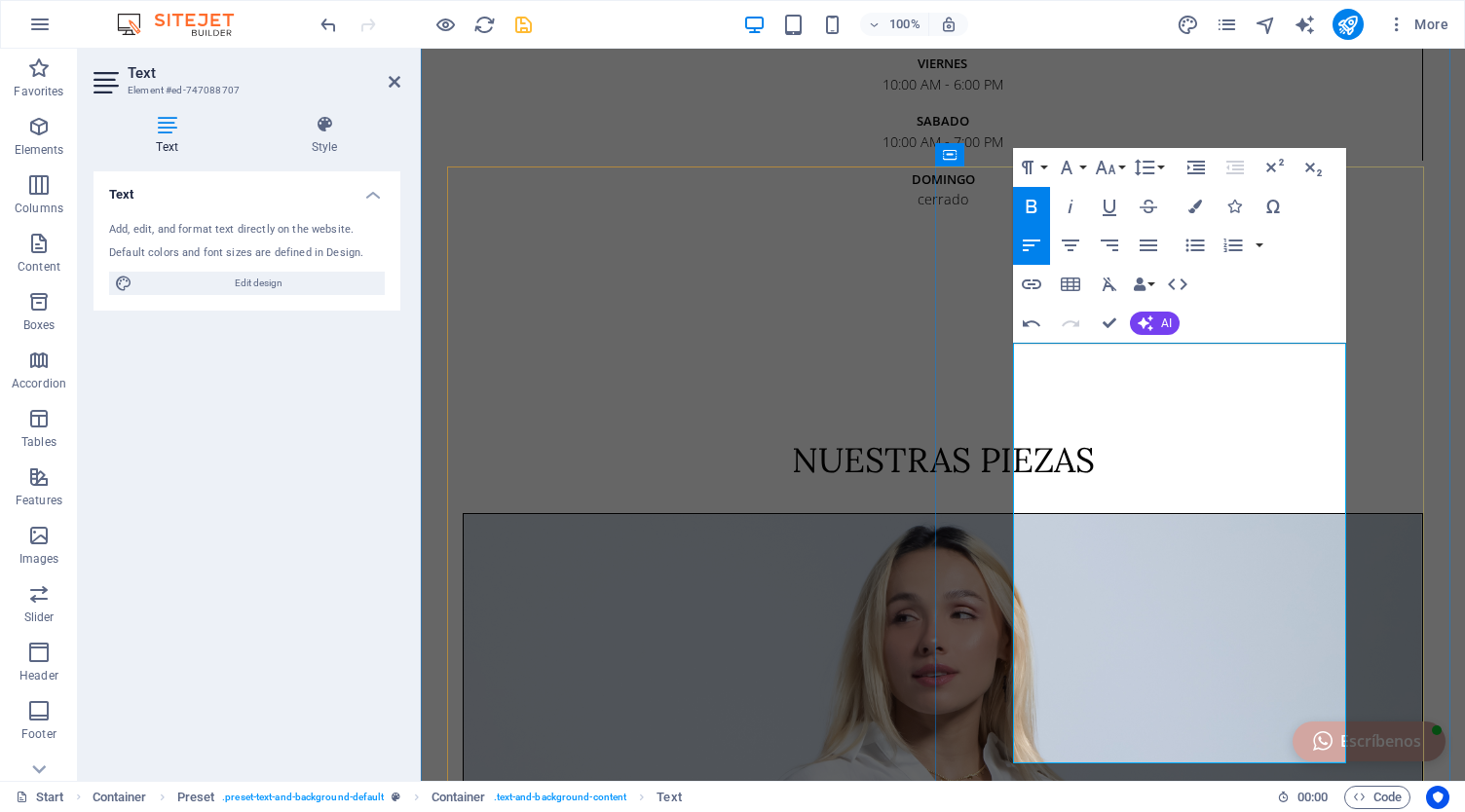 click on "viernes" at bounding box center [810, 5755] 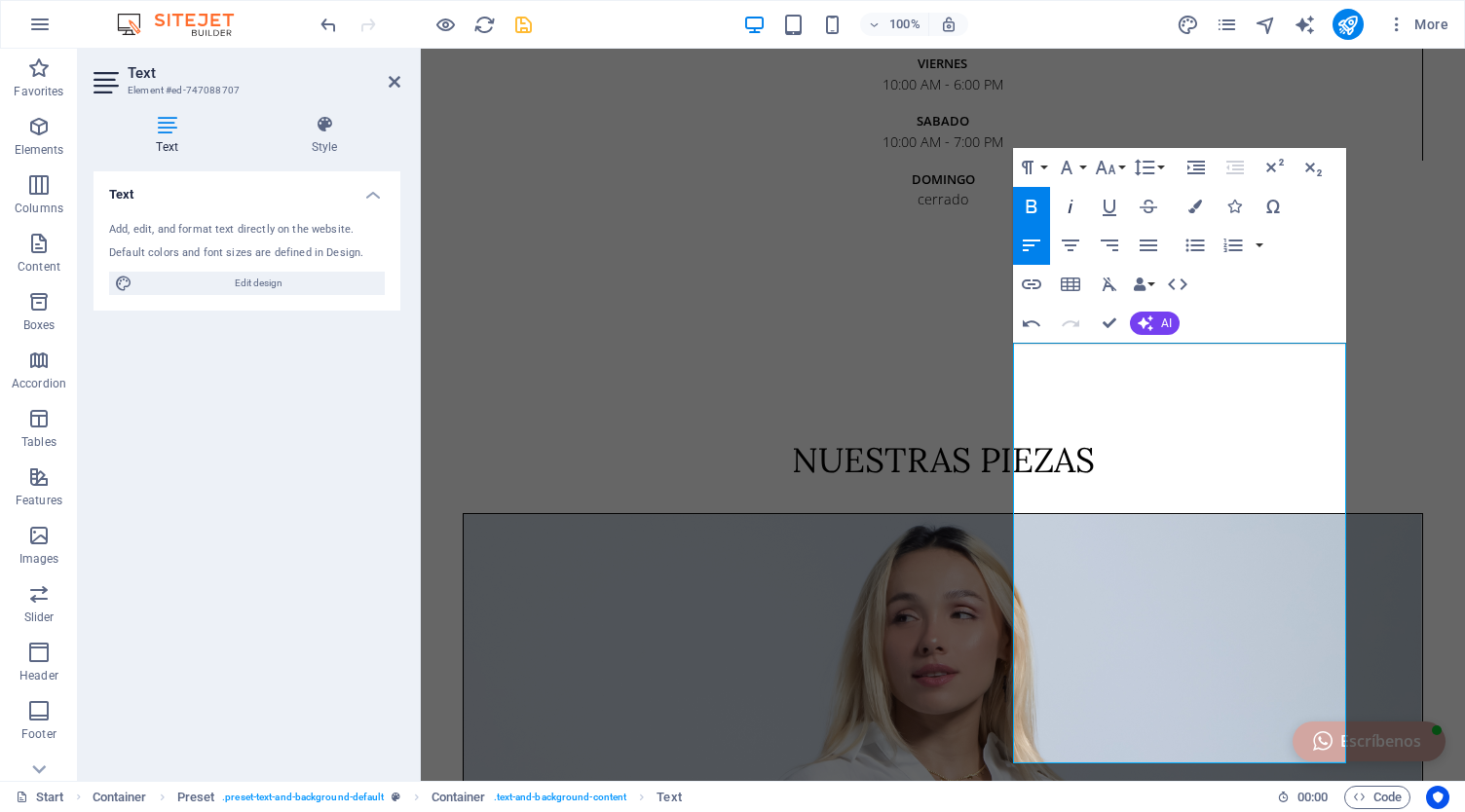 click 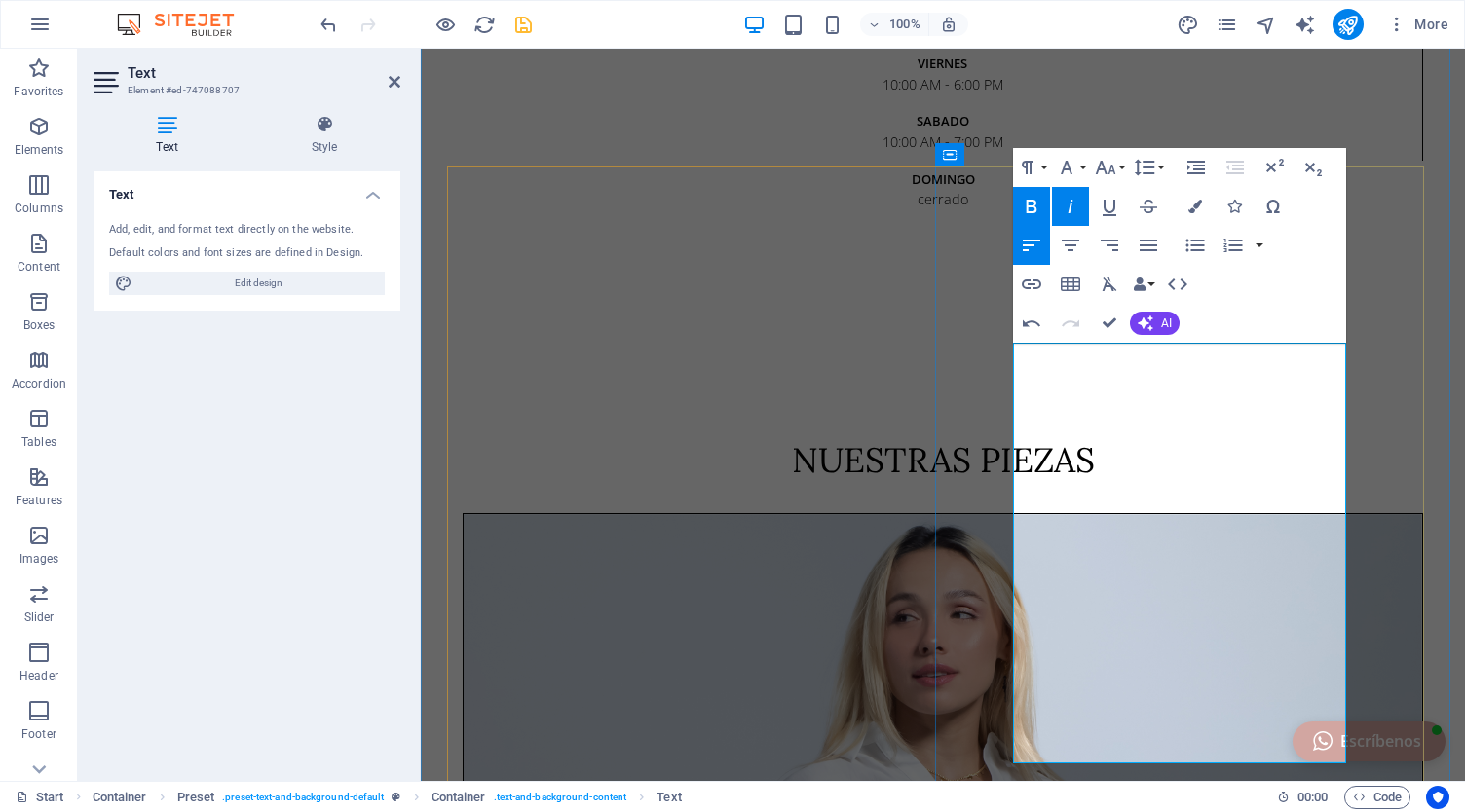 click on "Dejar: realiza tu pedido con mínimo de 2 días etc etc." at bounding box center (943, 5802) 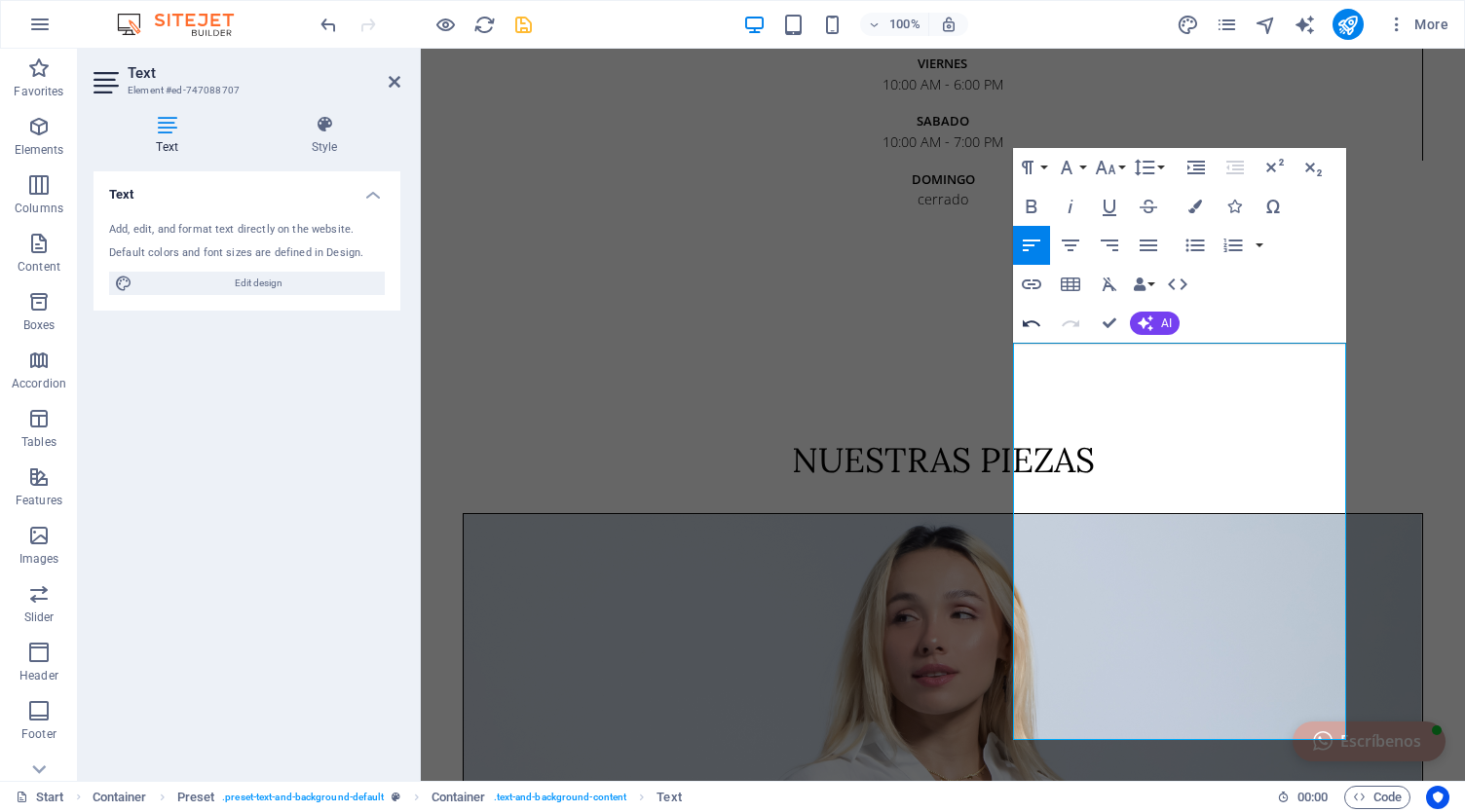click 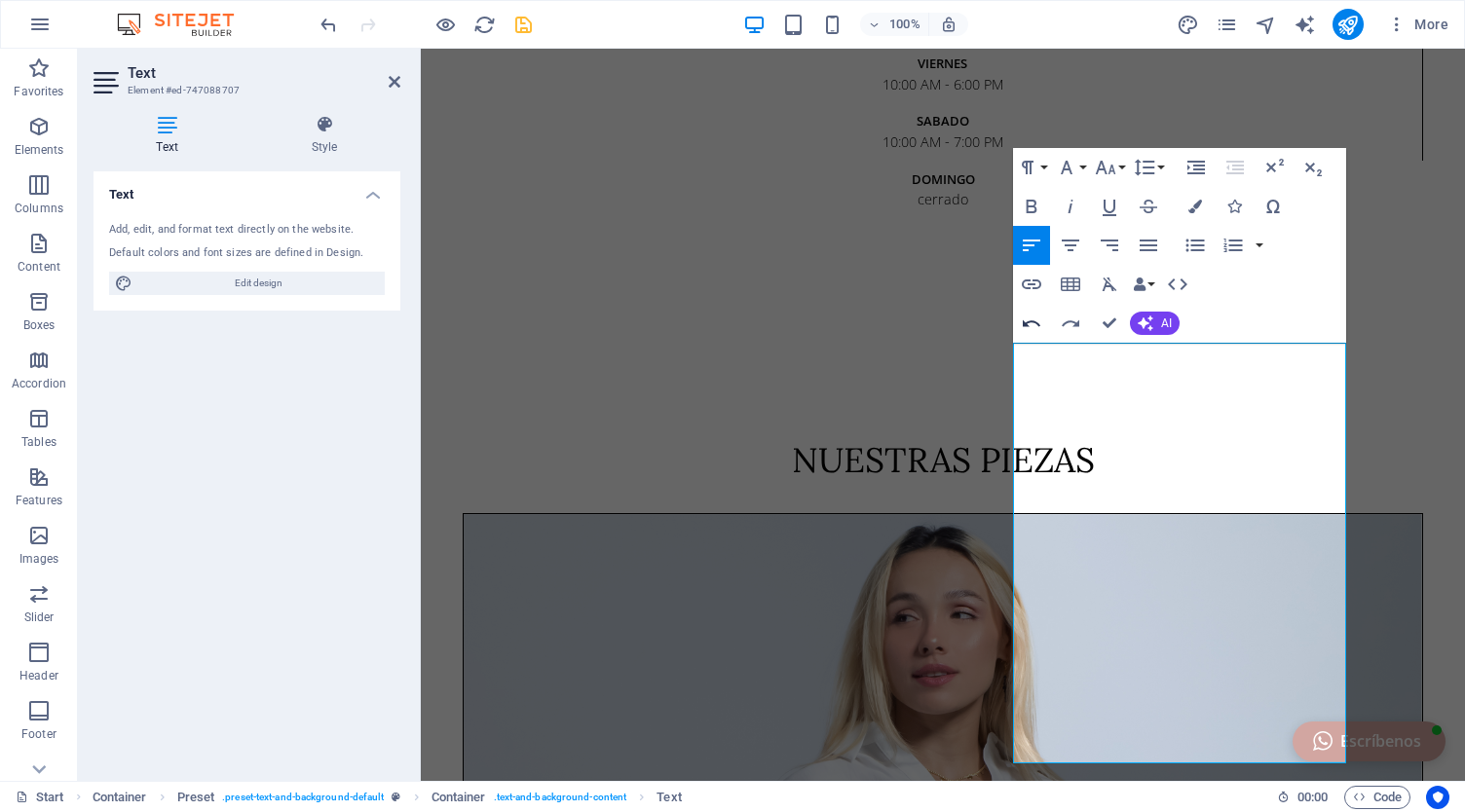 click 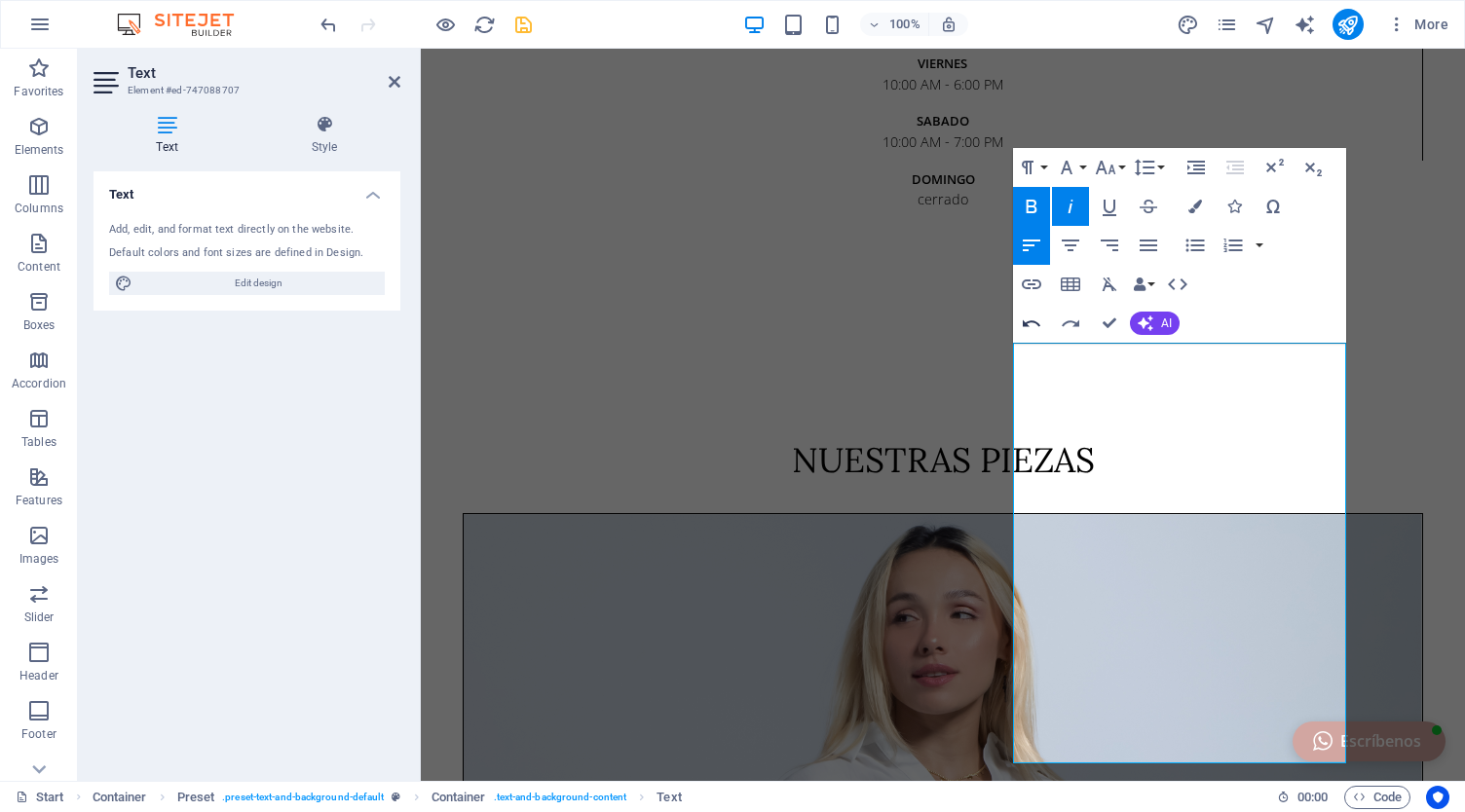 click 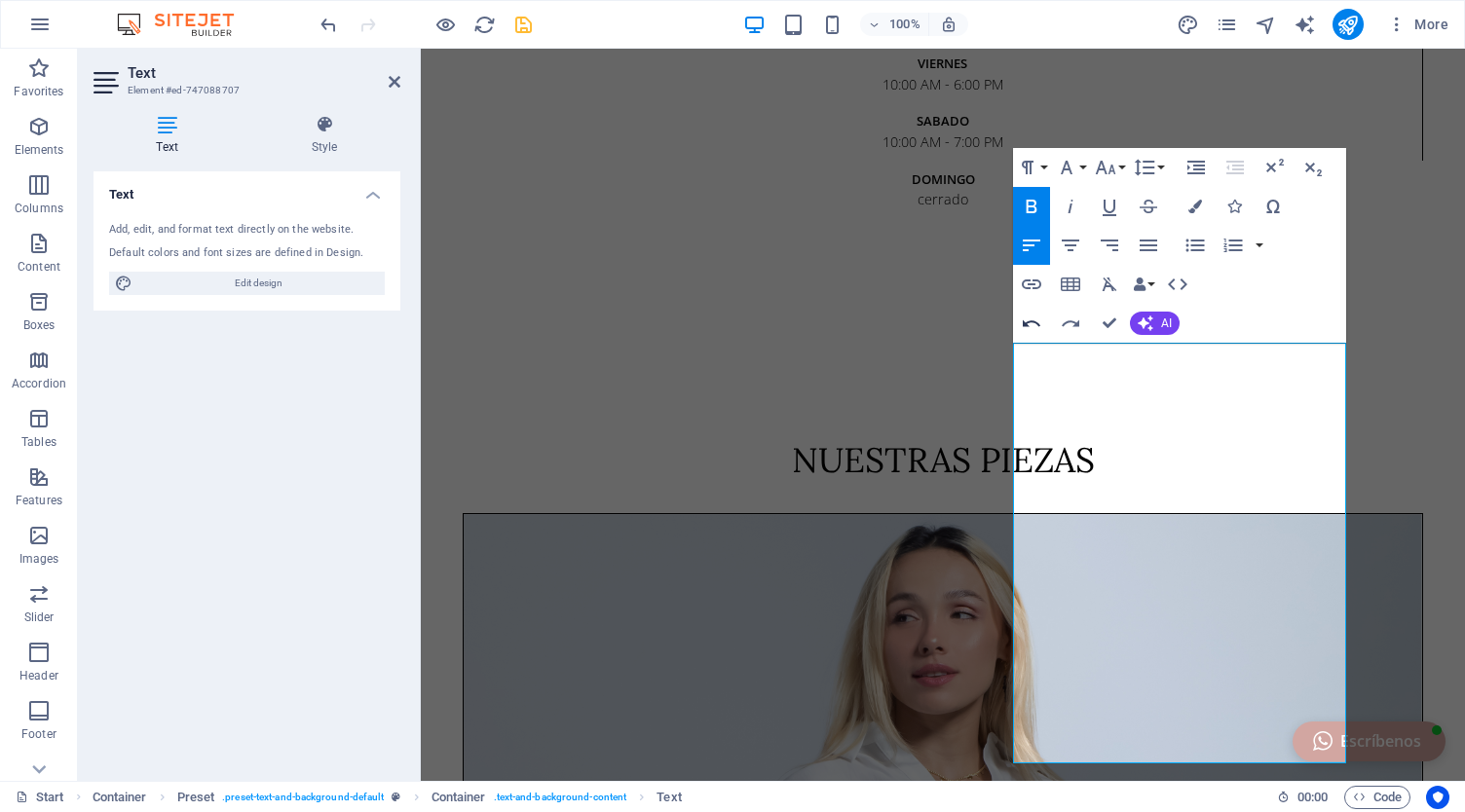 click 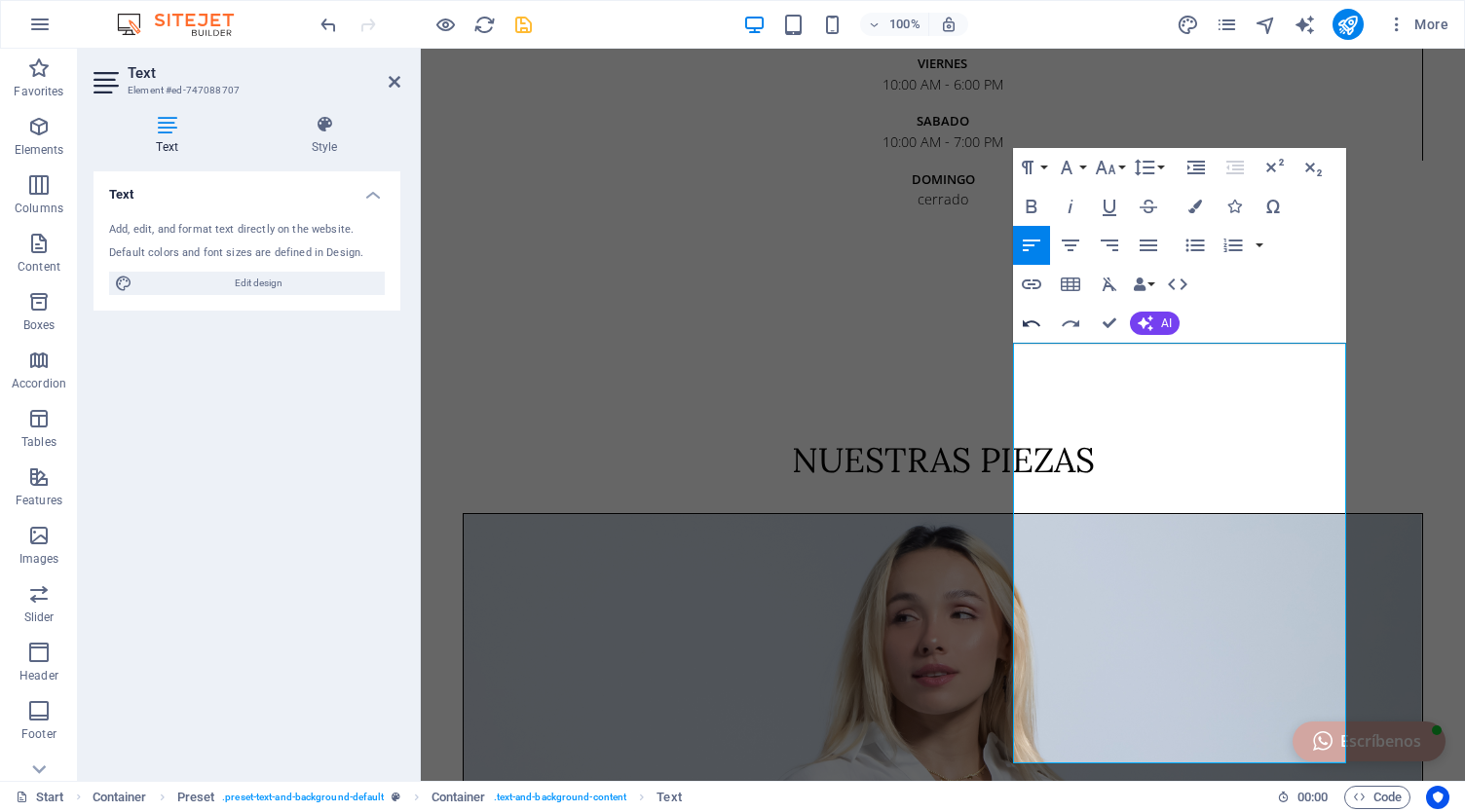 click 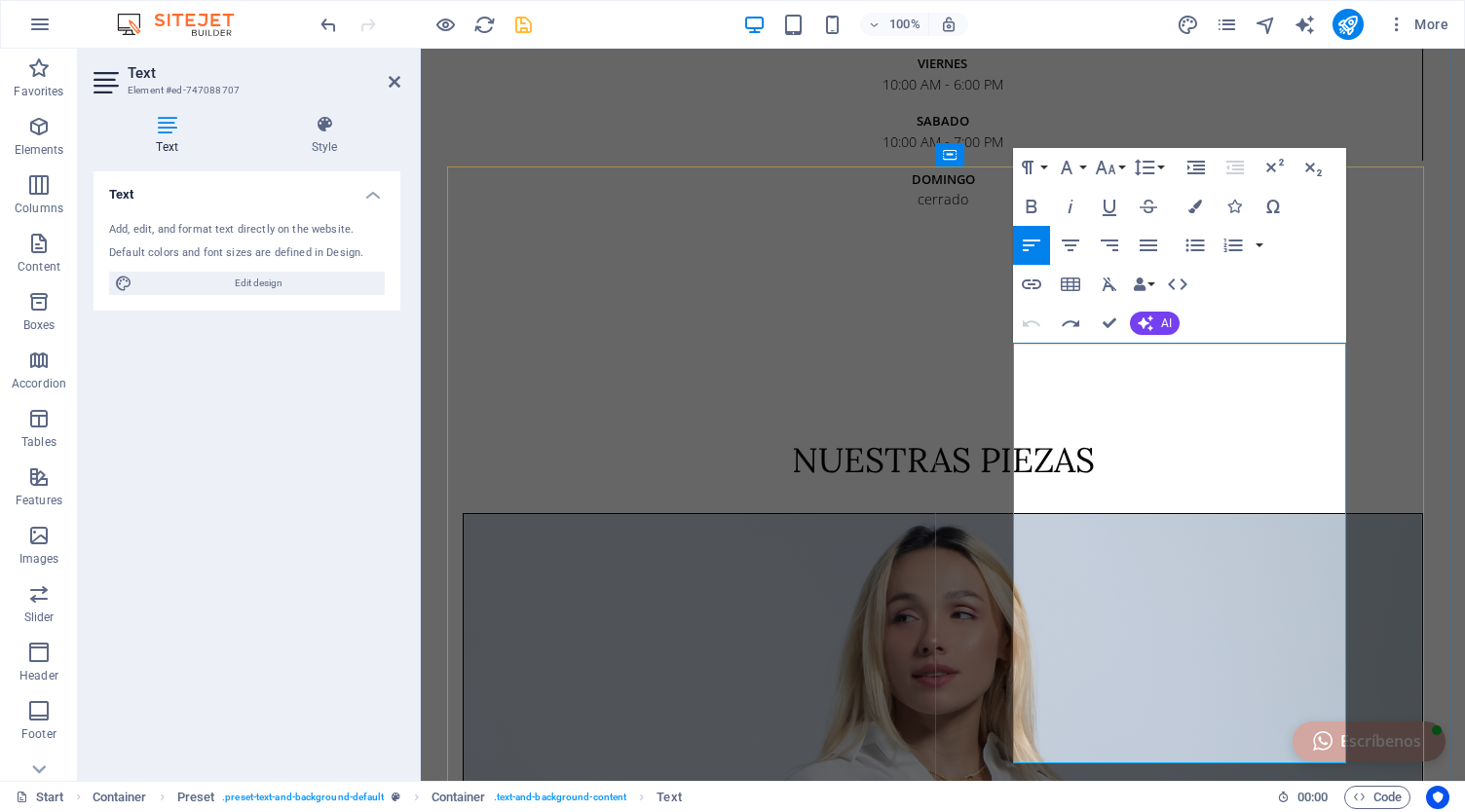 click on "ENVÍOS CORREN POR CUENTA DEL CLIENTE EN COMPRAS MENORES A 100.00" at bounding box center [943, 5755] 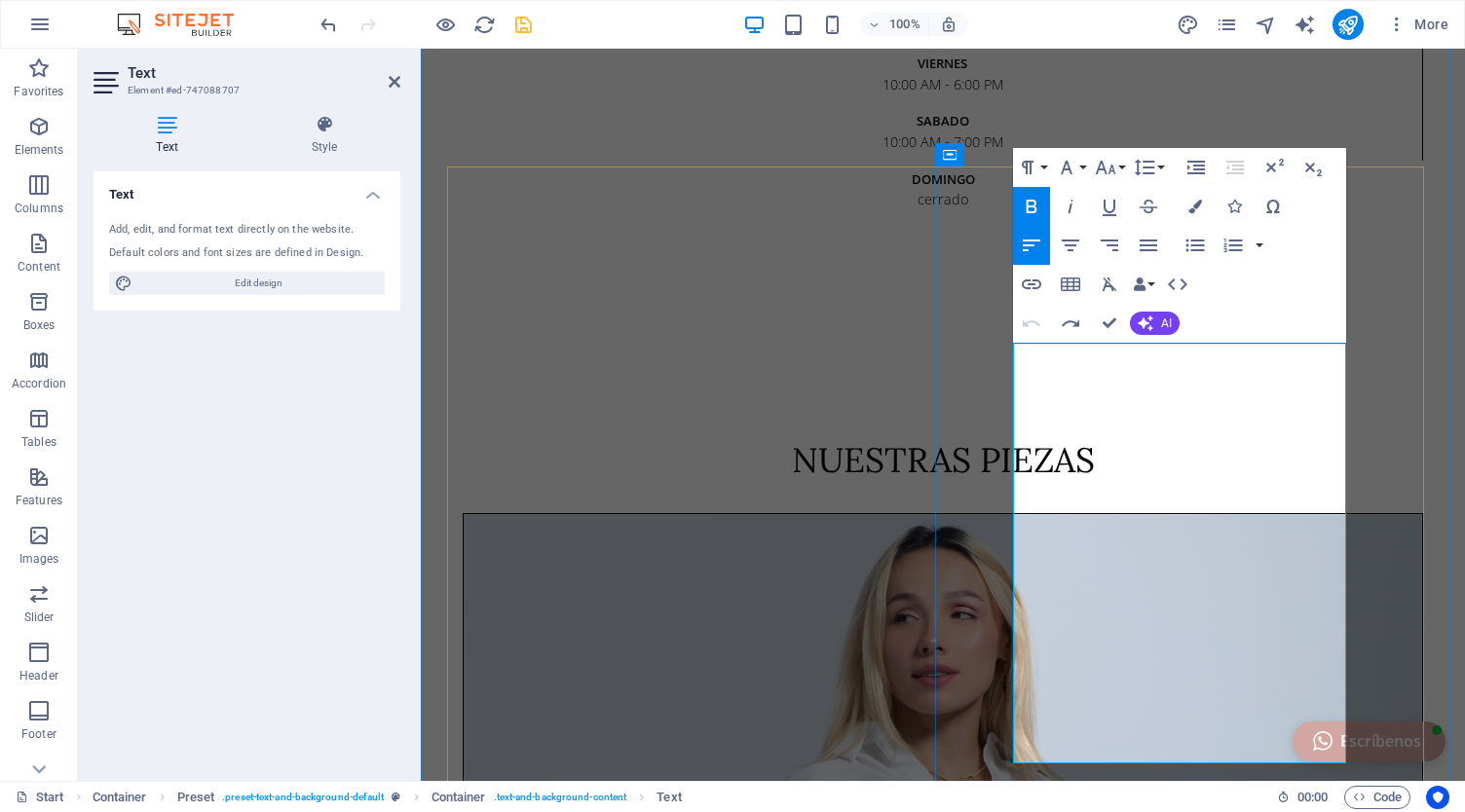 click on "ENVIAMOS LOS VIERNES Y SÁBADOS." at bounding box center [664, 5802] 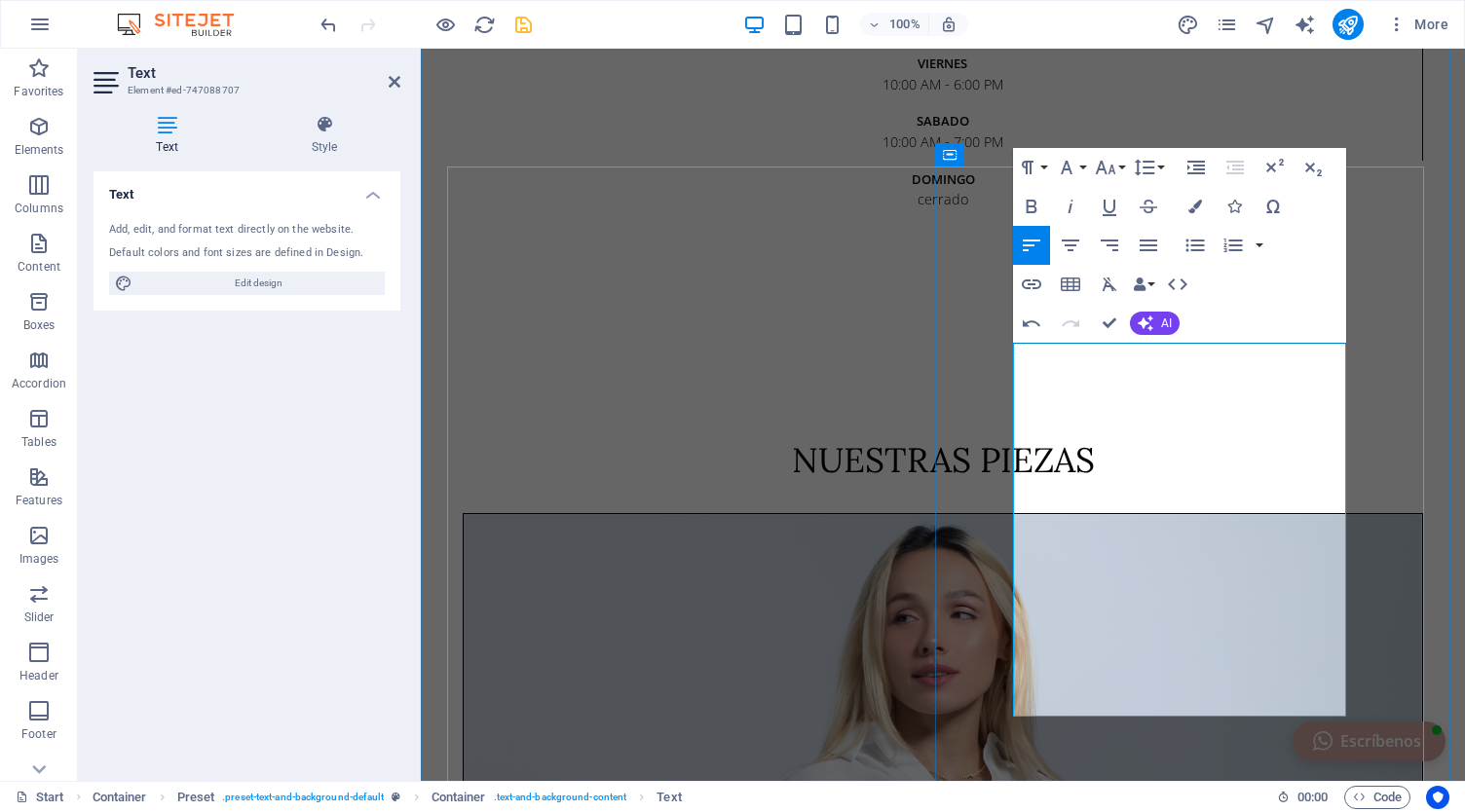 click on "ENVÍOS CORREN POR CUENTA DEL CLIENTE EN COMPRAS MENORES A 100.00" at bounding box center (943, 5732) 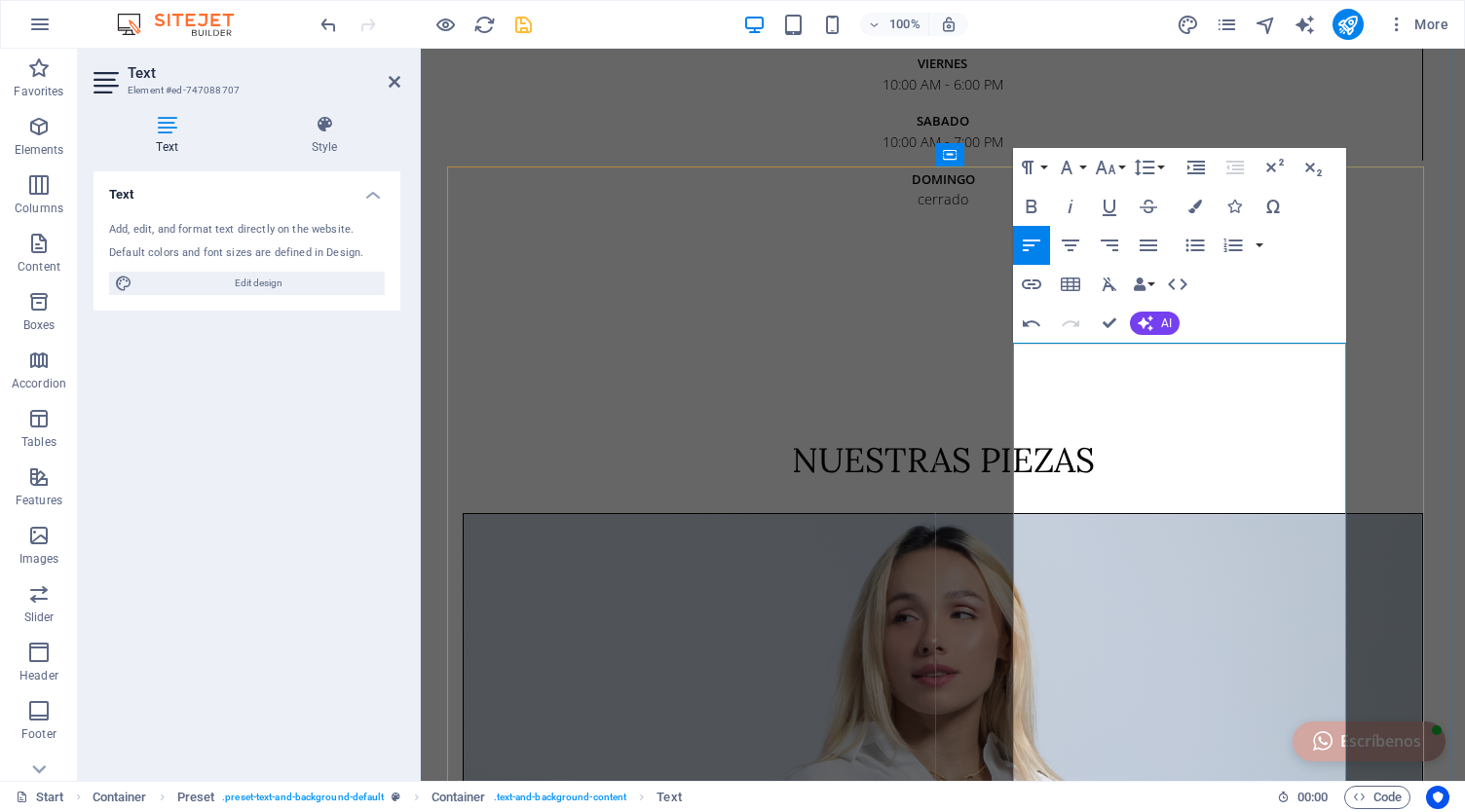 click on "Dejar: realiza tu pedido con mínimo de 2 días etc etc." at bounding box center [943, 5849] 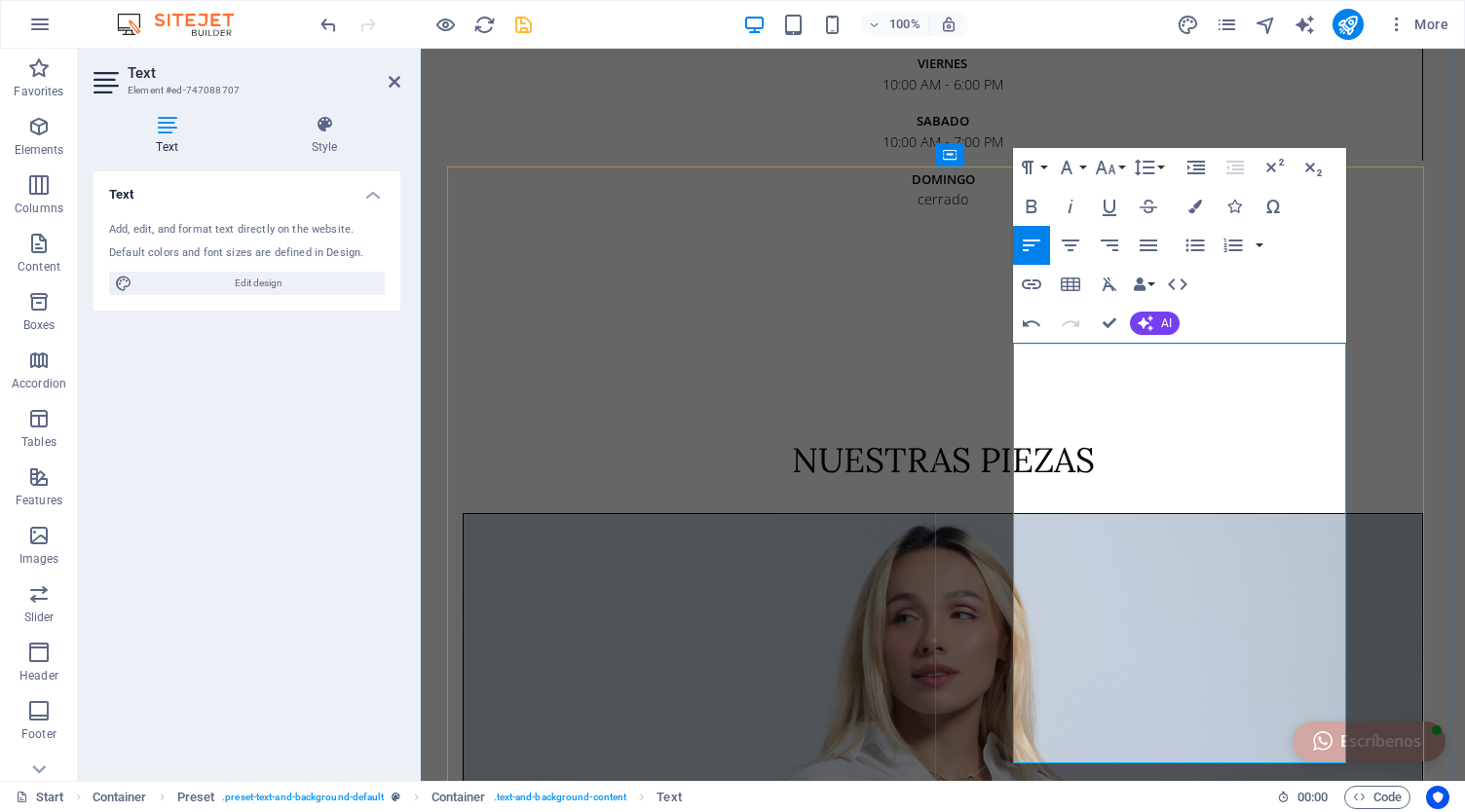 click at bounding box center (943, 5825) 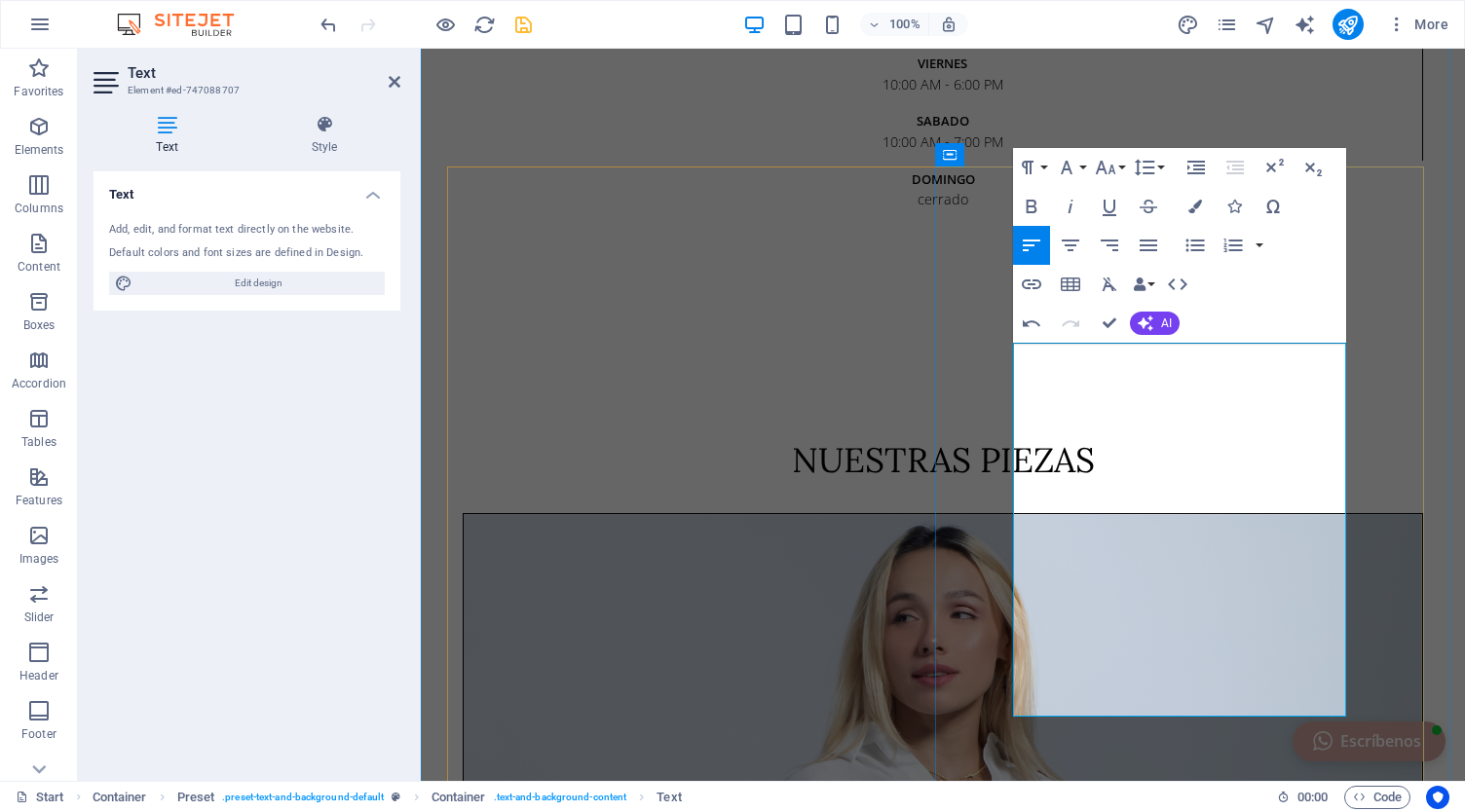 click at bounding box center (943, 5802) 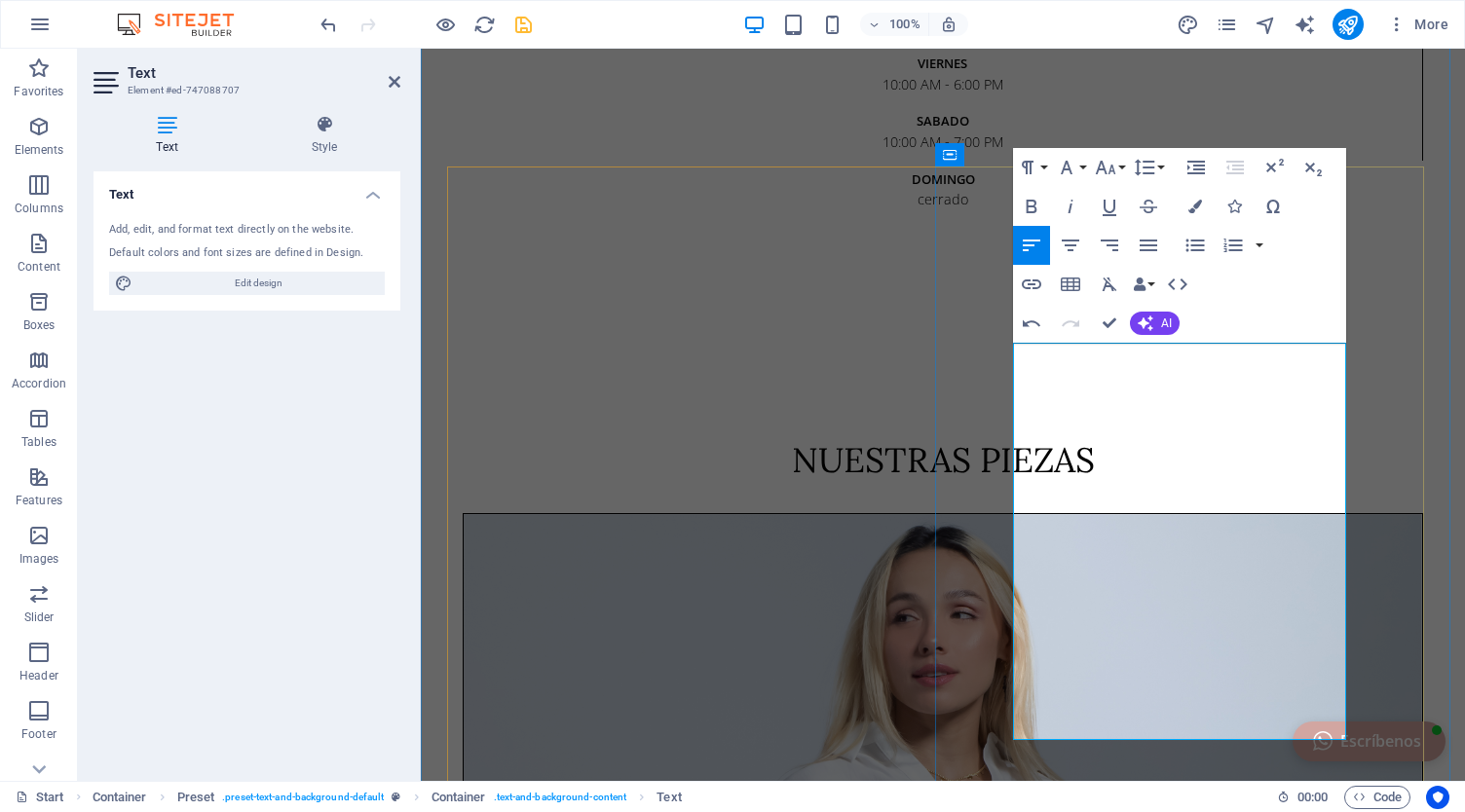 click at bounding box center [943, 5813] 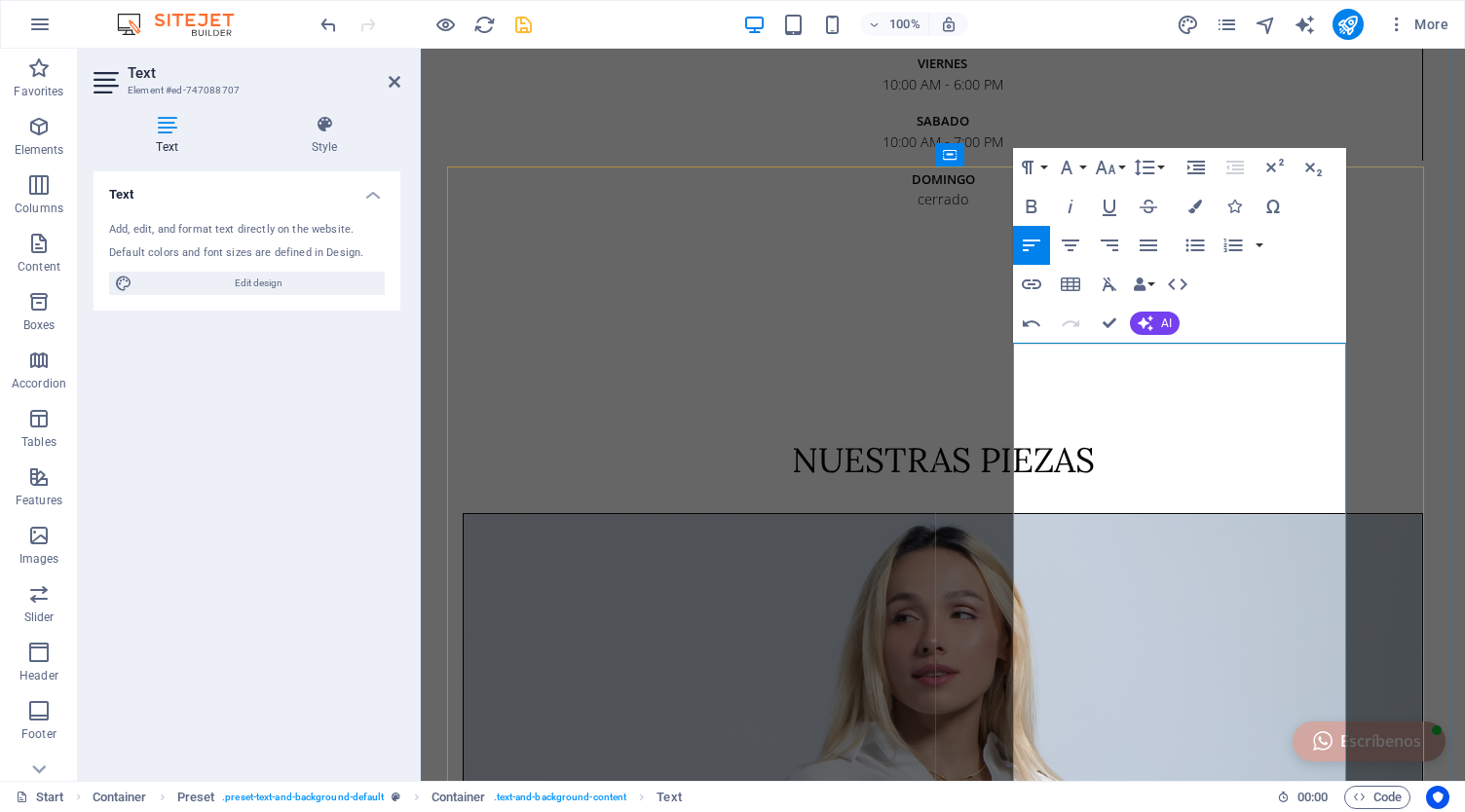 click on "Envío sin costo en compras superiores a US$ 100.00" at bounding box center (943, 5860) 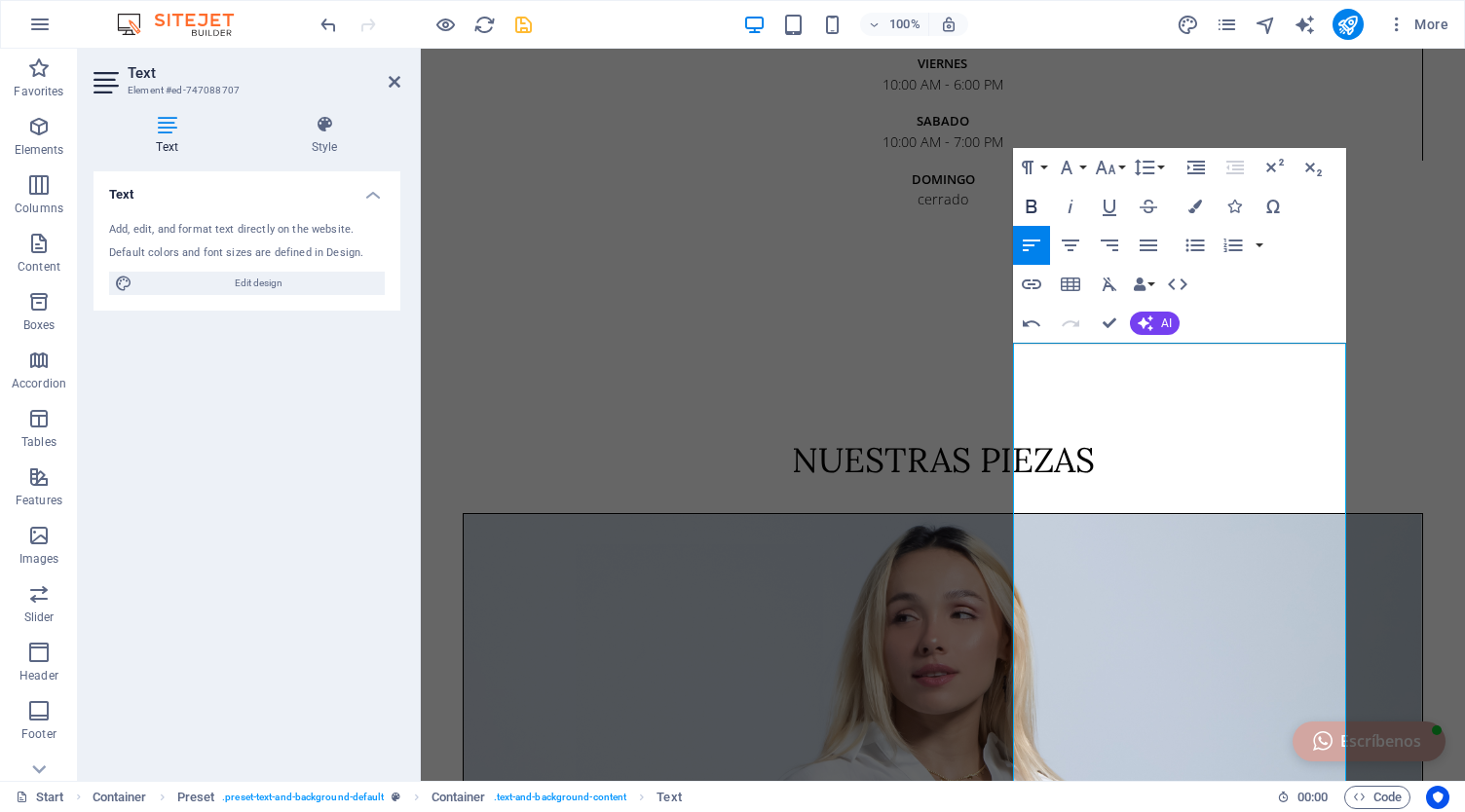 click 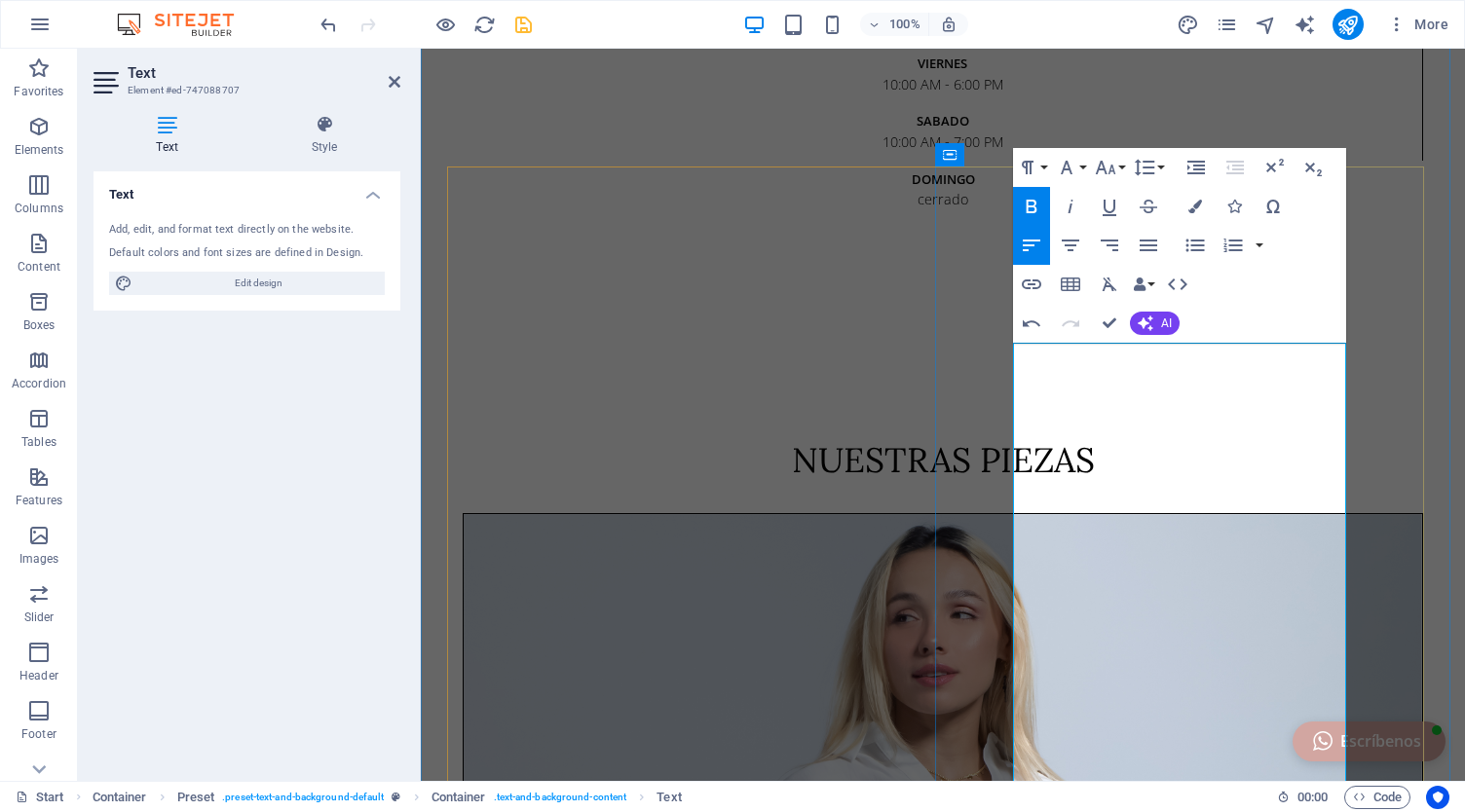 click on "Envíos locales y al interior del país los viernes y sábados." at bounding box center (943, 5767) 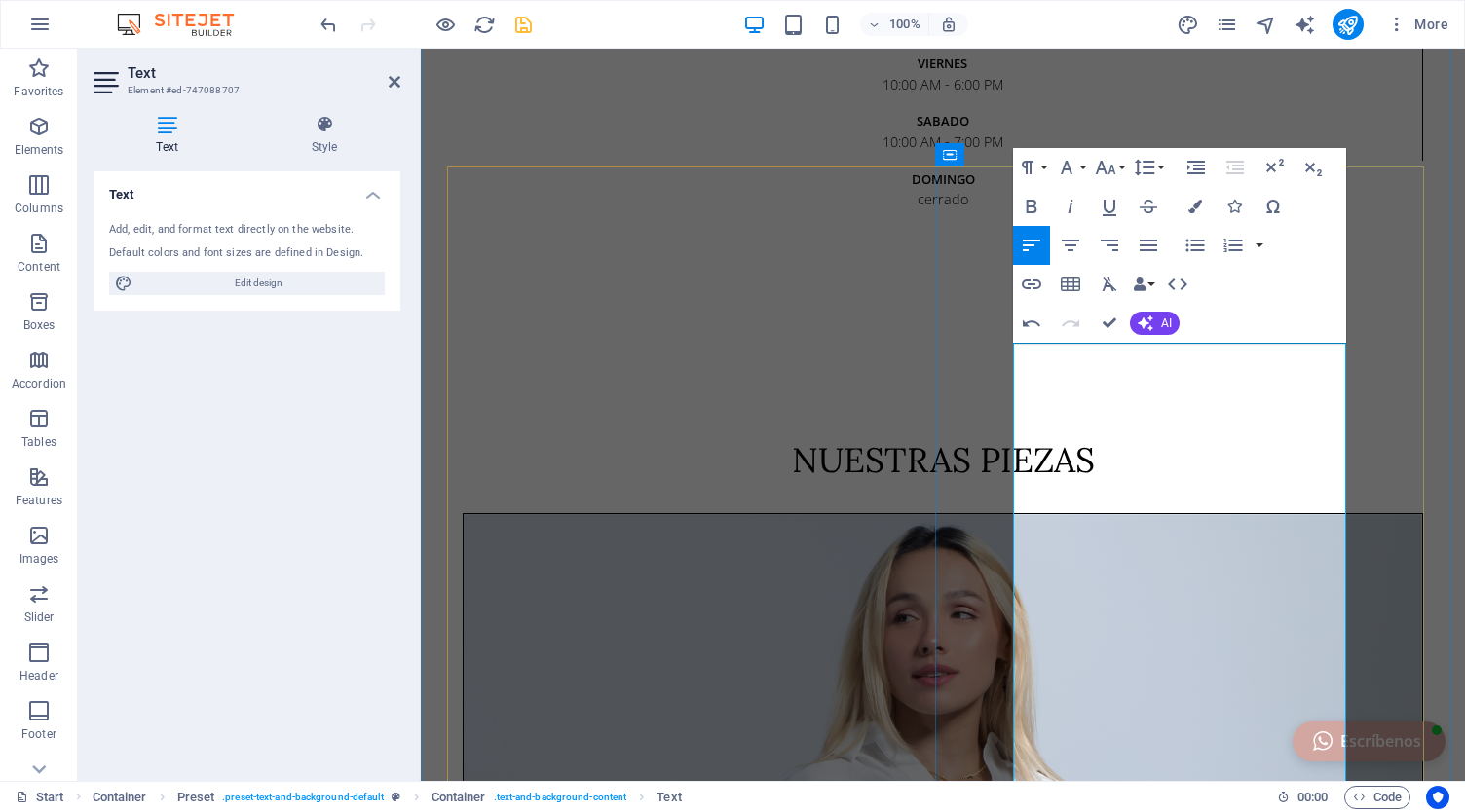 click on "Envíos locales y al interior del país los viernes y sábados." at bounding box center (943, 5767) 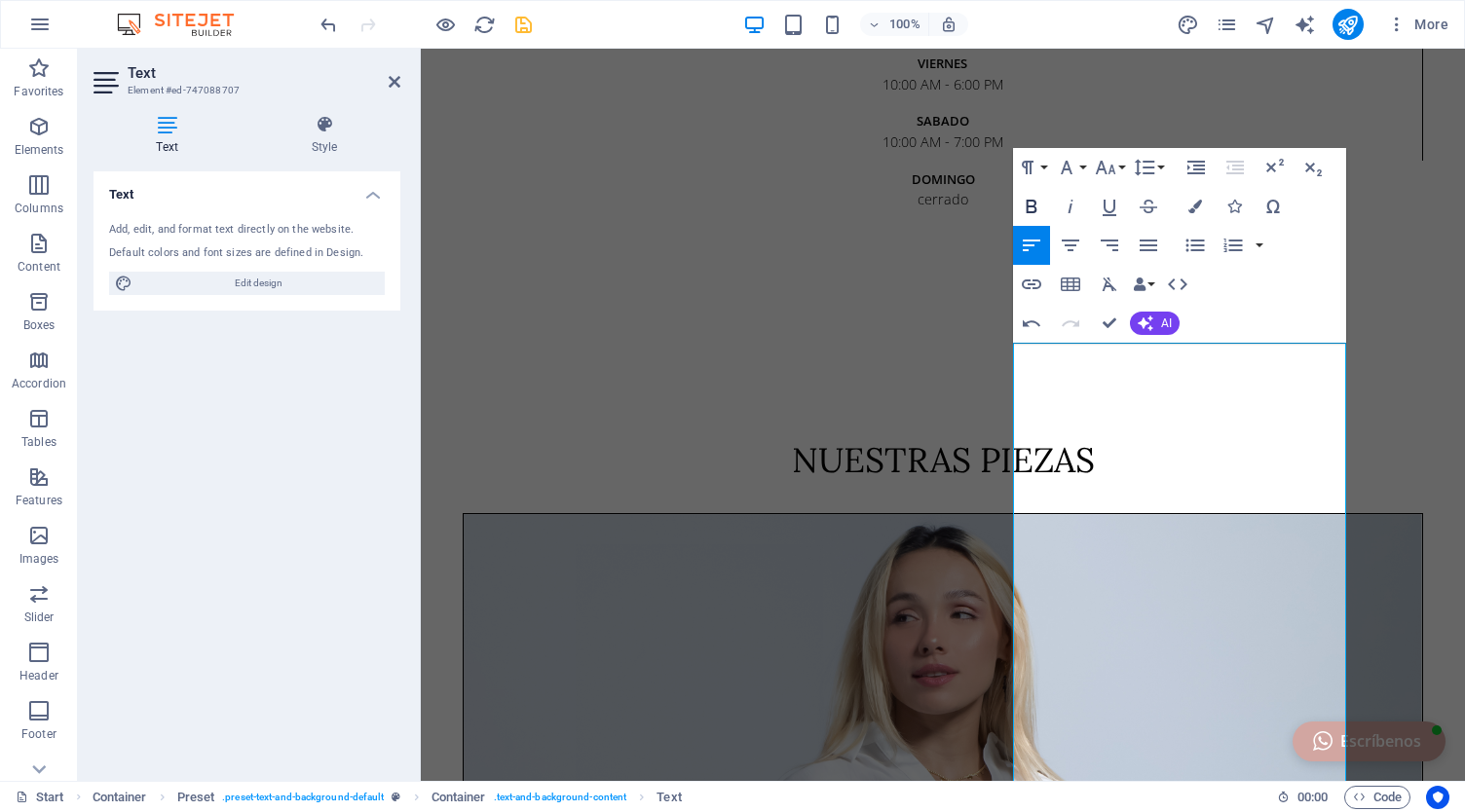 click 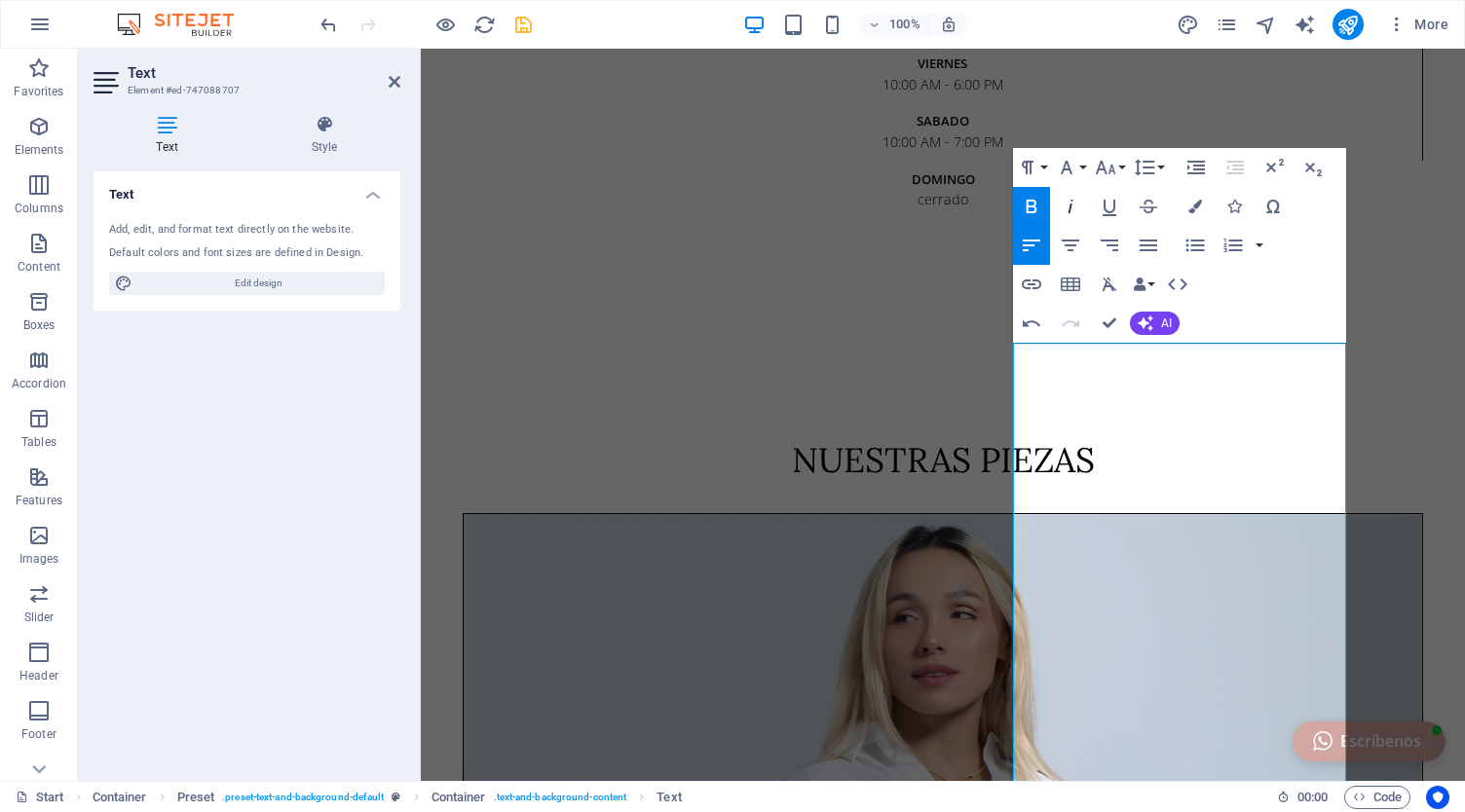 click 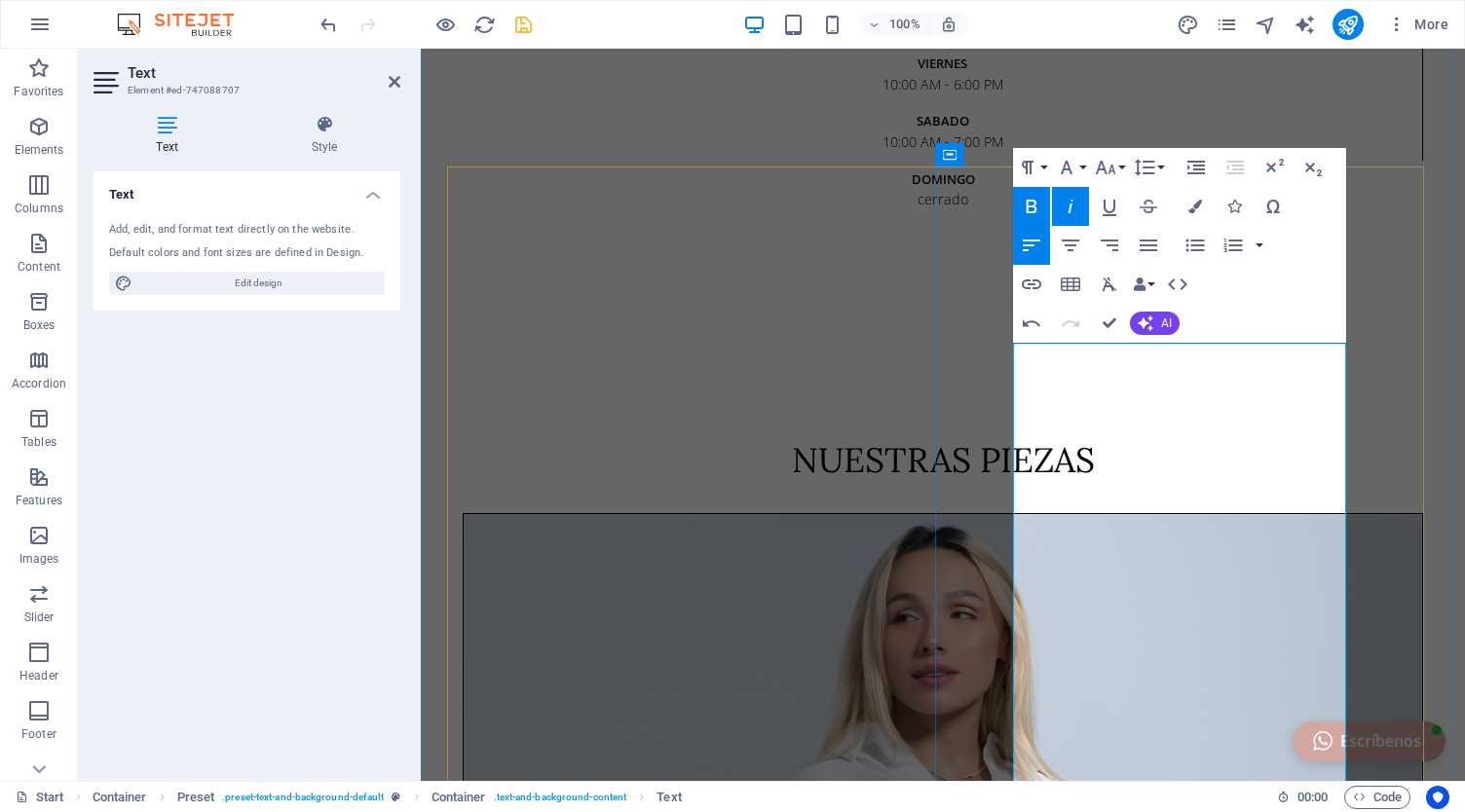 click on "Envíos locales y al interior del país los viernes y sábados." at bounding box center (943, 5767) 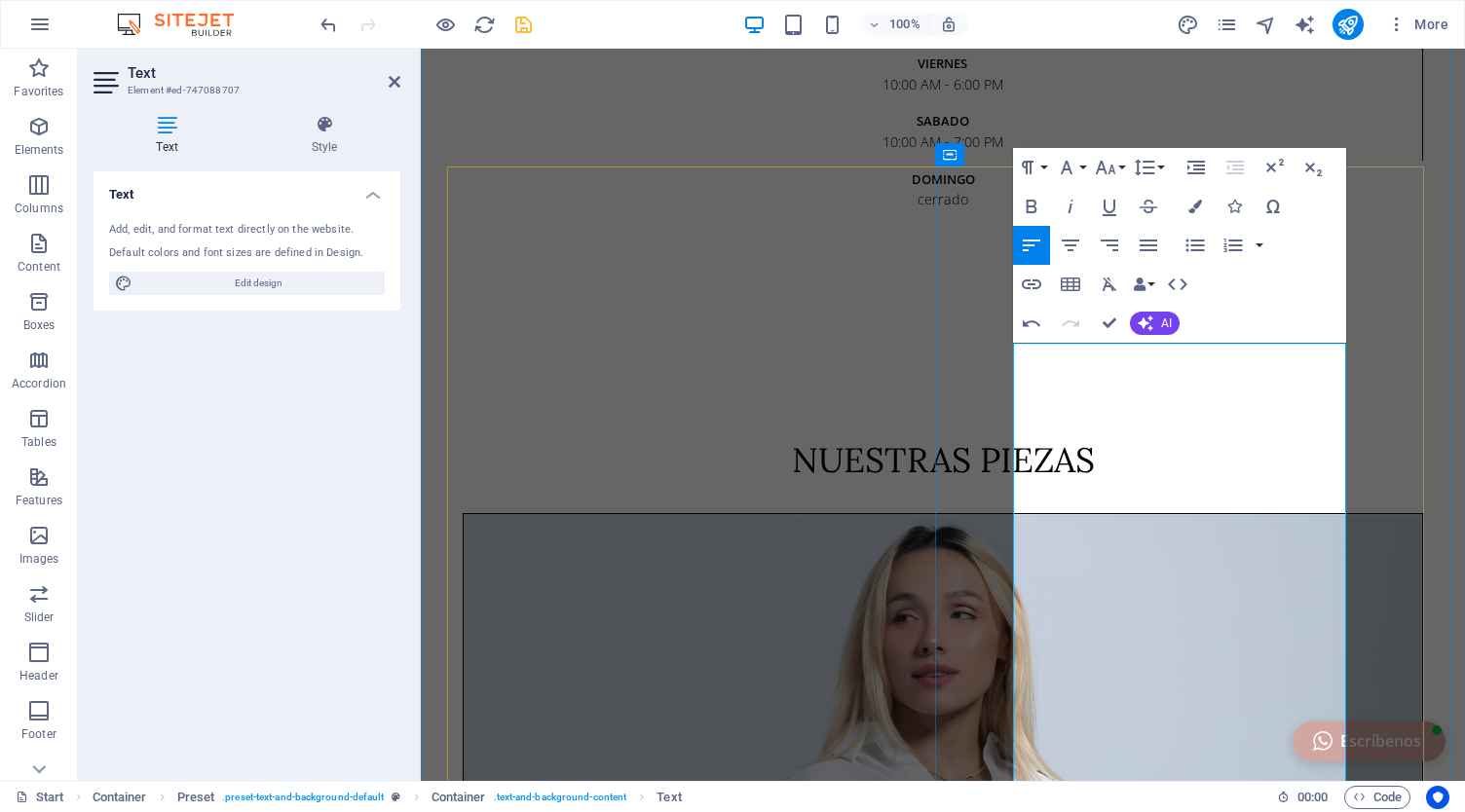 click on "Envíos locales y al interior del país los viernes y sábados." at bounding box center [943, 5767] 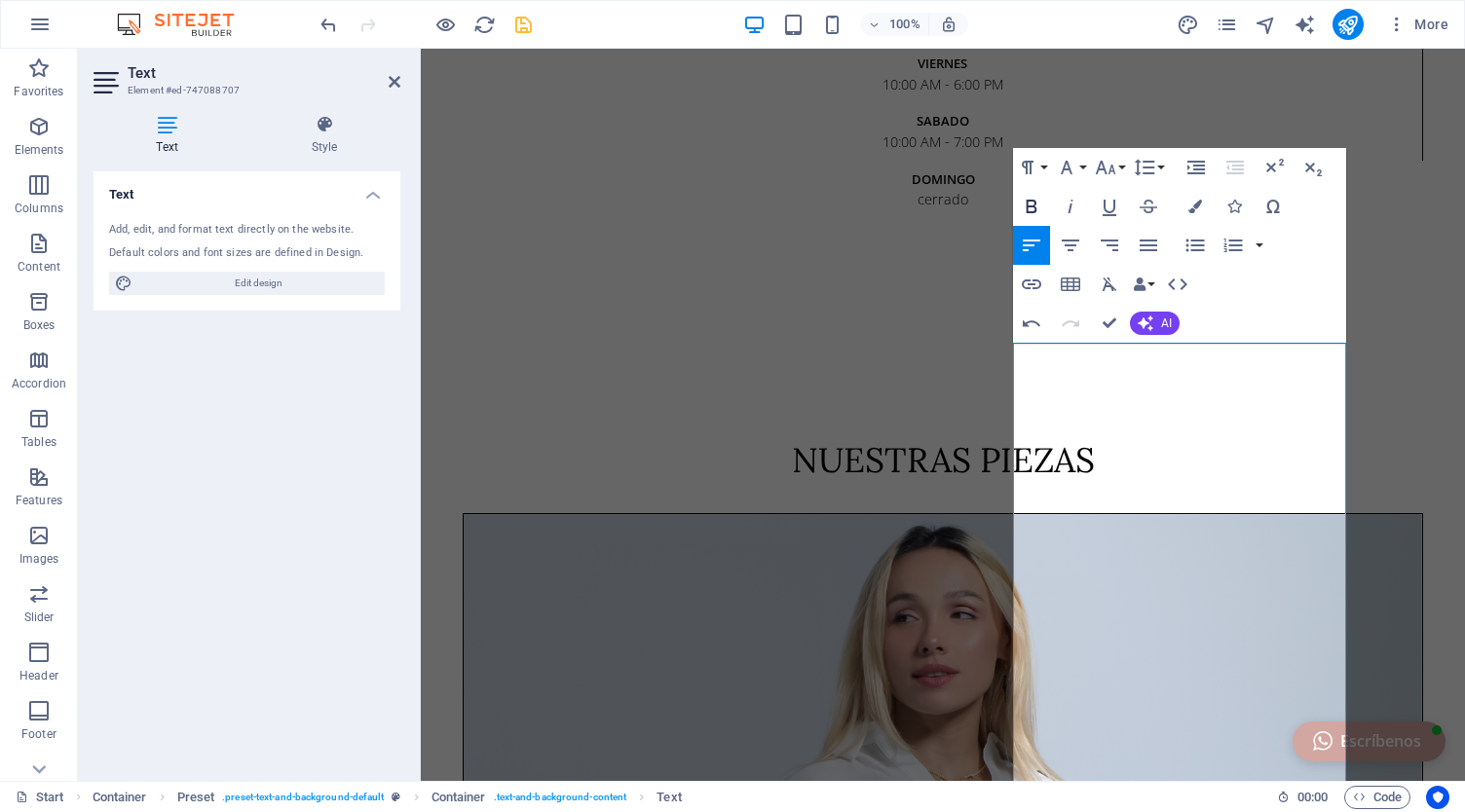 click 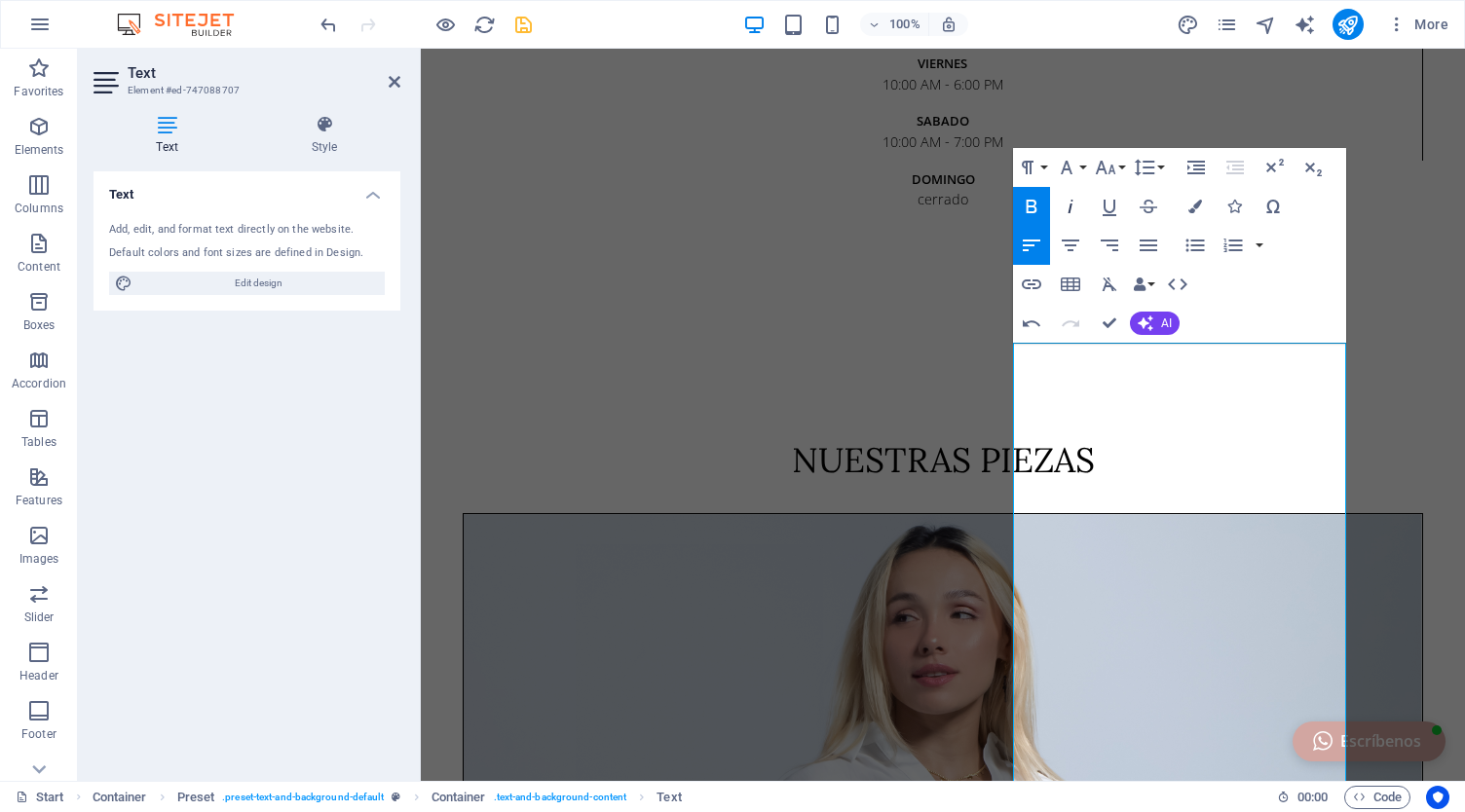 click 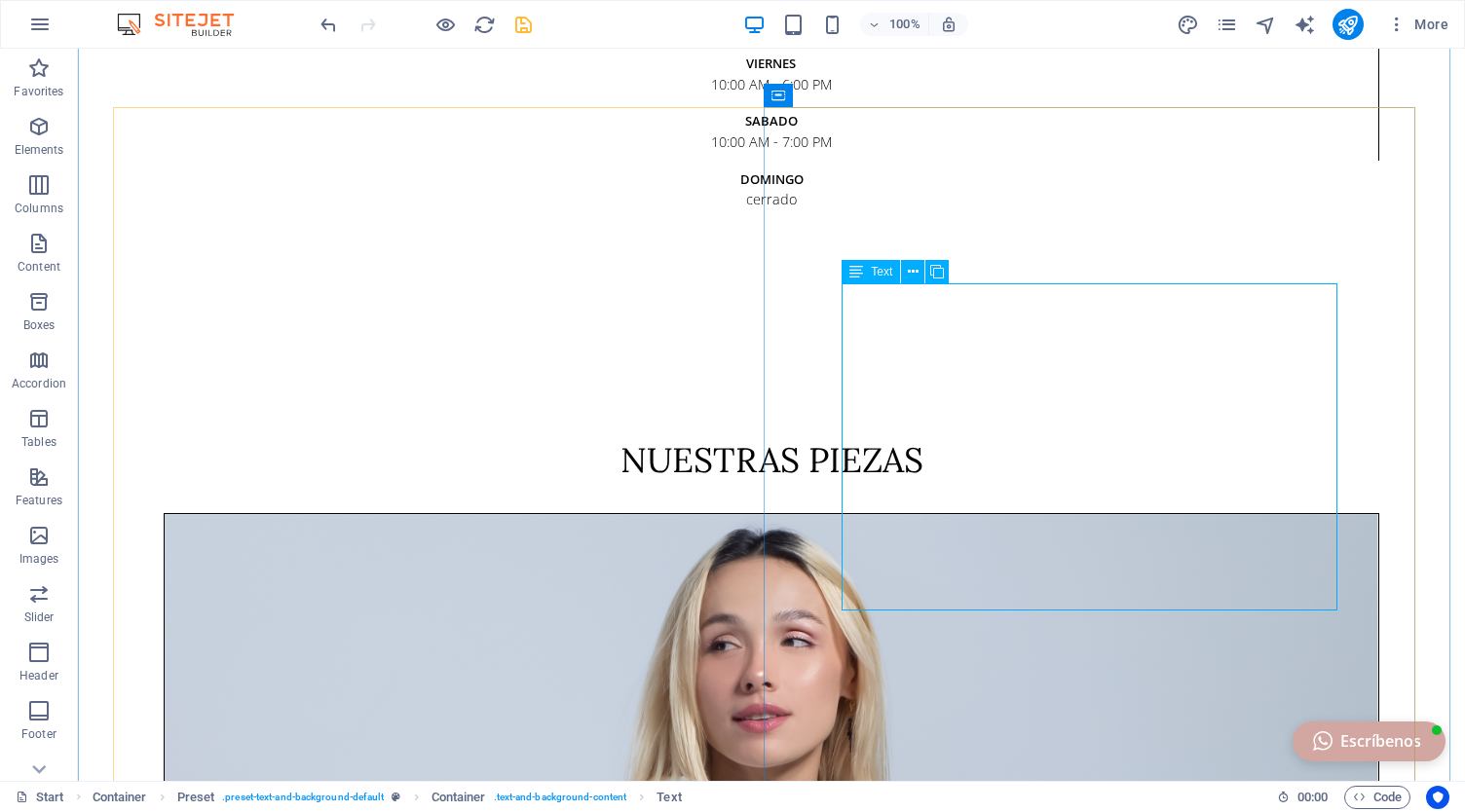 click on "Envíos locales y al interior del país los viernes y sábados. Realiza tu pedido con mínimo 2 días de anticipación para garantizar que ingrese dentro del grupo de envios semanal. Envío sin costo en compras superiores a US$ 100.00 Realizar tus compras en línea y retiralas cómodamente en nuestro punto físico. Disfruta de un ambiente exclusivo y personalizado solo para ti. Es el momento perfecto para consentirte! [CITY], Calle 65F Este." at bounding box center (771, 6460) 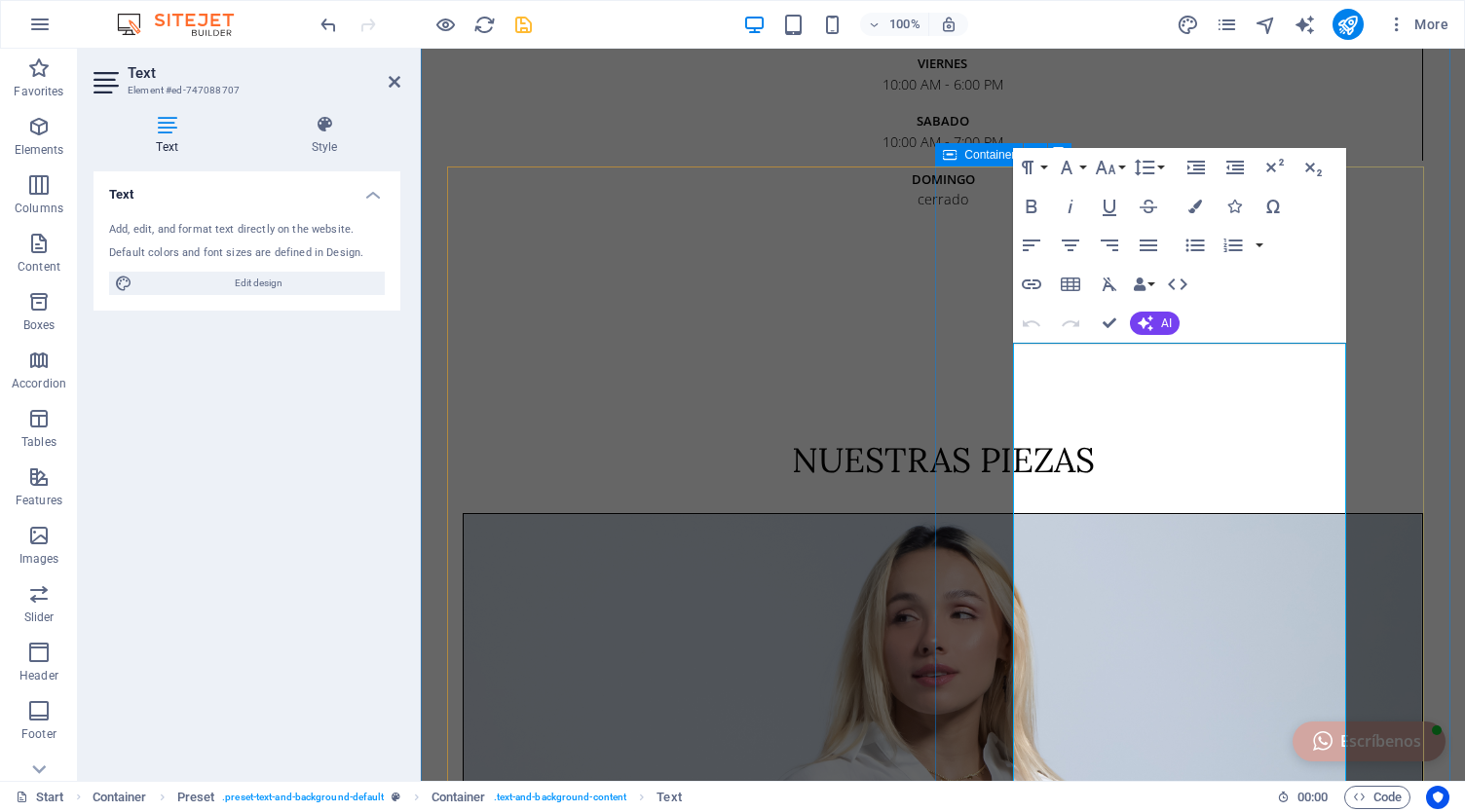 click on "Inicio Beneficios Piezas Envíos Galería Contizar Ropa Chic Cotizar [STREET_ADDRESS], [CITY], [CITY] 0000 +50767252796 info@[EXAMPLE.COM] Piezas Prendas con confección de calidad superior Telas suaves que se adaptan a tu cuerpo Estilo atemporal y combinaciones versátiles Atención Atención personalizada vía WhatsApp y en Punto de Venta Envío a todo [STATE] Garantía Garantía de cambio fácil: Término para el cambio 2 días a partir de la compra La prenda debe estar en excelentes condiciones: sin manchas, sin uso, con etiqueta en excelentes condiciones Los costos por devolución corren por cuenta del cliente No aplica en piezas promocionales o en descuento Para cambios escribenos a: info@[EXAMPLE.COM] Tu estilo, más auténtico que nunca Prendas minimalistas y chic que abrazan tu esencia con elegancia y confianza. Compra con confianza, cotiza tu look ahora Atención personalizada, telas premium y cortes que favorecen. ¡Haz tu pedido o cotiza aquí! Lunes" at bounding box center (943, 2252) 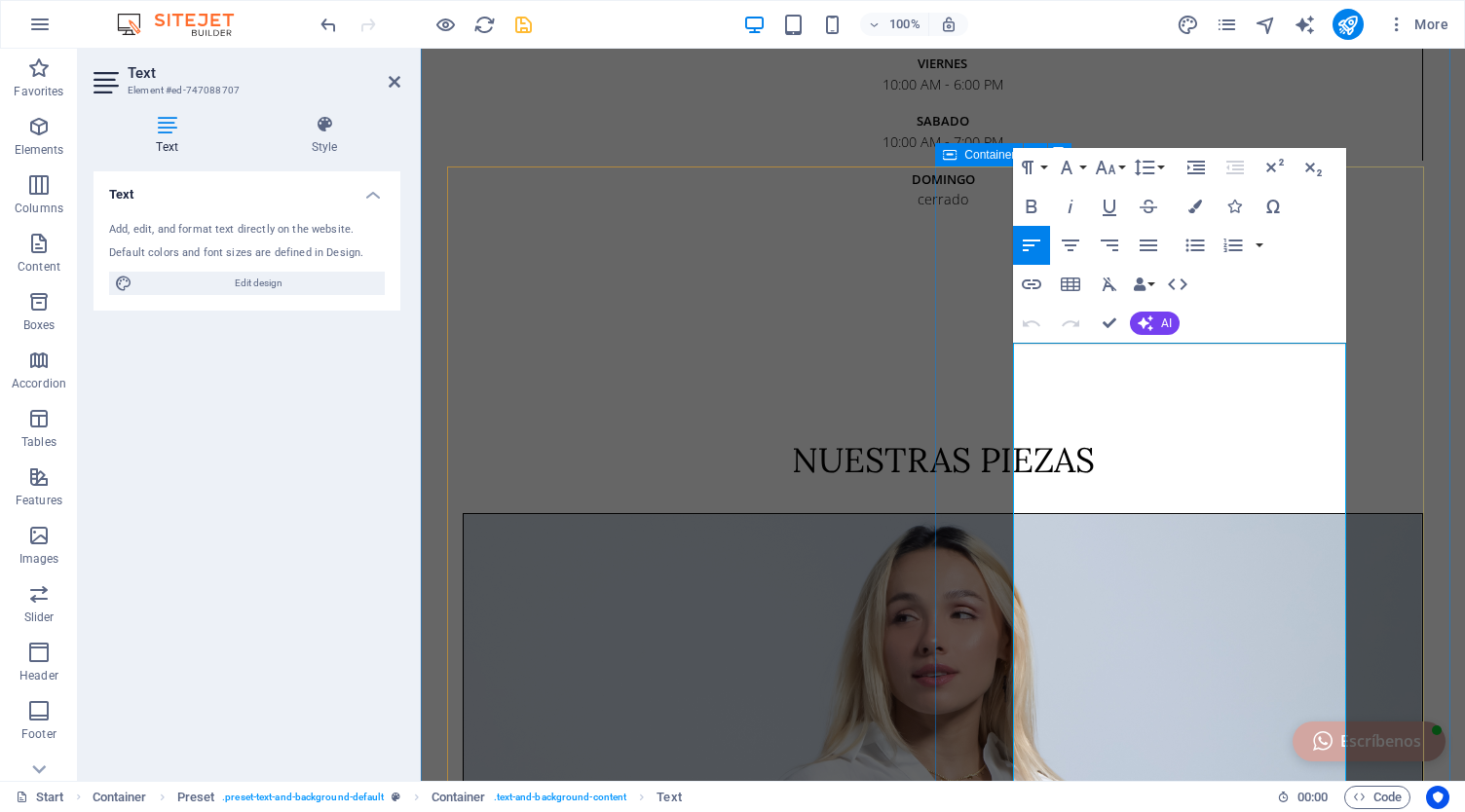 click on "Envíos locales y al interior del país los viernes y sábados. Realiza tu pedido con mínimo 2 días de anticipación para garantizar que ingrese dentro del grupo de envios semanal. Envío sin costo en compras superiores a US$ 100.00 Realizar tus compras en línea y retiralas cómodamente en nuestro punto físico. Disfruta de un ambiente exclusivo y personalizado solo para ti. Es el momento perfecto para consentirte! San Francisco, Calle 65F Este. Cotizar" at bounding box center [943, 5853] 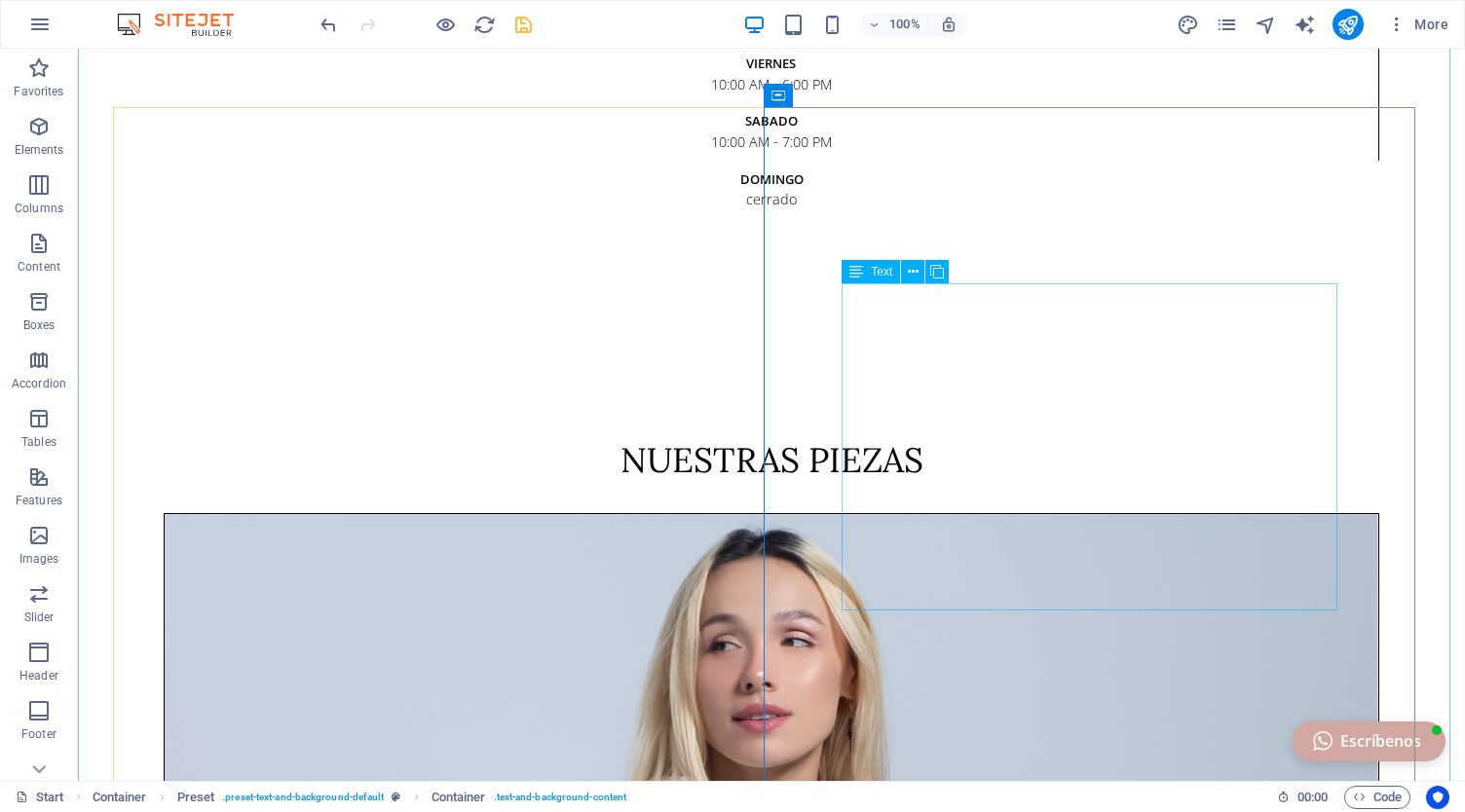 click on "Envíos locales y al interior del país los viernes y sábados. Realiza tu pedido con mínimo 2 días de anticipación para garantizar que ingrese dentro del grupo de envios semanal. Envío sin costo en compras superiores a US$ 100.00 Realizar tus compras en línea y retiralas cómodamente en nuestro punto físico. Disfruta de un ambiente exclusivo y personalizado solo para ti. Es el momento perfecto para consentirte! [CITY], Calle 65F Este." at bounding box center (771, 6460) 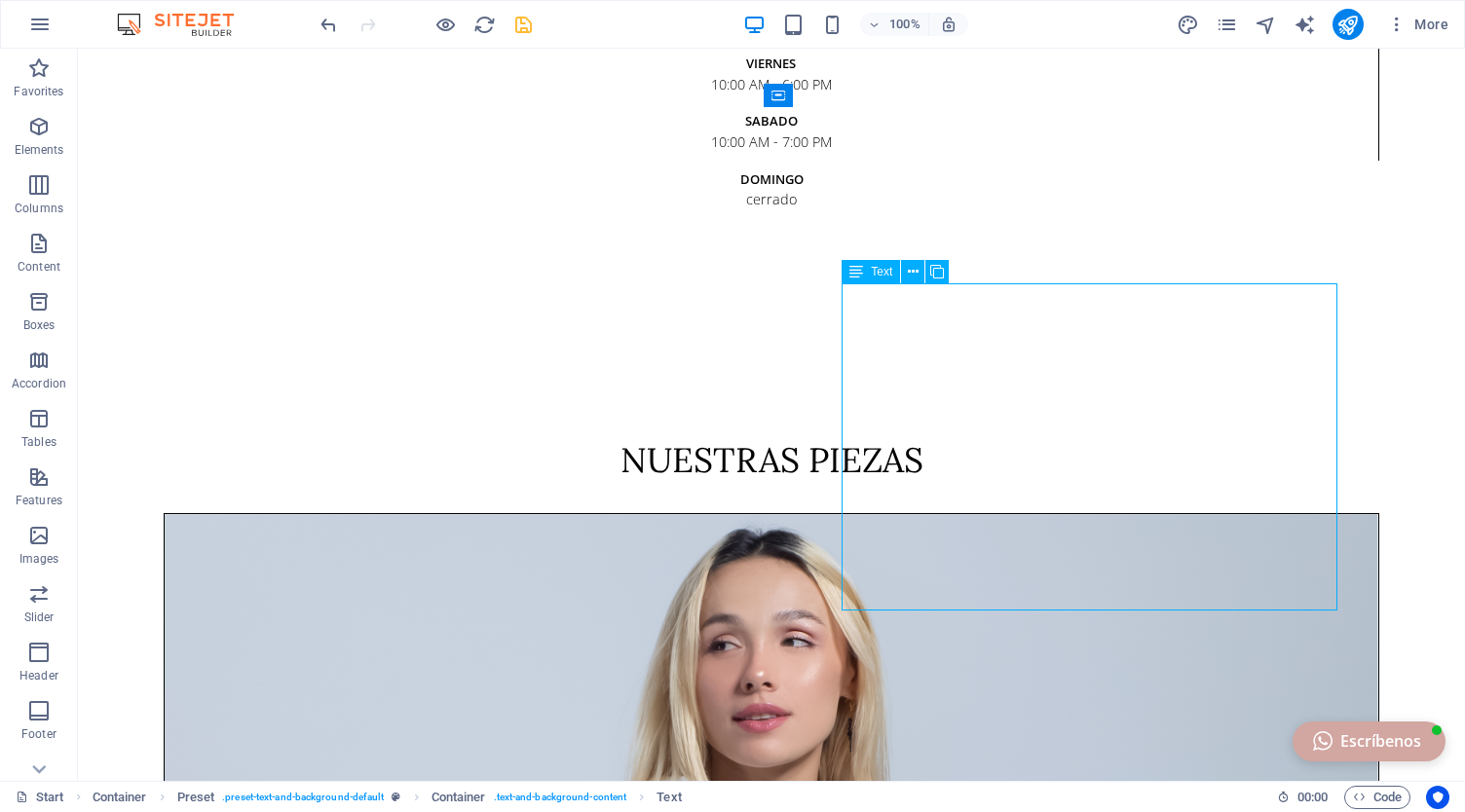 click on "Envíos locales y al interior del país los viernes y sábados. Realiza tu pedido con mínimo 2 días de anticipación para garantizar que ingrese dentro del grupo de envios semanal. Envío sin costo en compras superiores a US$ 100.00 Realizar tus compras en línea y retiralas cómodamente en nuestro punto físico. Disfruta de un ambiente exclusivo y personalizado solo para ti. Es el momento perfecto para consentirte! [CITY], Calle 65F Este." at bounding box center (771, 6460) 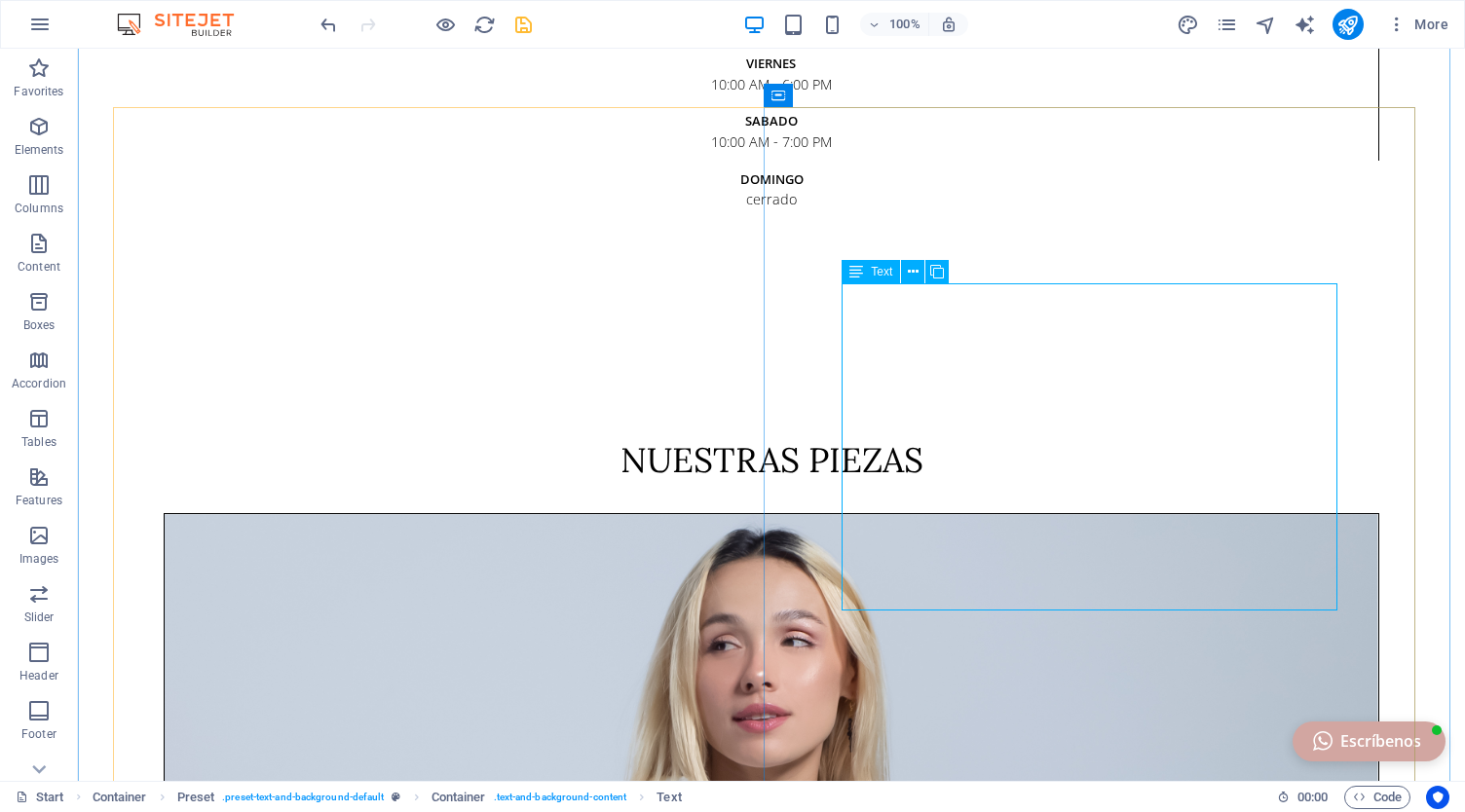 click on "Envíos locales y al interior del país los viernes y sábados. Realiza tu pedido con mínimo 2 días de anticipación para garantizar que ingrese dentro del grupo de envios semanal. Envío sin costo en compras superiores a US$ 100.00 Realizar tus compras en línea y retiralas cómodamente en nuestro punto físico. Disfruta de un ambiente exclusivo y personalizado solo para ti. Es el momento perfecto para consentirte! [CITY], Calle 65F Este." at bounding box center (771, 6460) 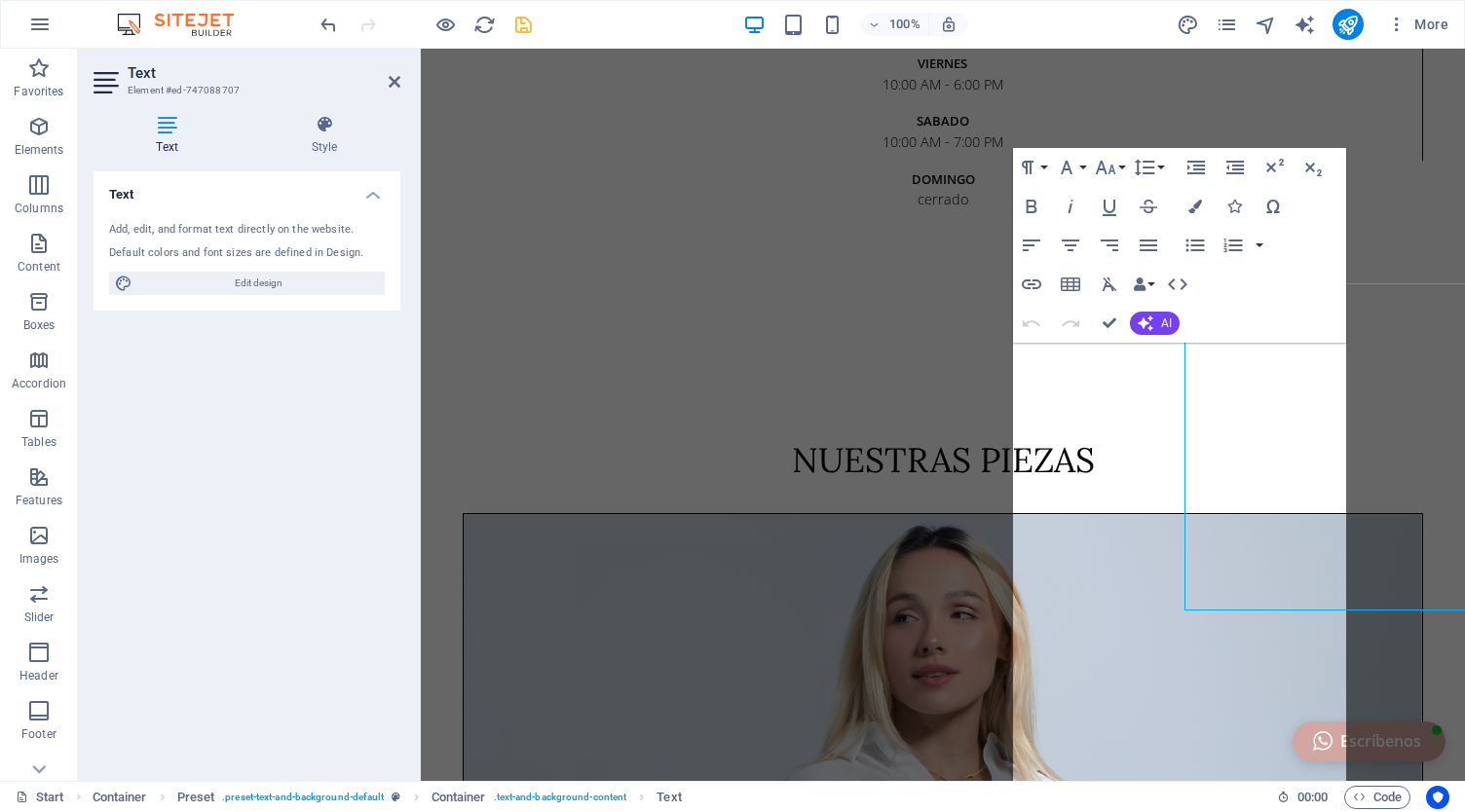 click on "Inicio Beneficios Piezas Envíos Galería Contizar Ropa Chic Cotizar [STREET_ADDRESS], [CITY], [CITY] 0000 +50767252796 info@[EXAMPLE.COM] Piezas Prendas con confección de calidad superior Telas suaves que se adaptan a tu cuerpo Estilo atemporal y combinaciones versátiles Atención Atención personalizada vía WhatsApp y en Punto de Venta Envío a todo [STATE] Garantía Garantía de cambio fácil: Término para el cambio 2 días a partir de la compra La prenda debe estar en excelentes condiciones: sin manchas, sin uso, con etiqueta en excelentes condiciones Los costos por devolución corren por cuenta del cliente No aplica en piezas promocionales o en descuento Para cambios escribenos a: info@[EXAMPLE.COM] Tu estilo, más auténtico que nunca Prendas minimalistas y chic que abrazan tu esencia con elegancia y confianza. Compra con confianza, cotiza tu look ahora Atención personalizada, telas premium y cortes que favorecen. ¡Haz tu pedido o cotiza aquí! Lunes" at bounding box center (943, 2252) 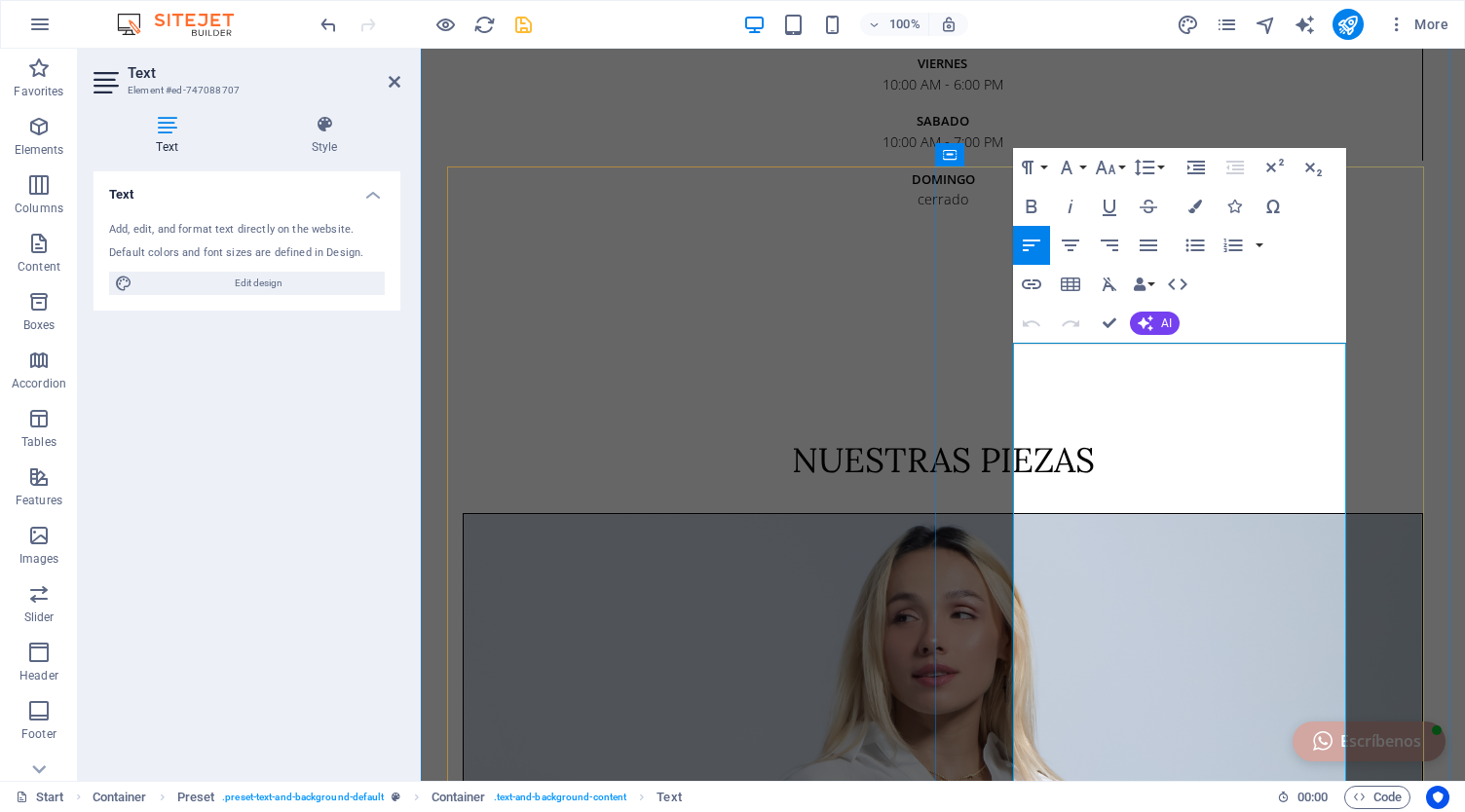 click on "Es el momento perfecto para consentirte!" at bounding box center (943, 5919) 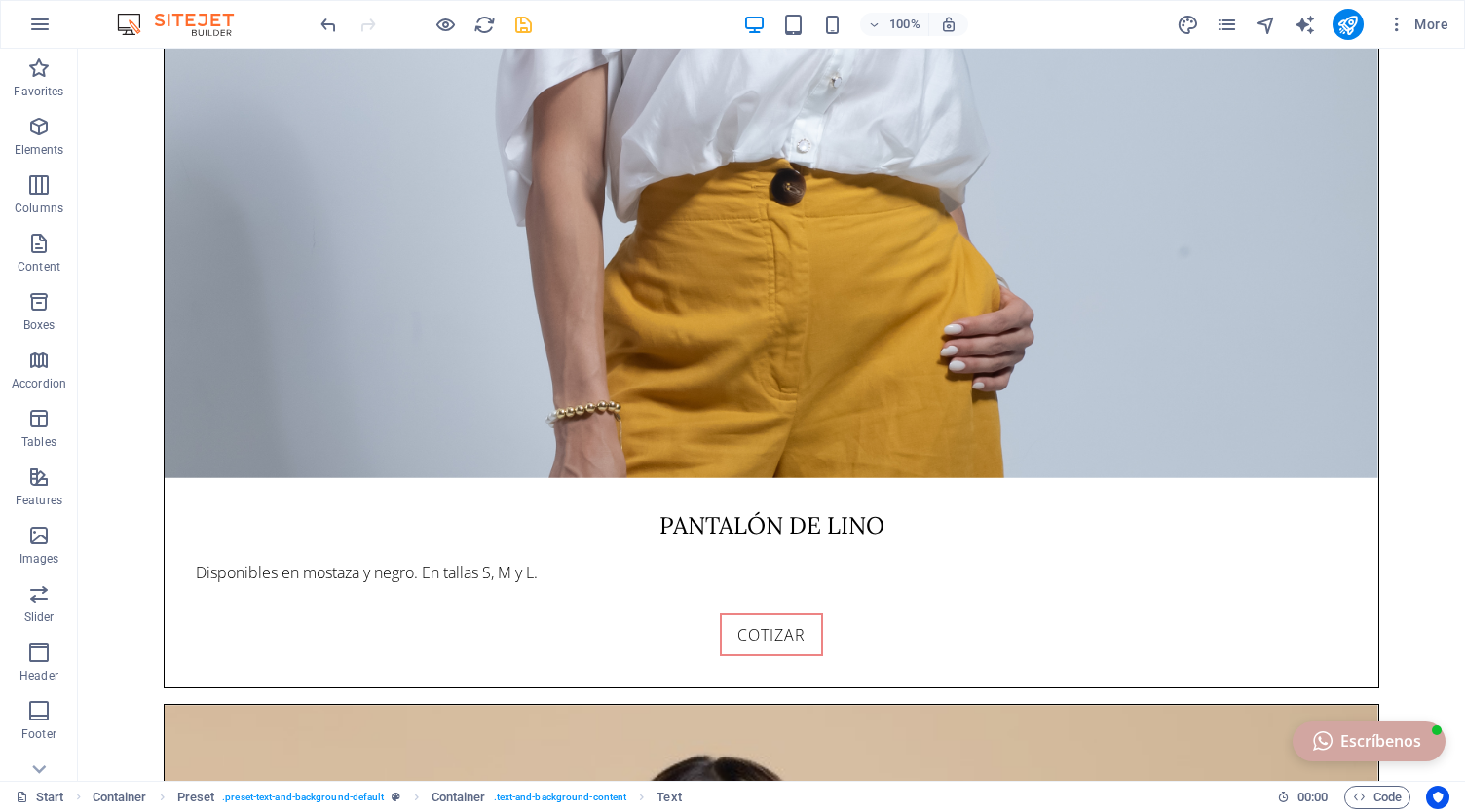 scroll, scrollTop: 5413, scrollLeft: 0, axis: vertical 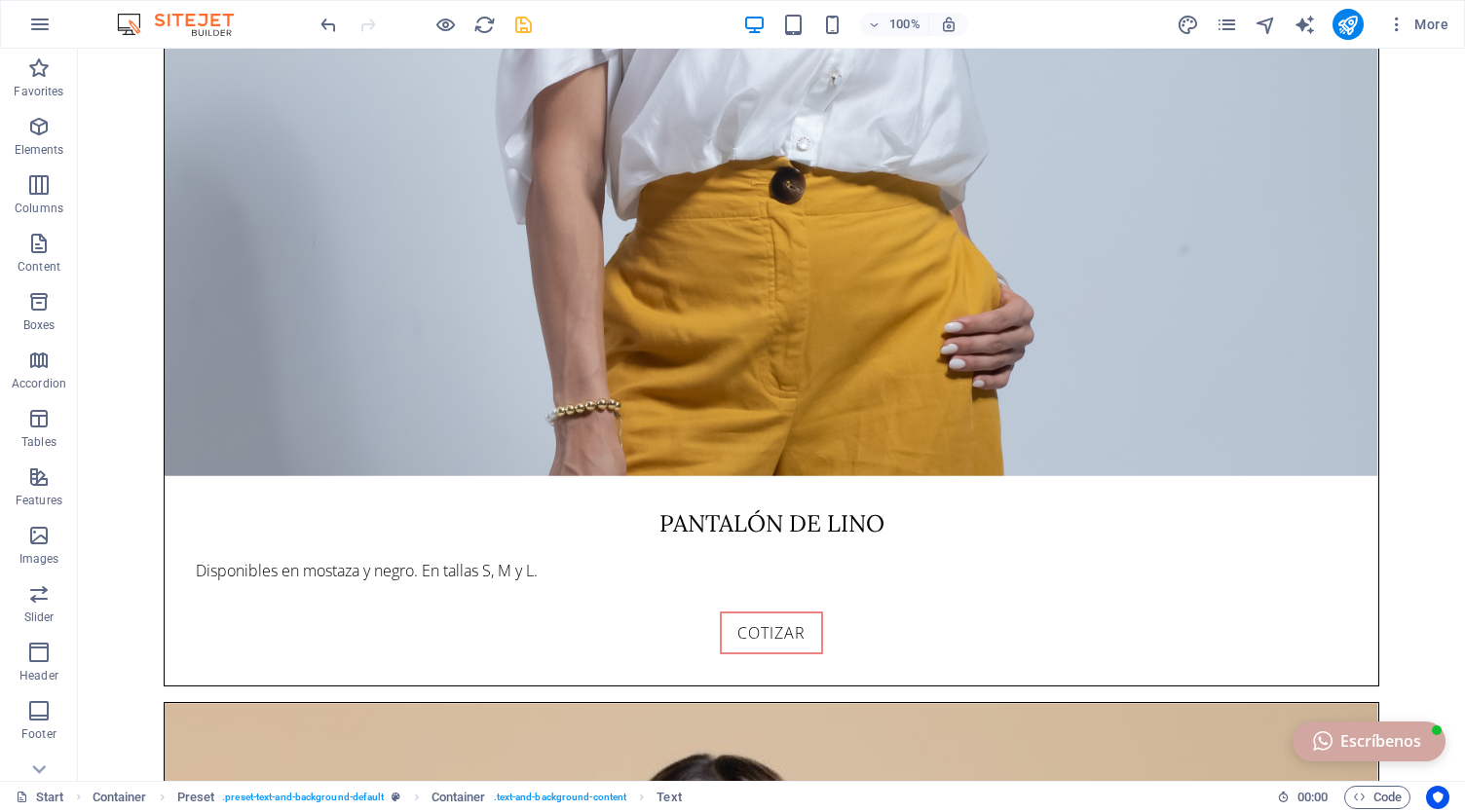 click at bounding box center [607, 6447] 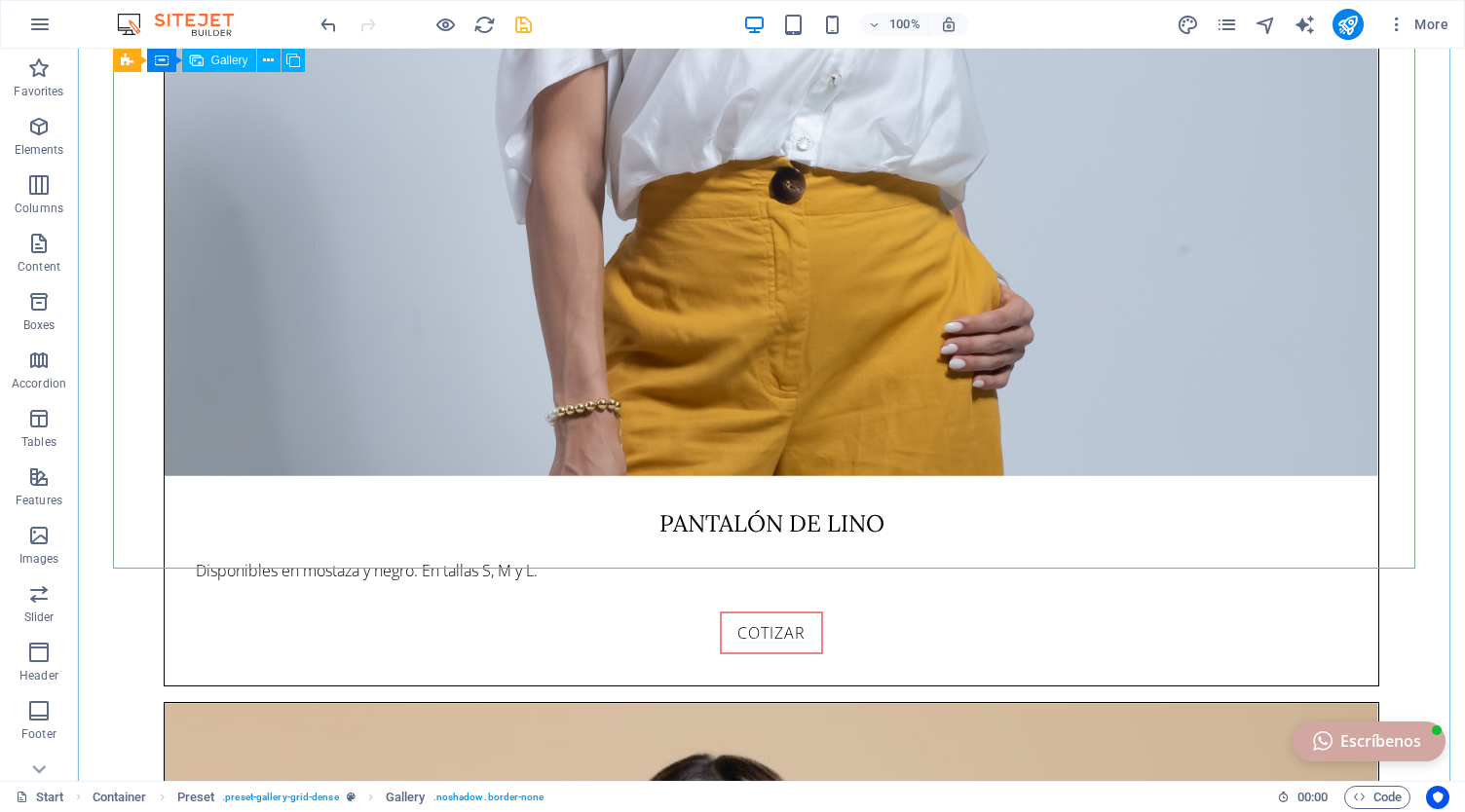 click at bounding box center (607, 6447) 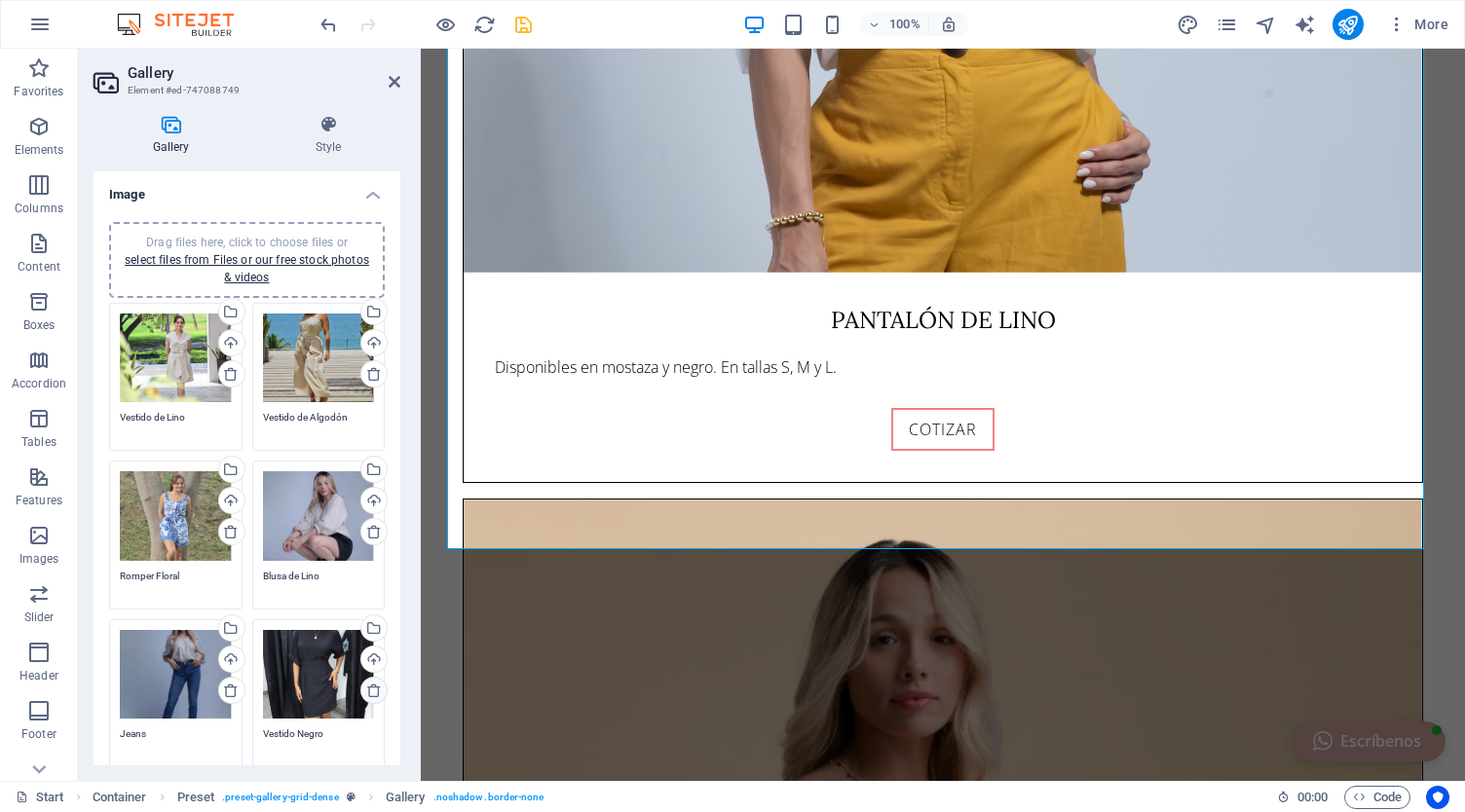 click at bounding box center [374, 690] 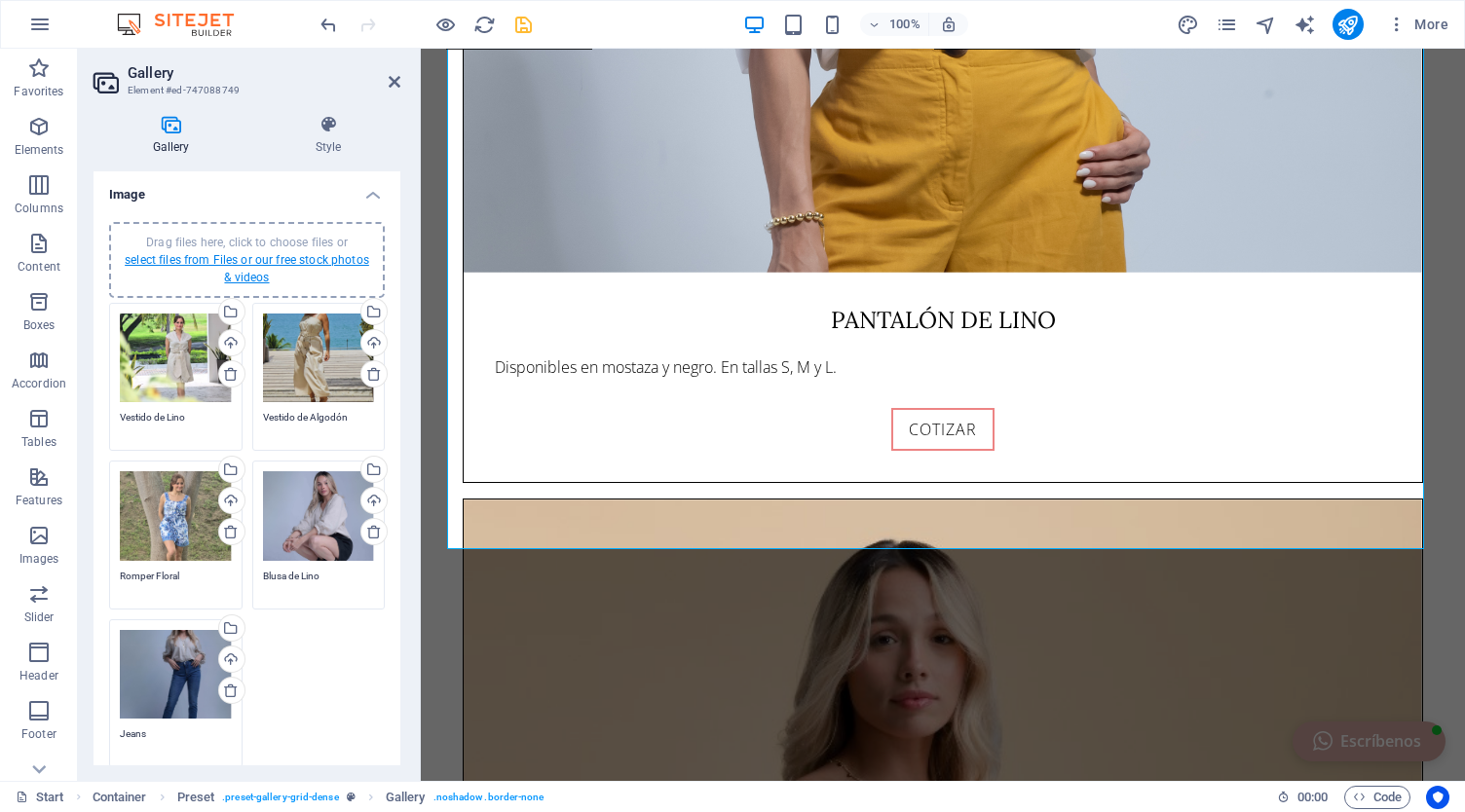 click on "select files from Files or our free stock photos & videos" at bounding box center [246, 269] 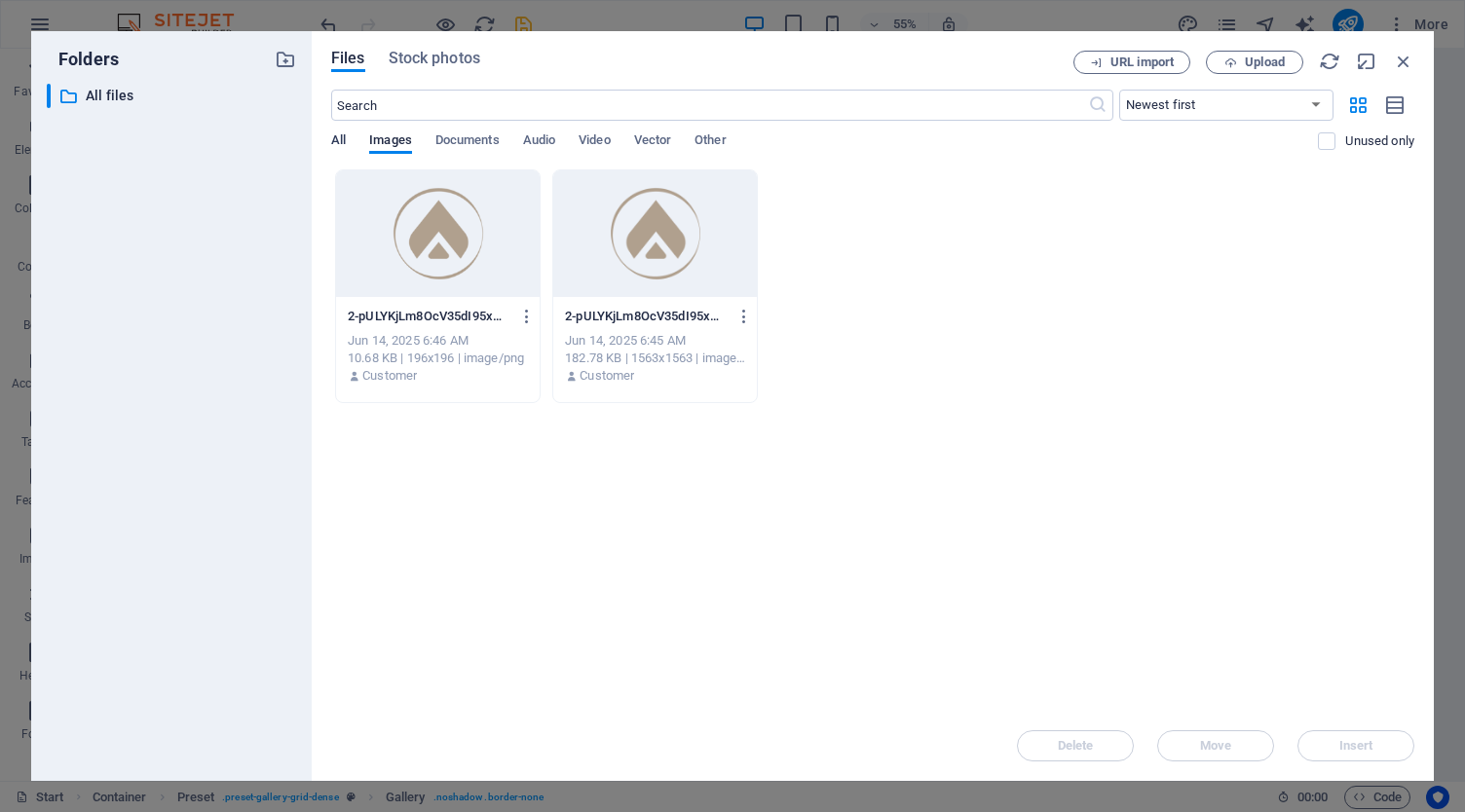 click on "All" at bounding box center [338, 142] 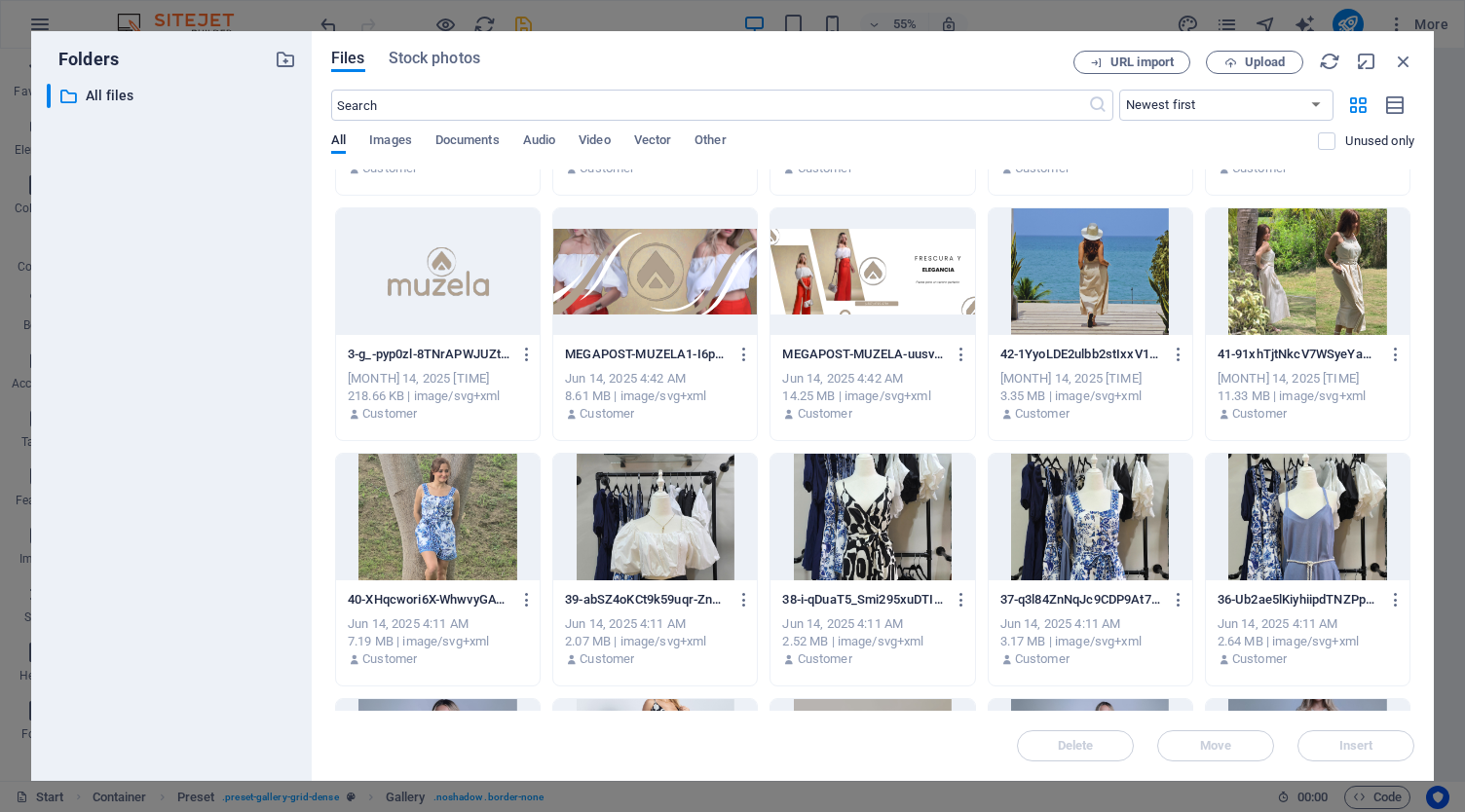scroll, scrollTop: 663, scrollLeft: 0, axis: vertical 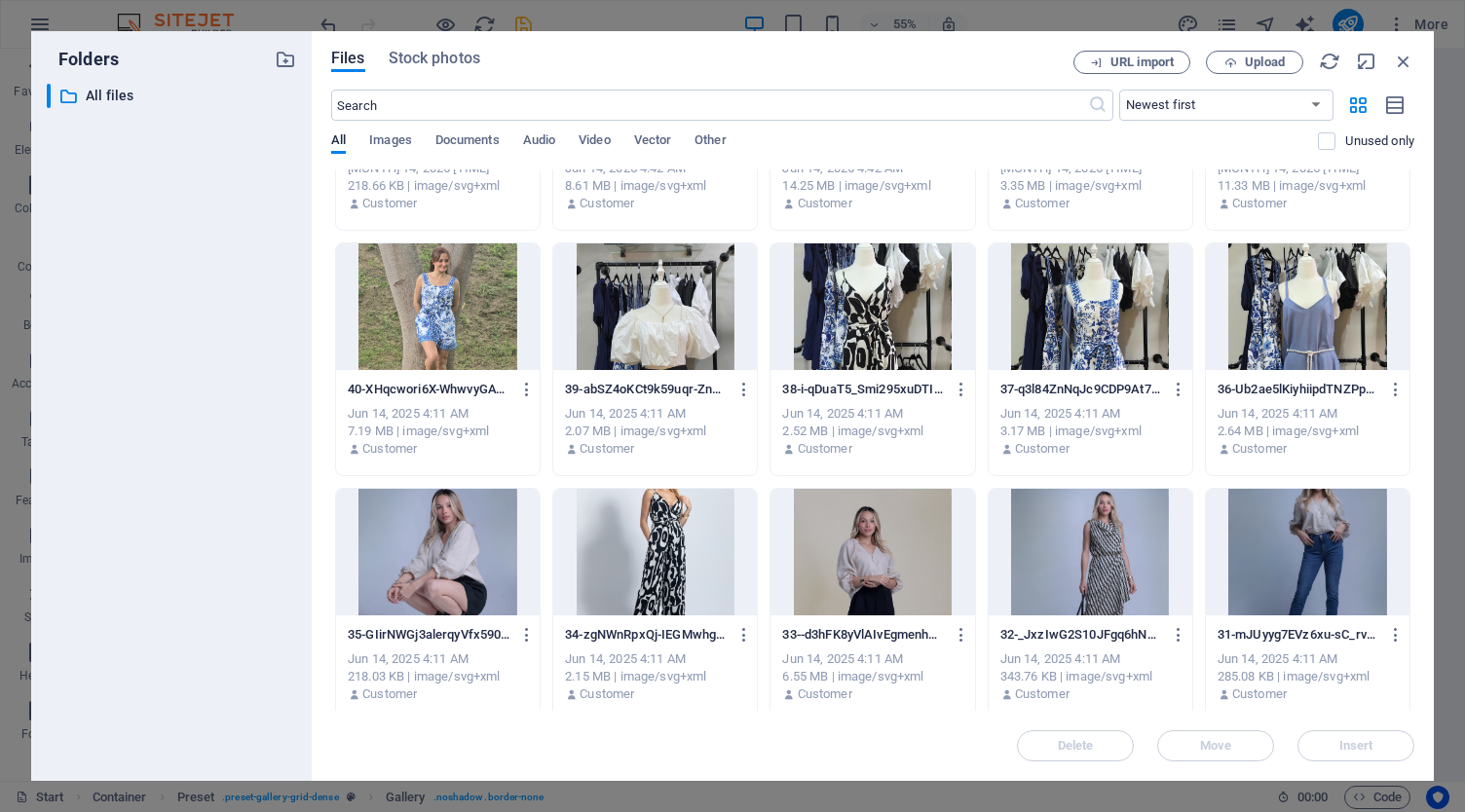 click at bounding box center [1090, 552] 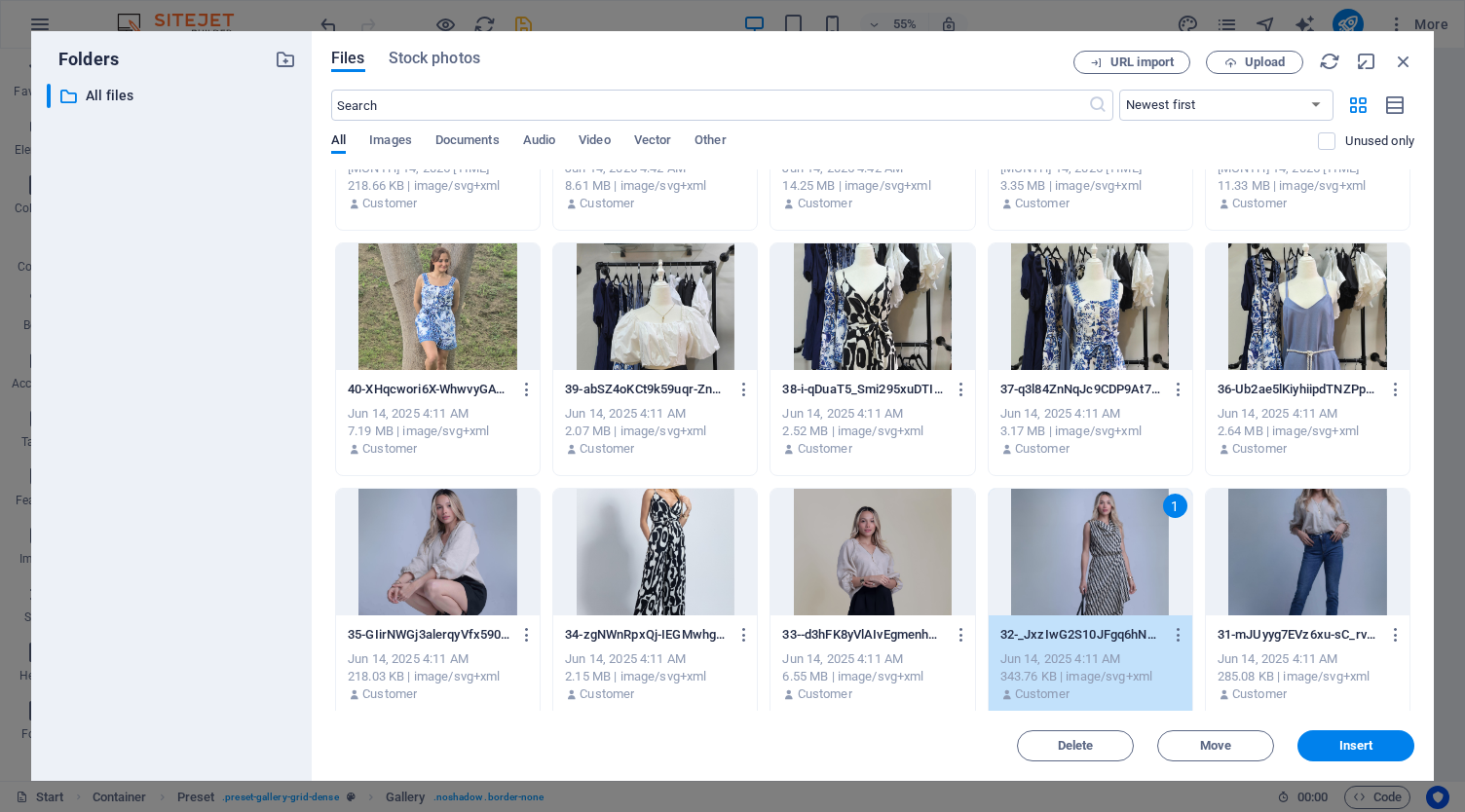 scroll, scrollTop: 841, scrollLeft: 0, axis: vertical 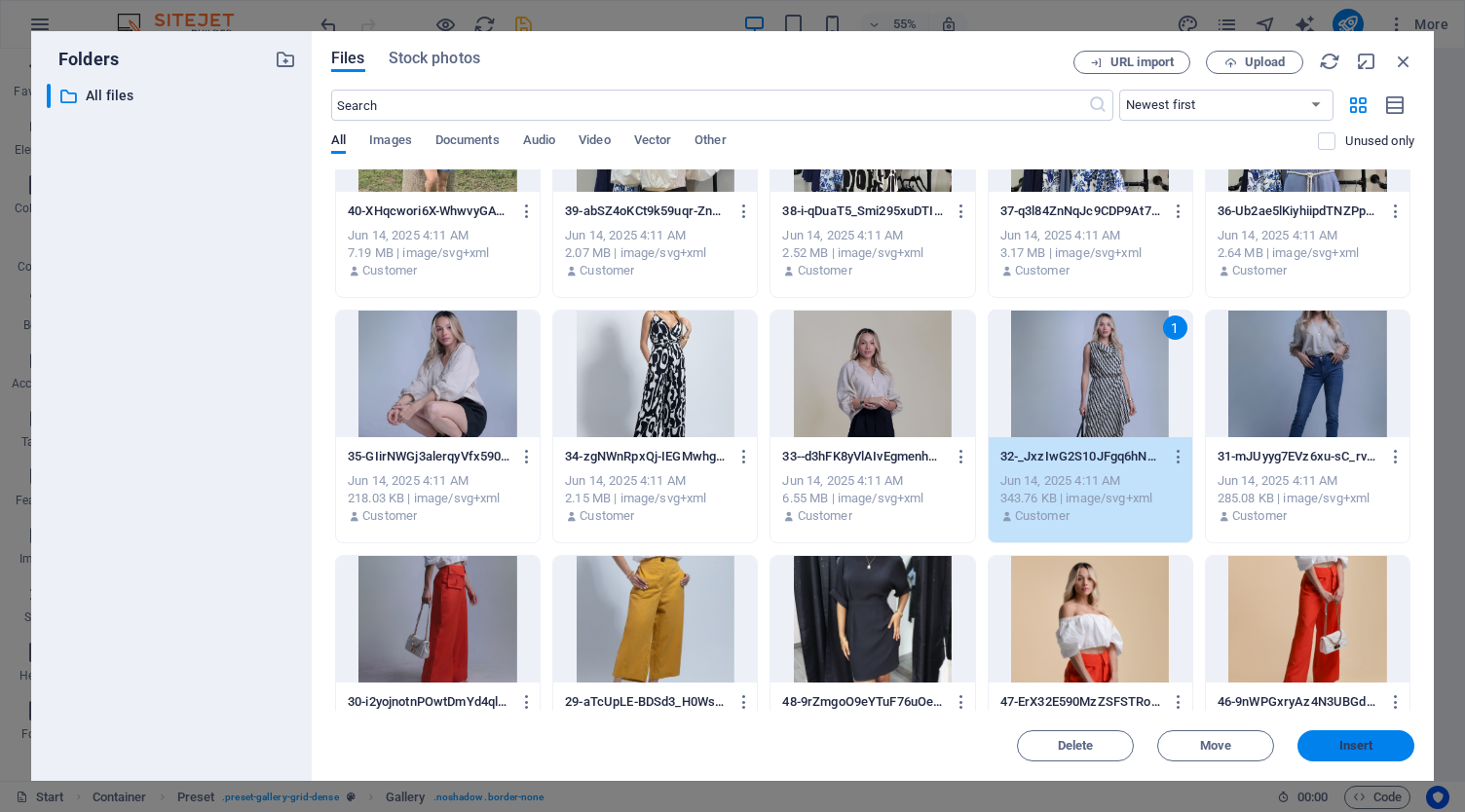 drag, startPoint x: 1354, startPoint y: 748, endPoint x: 610, endPoint y: 592, distance: 760.17893 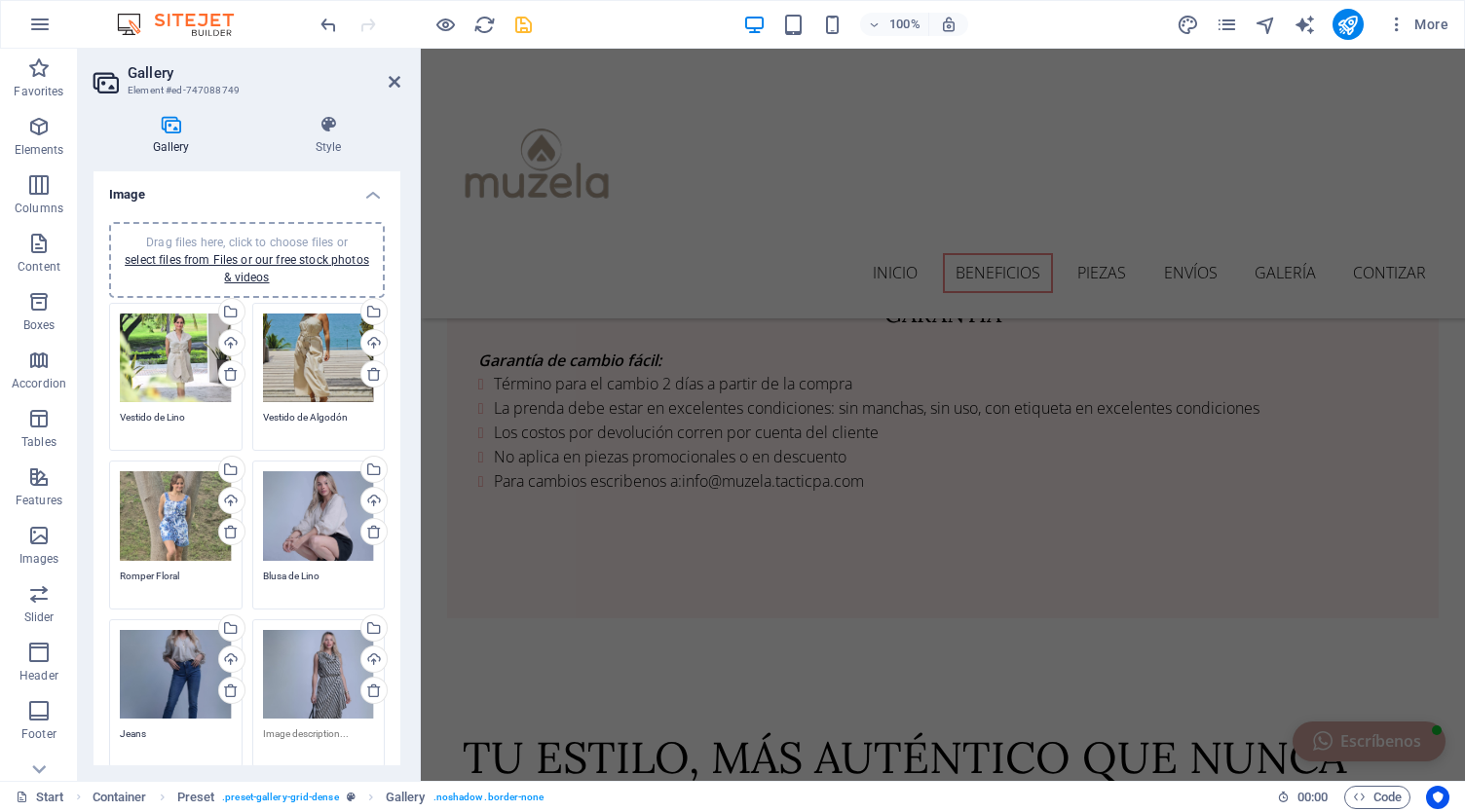 scroll, scrollTop: 2064, scrollLeft: 0, axis: vertical 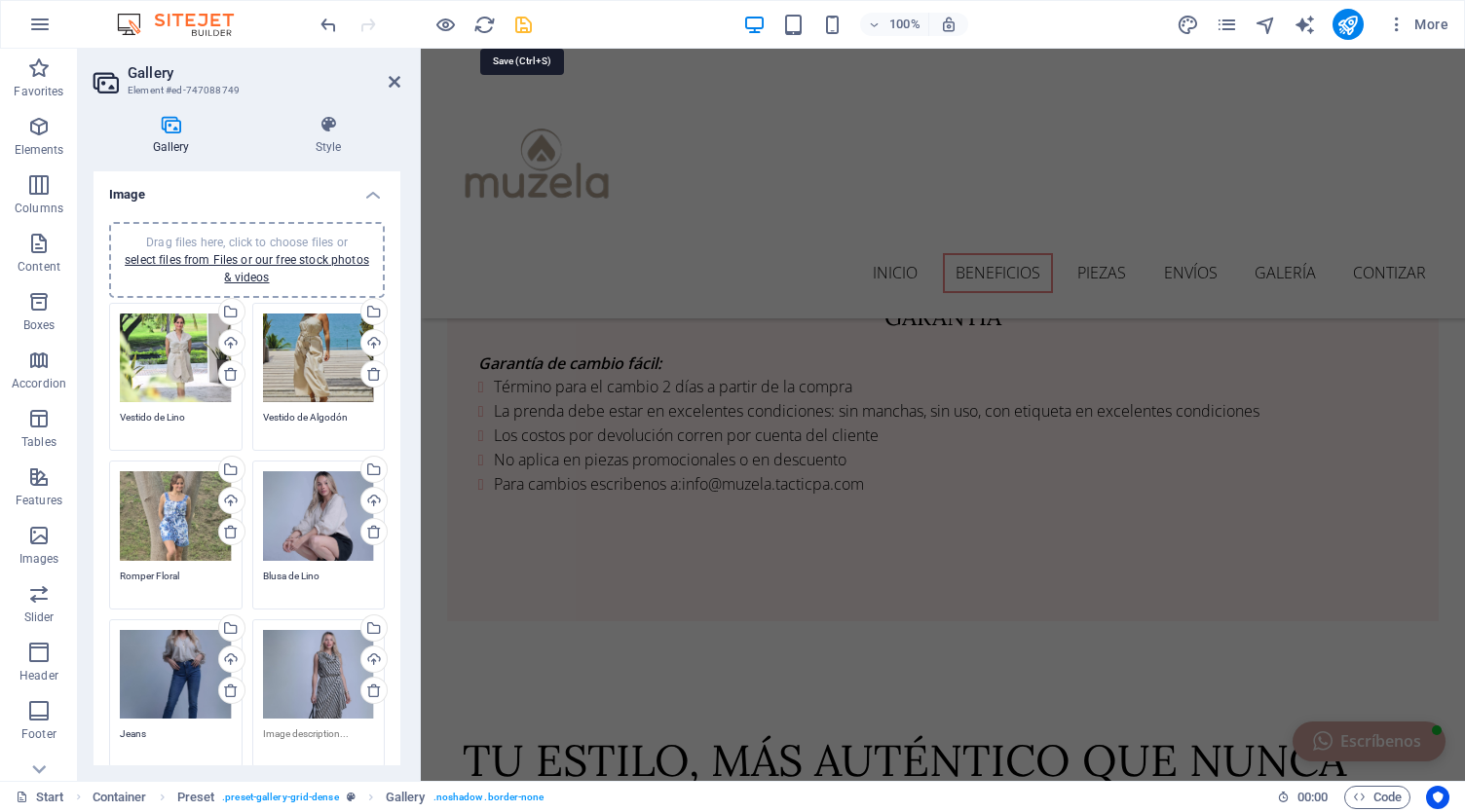 click at bounding box center [523, 24] 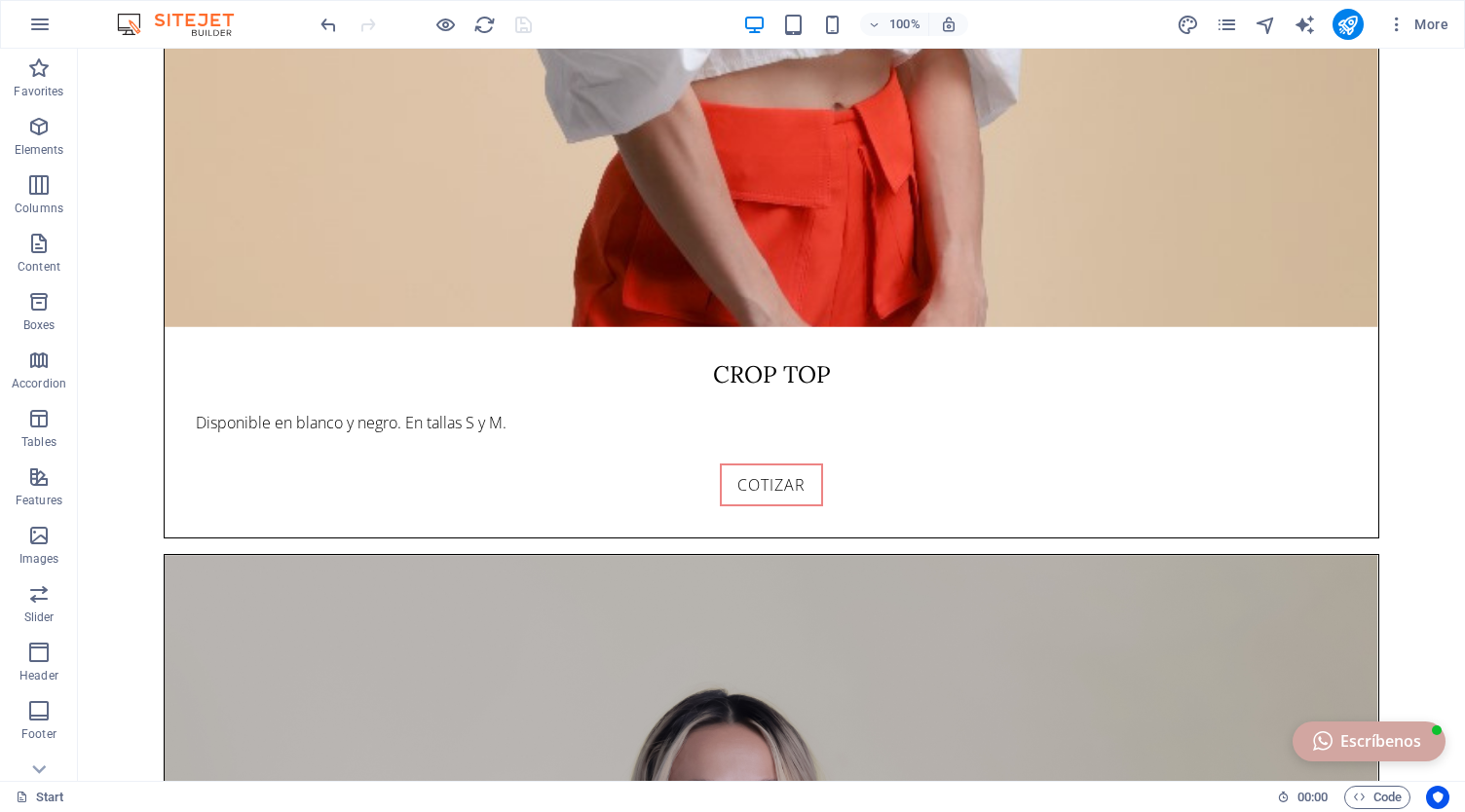 scroll, scrollTop: 6761, scrollLeft: 0, axis: vertical 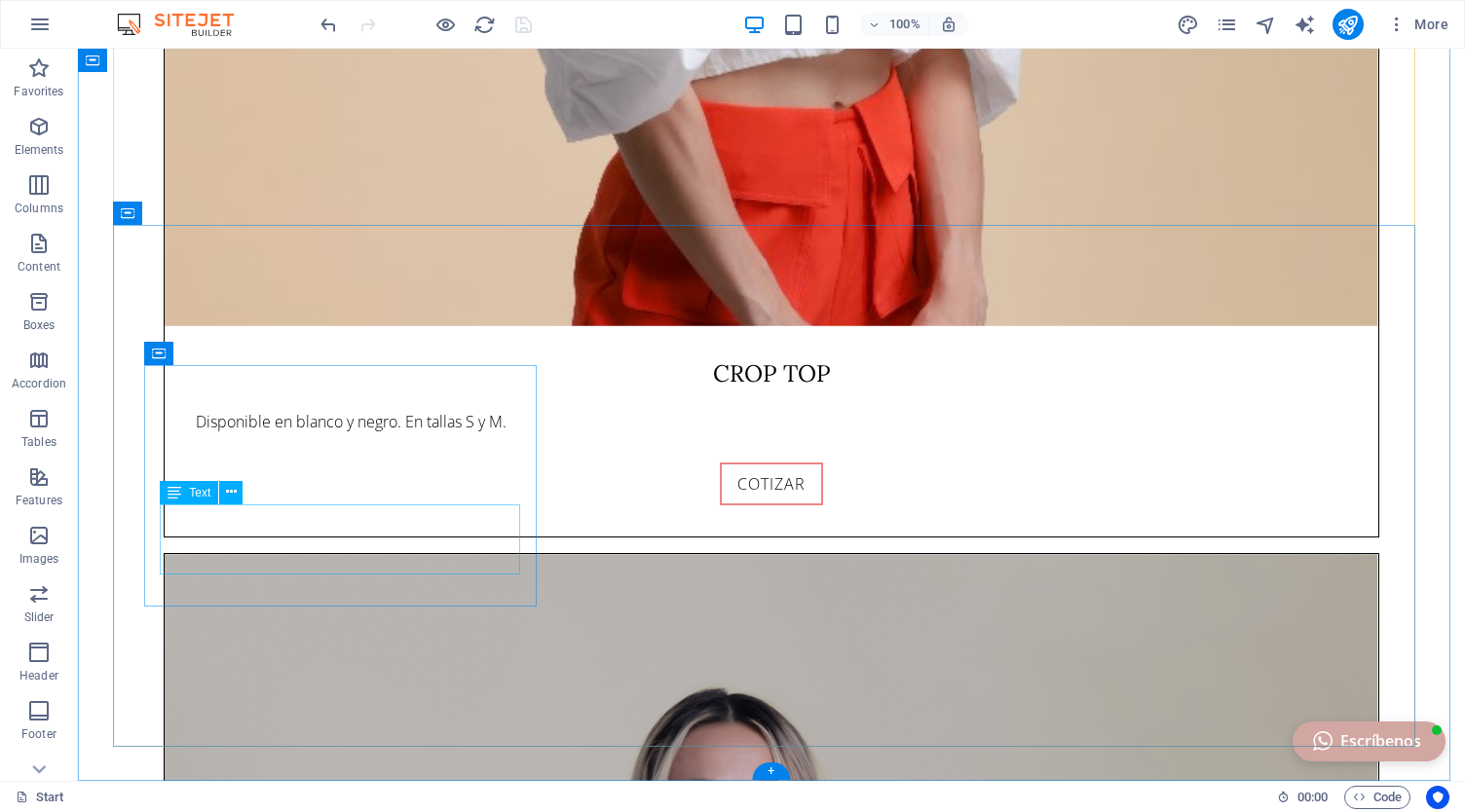 click on "[STREET_ADDRESS], [CITY], [CITY] 0000 Legal Notice | Privacy" at bounding box center [768, 6564] 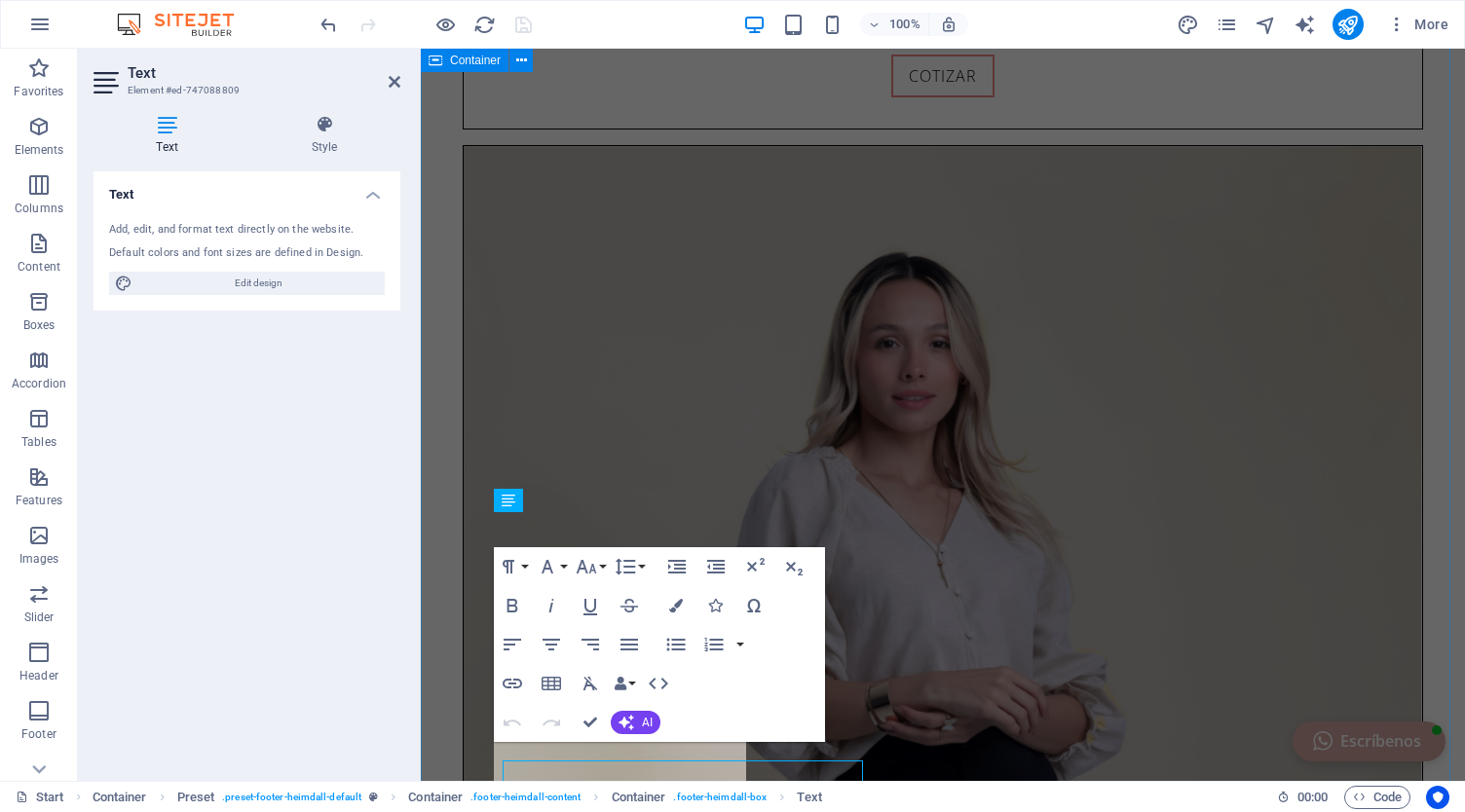 scroll, scrollTop: 6505, scrollLeft: 0, axis: vertical 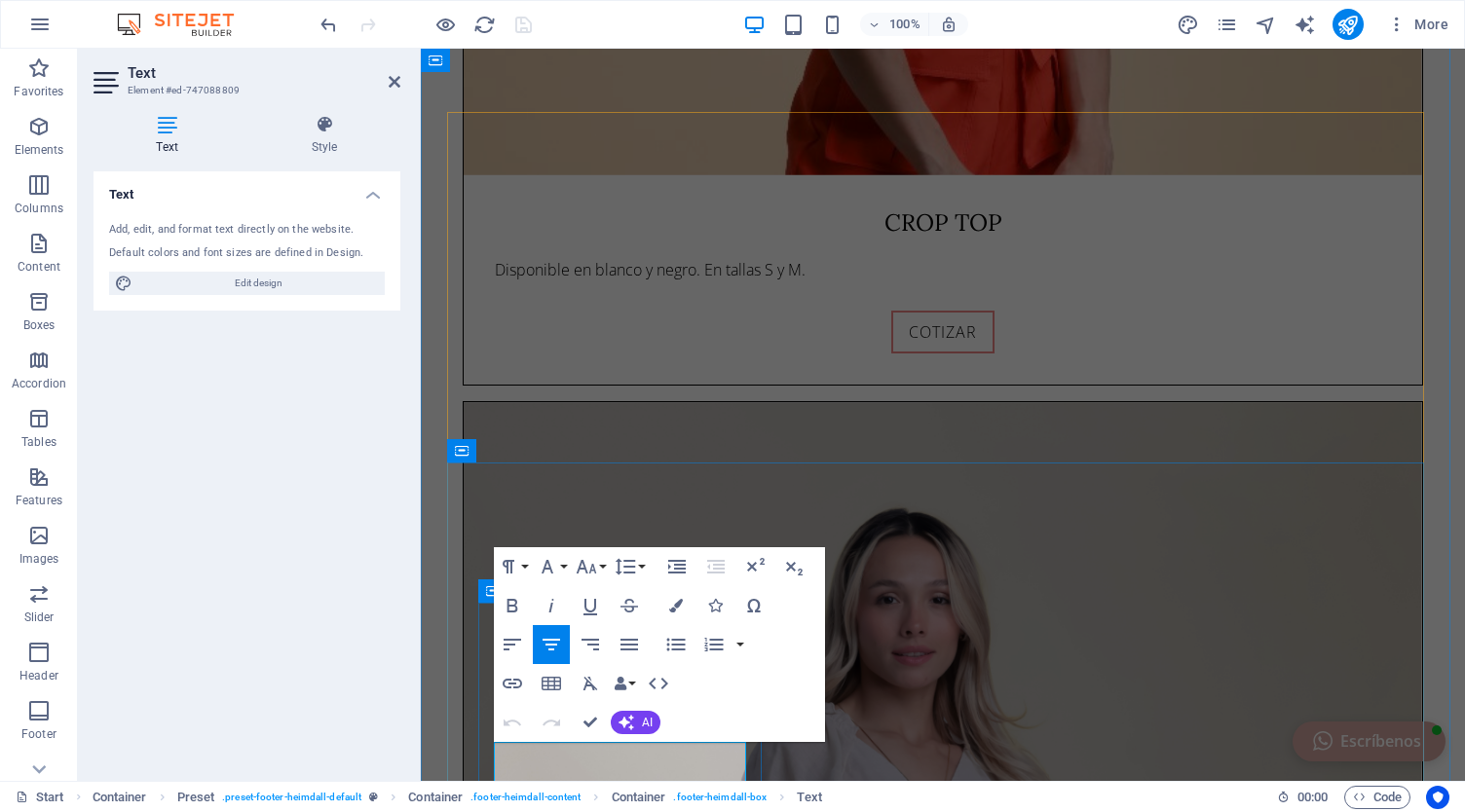 click on "[CITY], [CITY] 0000" at bounding box center [943, 6072] 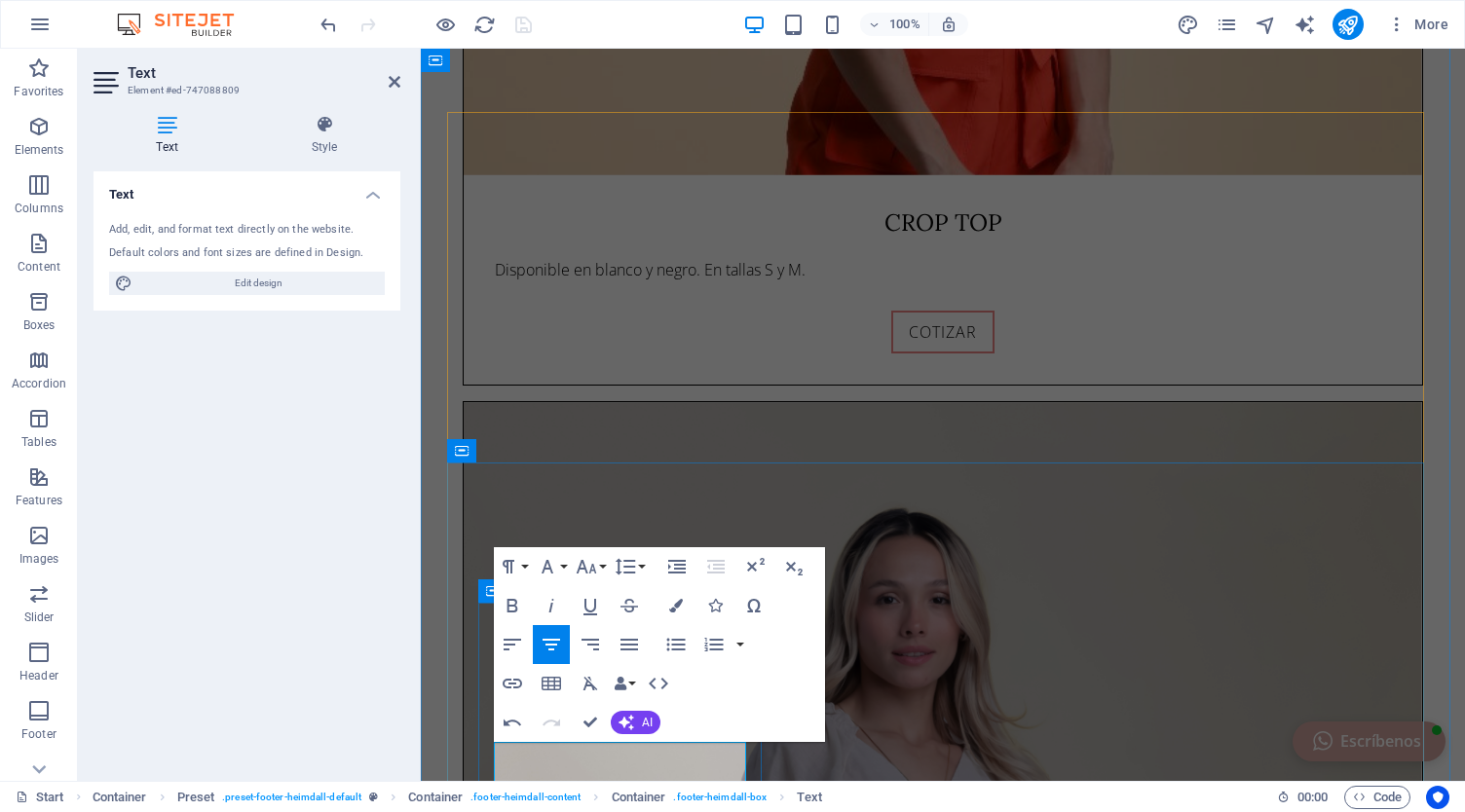 scroll, scrollTop: 6535, scrollLeft: 0, axis: vertical 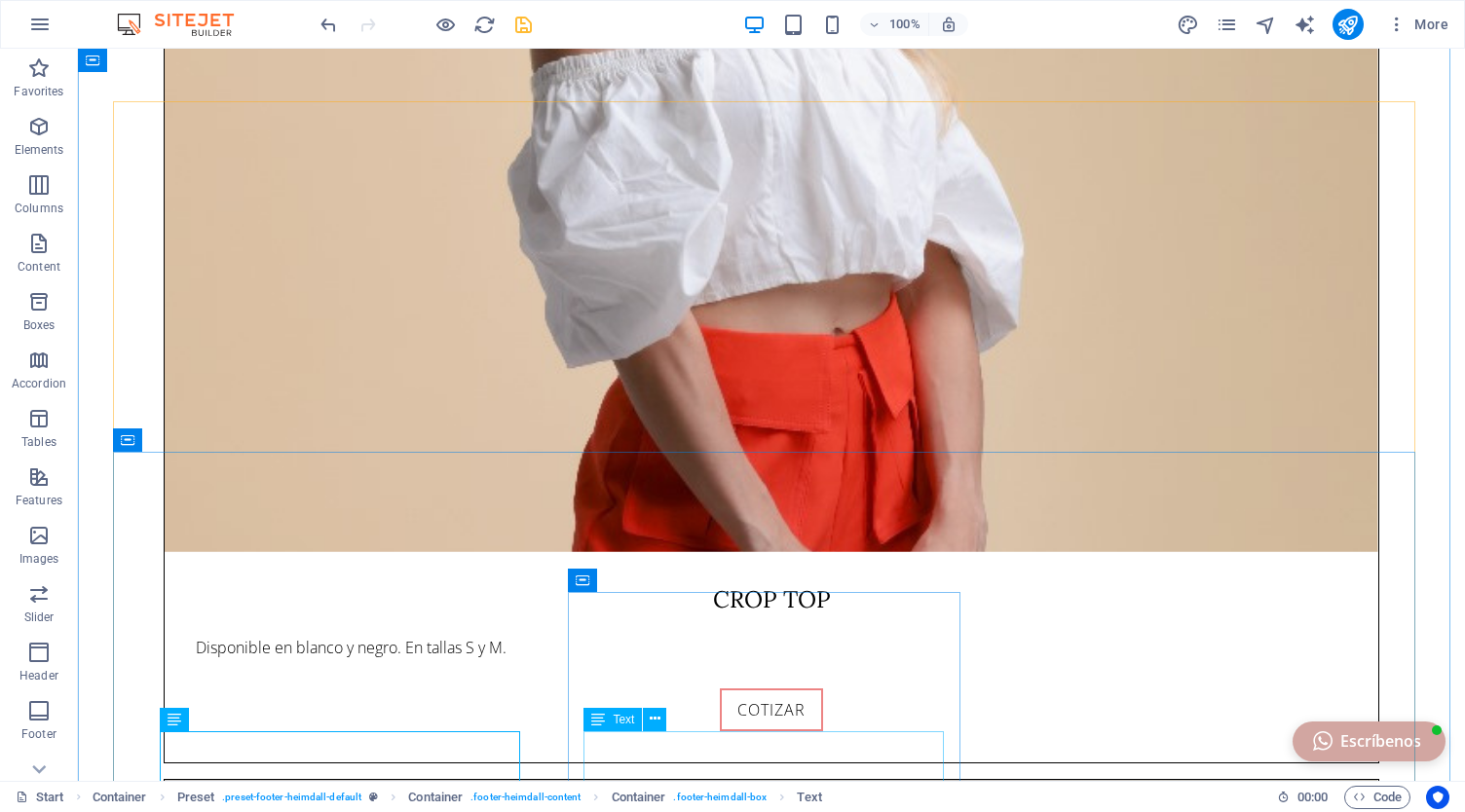 click on "+50767252796 info@[EXAMPLE.COM]" at bounding box center [768, 7047] 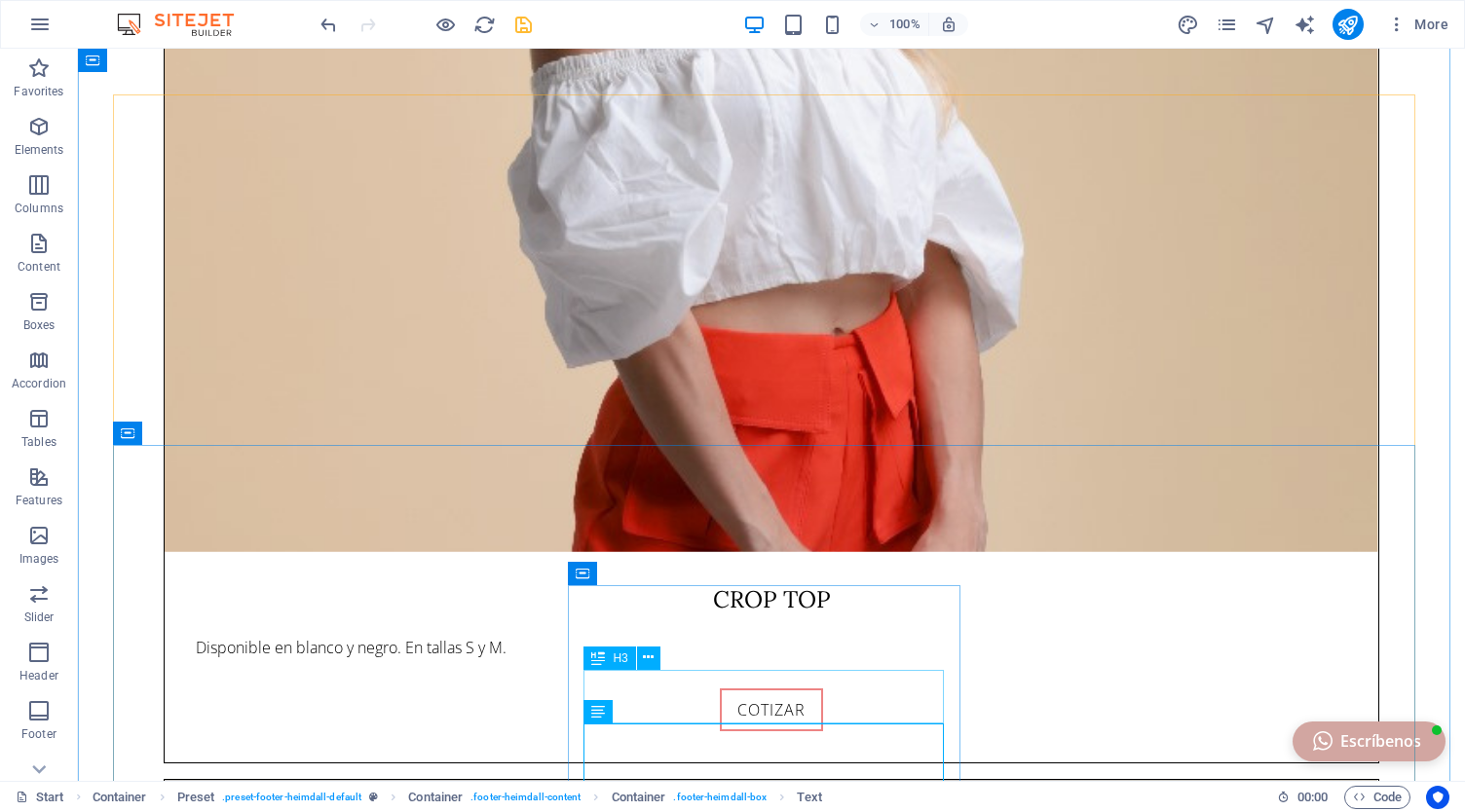 scroll, scrollTop: 6663, scrollLeft: 0, axis: vertical 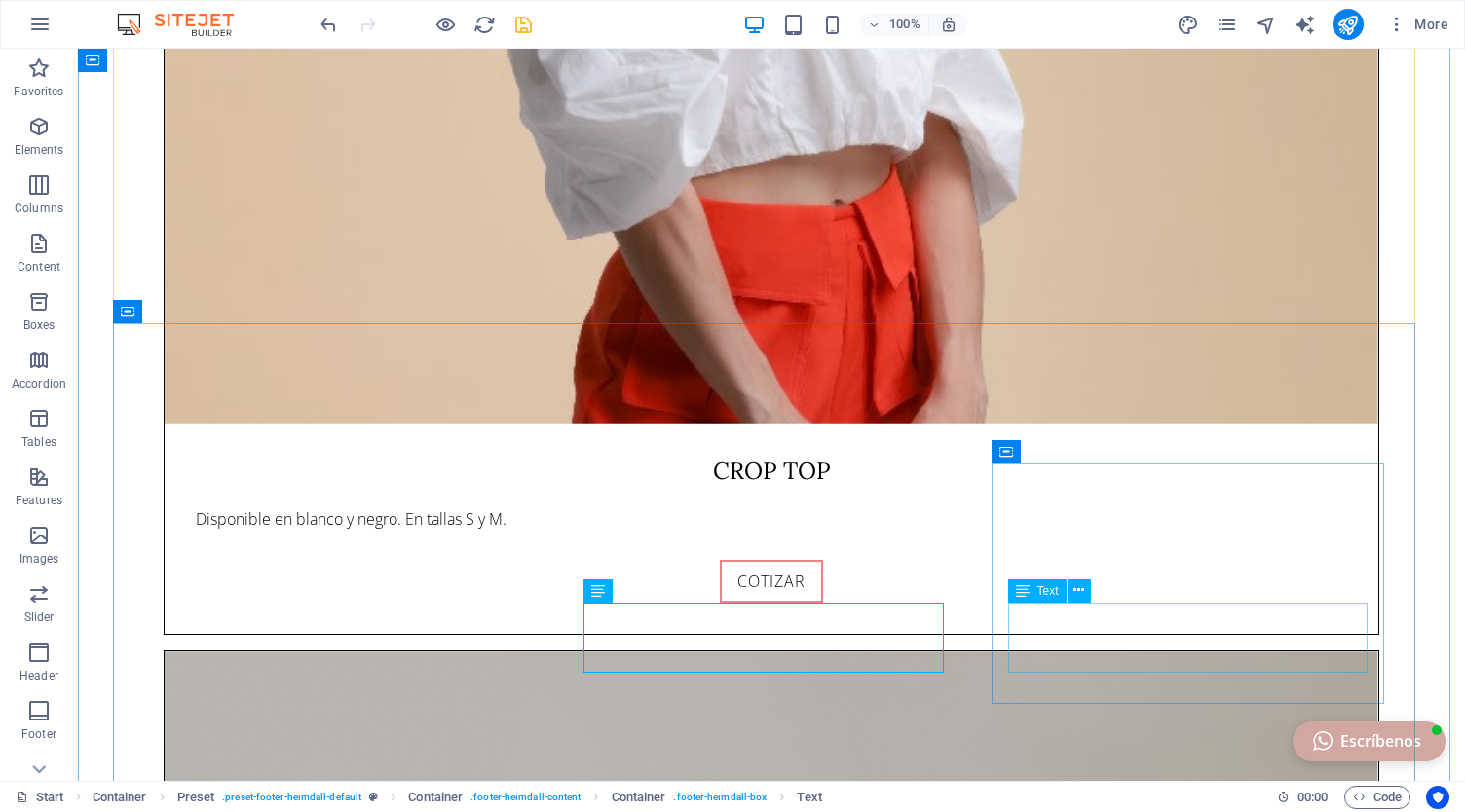 click on "Lu- Vi: 09 am - 06 pm Sa: 09 am - 07 pm Do: cerrado" at bounding box center [768, 7176] 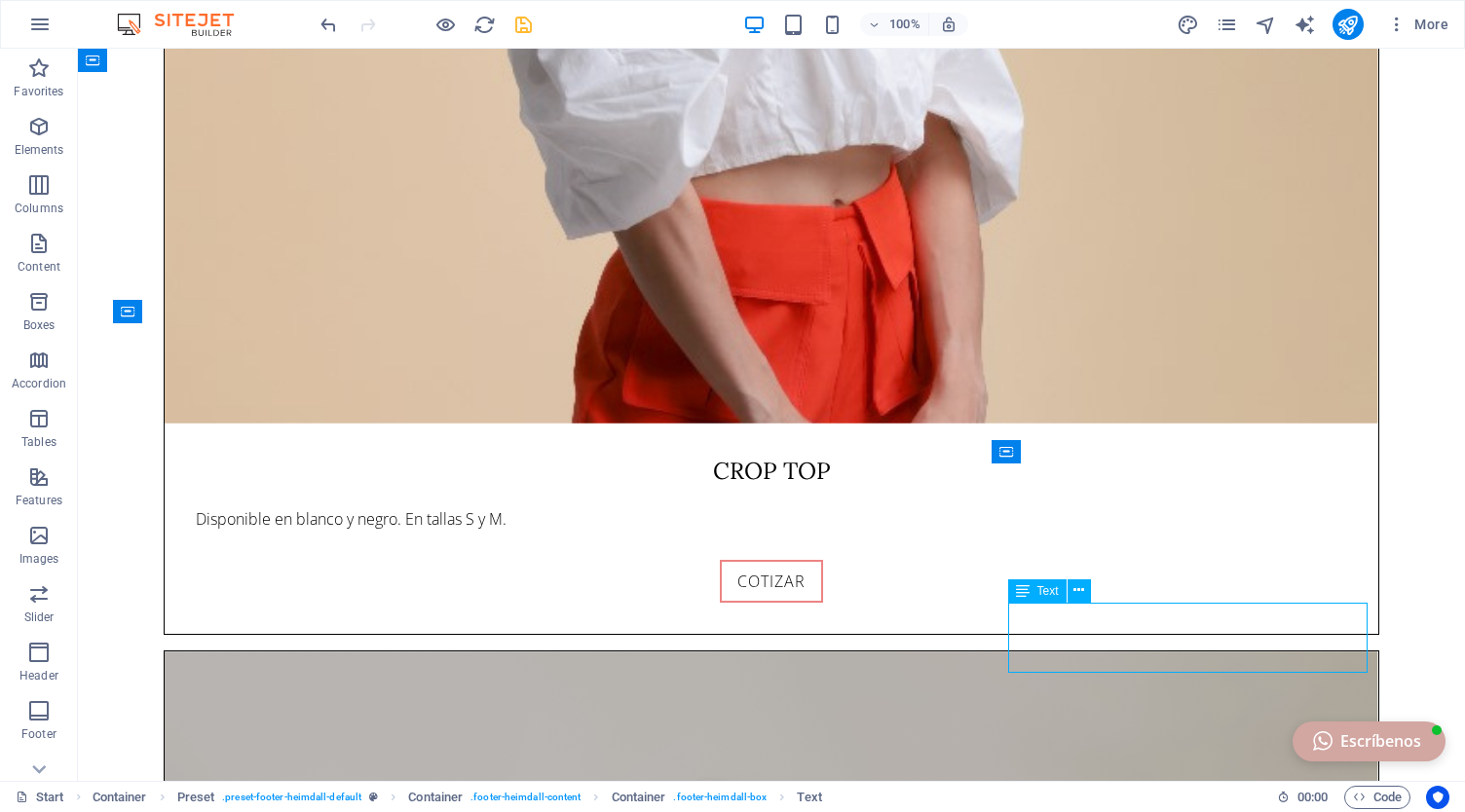 click on "Lu- Vi: 09 am - 06 pm Sa: 09 am - 07 pm Do: cerrado" at bounding box center [768, 7176] 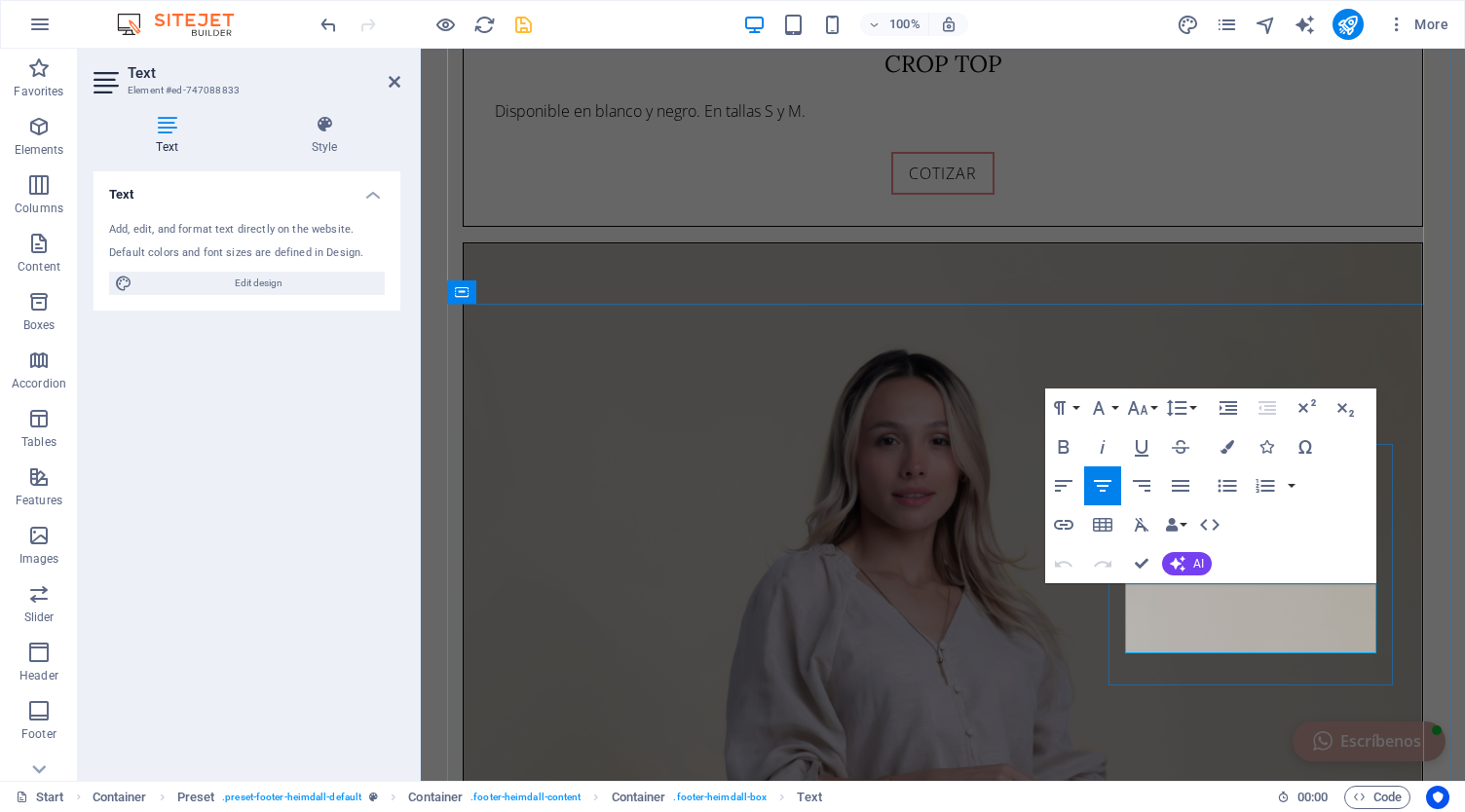 type 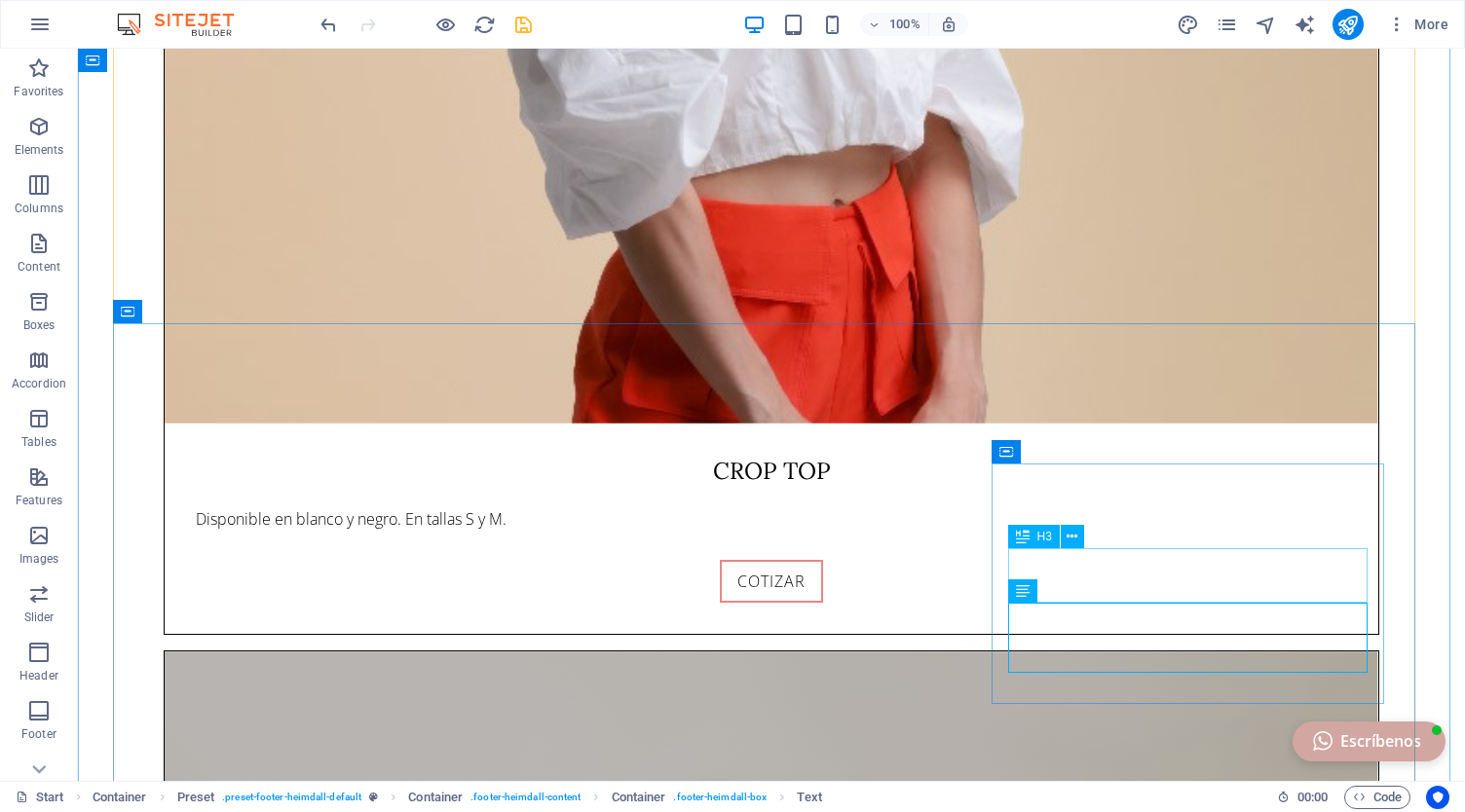click on "Horario" at bounding box center [768, 7109] 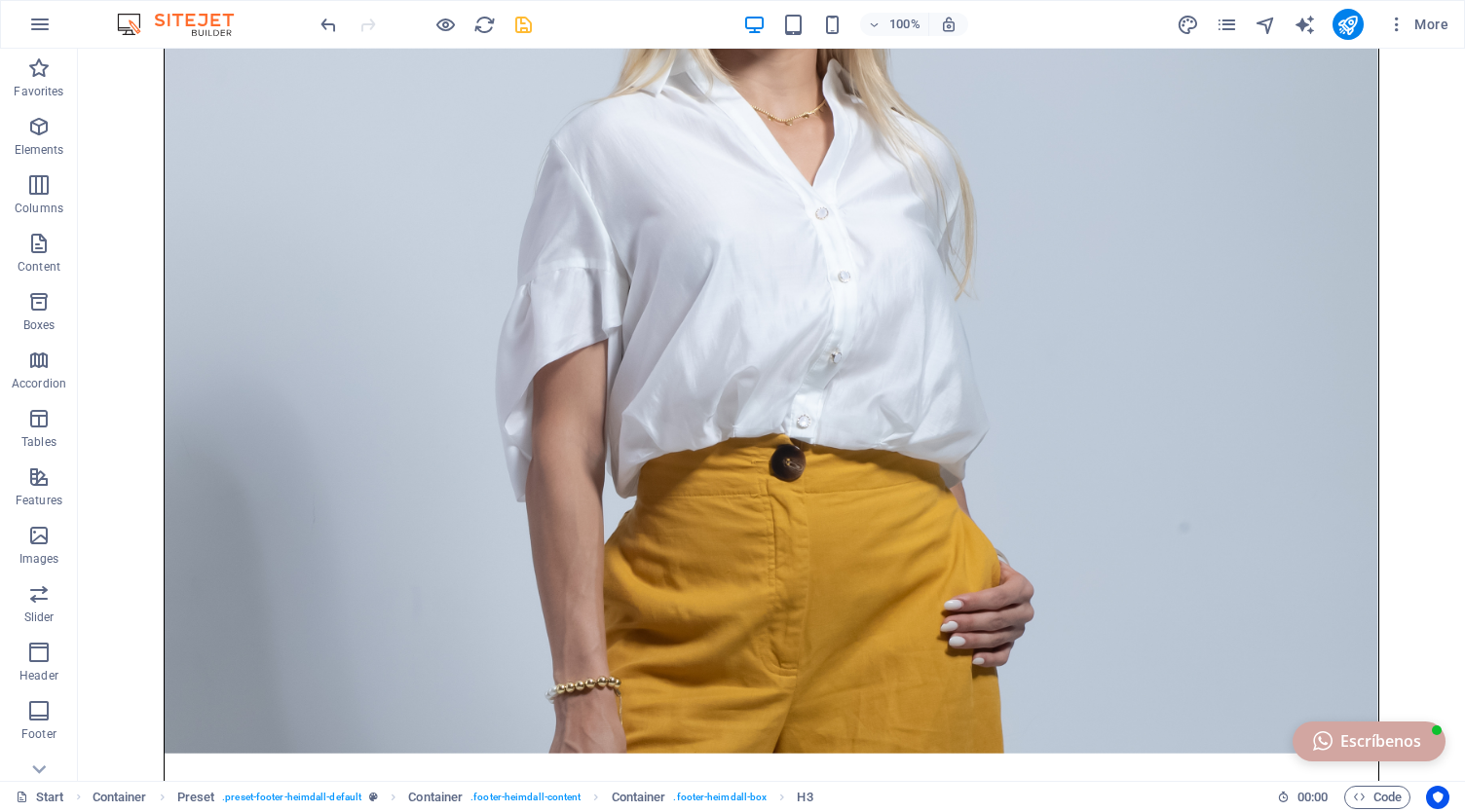 scroll, scrollTop: 6761, scrollLeft: 0, axis: vertical 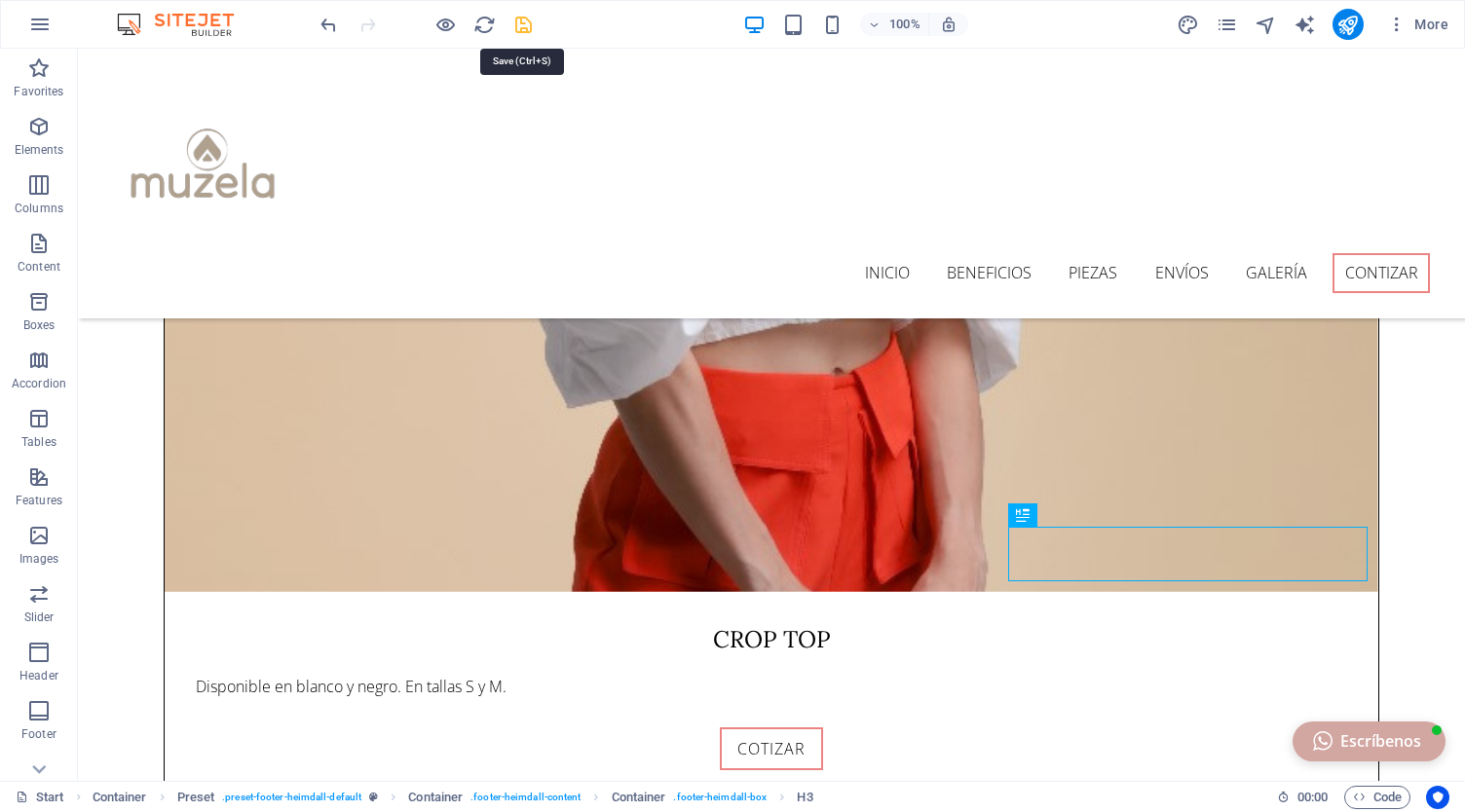 click at bounding box center [523, 24] 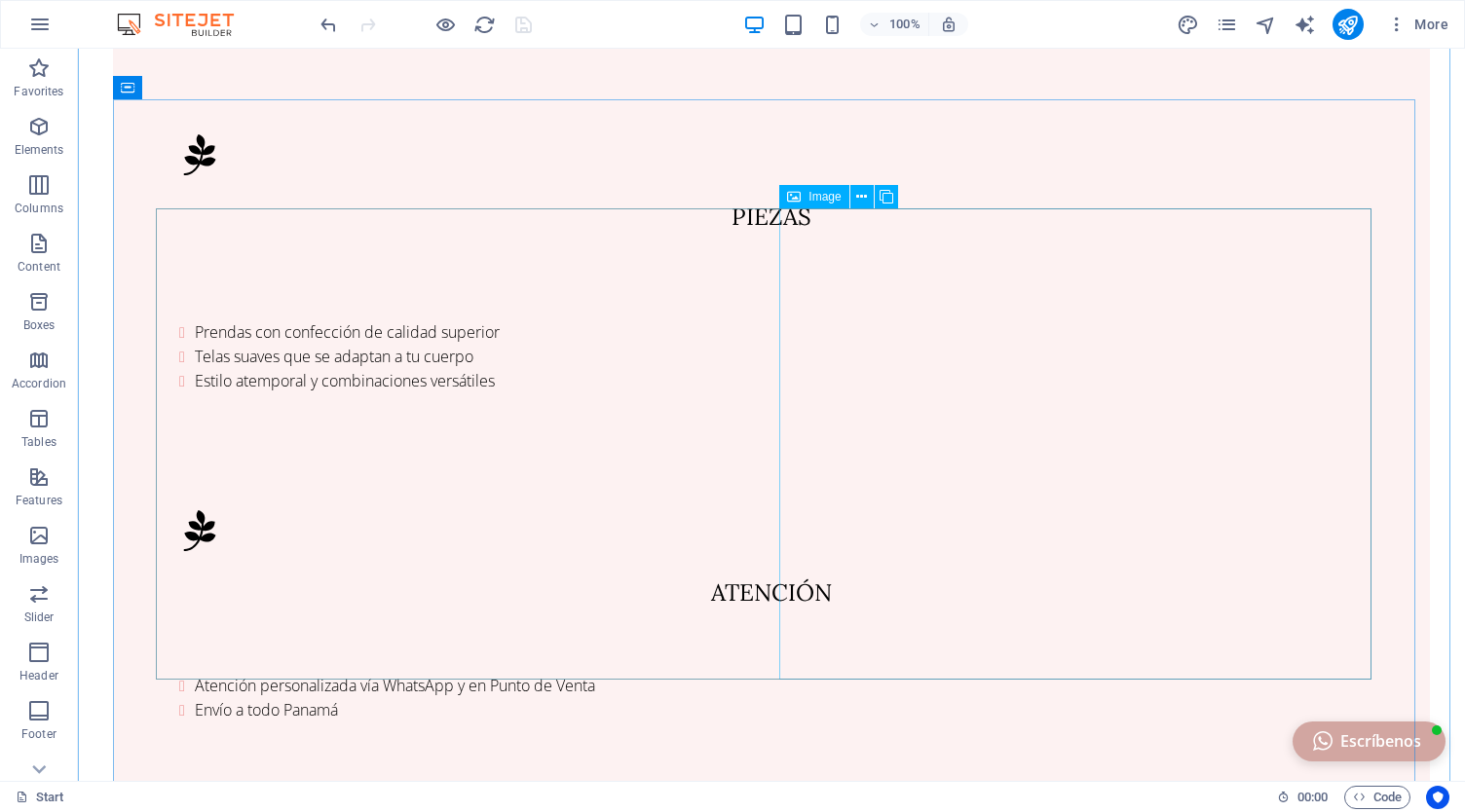 scroll, scrollTop: 1511, scrollLeft: 0, axis: vertical 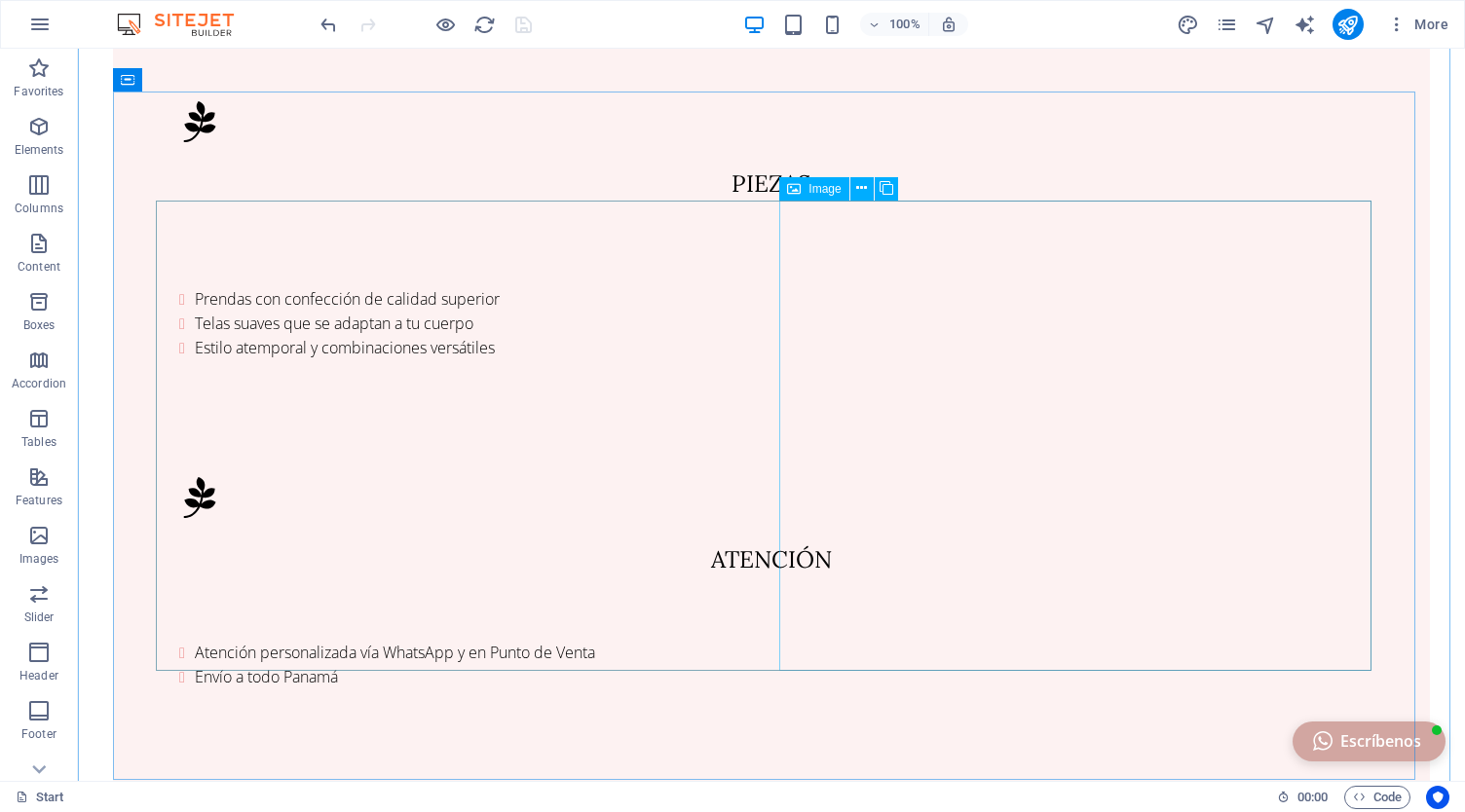 click at bounding box center [351, 1742] 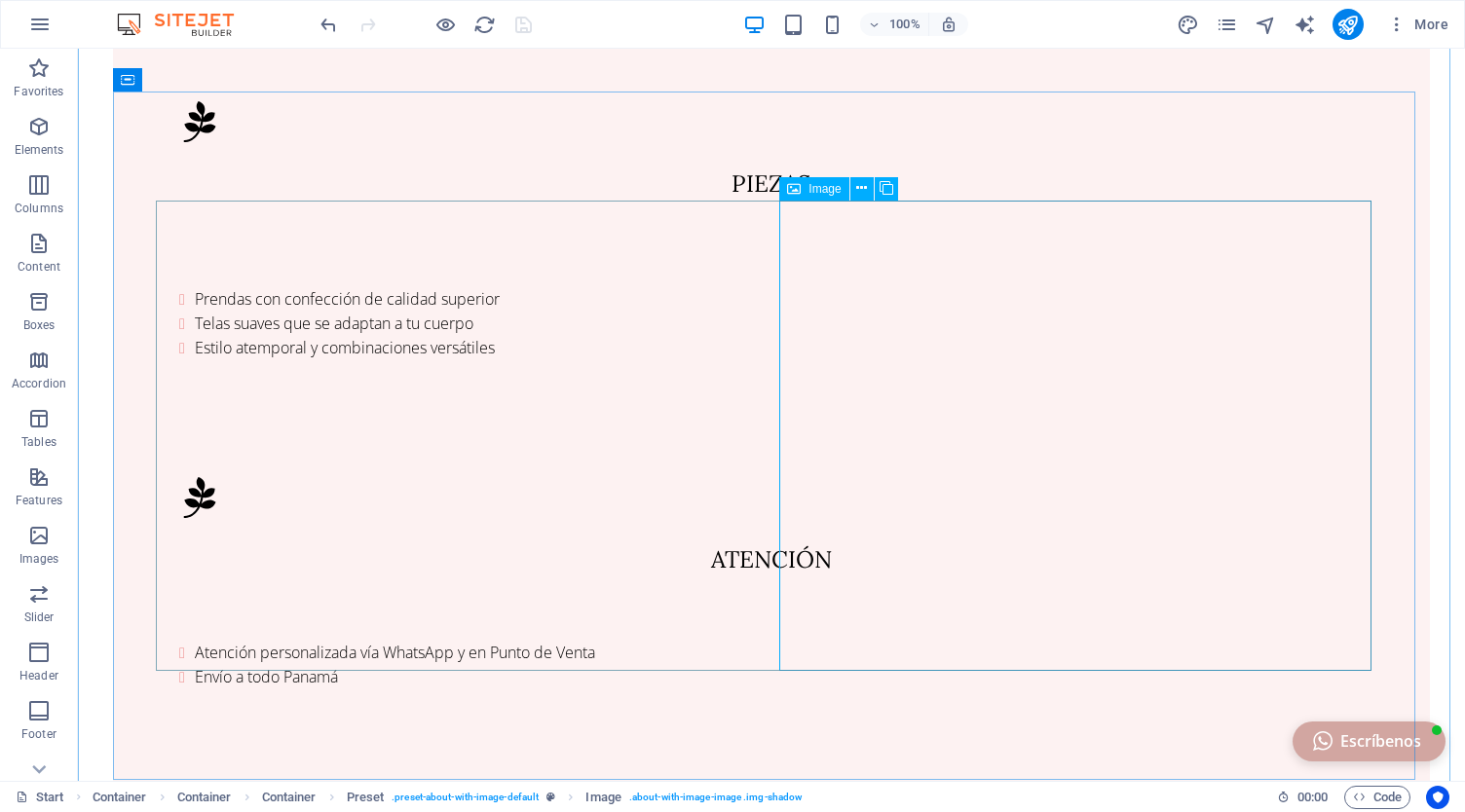 click on "Image" at bounding box center (824, 189) 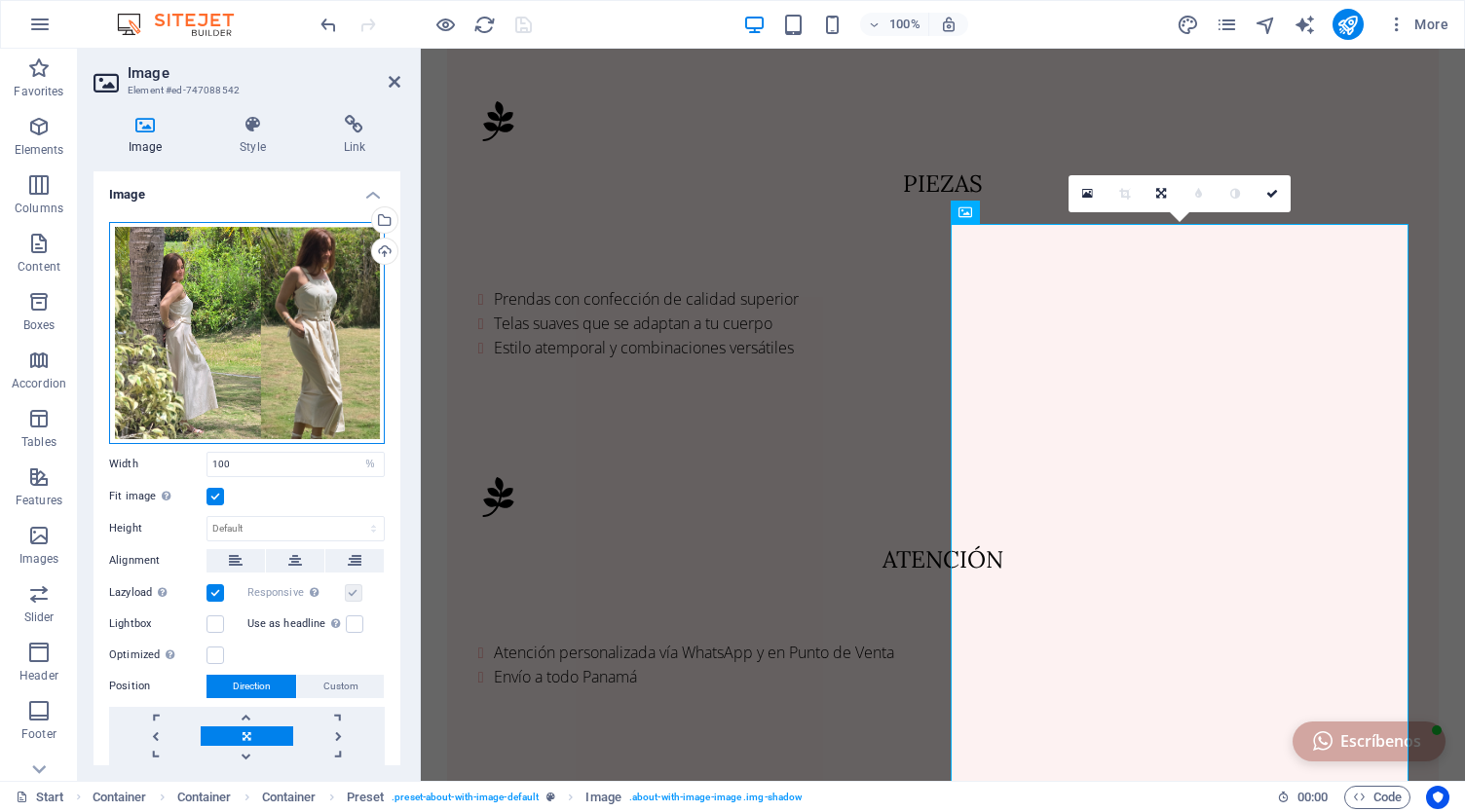 click on "Drag files here, click to choose files or select files from Files or our free stock photos & videos" at bounding box center (246, 333) 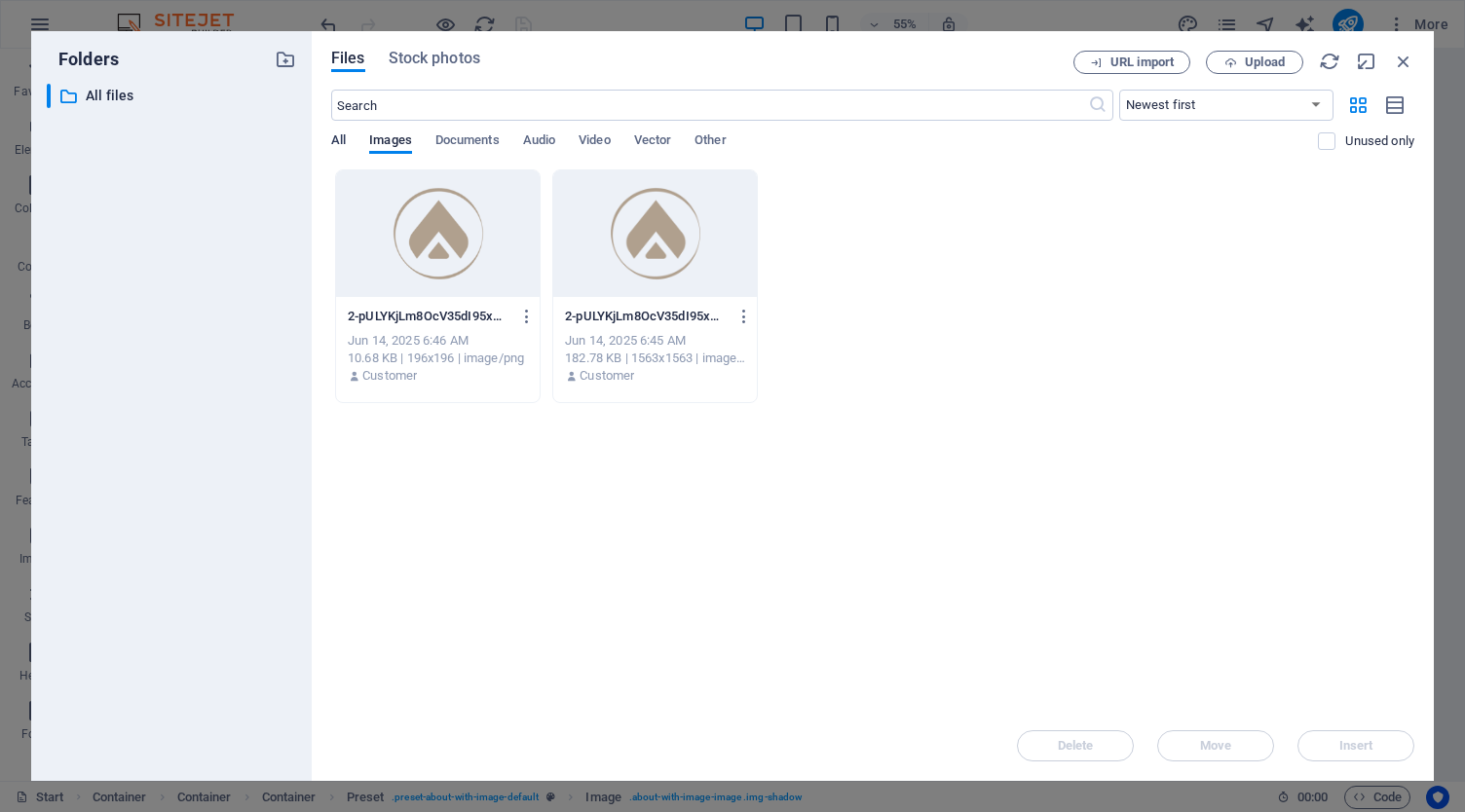 click on "All" at bounding box center (338, 142) 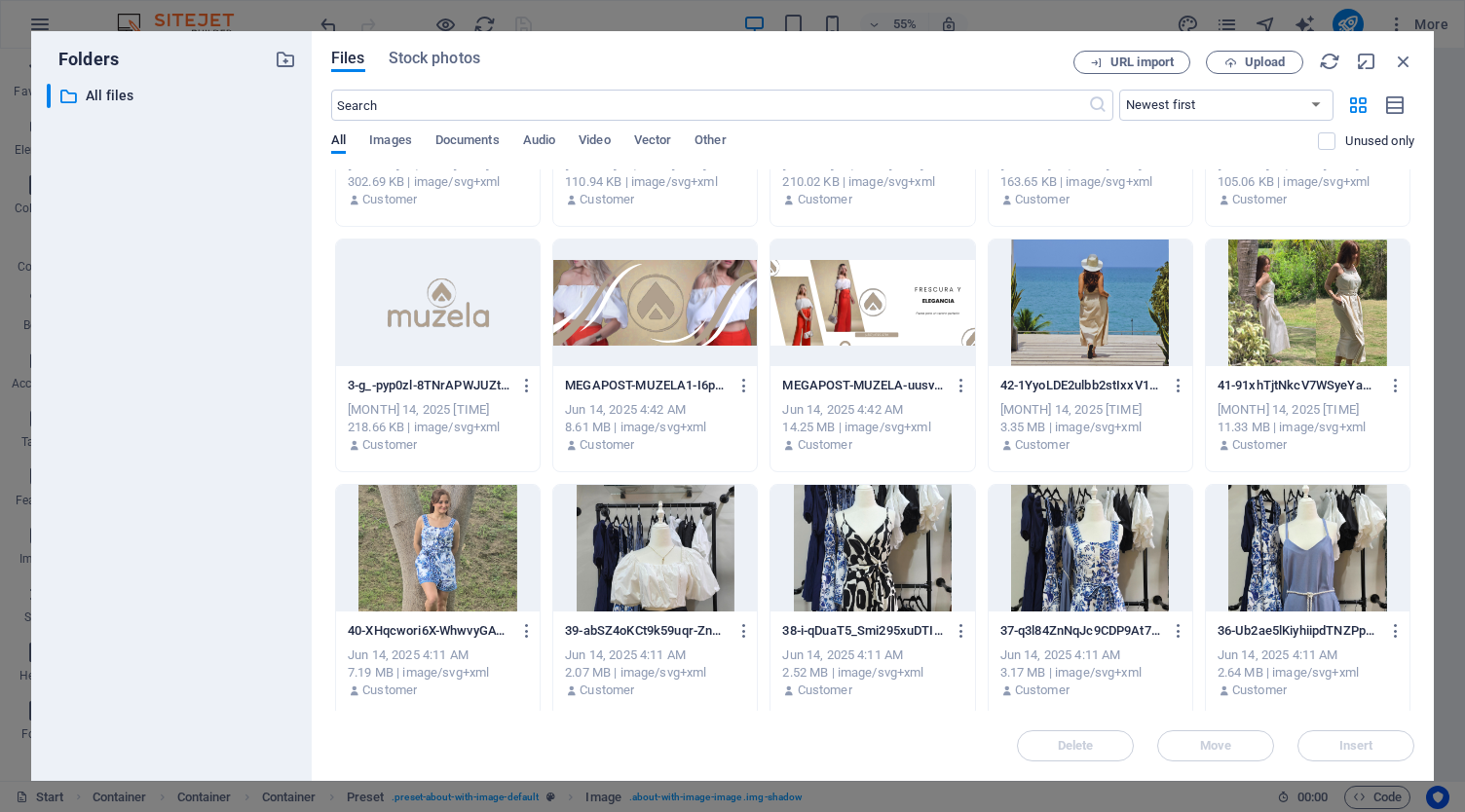 scroll, scrollTop: 427, scrollLeft: 0, axis: vertical 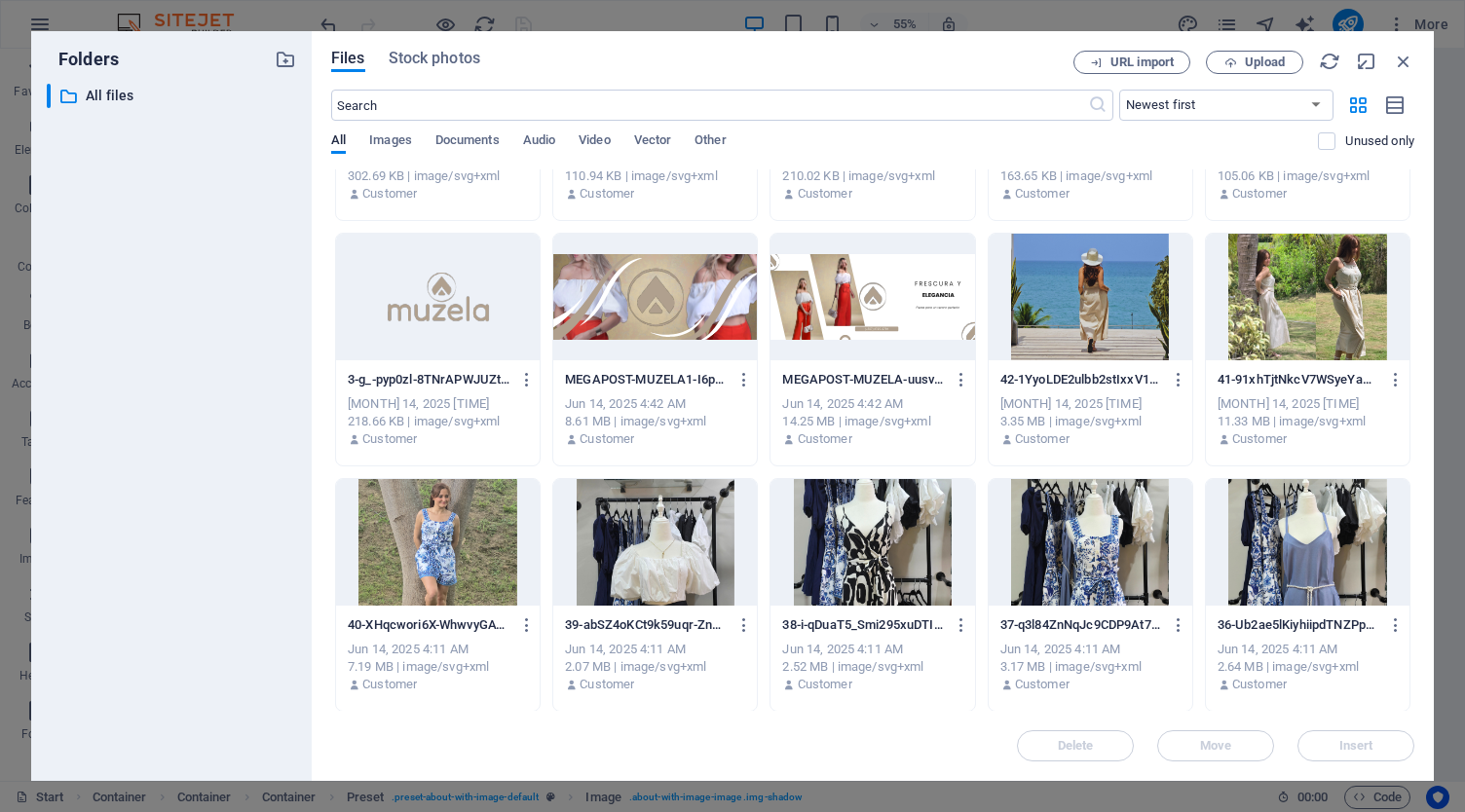 click at bounding box center [1090, 297] 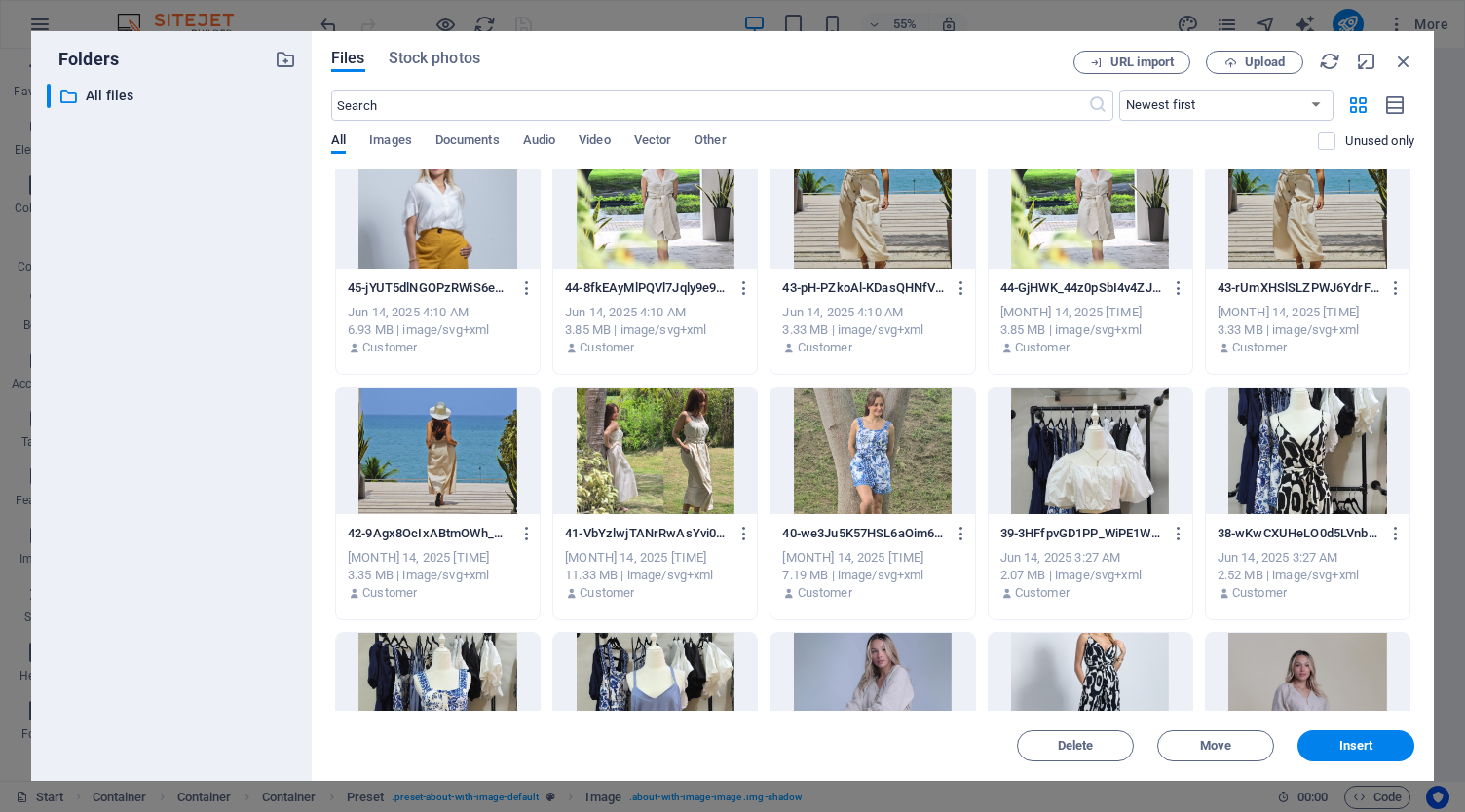 scroll, scrollTop: 1499, scrollLeft: 0, axis: vertical 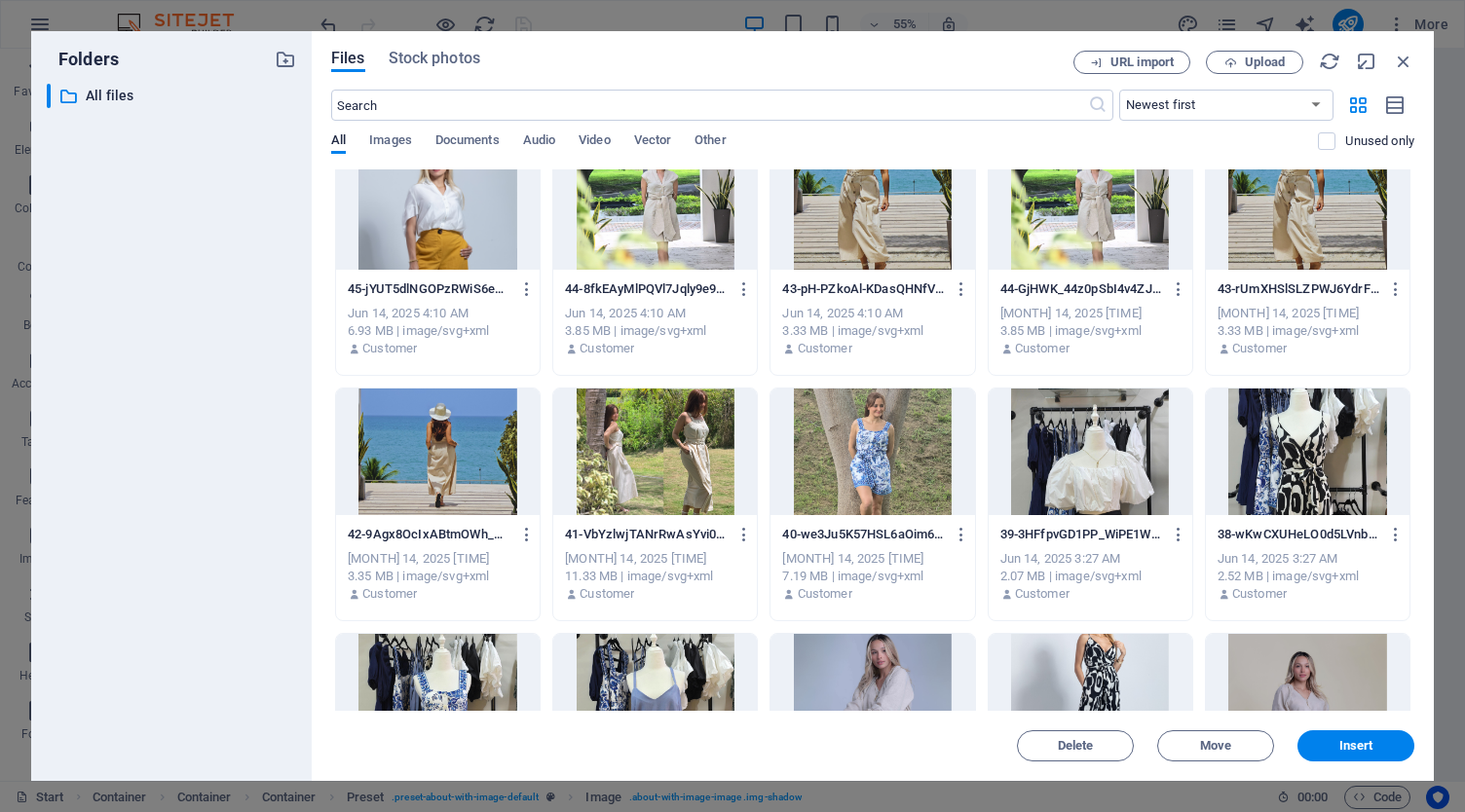 click at bounding box center (437, 452) 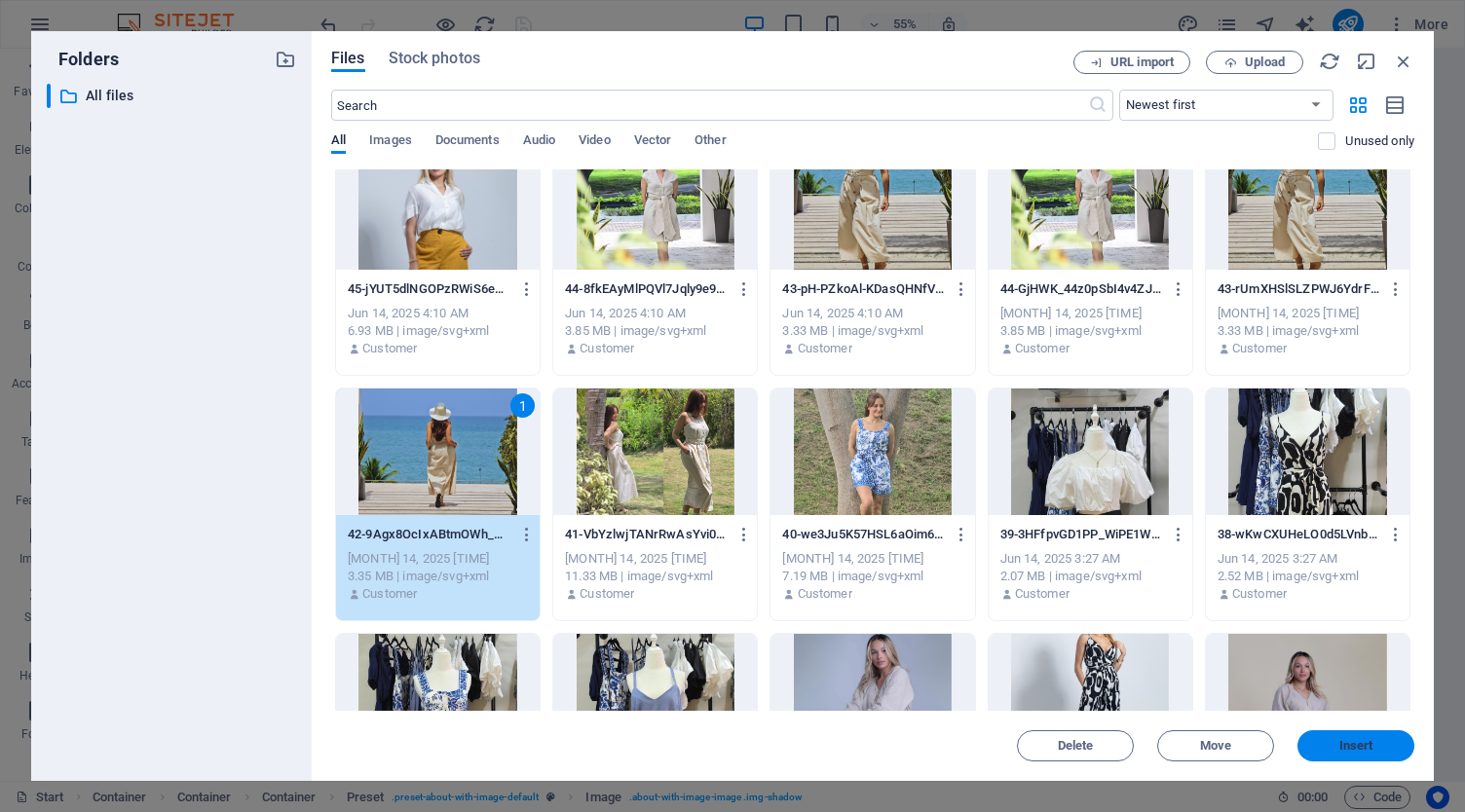click on "Insert" at bounding box center (1356, 746) 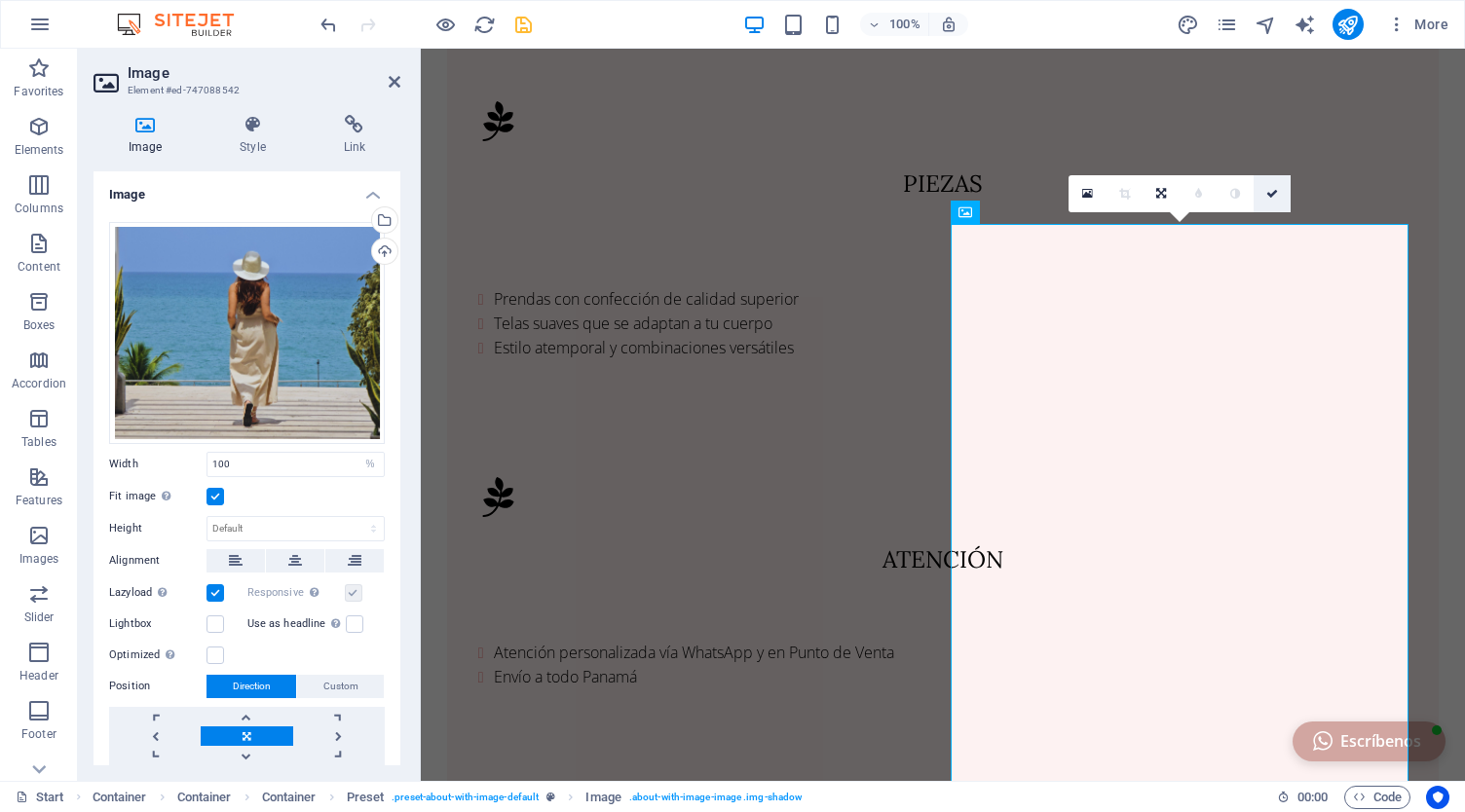 click at bounding box center (1272, 194) 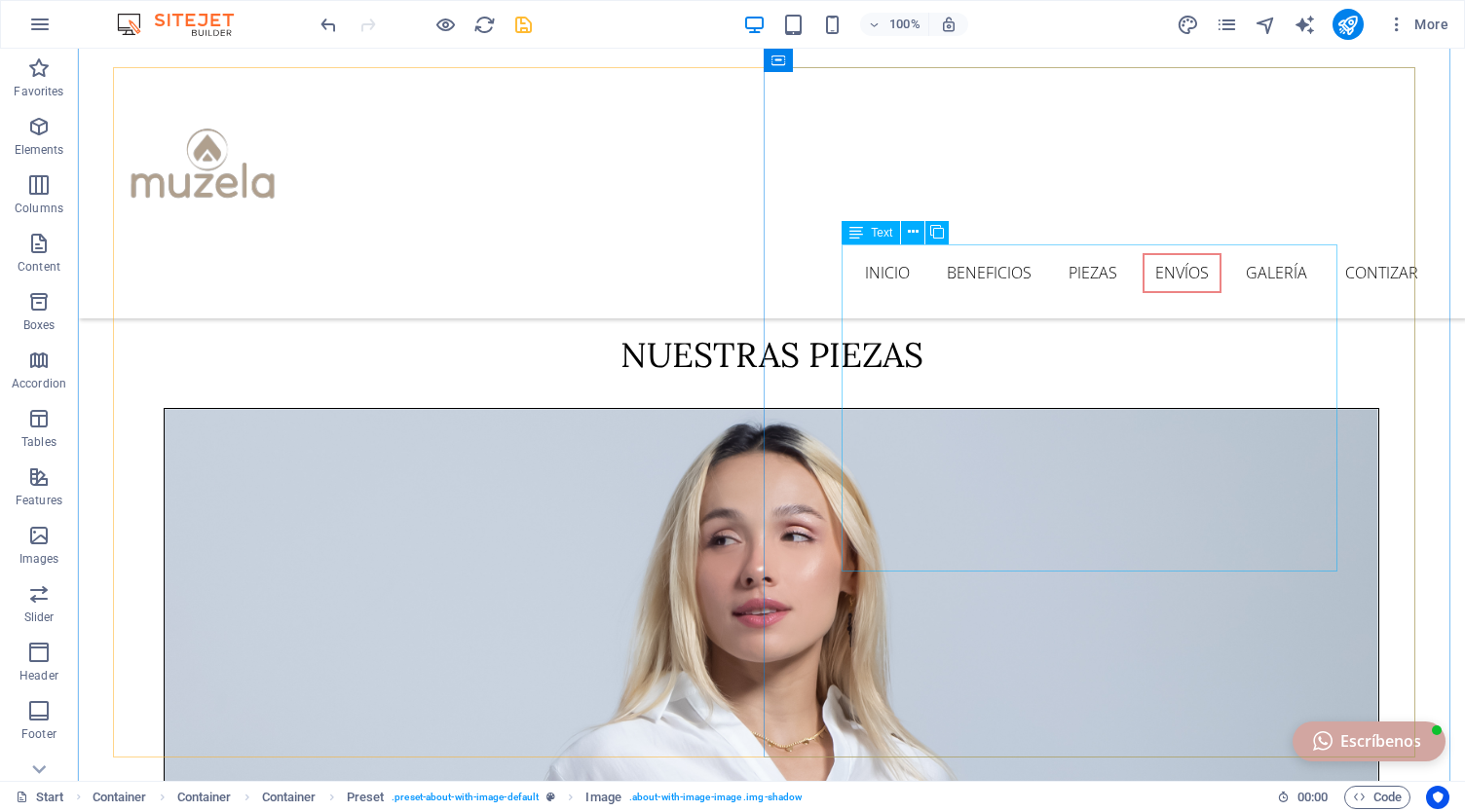 scroll, scrollTop: 4399, scrollLeft: 0, axis: vertical 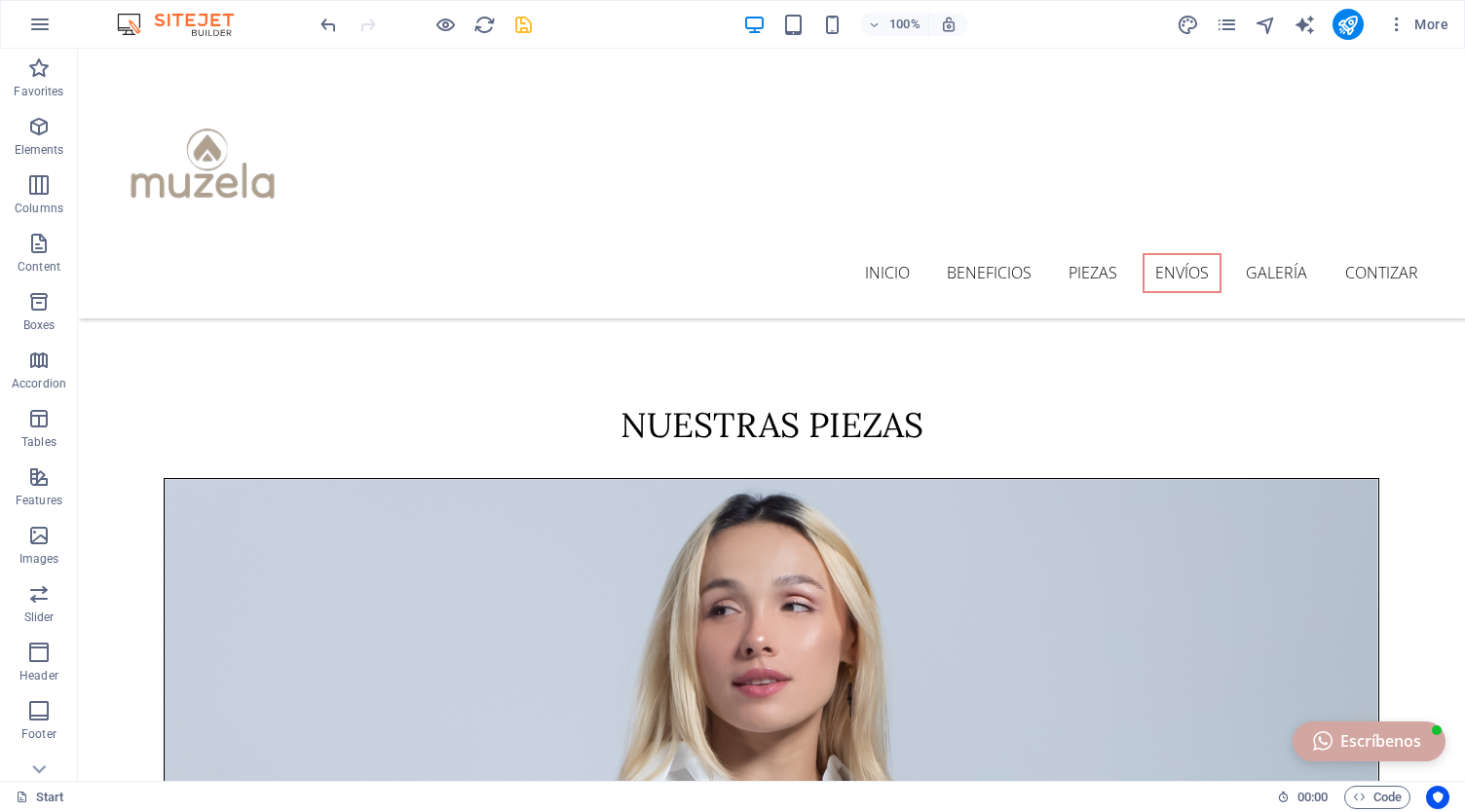 click at bounding box center [771, 5571] 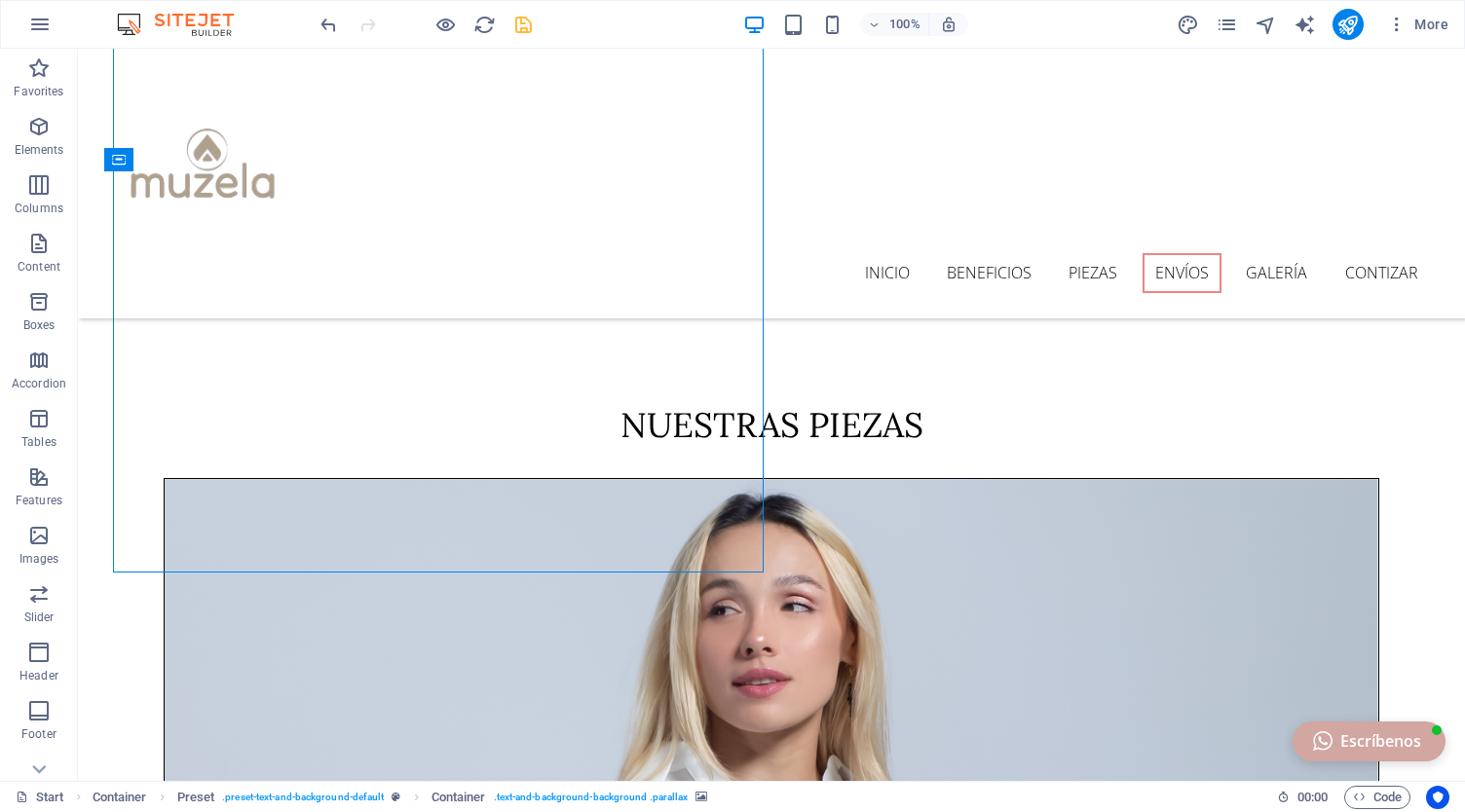 click at bounding box center [771, 5571] 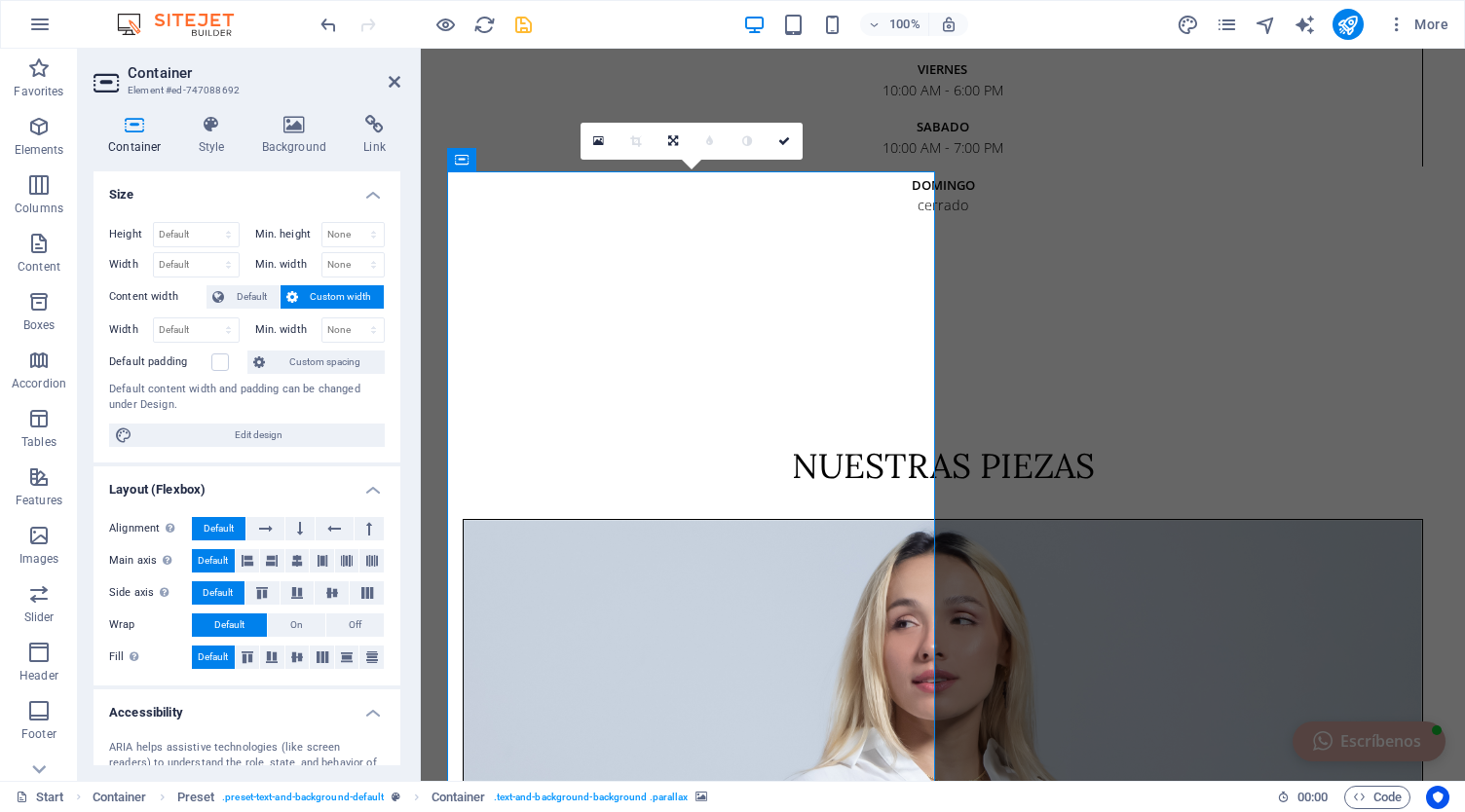 click at bounding box center [943, 5001] 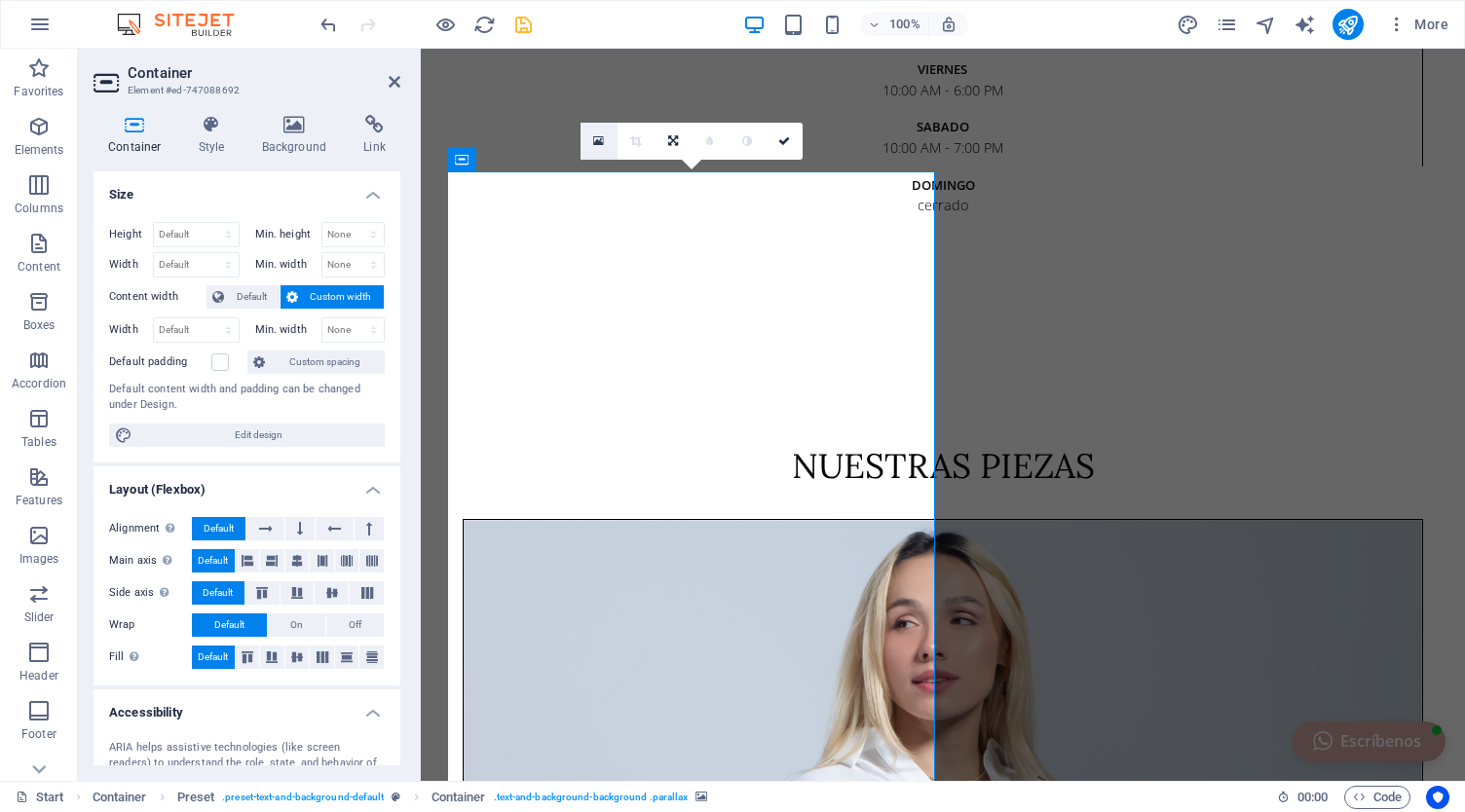 click at bounding box center [599, 141] 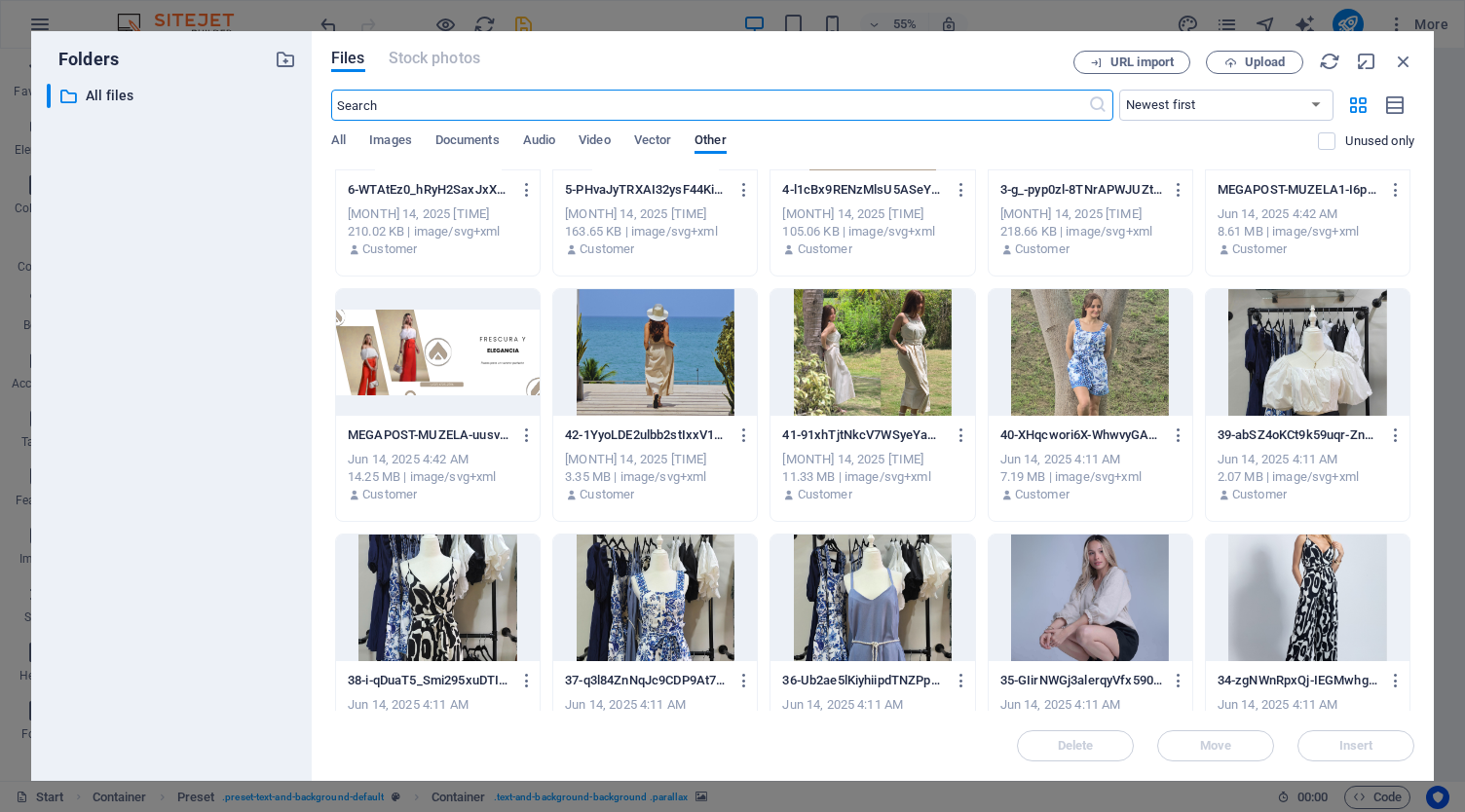 scroll, scrollTop: 339, scrollLeft: 0, axis: vertical 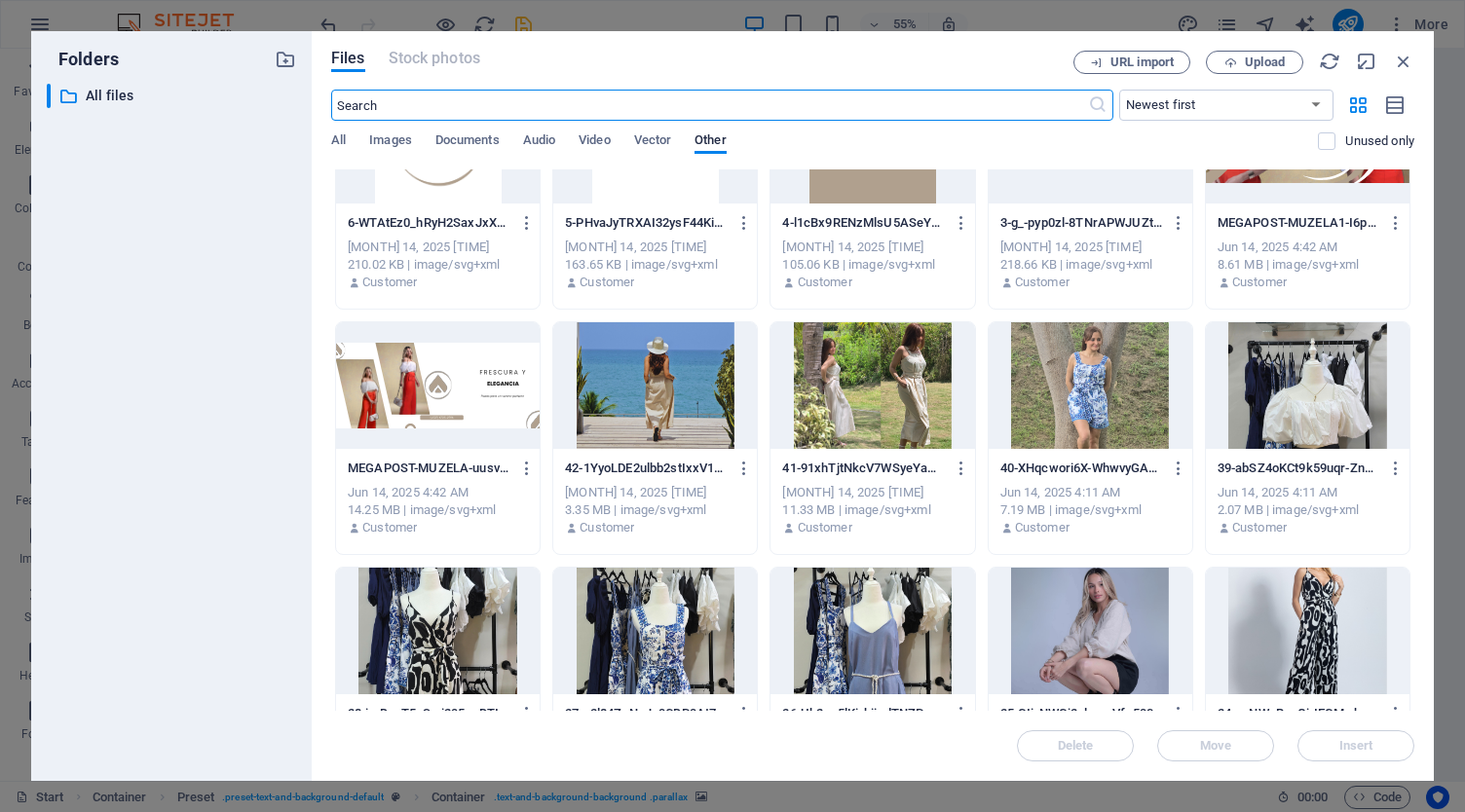 click at bounding box center (1307, 631) 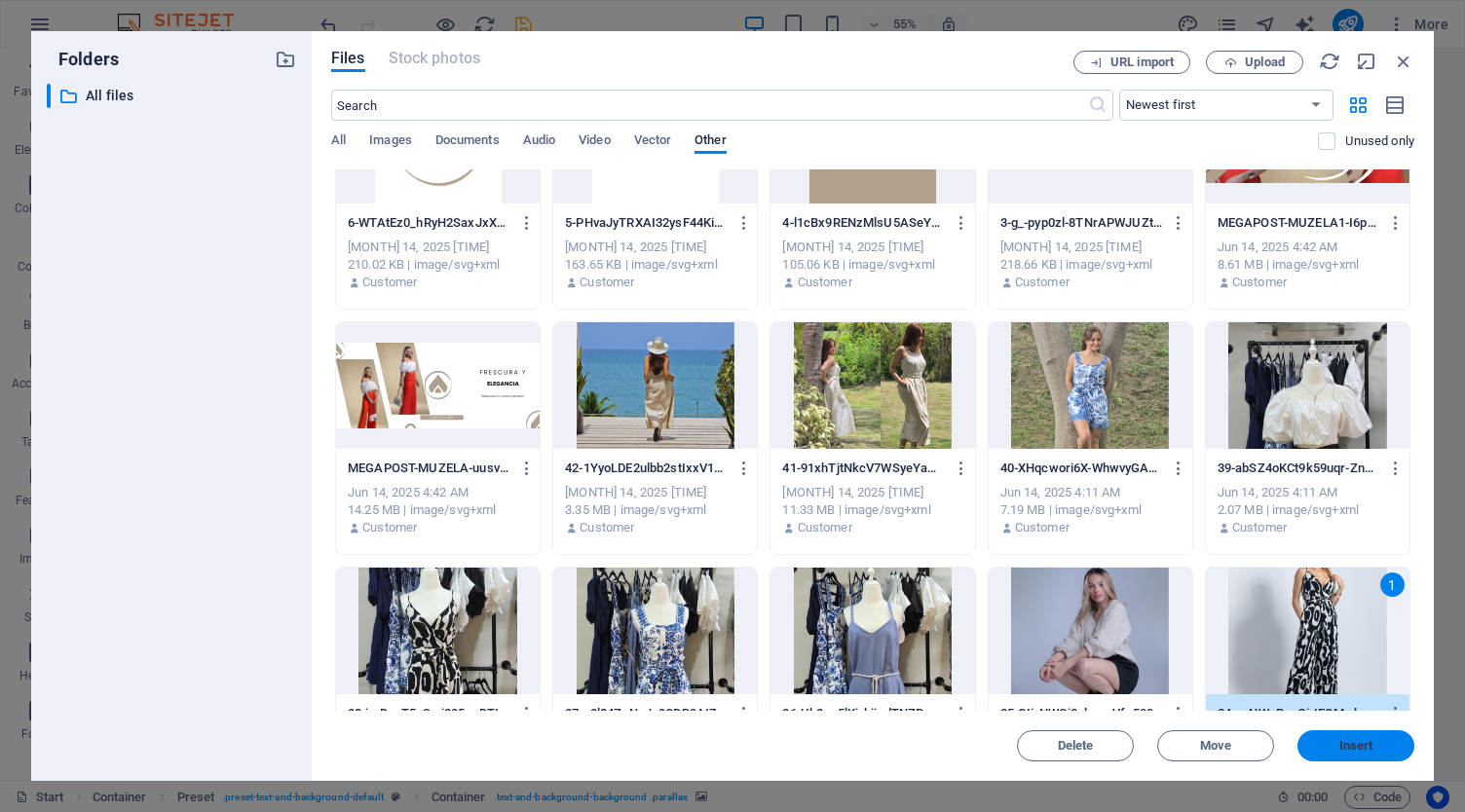 click on "Insert" at bounding box center (1356, 746) 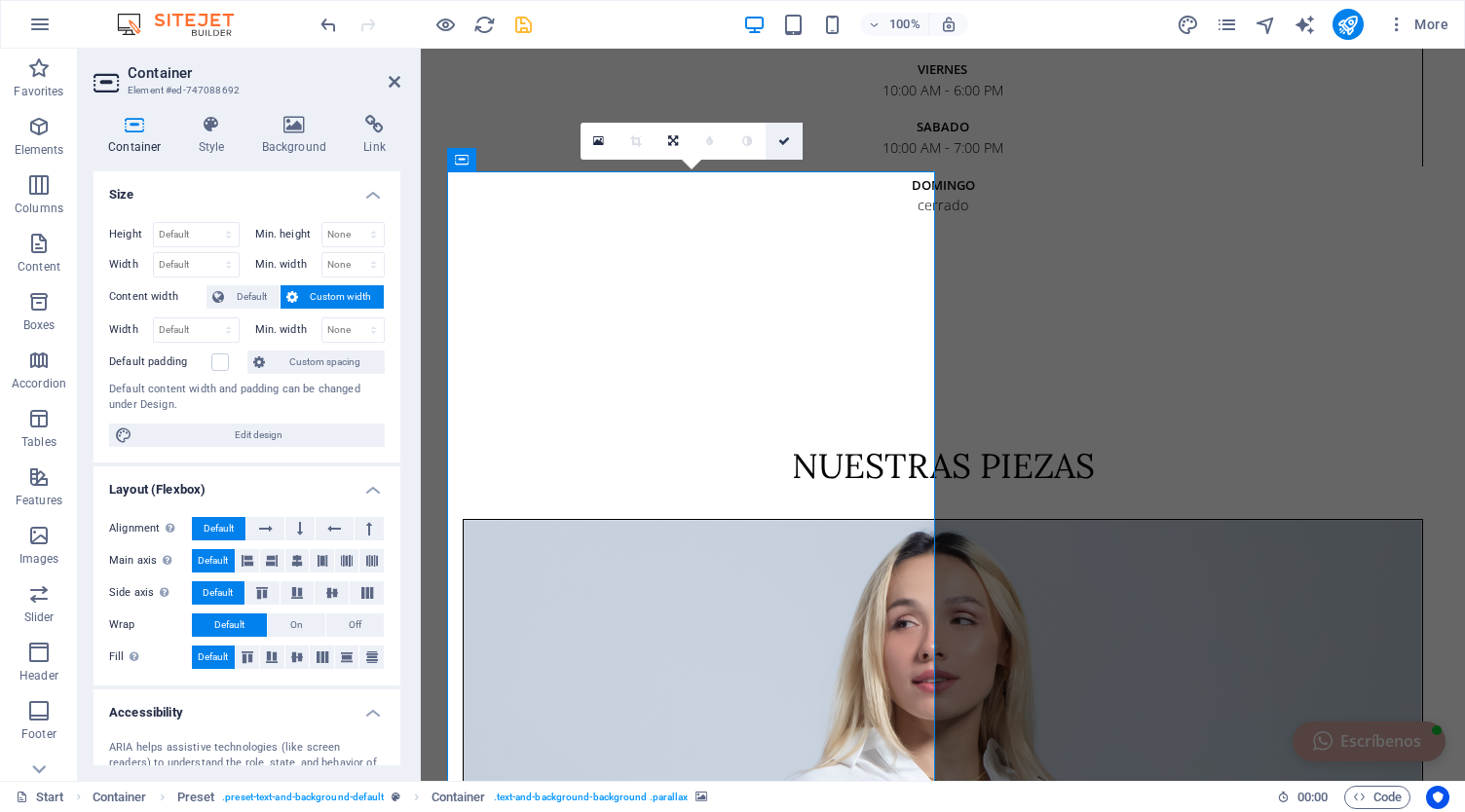click at bounding box center (784, 141) 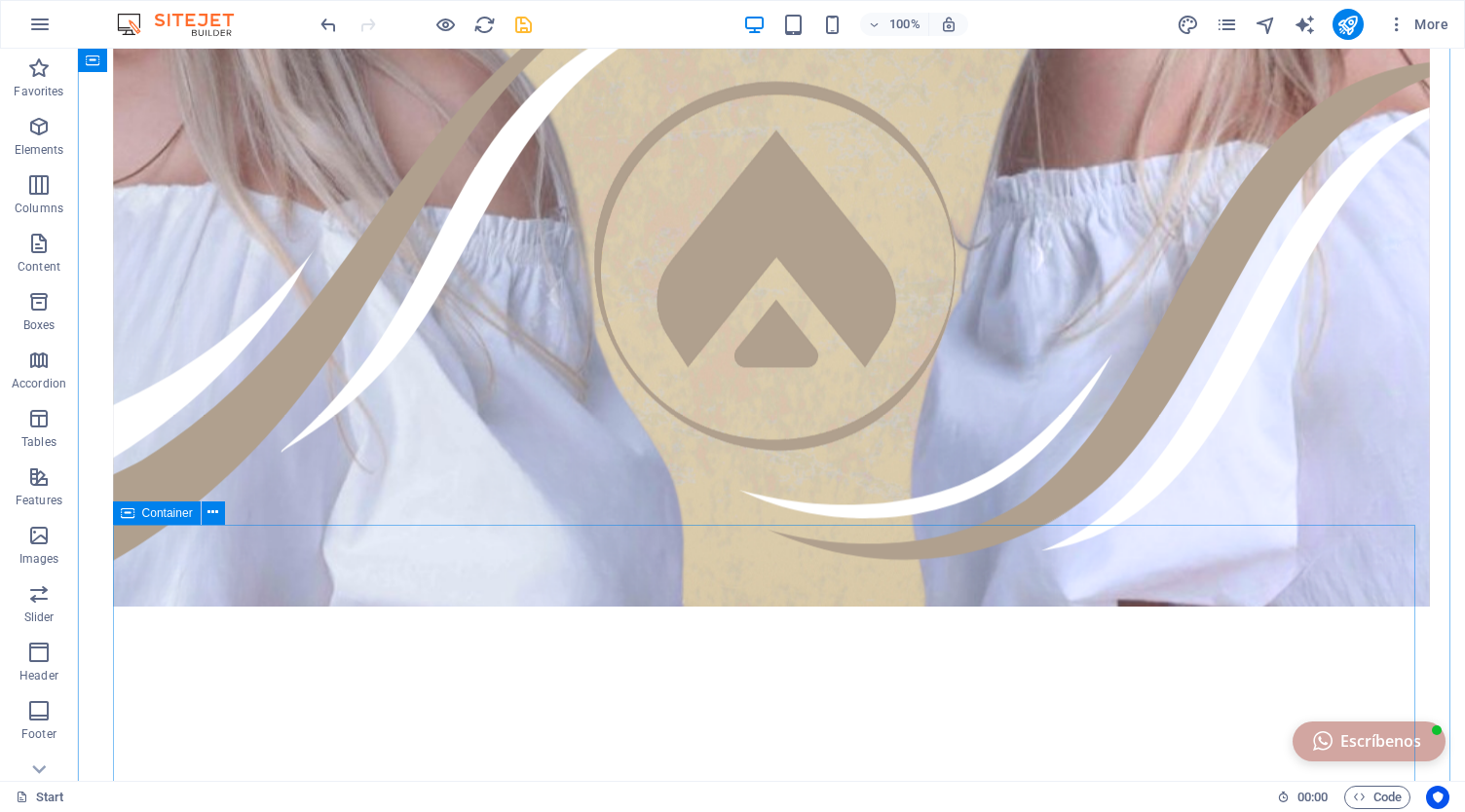 scroll, scrollTop: 0, scrollLeft: 0, axis: both 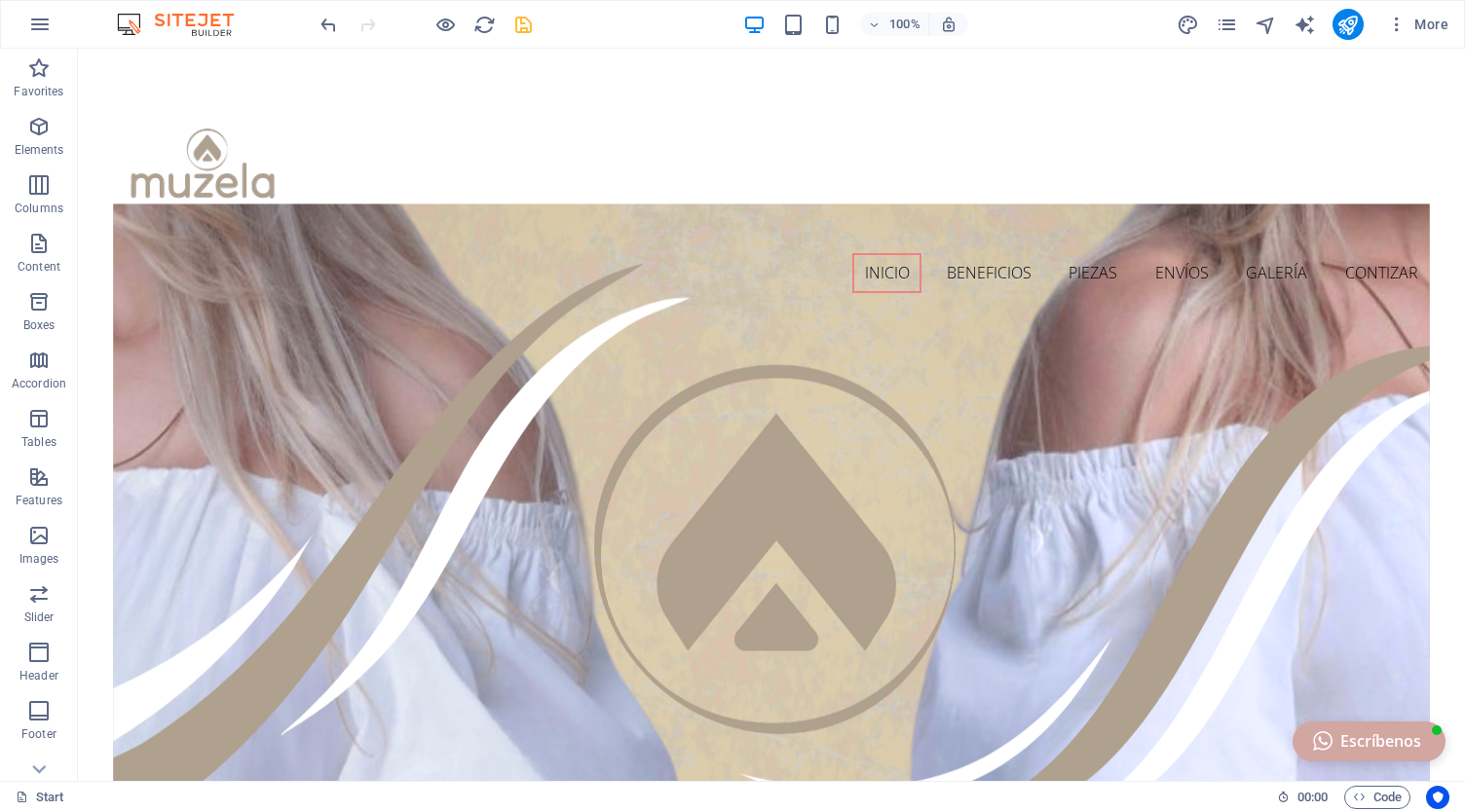 click at bounding box center [523, 24] 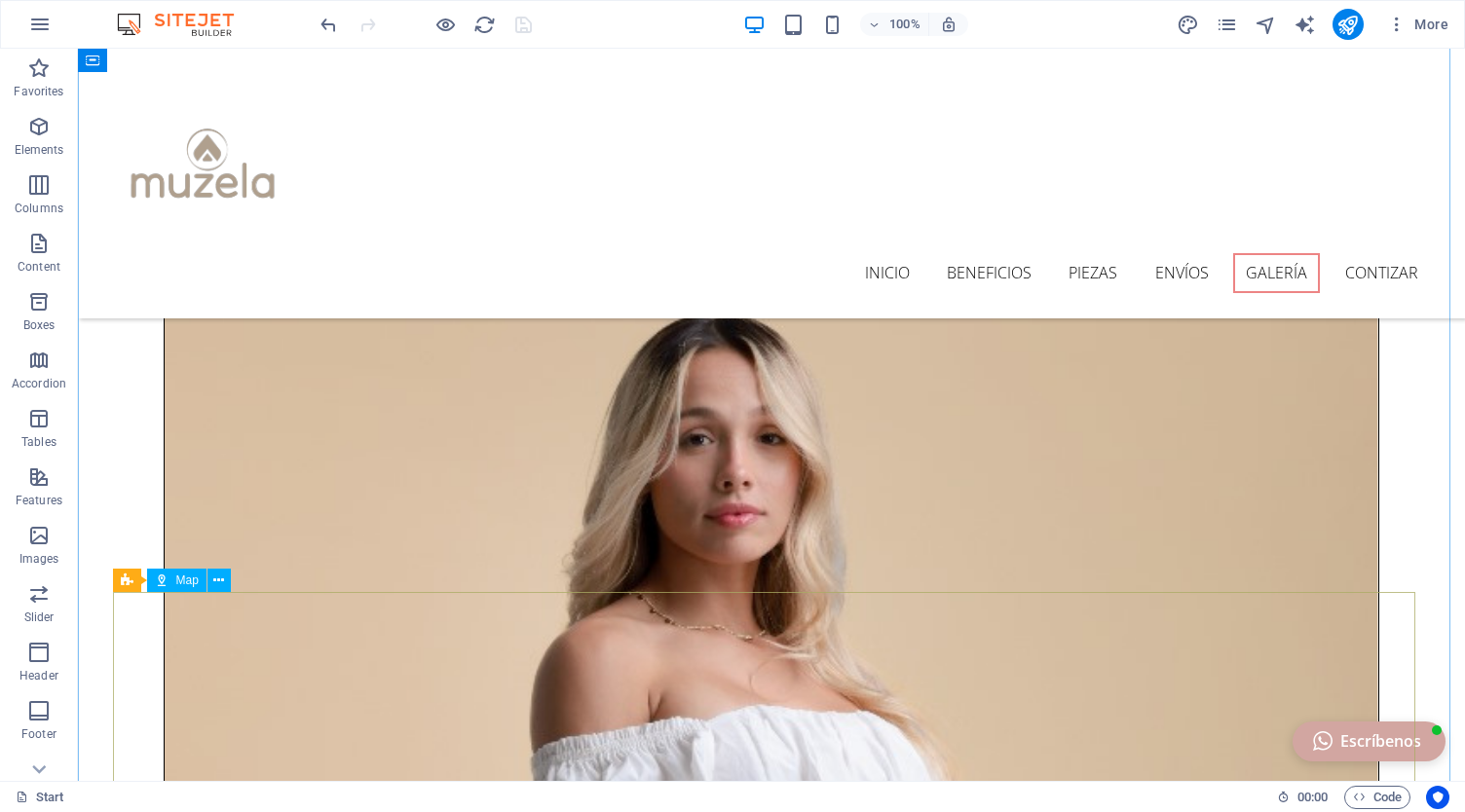 click on "Enviar" 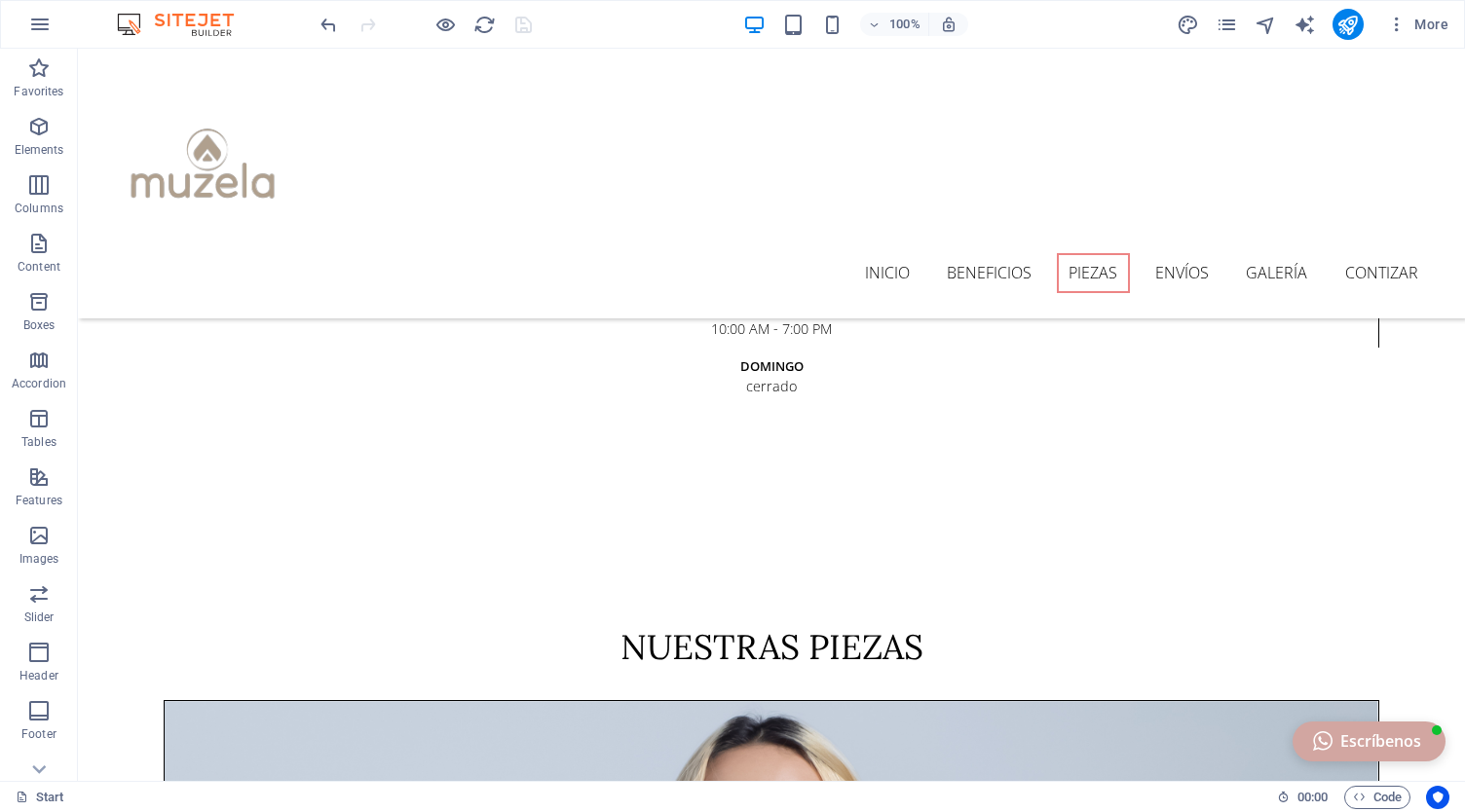 scroll, scrollTop: 4167, scrollLeft: 0, axis: vertical 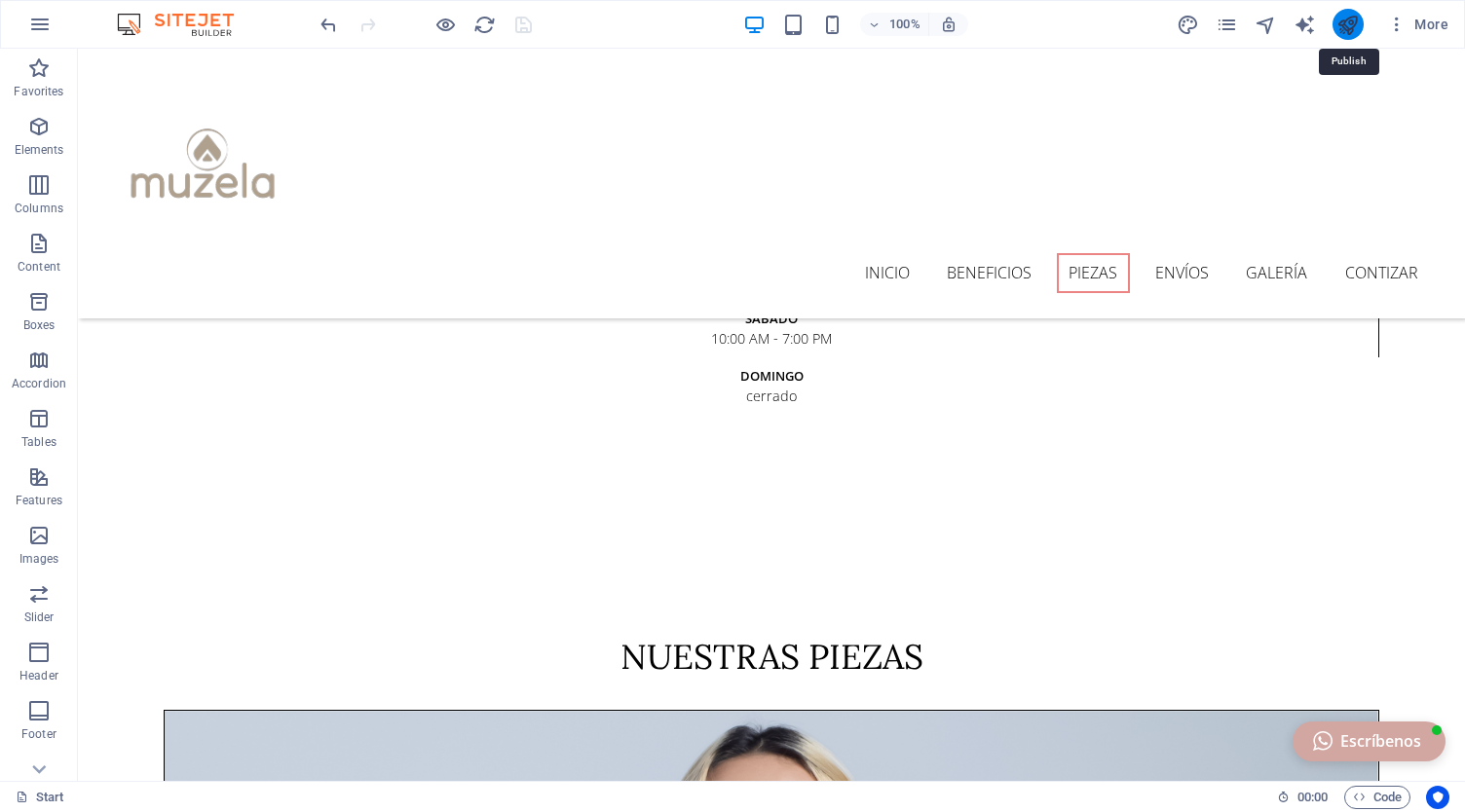click at bounding box center [1347, 24] 